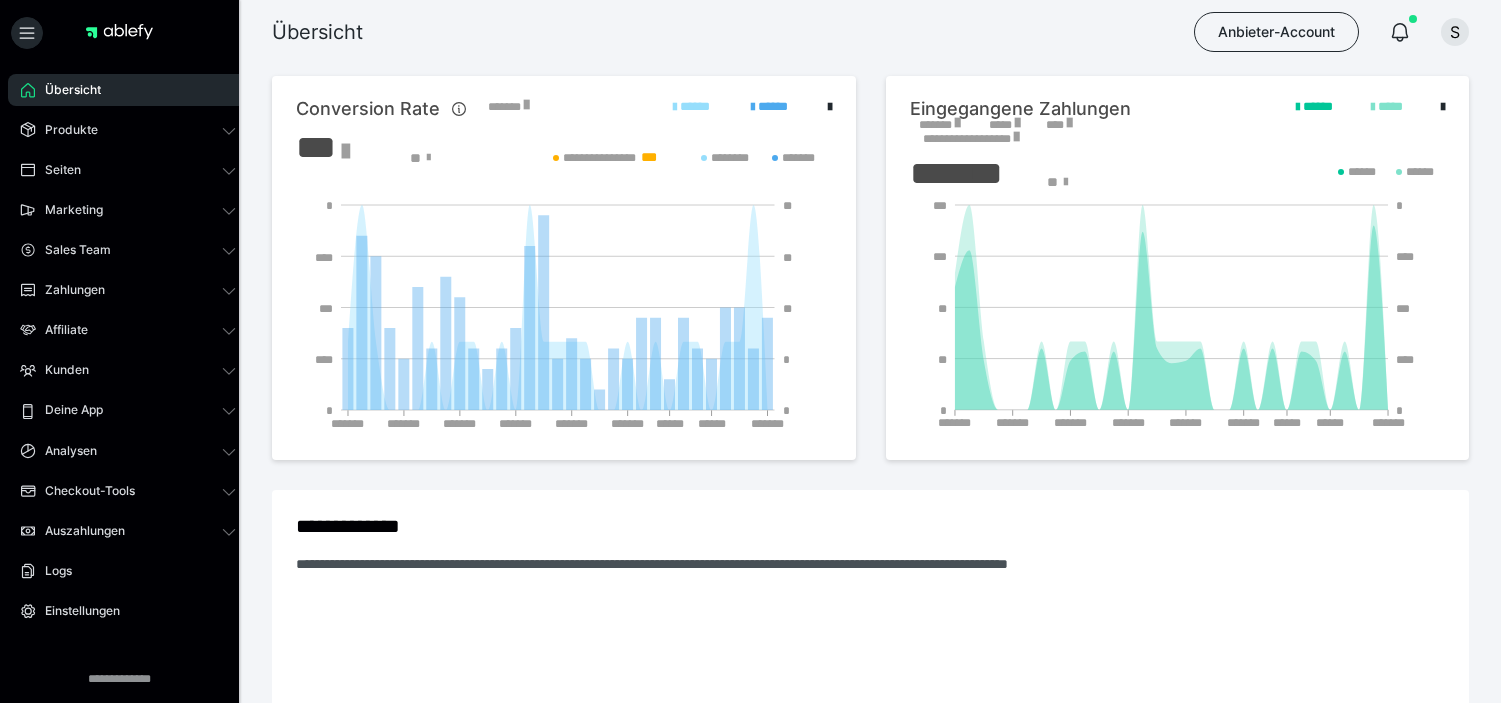 scroll, scrollTop: 0, scrollLeft: 0, axis: both 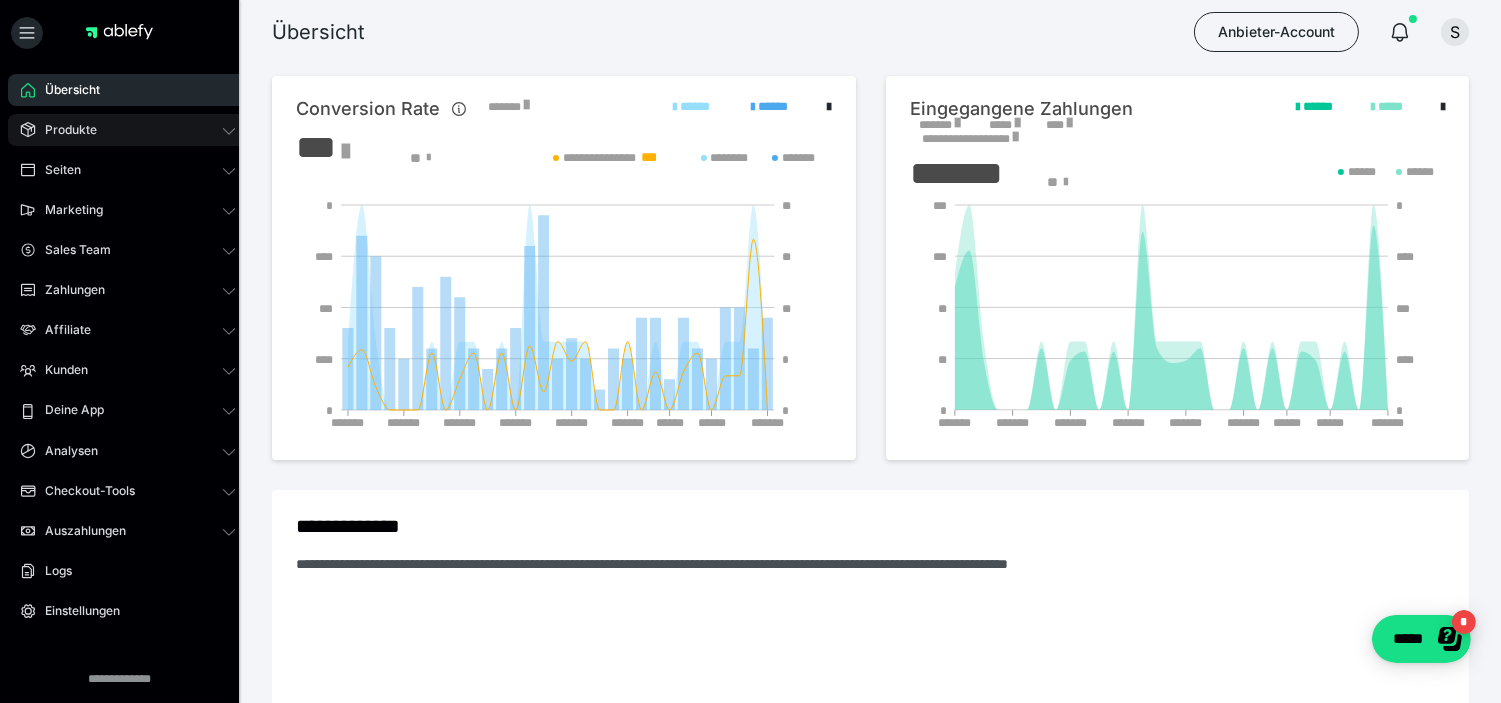 click on "Produkte" at bounding box center (128, 130) 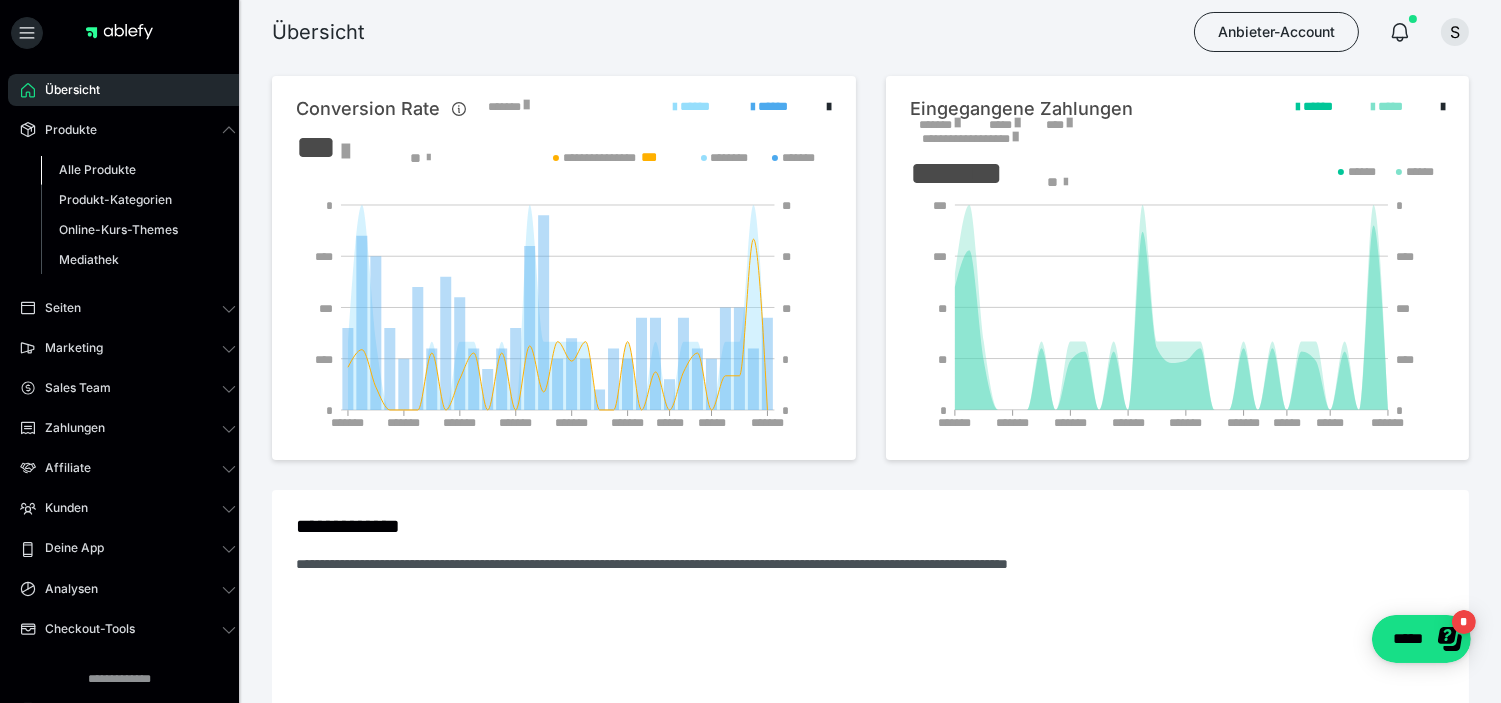 click on "Alle Produkte" at bounding box center [97, 169] 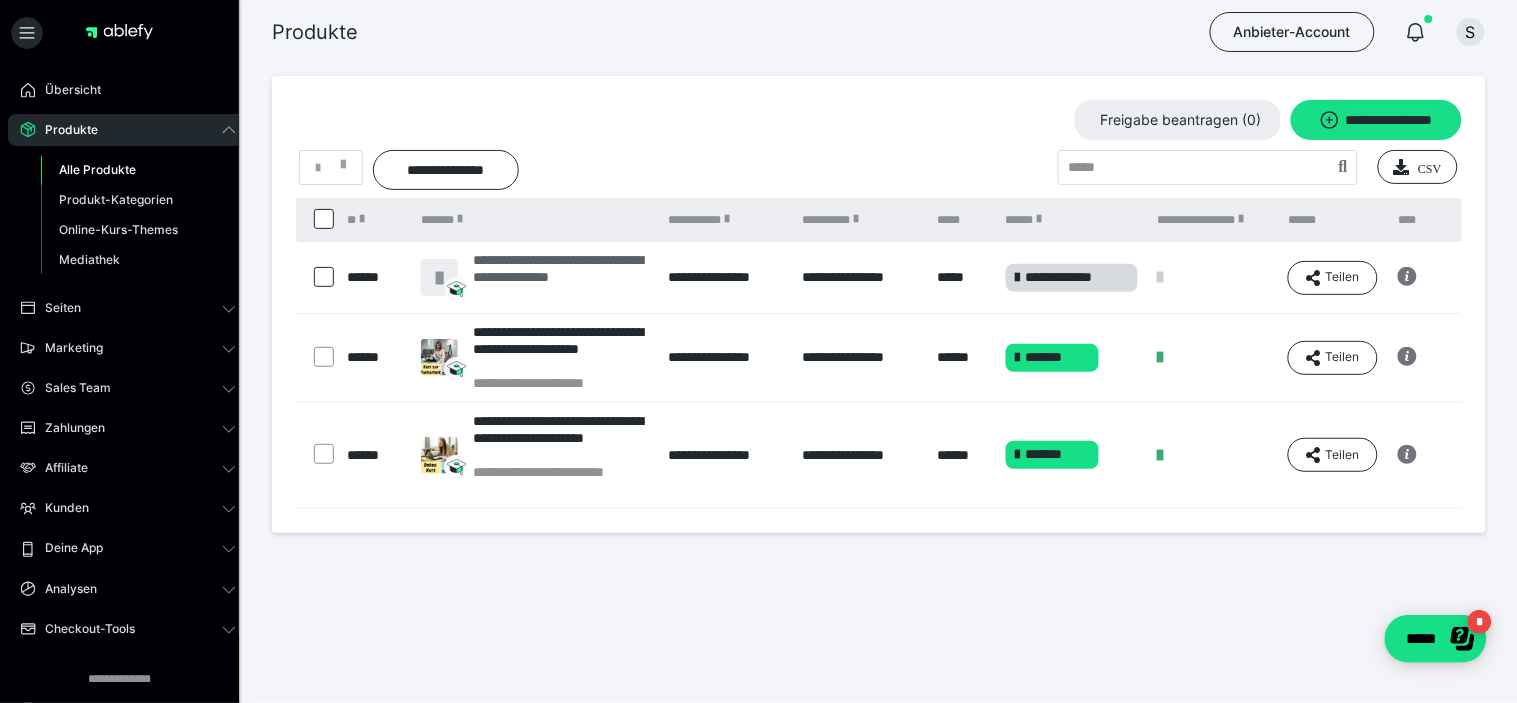 click on "**********" at bounding box center [560, 277] 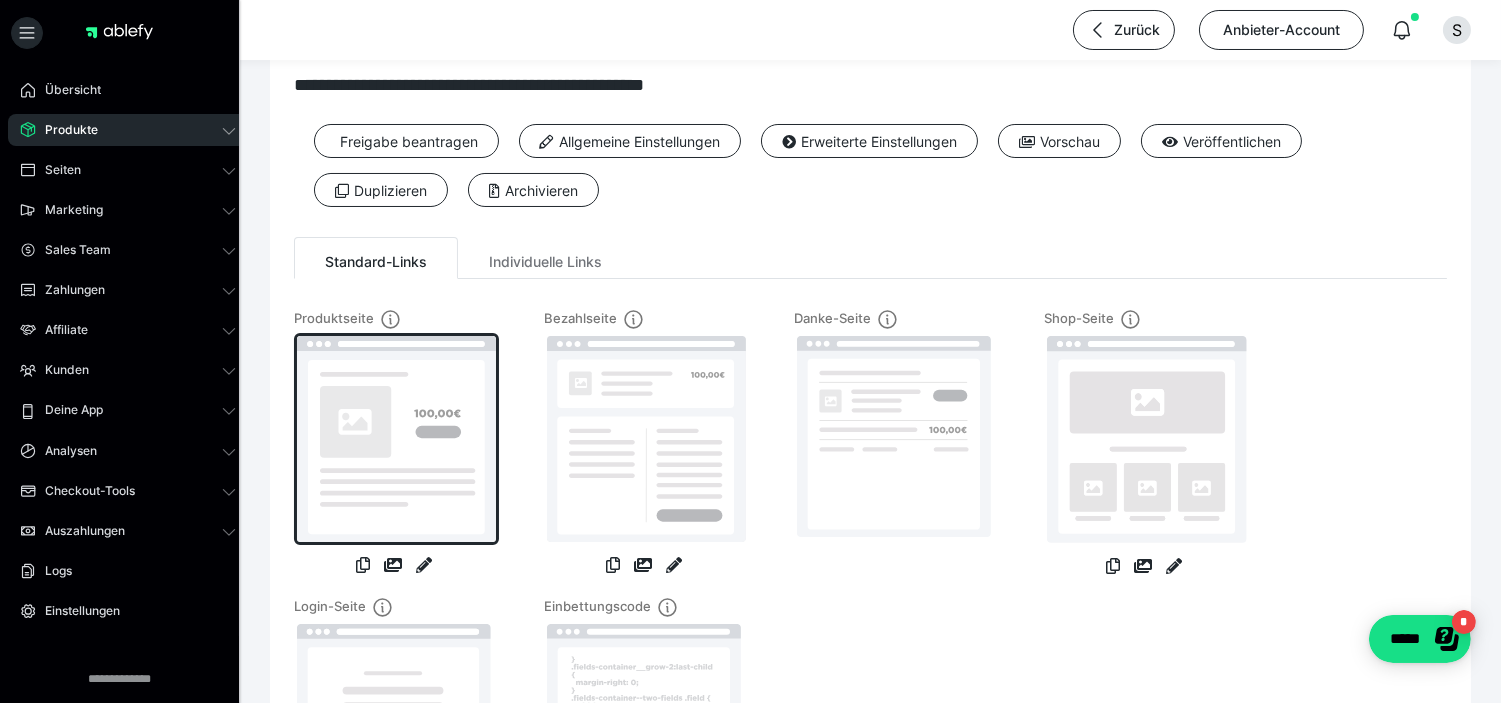 scroll, scrollTop: 0, scrollLeft: 0, axis: both 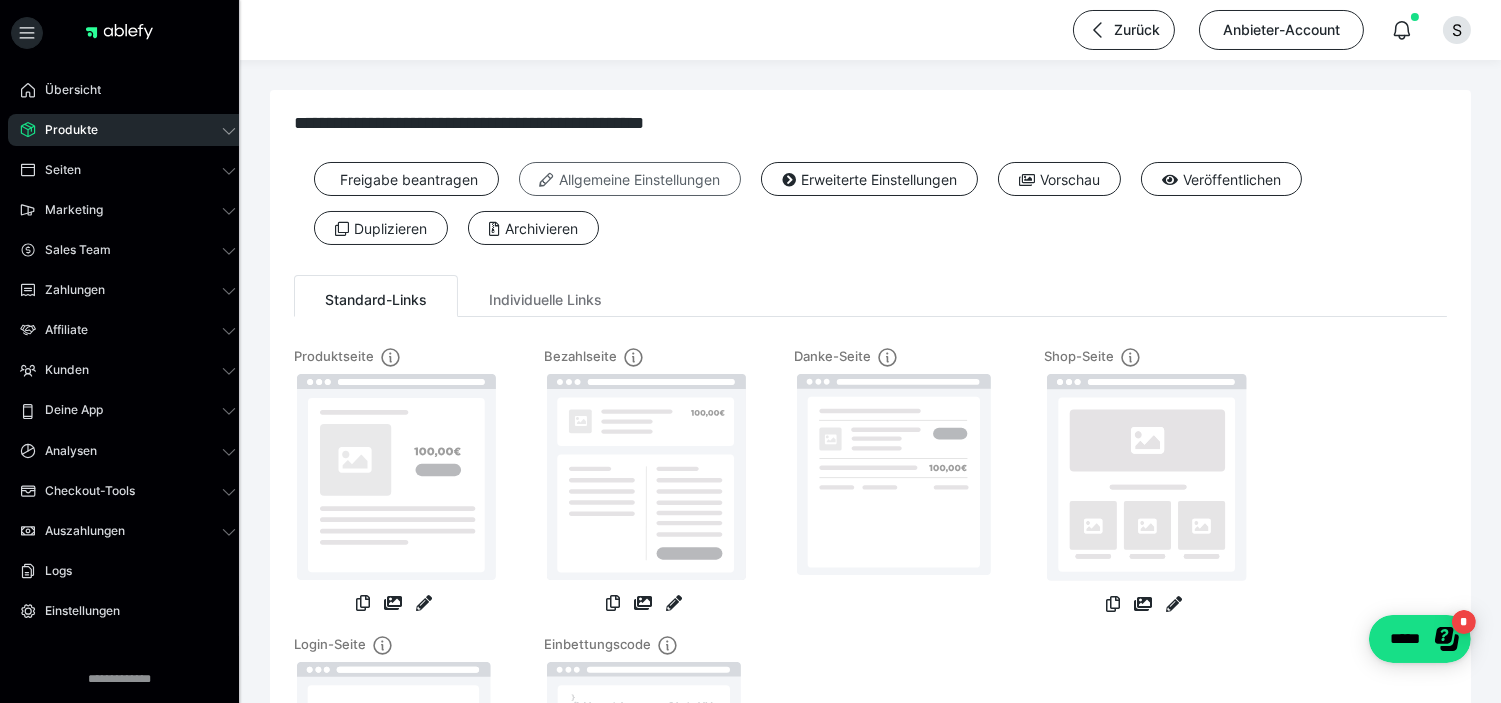 click on "Allgemeine Einstellungen" at bounding box center [630, 179] 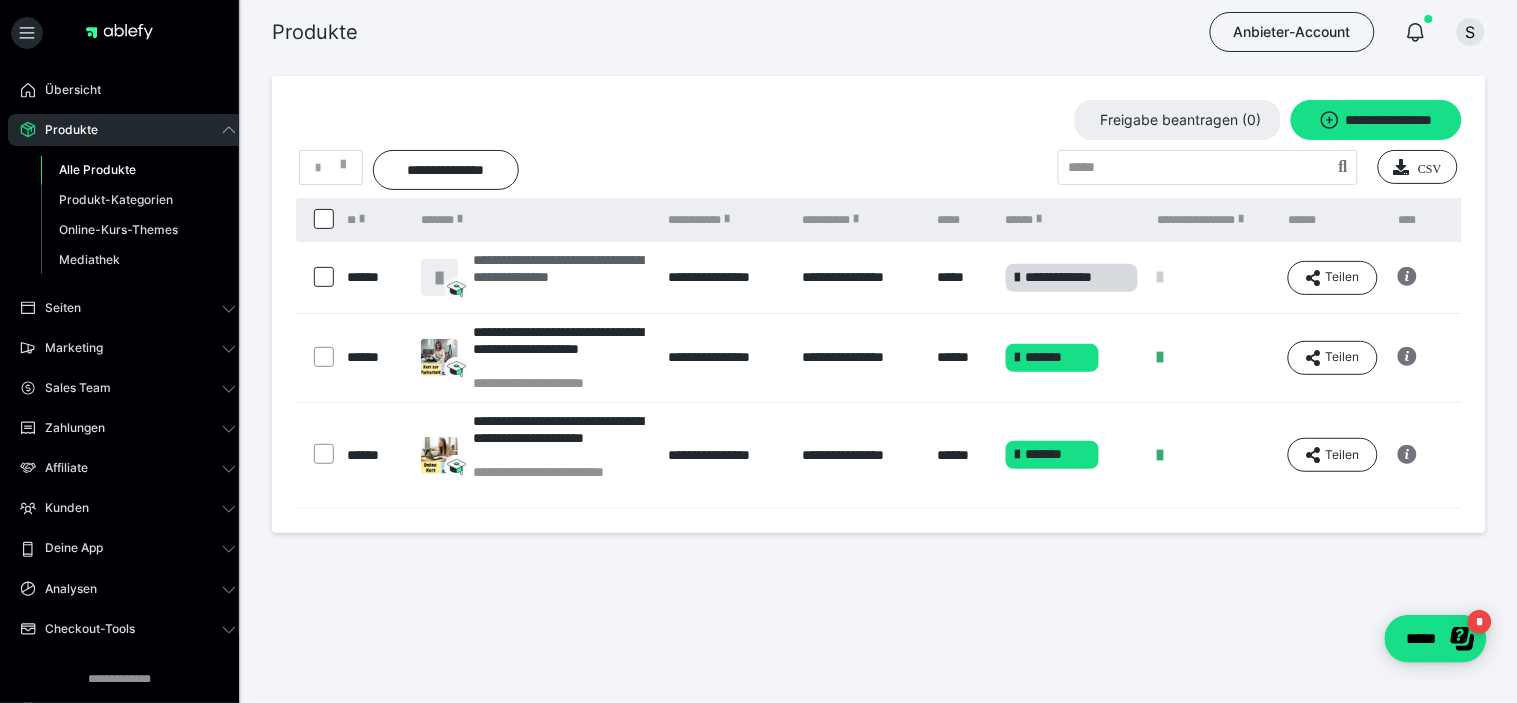 click on "**********" at bounding box center [560, 277] 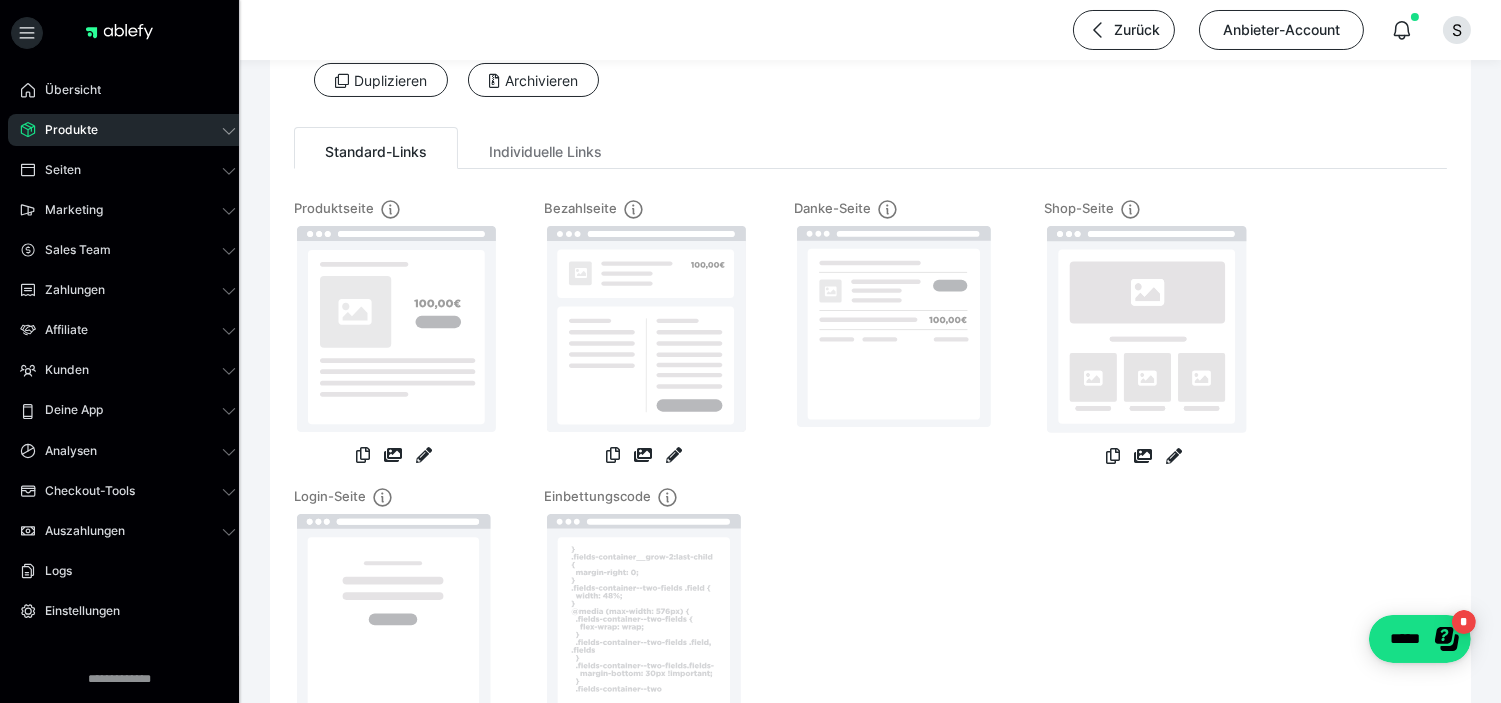 scroll, scrollTop: 222, scrollLeft: 0, axis: vertical 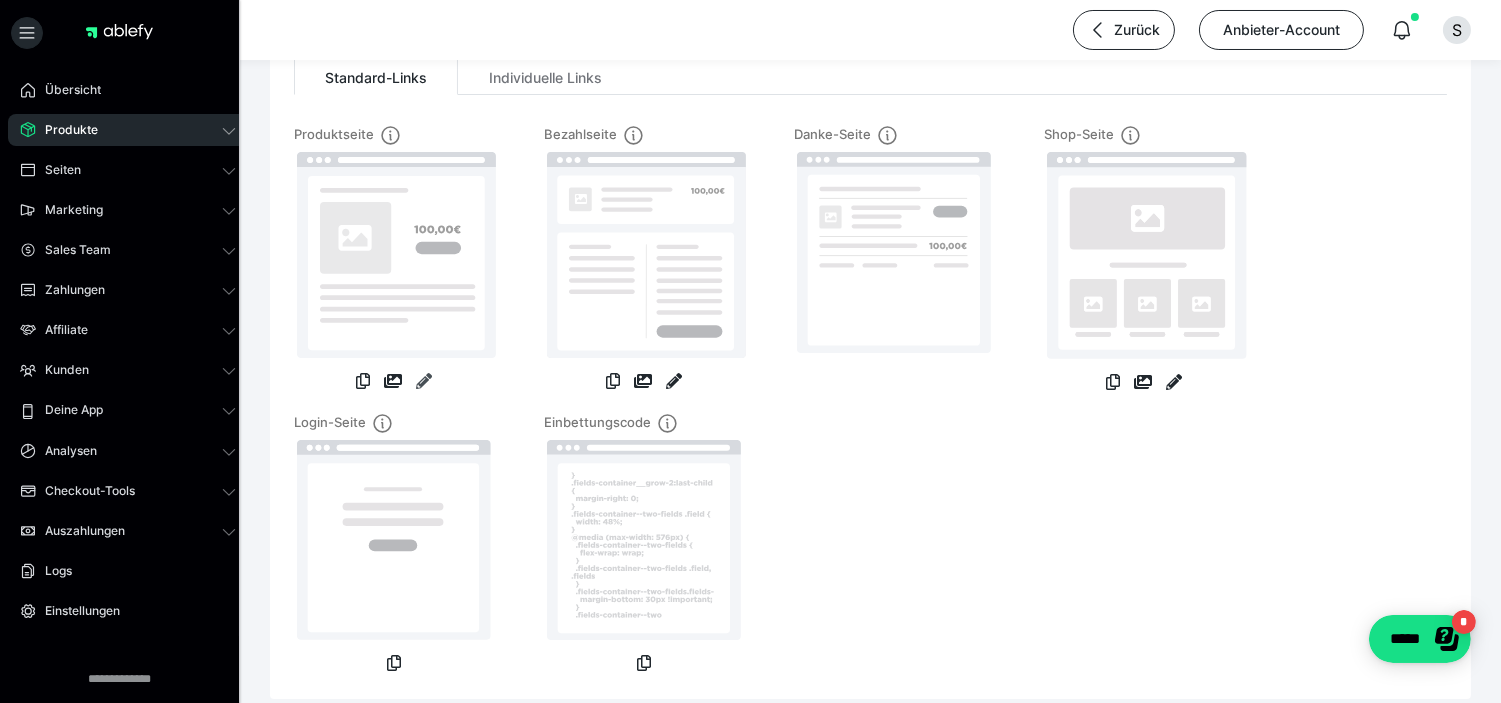 click at bounding box center [424, 381] 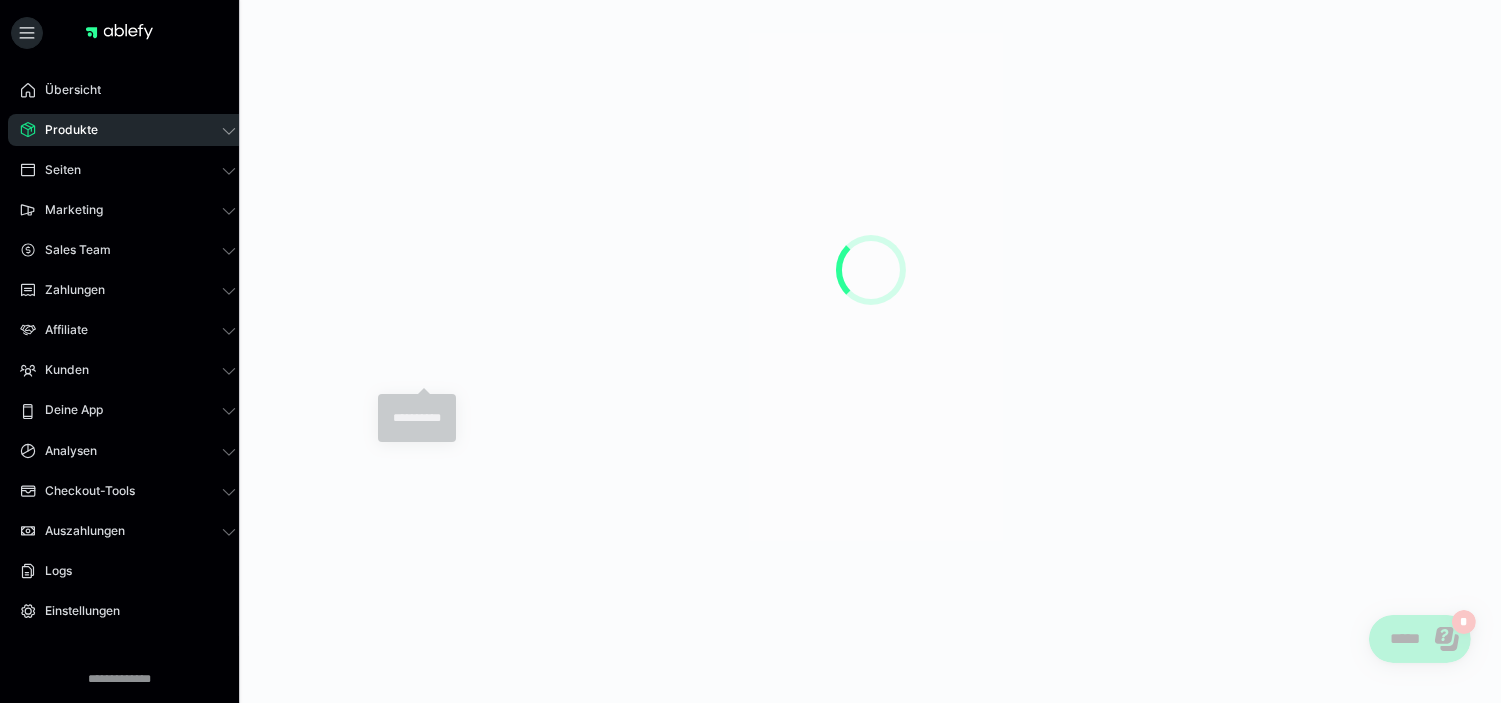 scroll, scrollTop: 0, scrollLeft: 0, axis: both 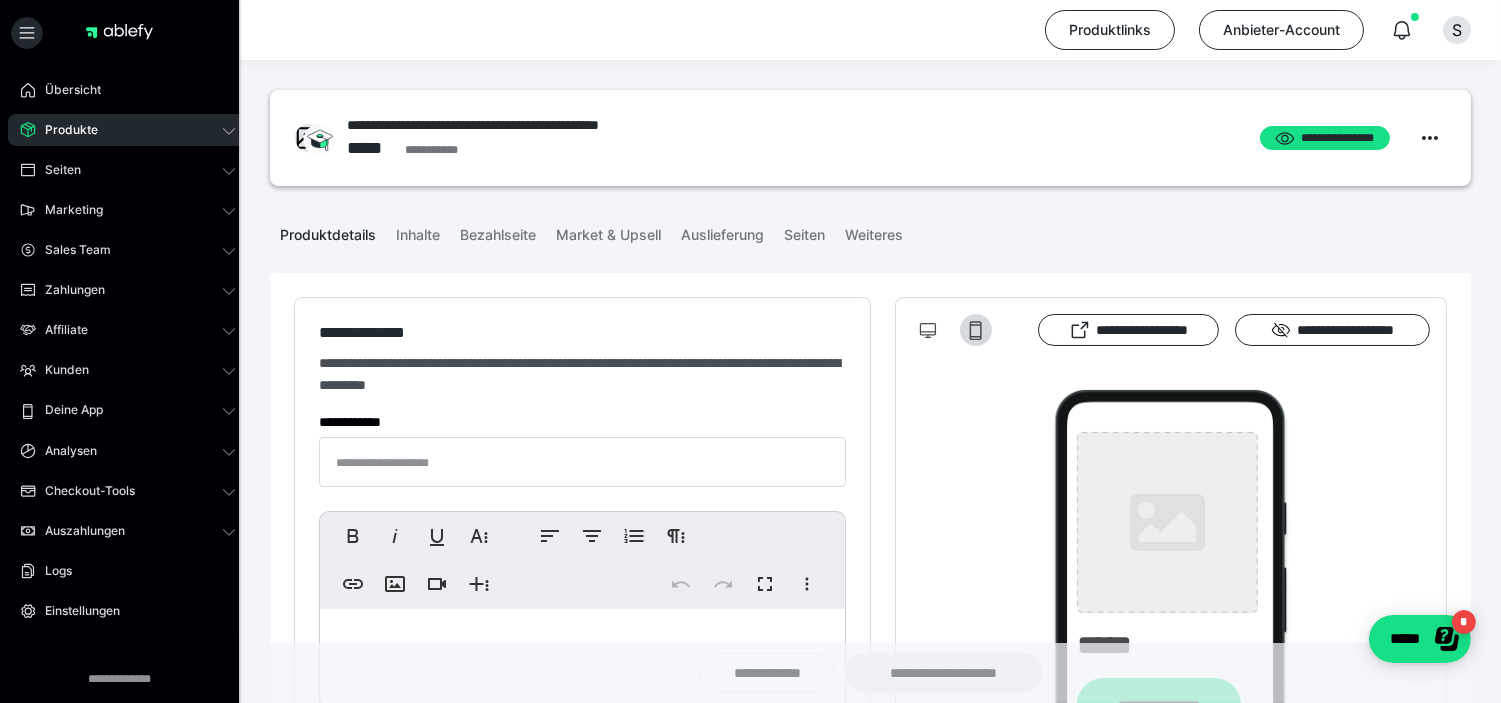 type on "**********" 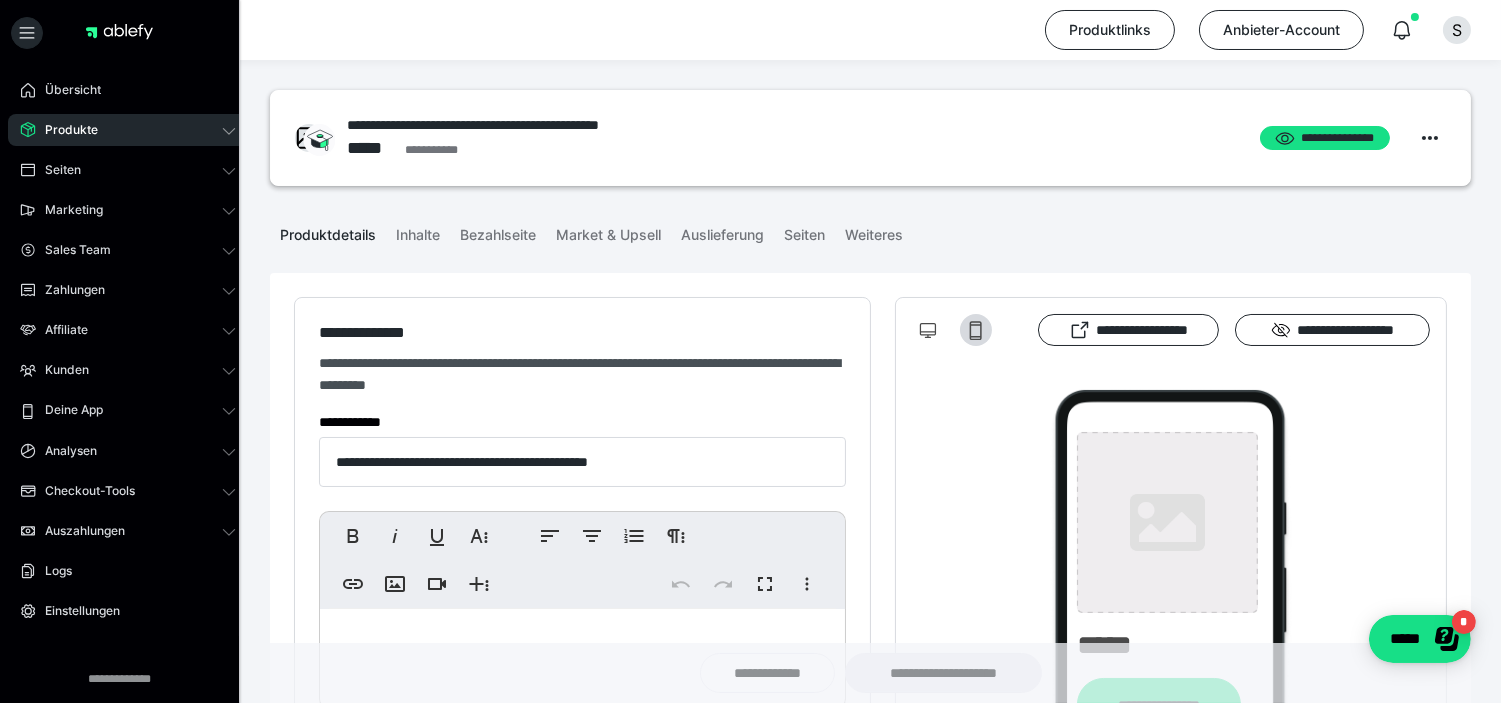 type on "**********" 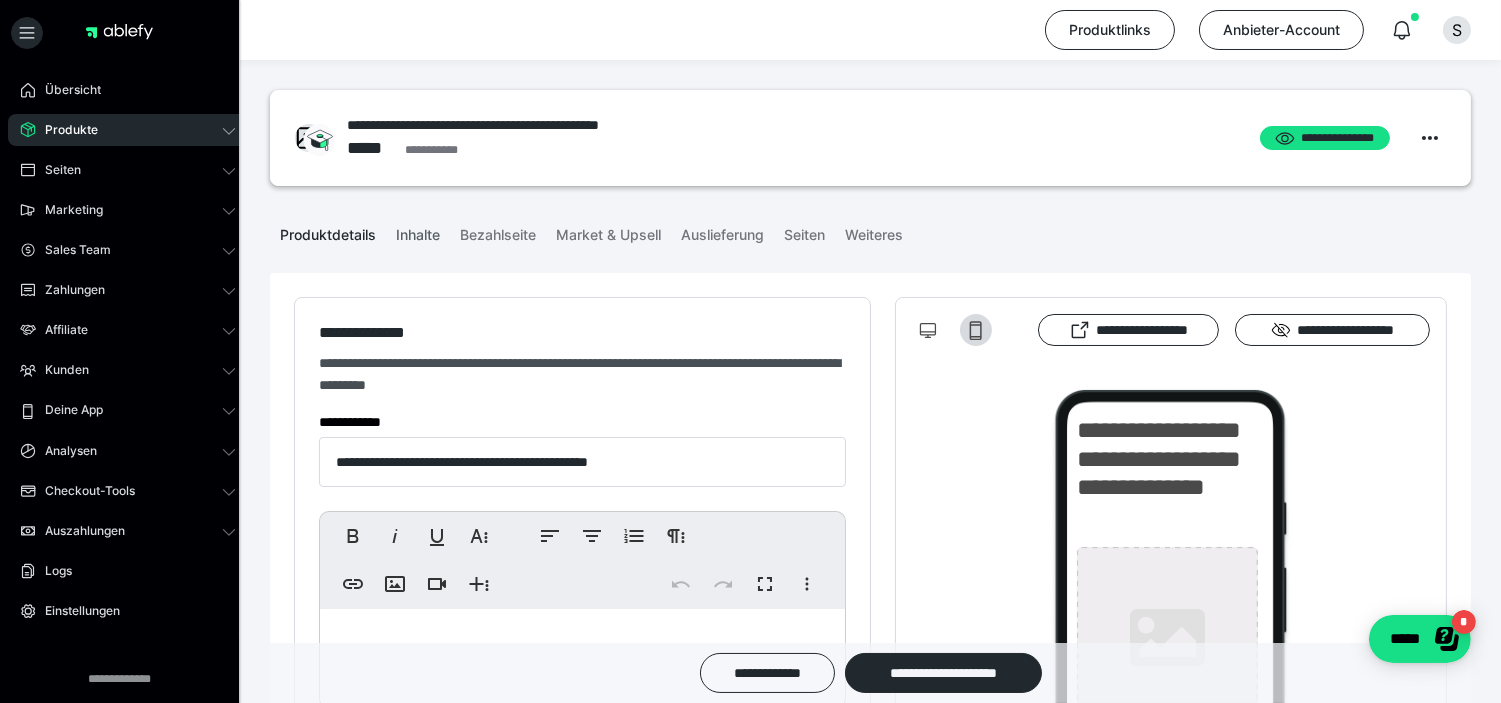click on "Inhalte" at bounding box center [418, 231] 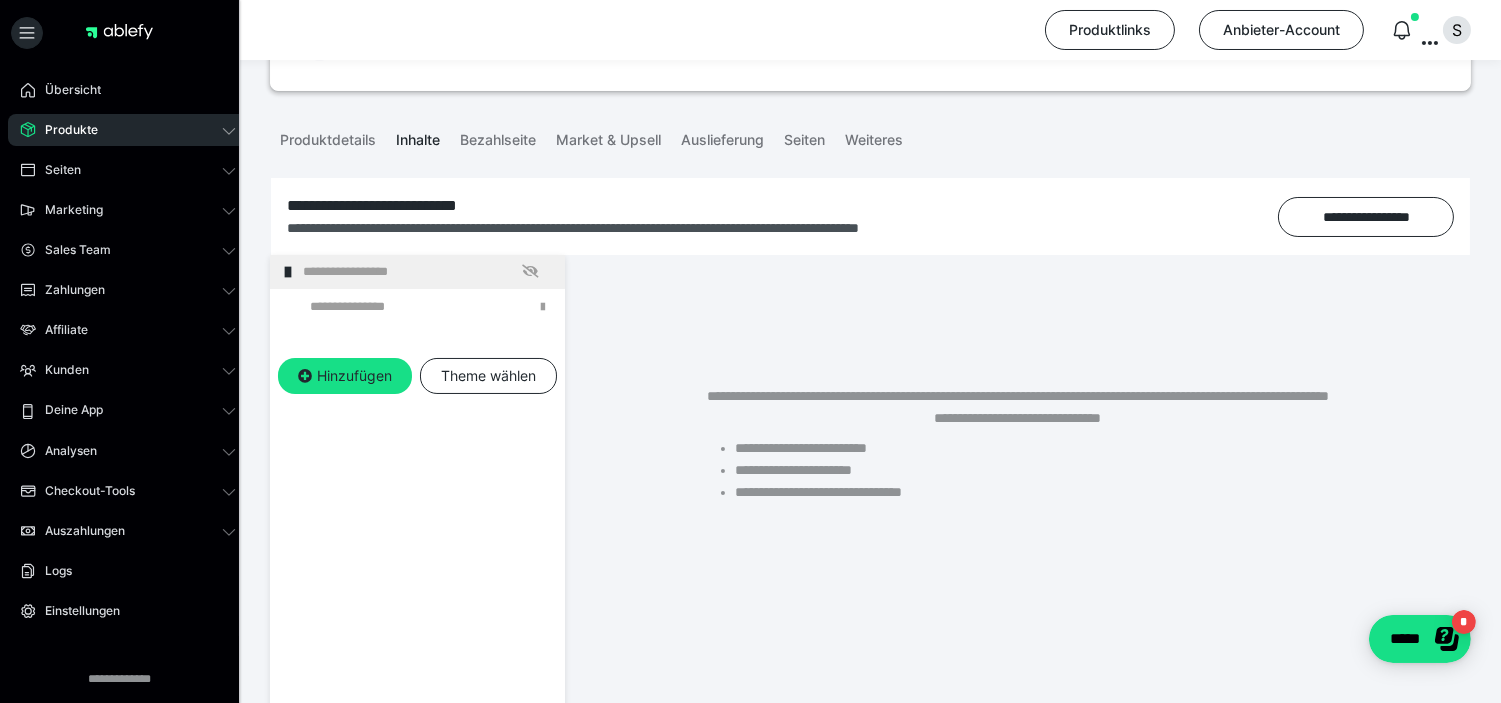 scroll, scrollTop: 222, scrollLeft: 0, axis: vertical 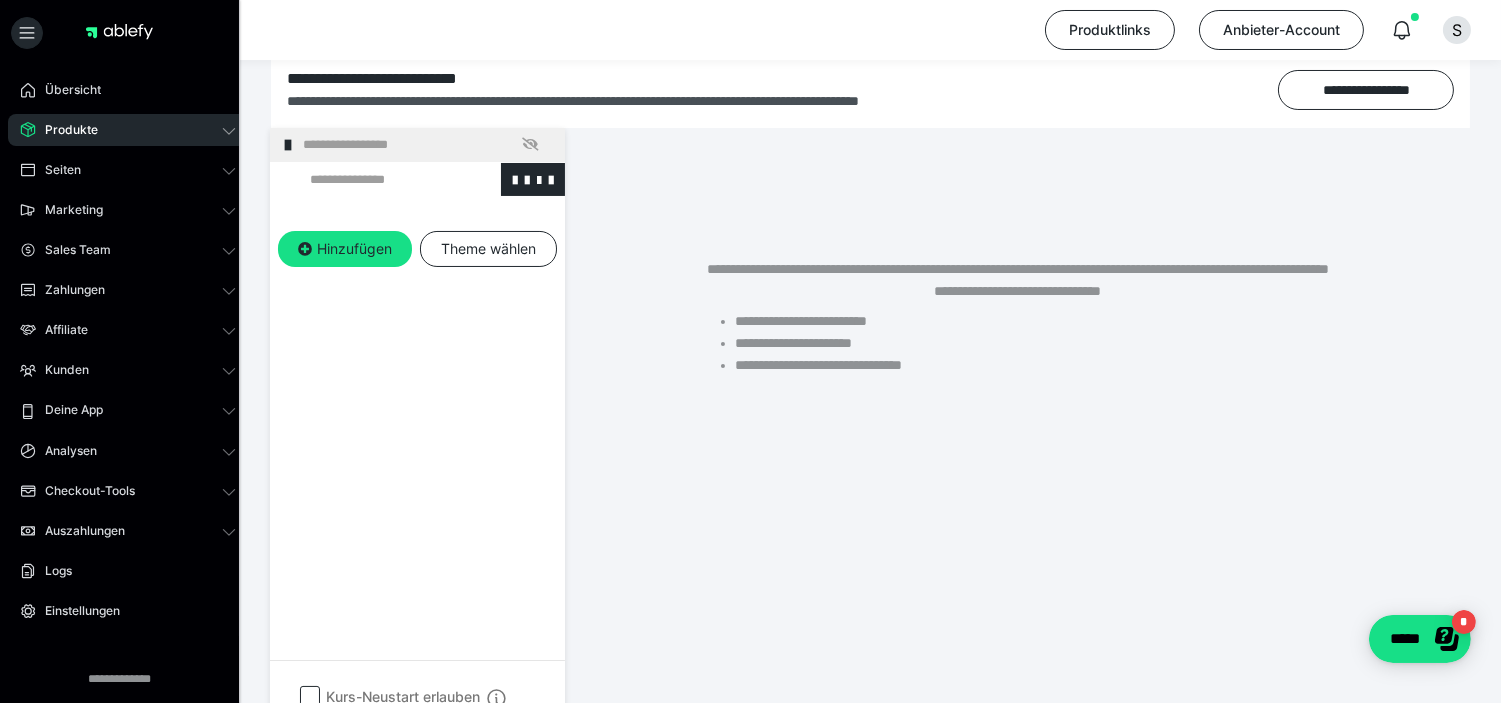 click at bounding box center [375, 179] 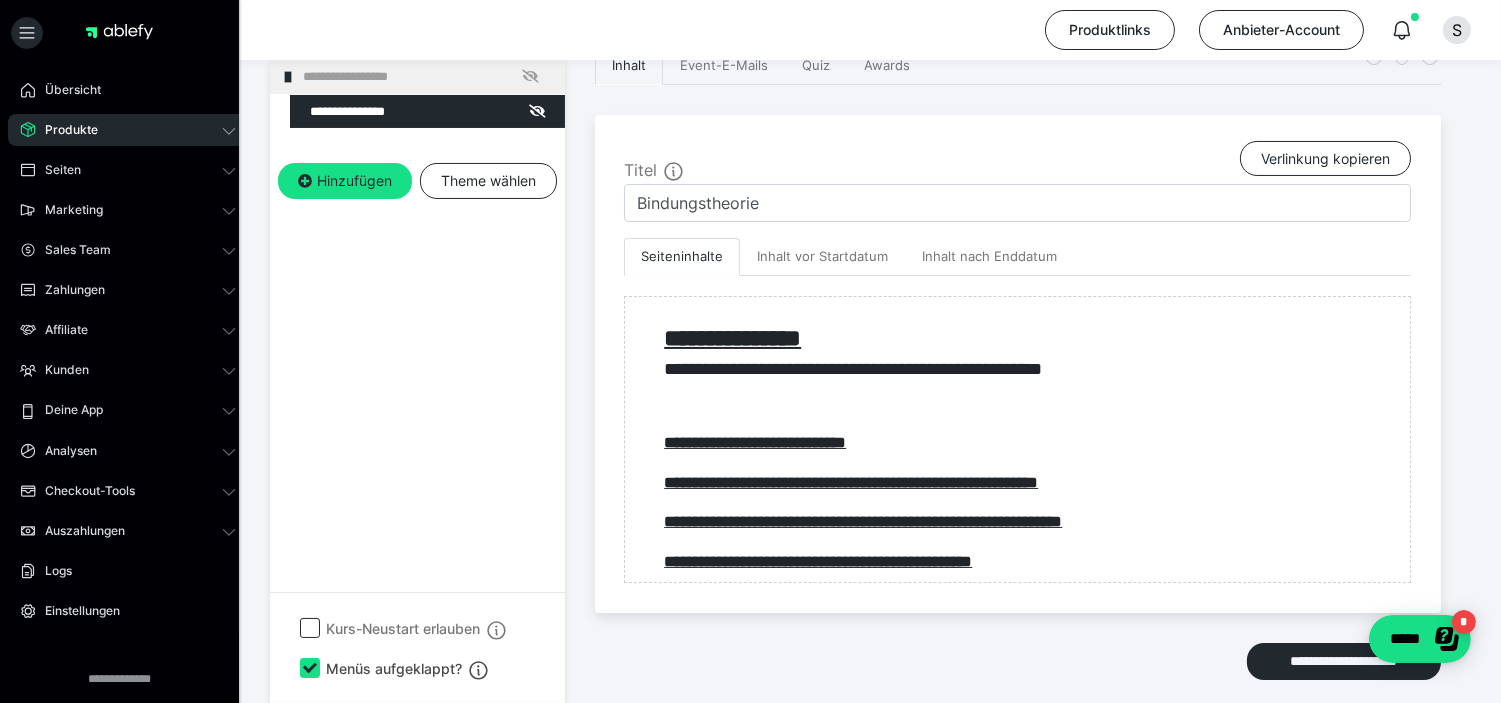 scroll, scrollTop: 411, scrollLeft: 0, axis: vertical 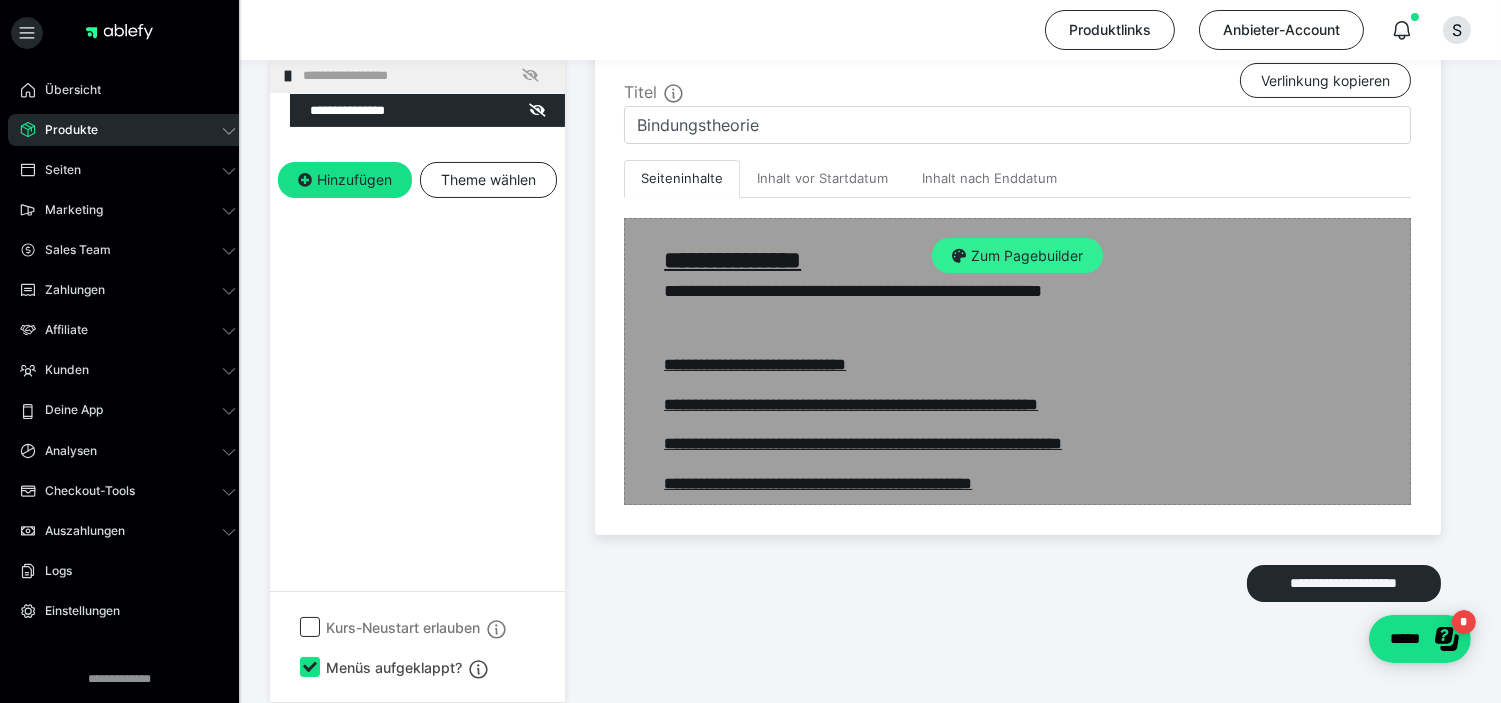 click on "Zum Pagebuilder" at bounding box center [1017, 256] 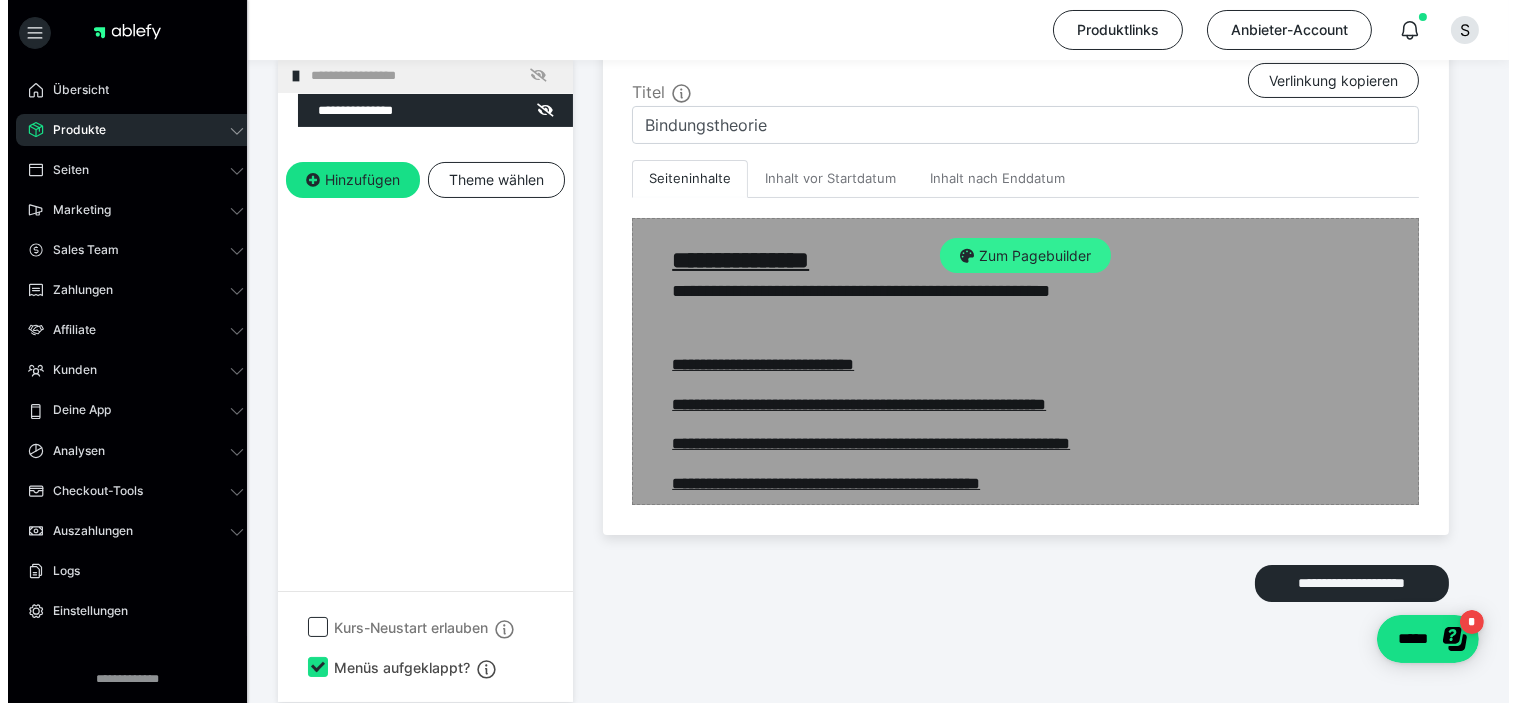 scroll, scrollTop: 290, scrollLeft: 0, axis: vertical 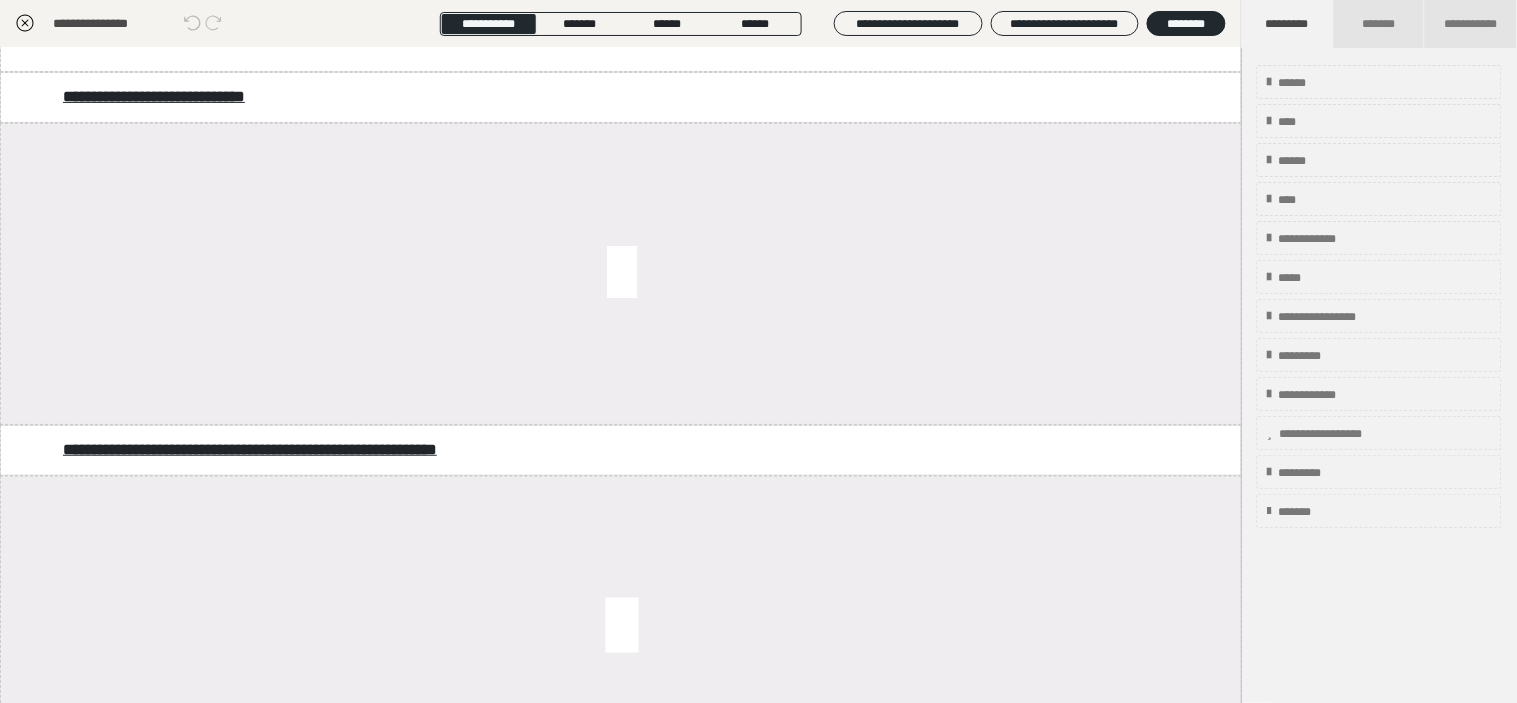 click 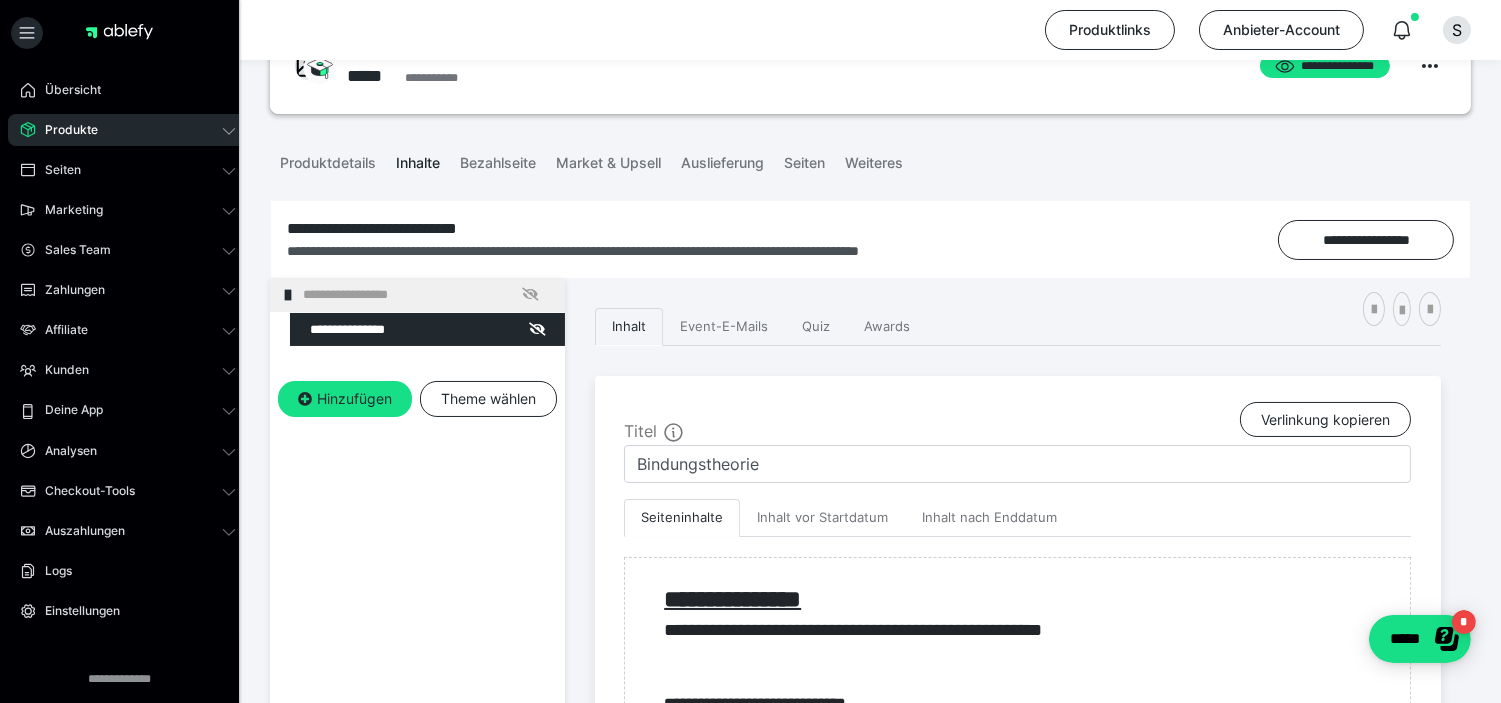 scroll, scrollTop: 111, scrollLeft: 0, axis: vertical 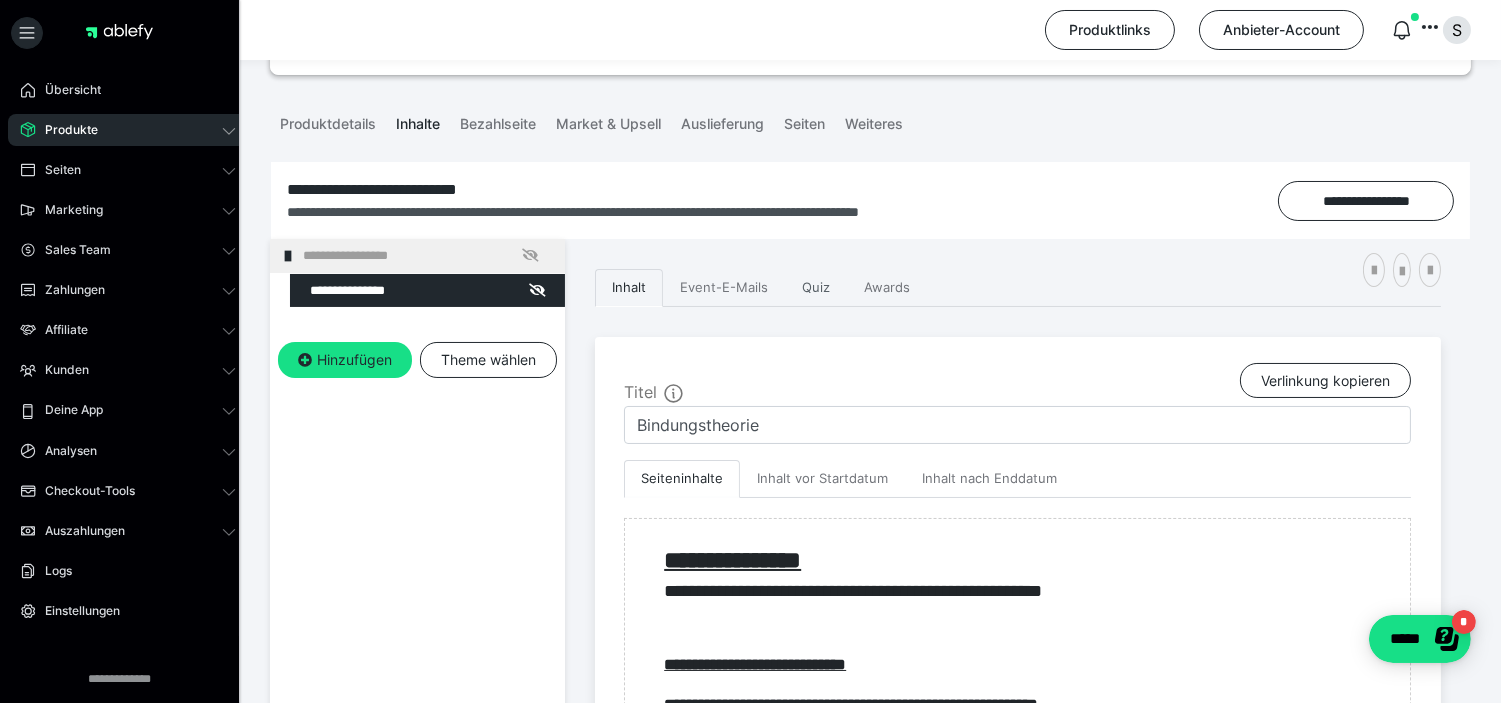 click on "Quiz" at bounding box center [816, 288] 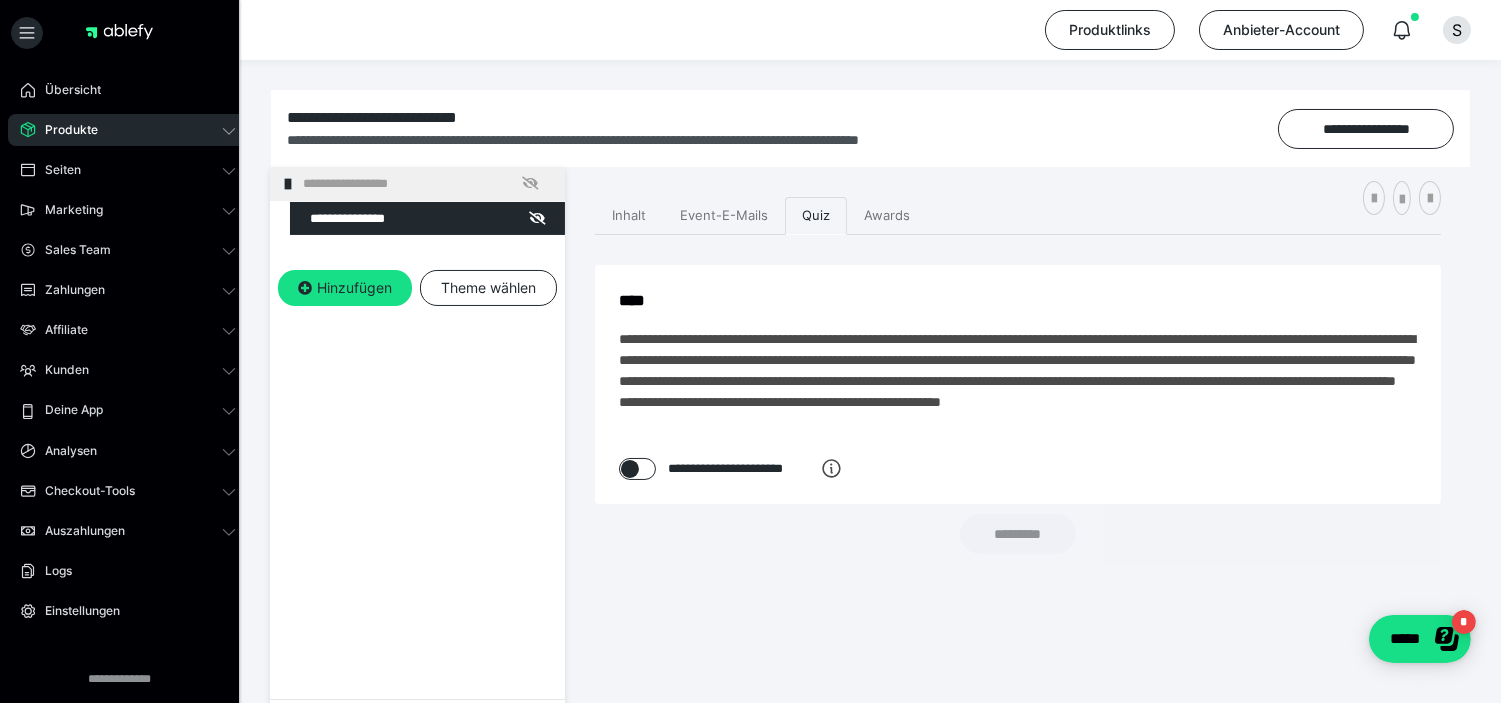 scroll, scrollTop: 222, scrollLeft: 0, axis: vertical 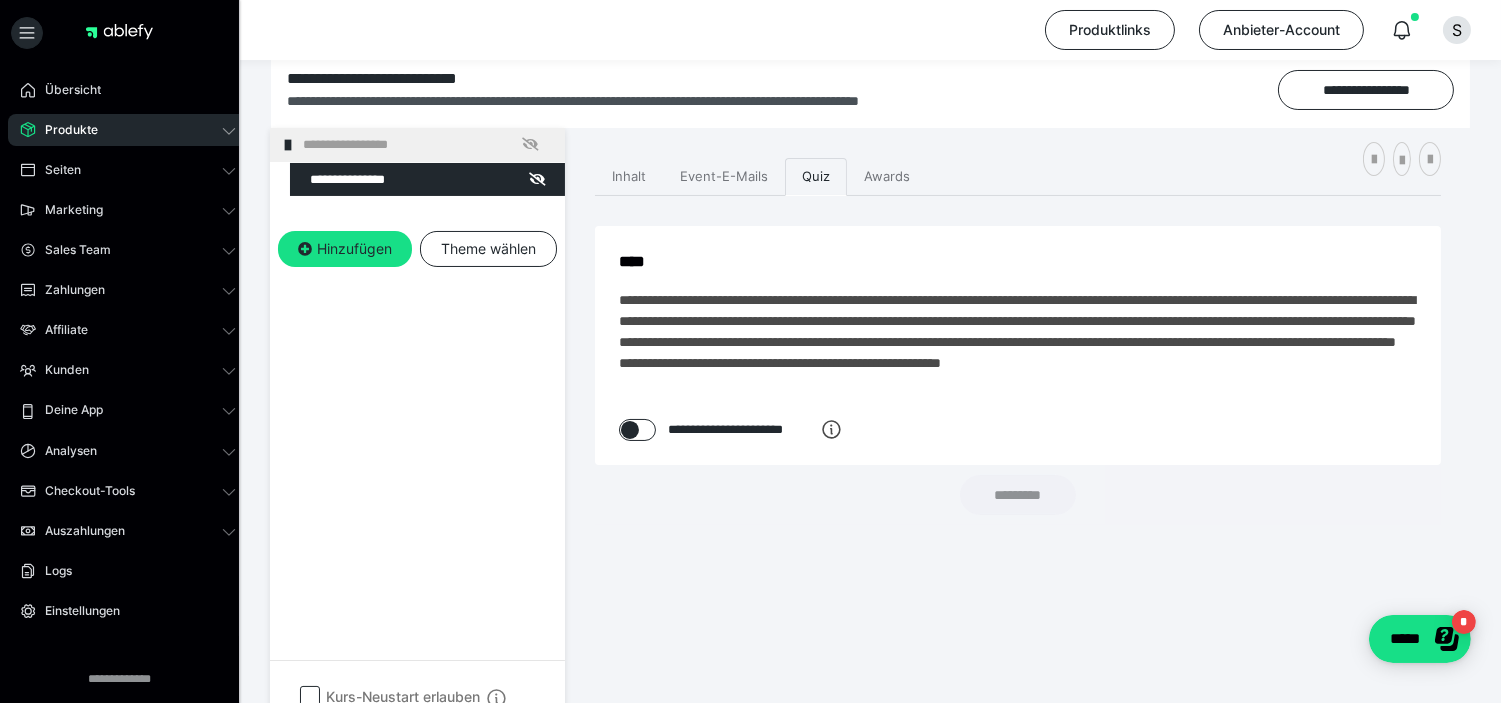 click at bounding box center [630, 430] 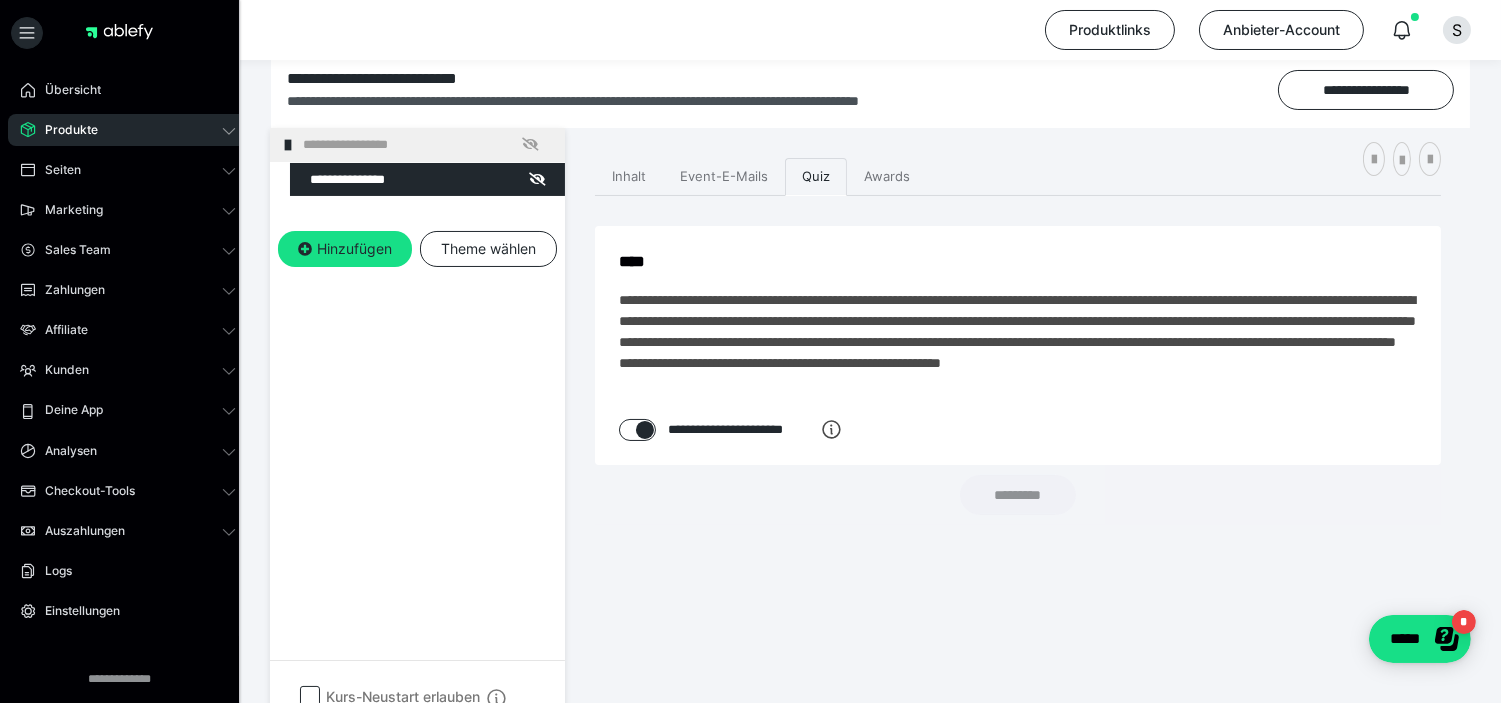 checkbox on "****" 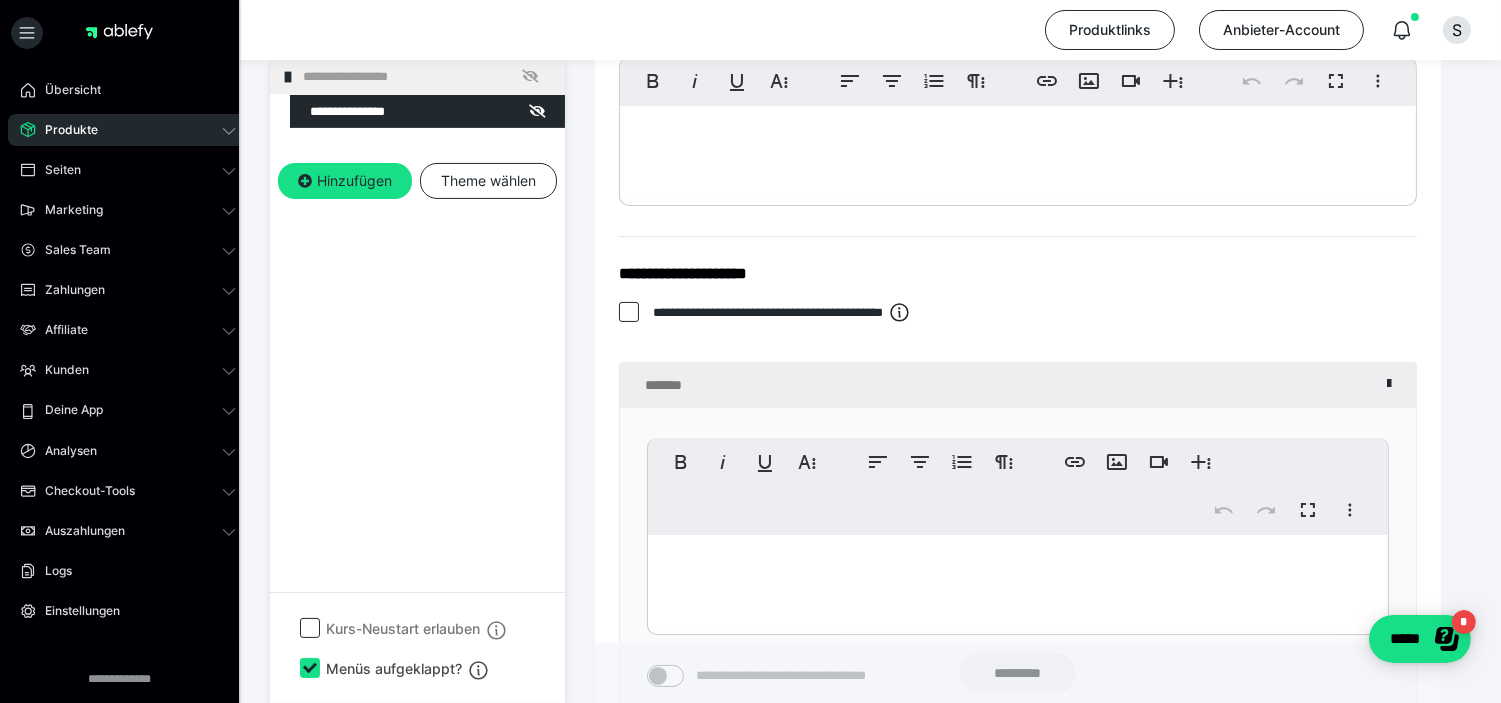 scroll, scrollTop: 462, scrollLeft: 0, axis: vertical 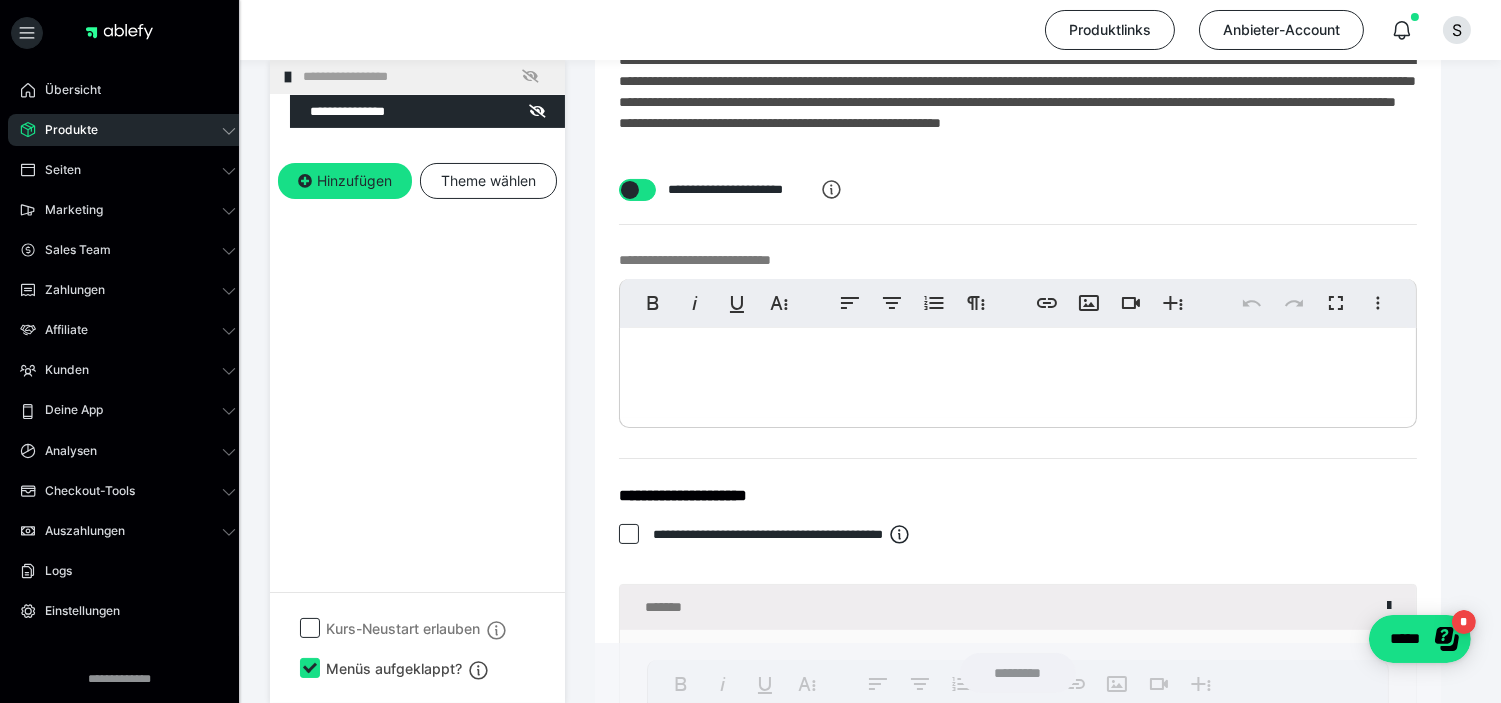 click at bounding box center [1018, 373] 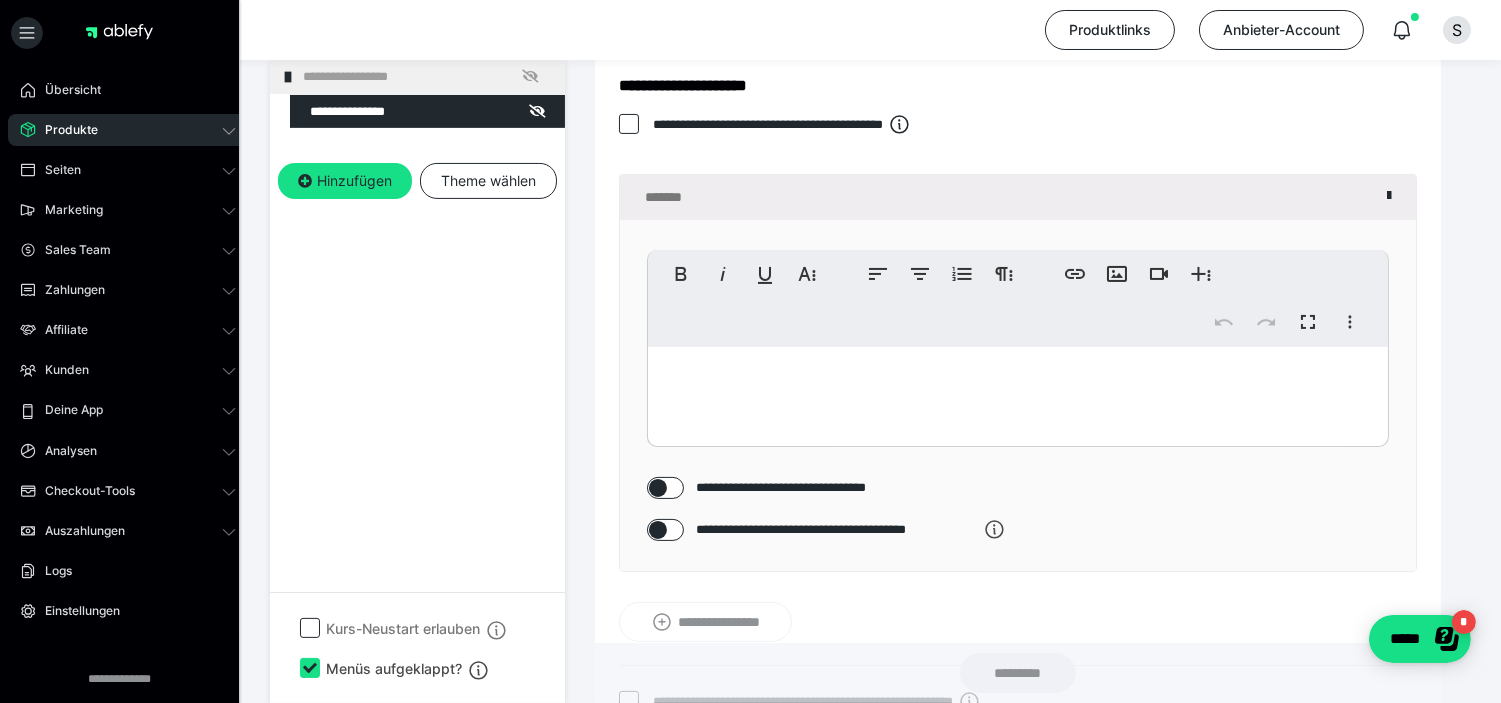 scroll, scrollTop: 906, scrollLeft: 0, axis: vertical 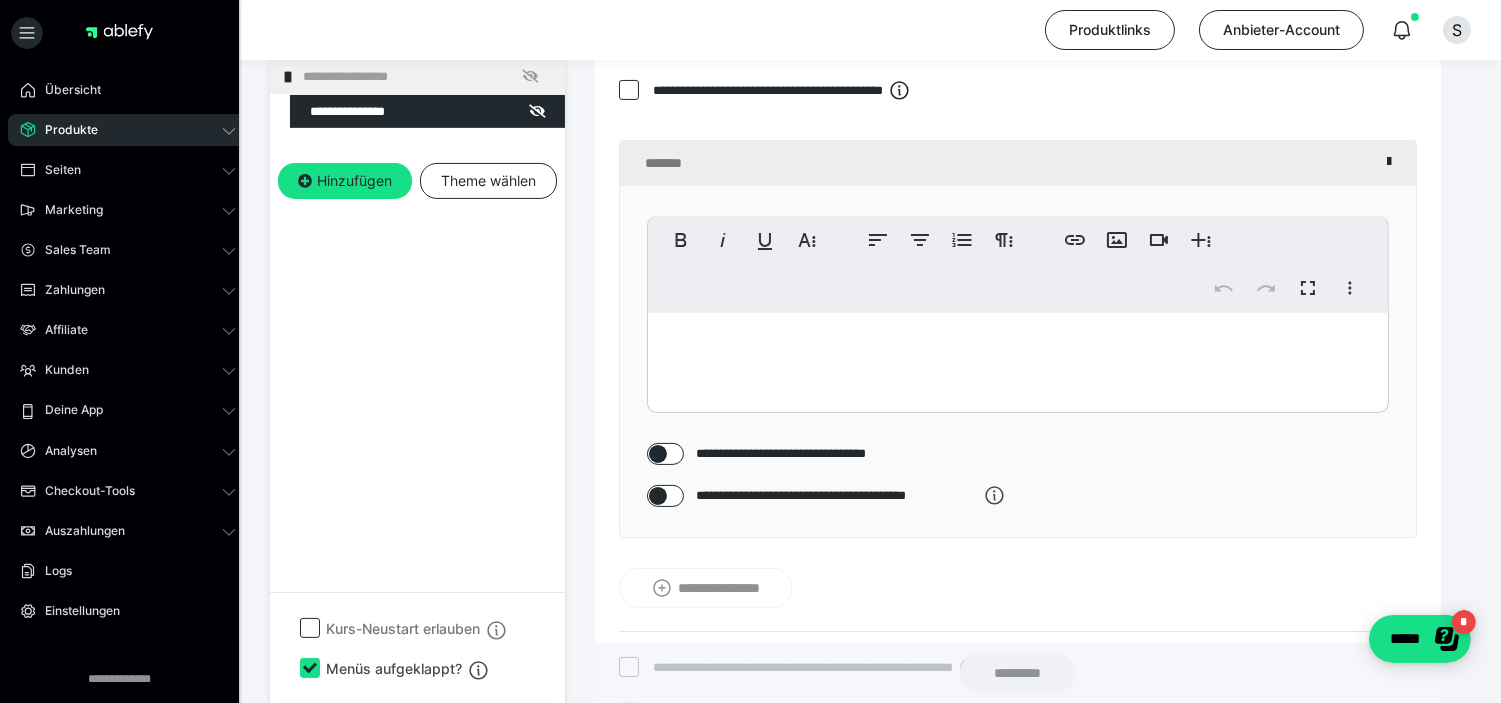 click at bounding box center [1018, 358] 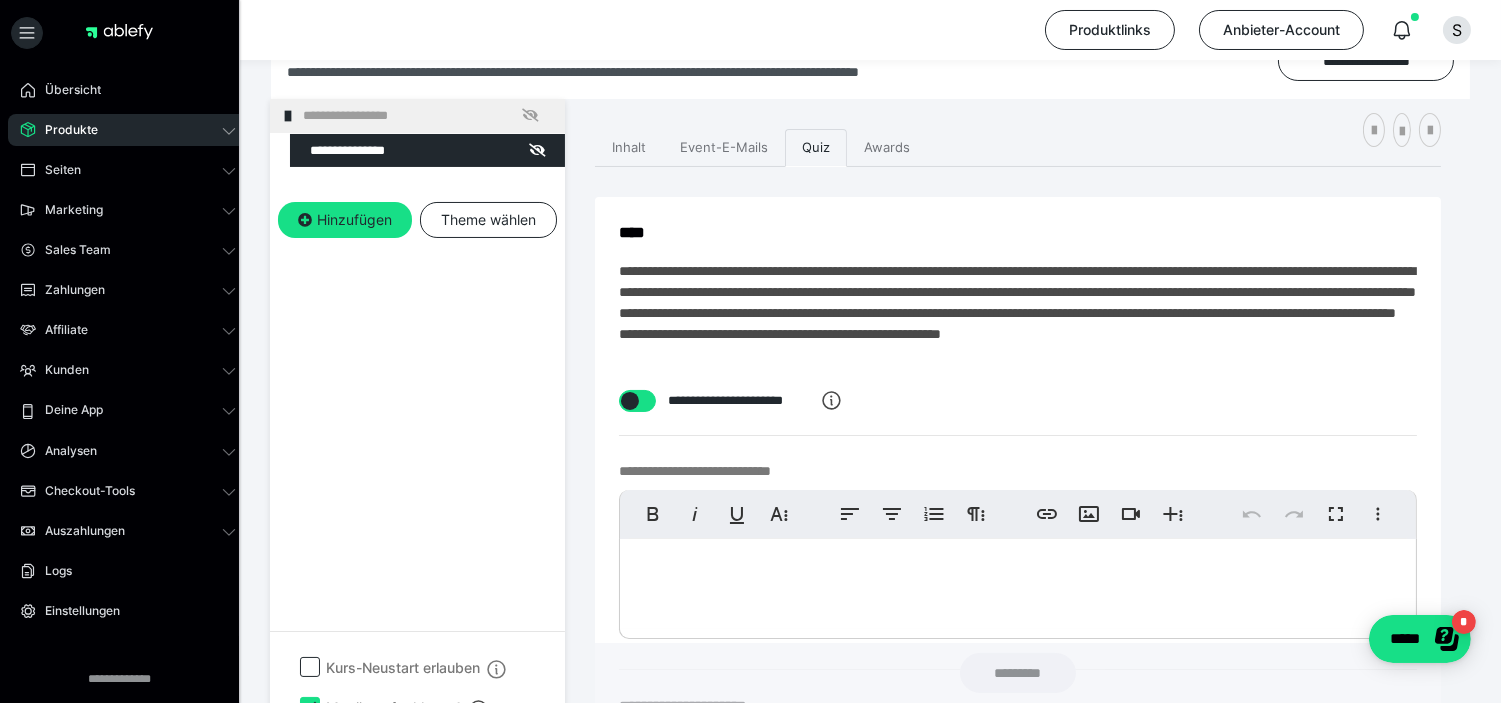 scroll, scrollTop: 240, scrollLeft: 0, axis: vertical 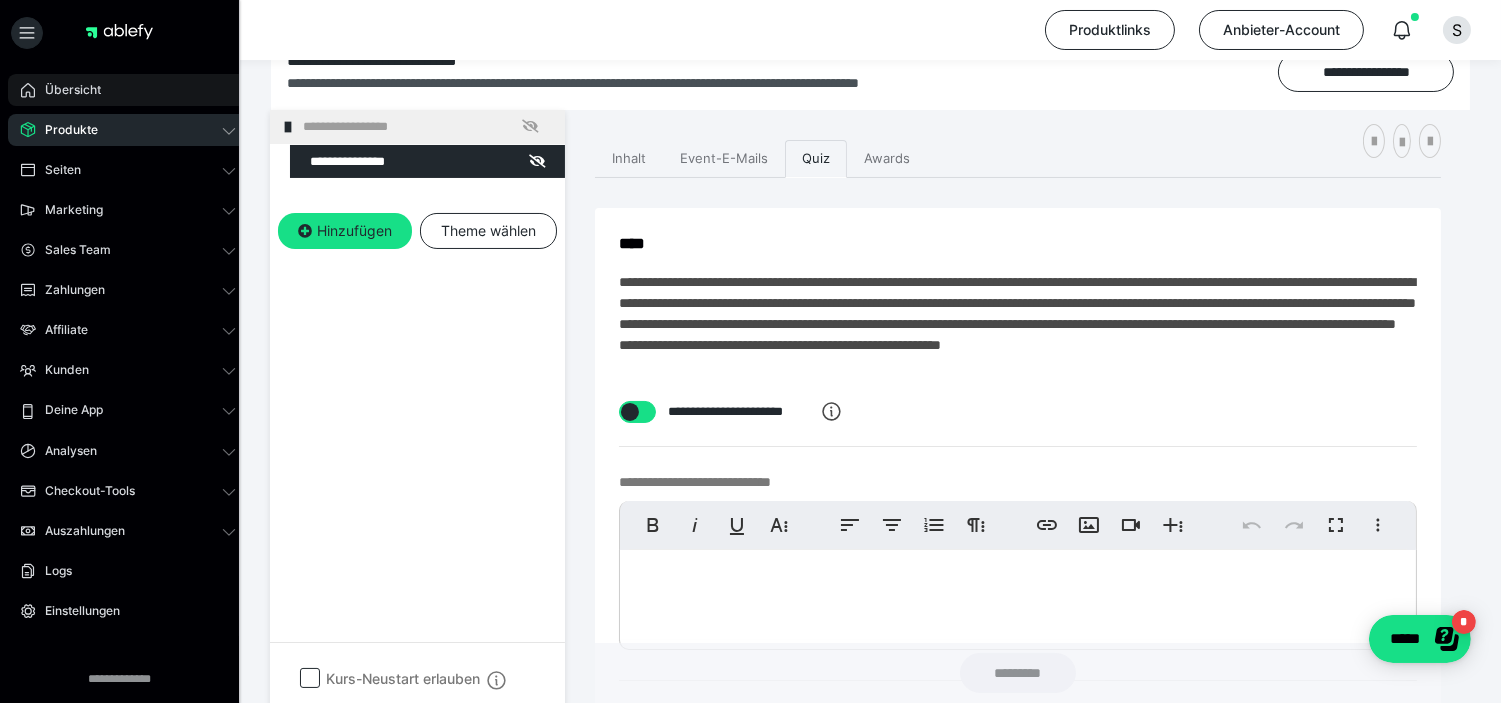 click on "Übersicht" at bounding box center [128, 90] 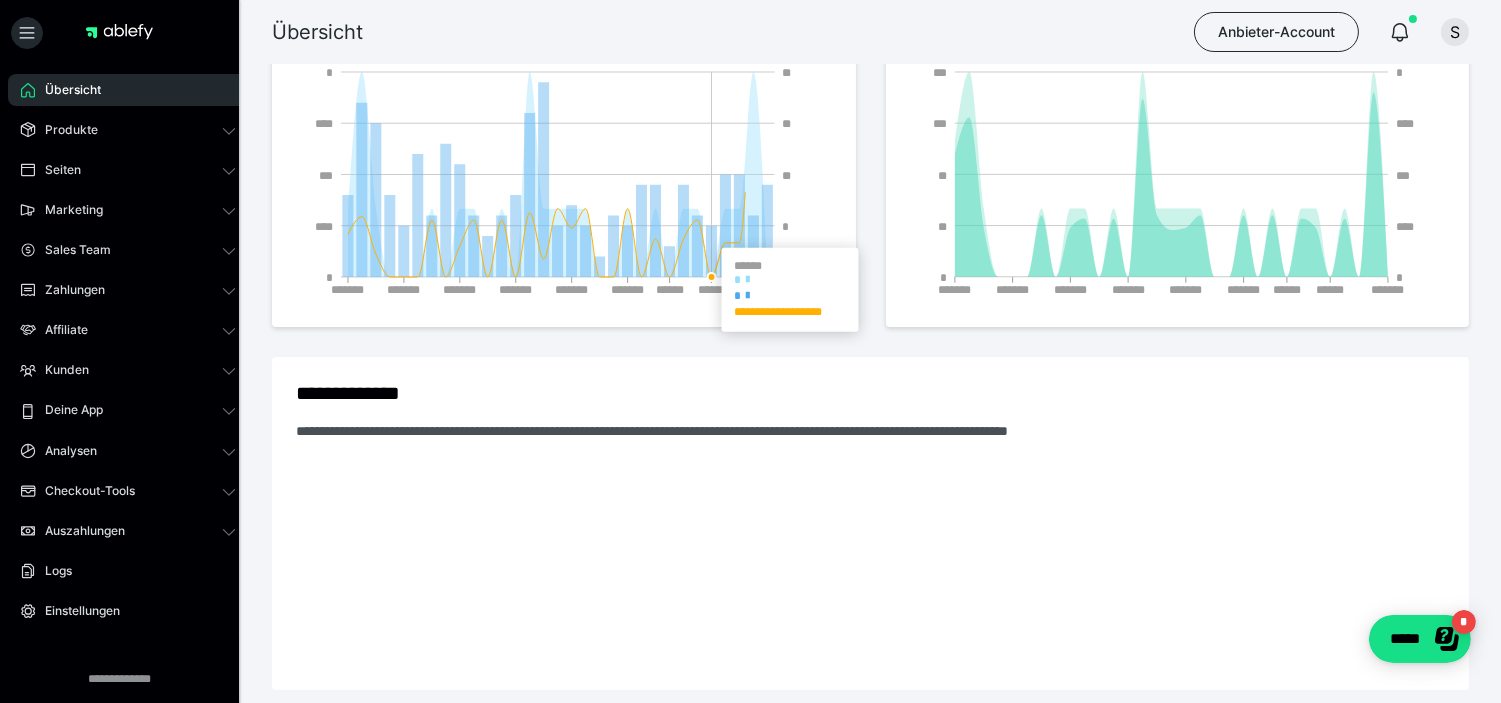 scroll, scrollTop: 0, scrollLeft: 0, axis: both 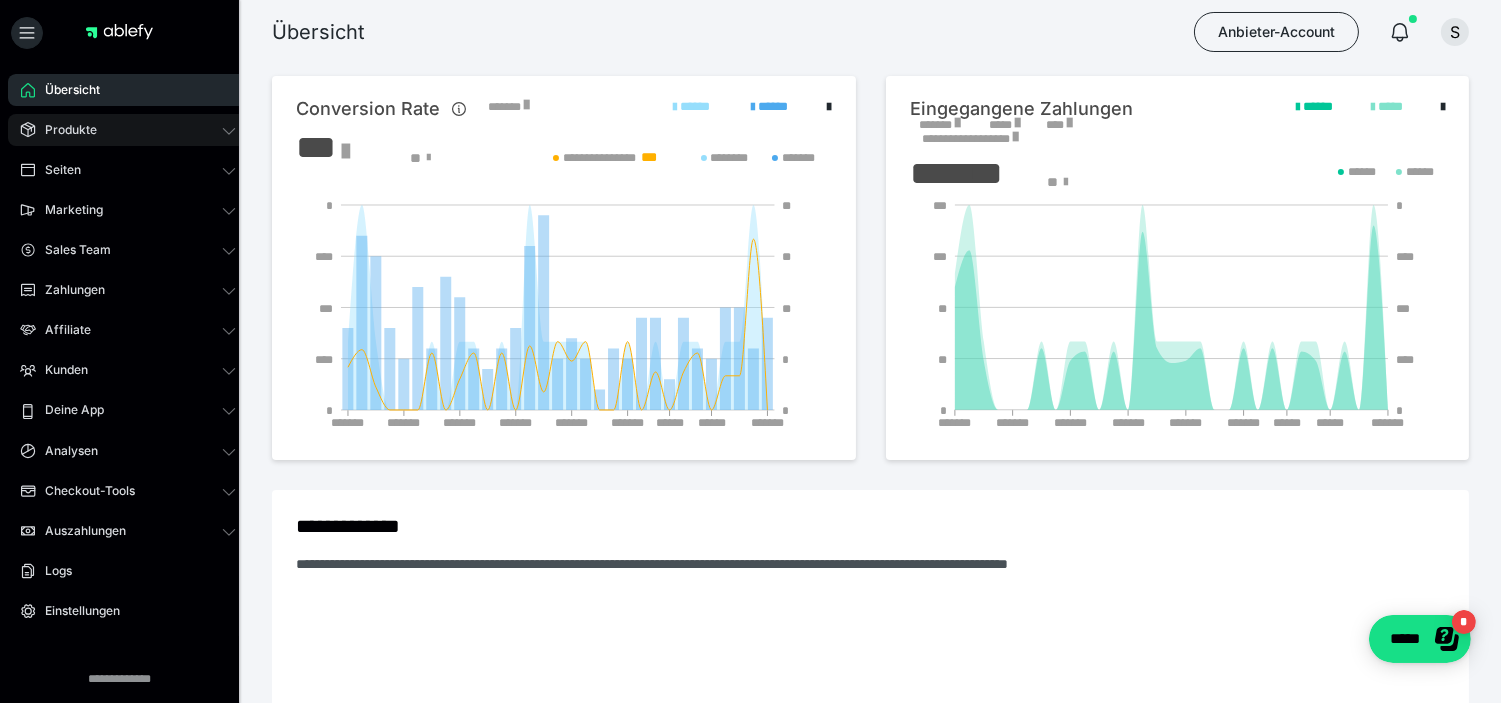 click on "Produkte" at bounding box center [128, 130] 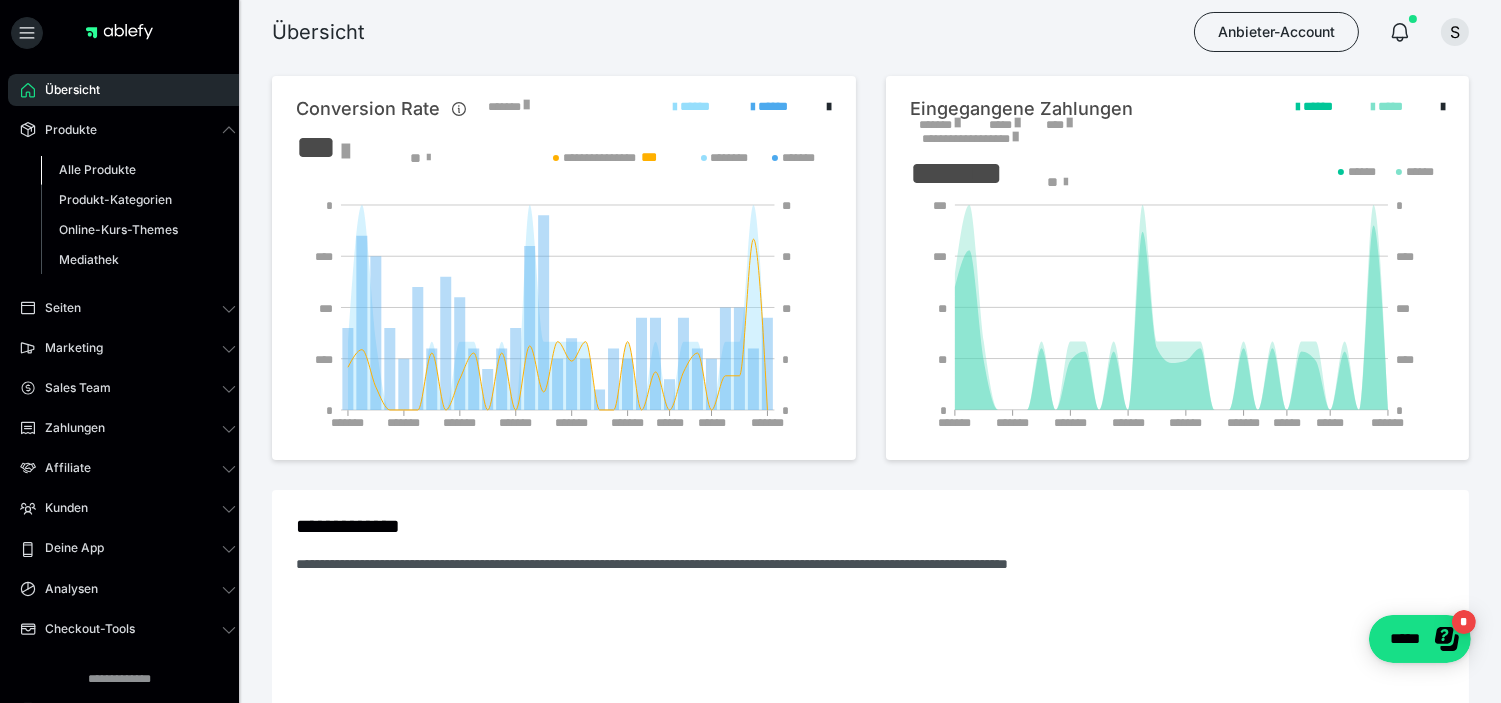click on "Alle Produkte" at bounding box center [138, 170] 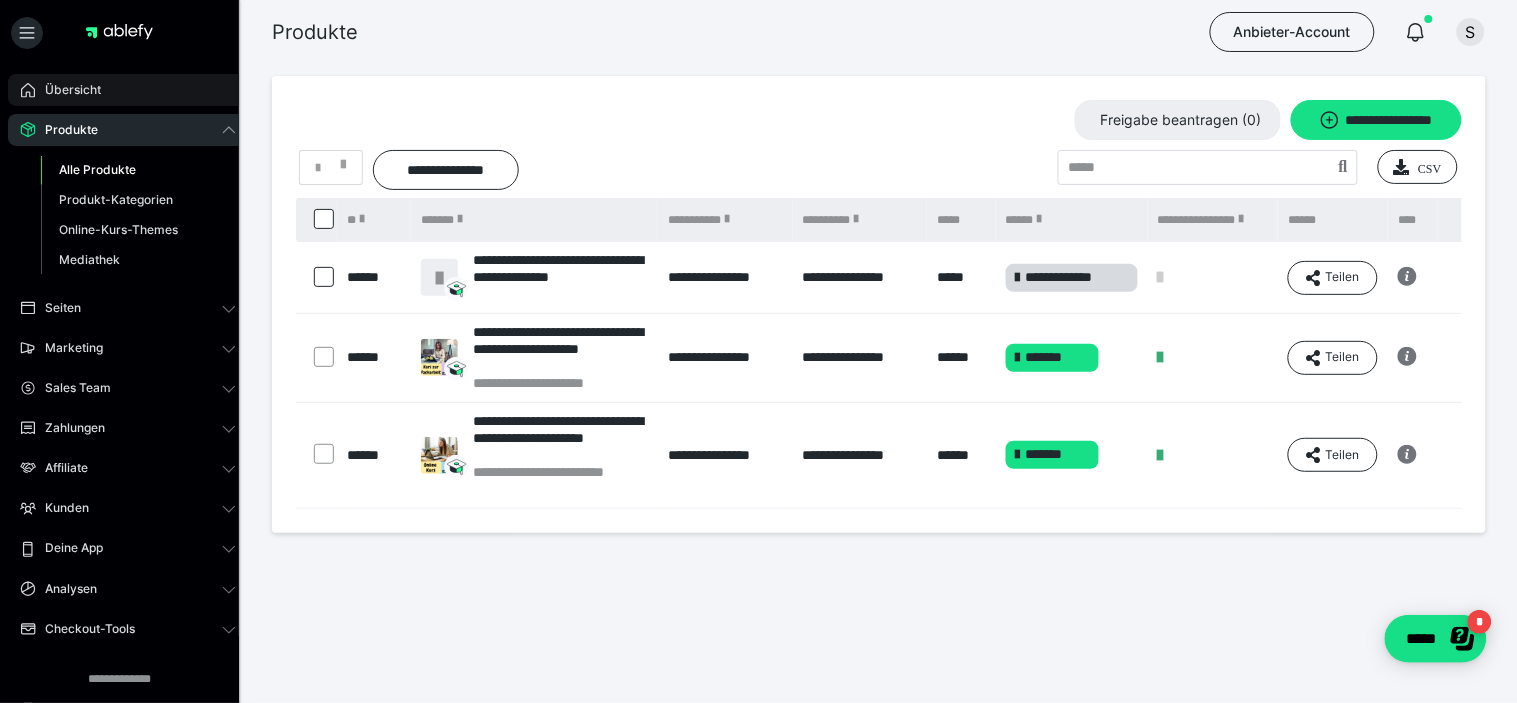 click on "Übersicht" at bounding box center (128, 90) 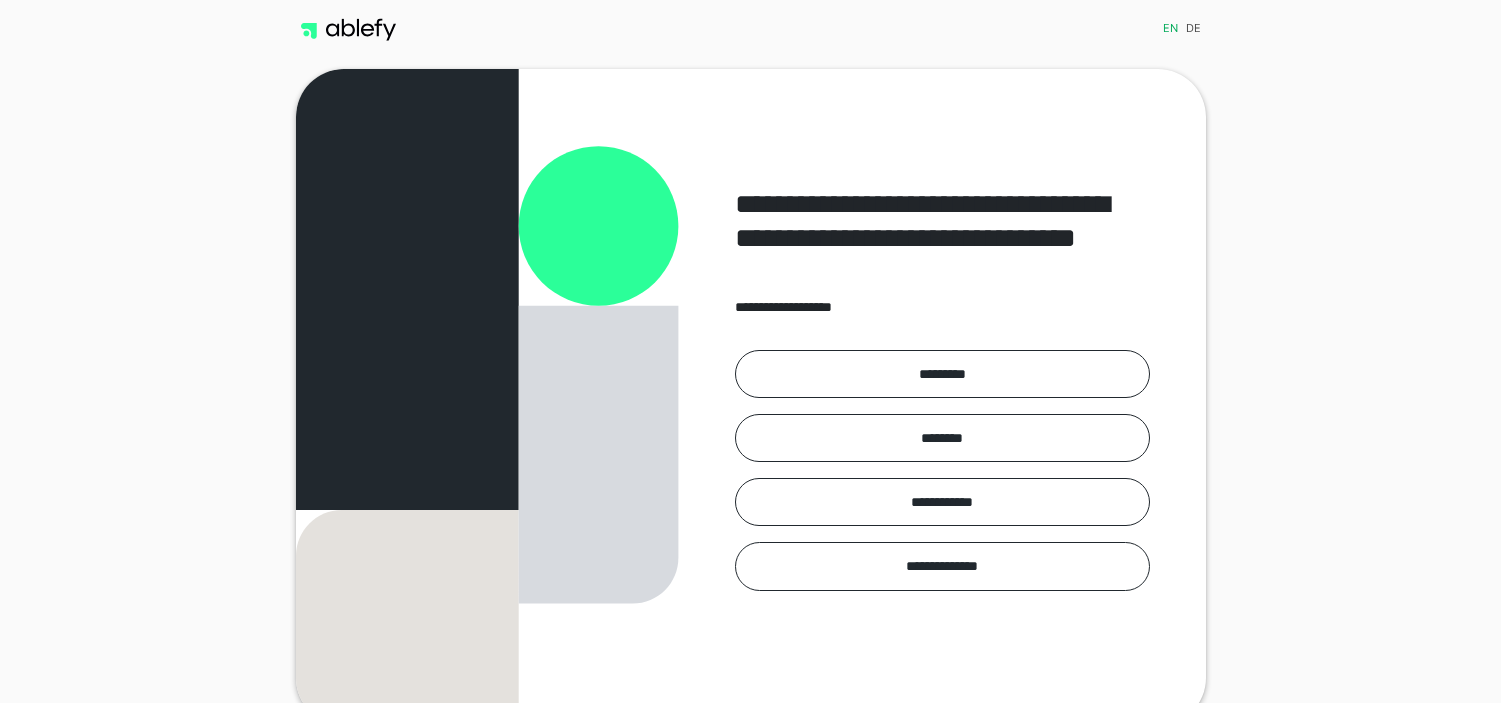scroll, scrollTop: 0, scrollLeft: 0, axis: both 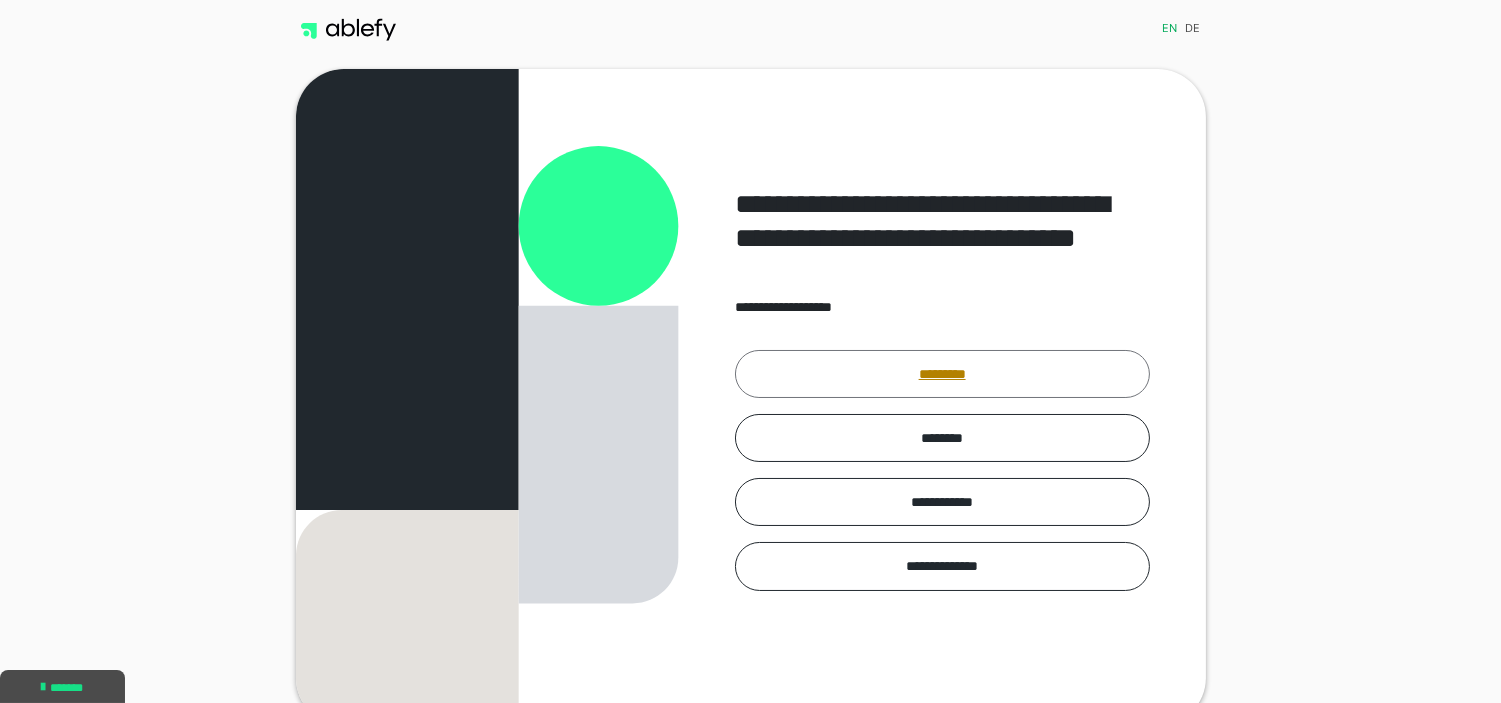 click on "*********" at bounding box center (942, 374) 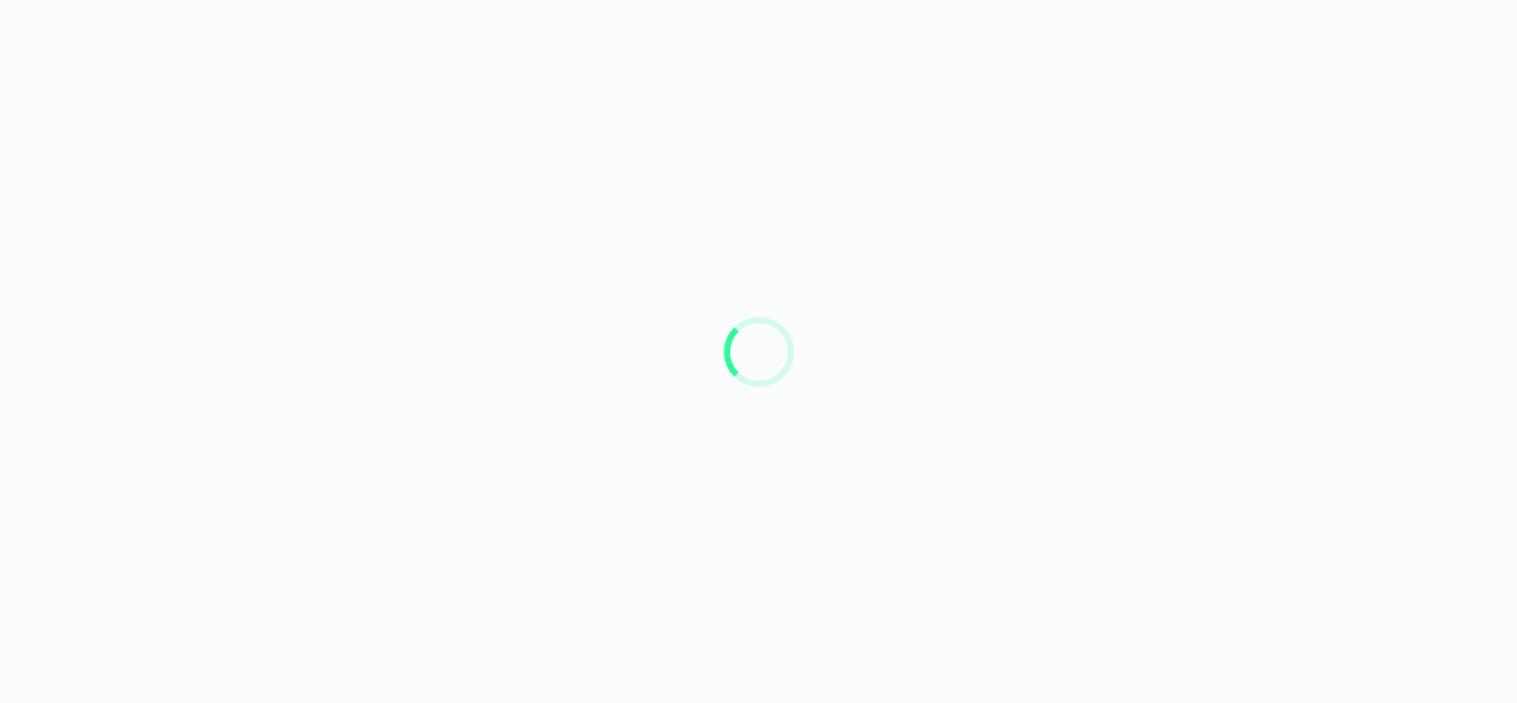 scroll, scrollTop: 0, scrollLeft: 0, axis: both 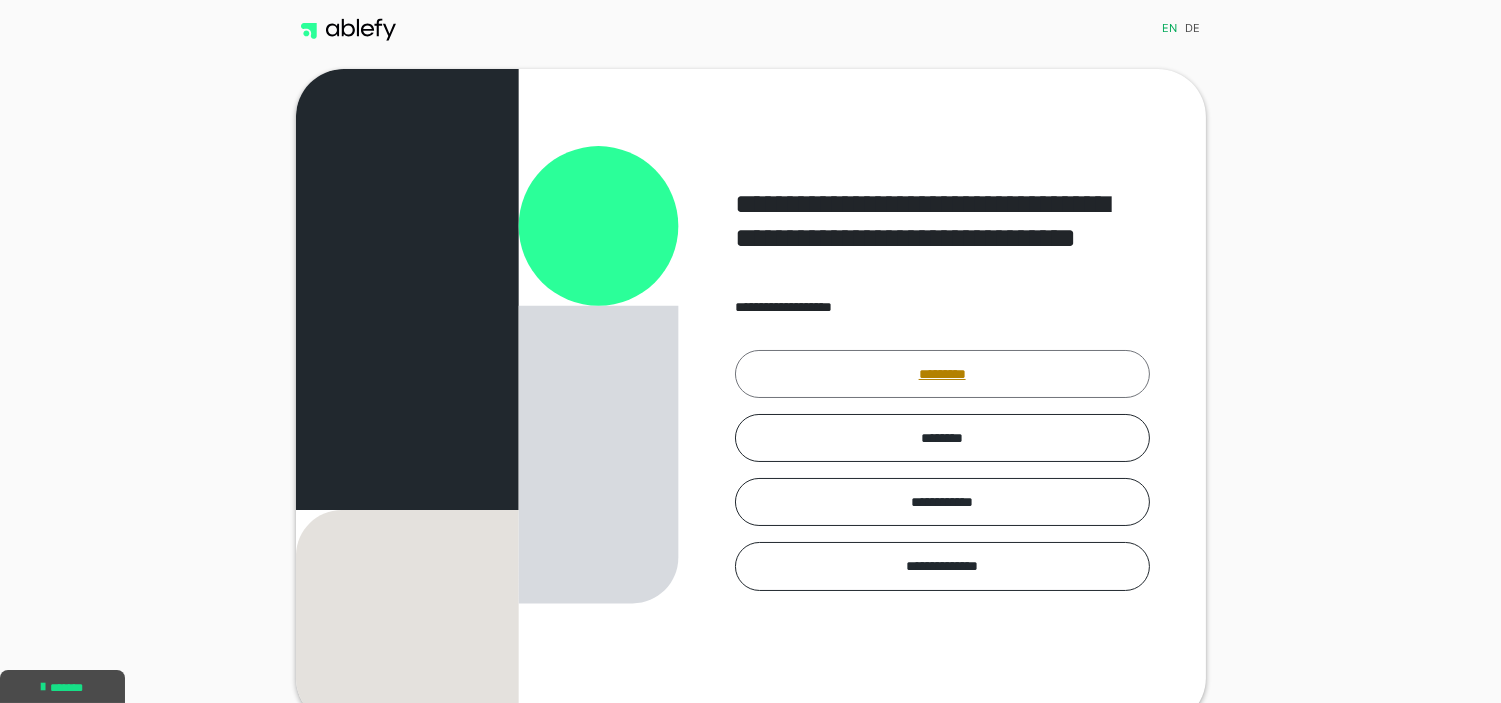 click on "*********" at bounding box center (942, 374) 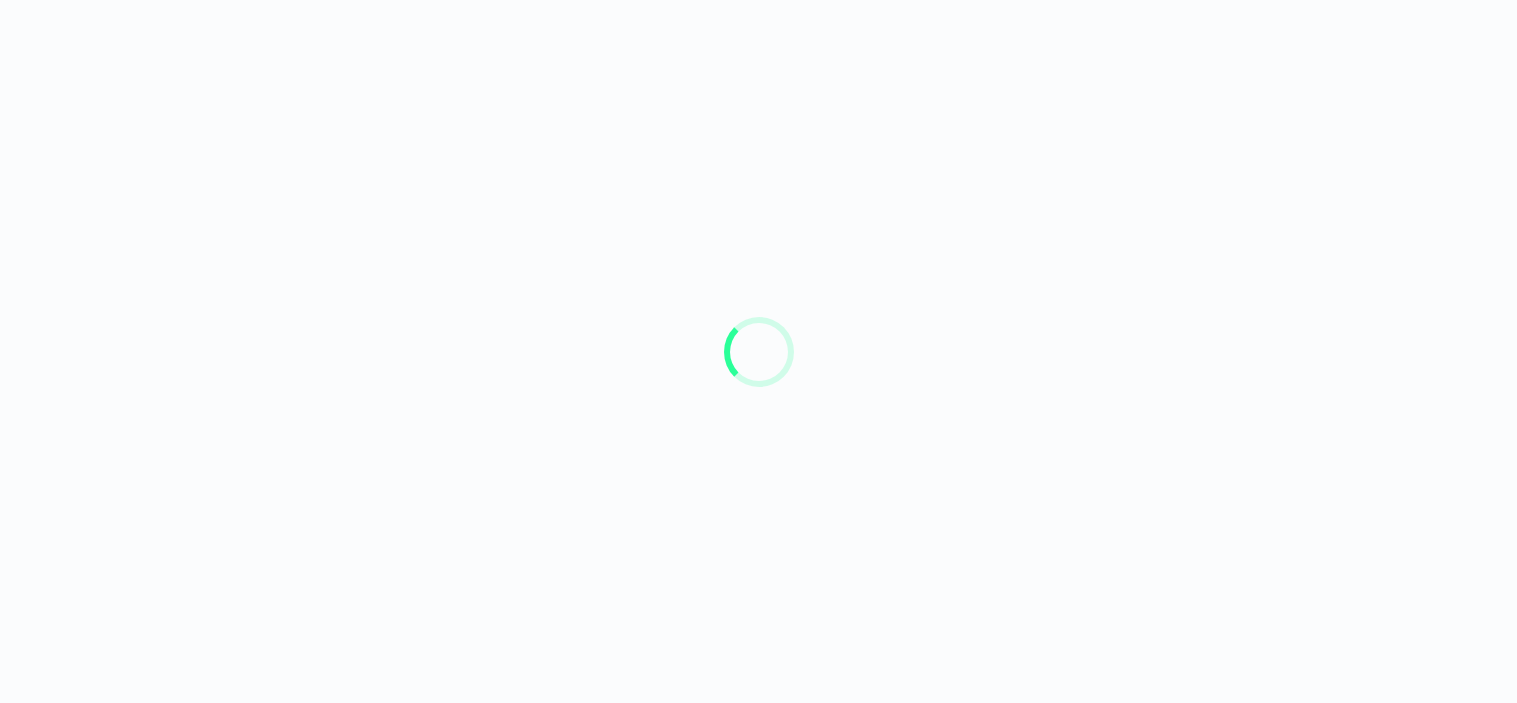 scroll, scrollTop: 0, scrollLeft: 0, axis: both 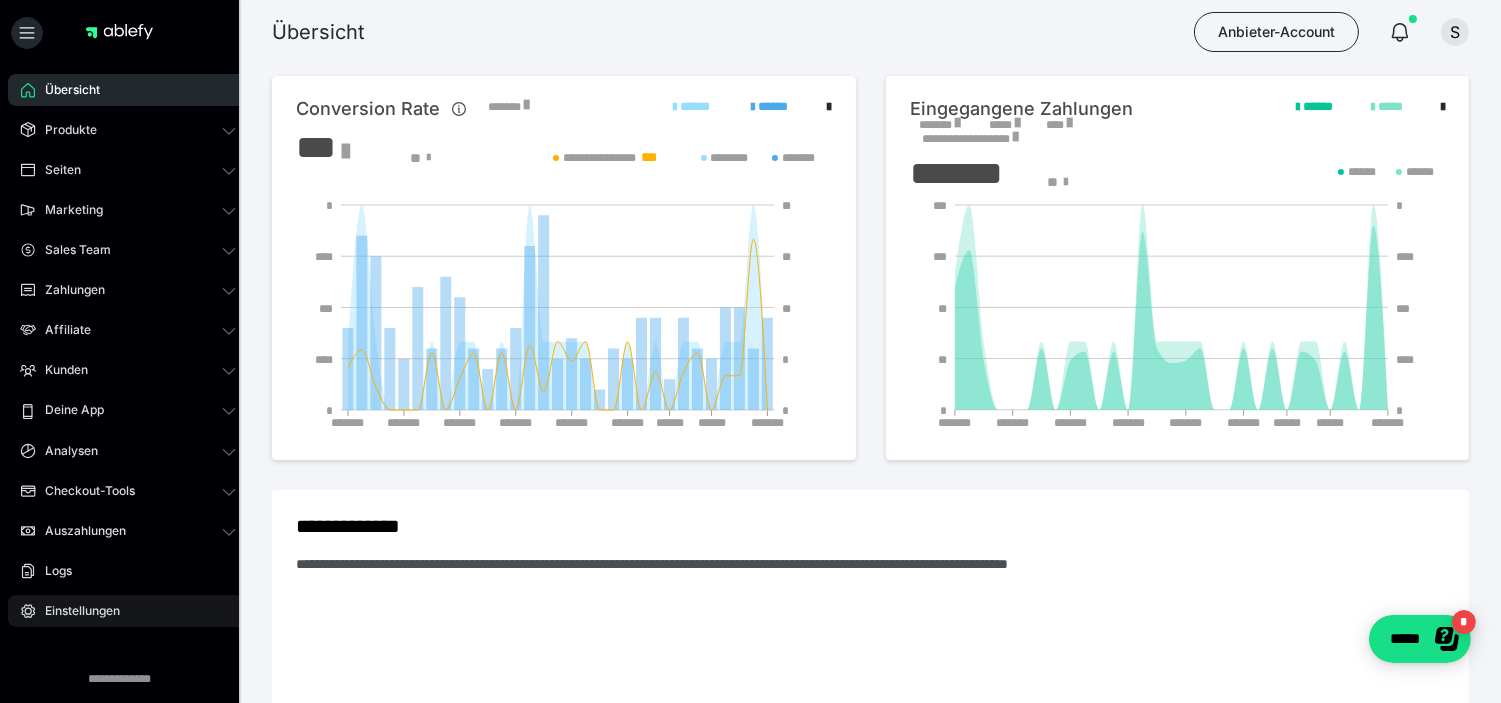click on "Einstellungen" at bounding box center (128, 611) 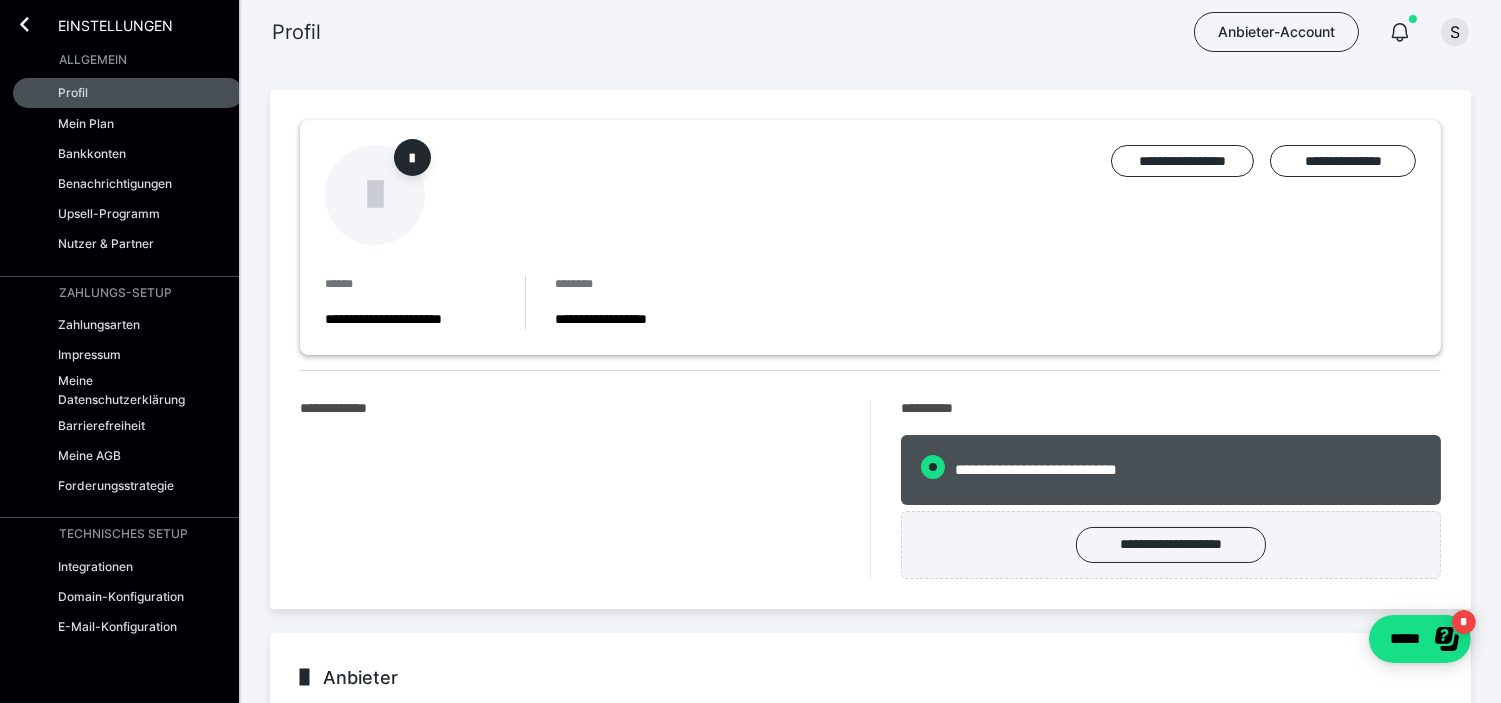 radio on "****" 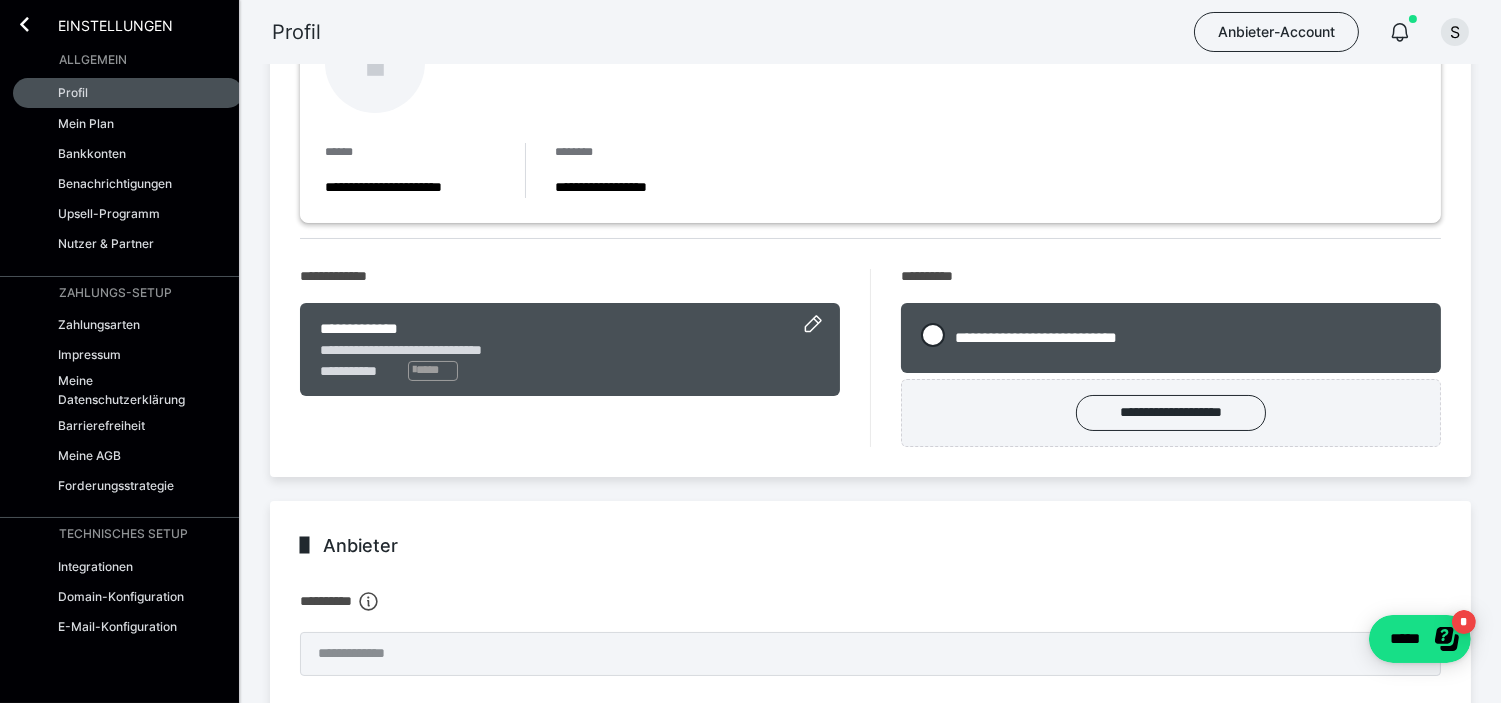 scroll, scrollTop: 0, scrollLeft: 0, axis: both 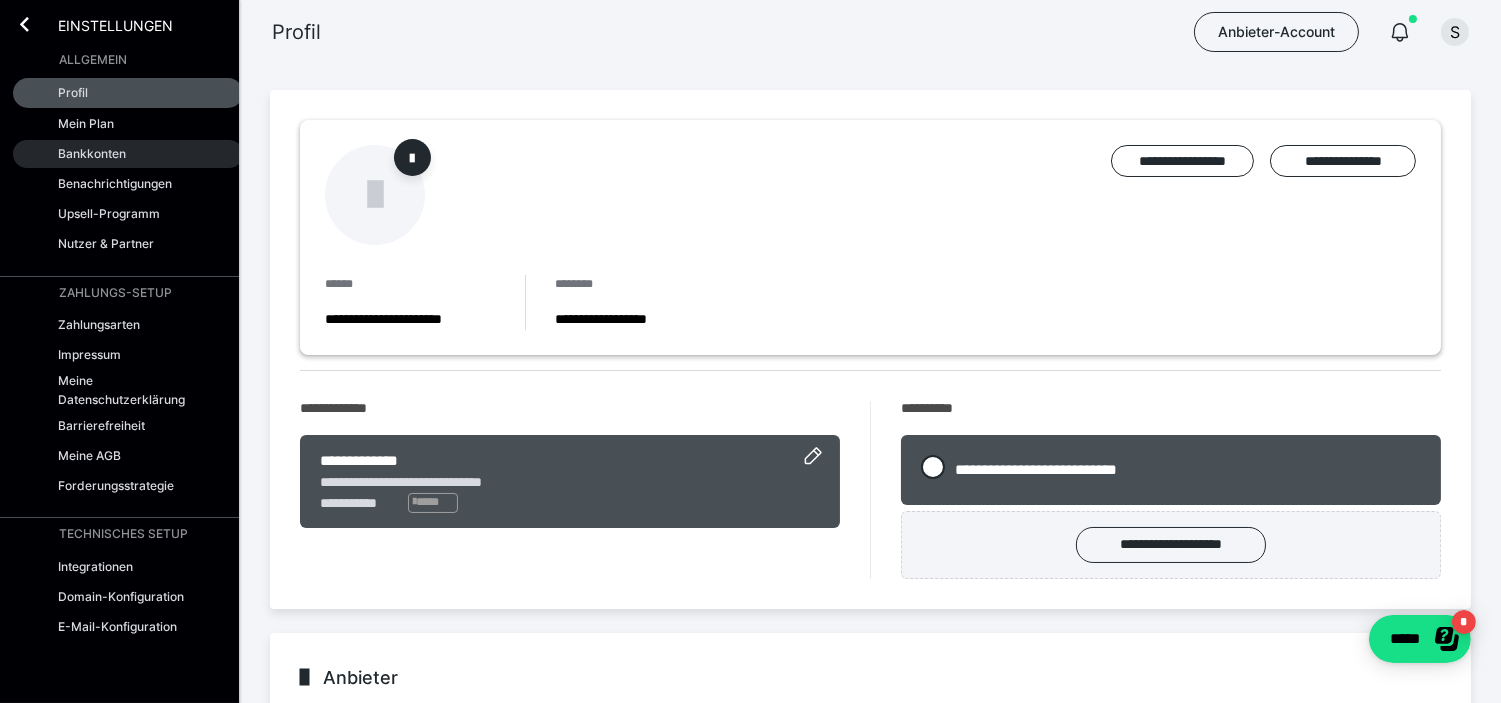 click on "Bankkonten" at bounding box center (92, 153) 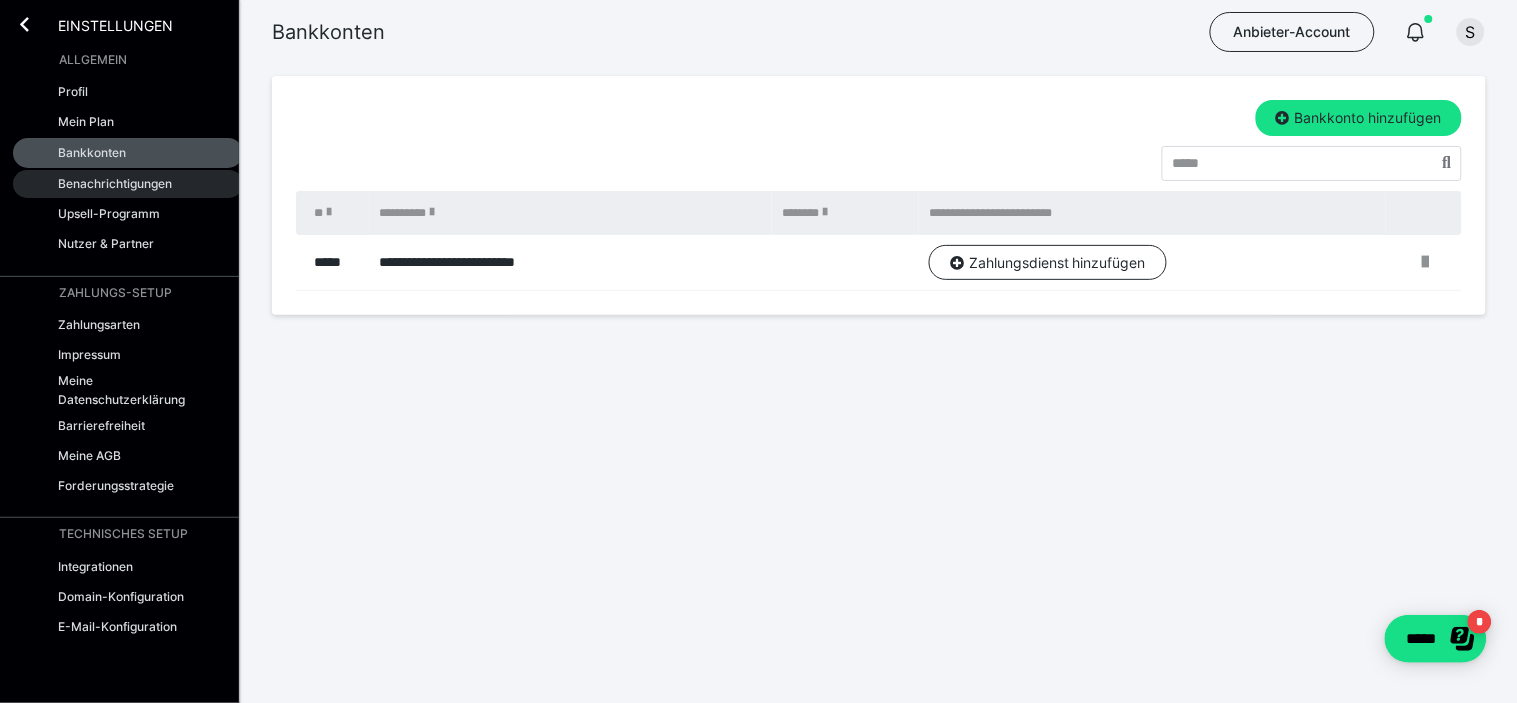 click on "Benachrichtigungen" at bounding box center [115, 183] 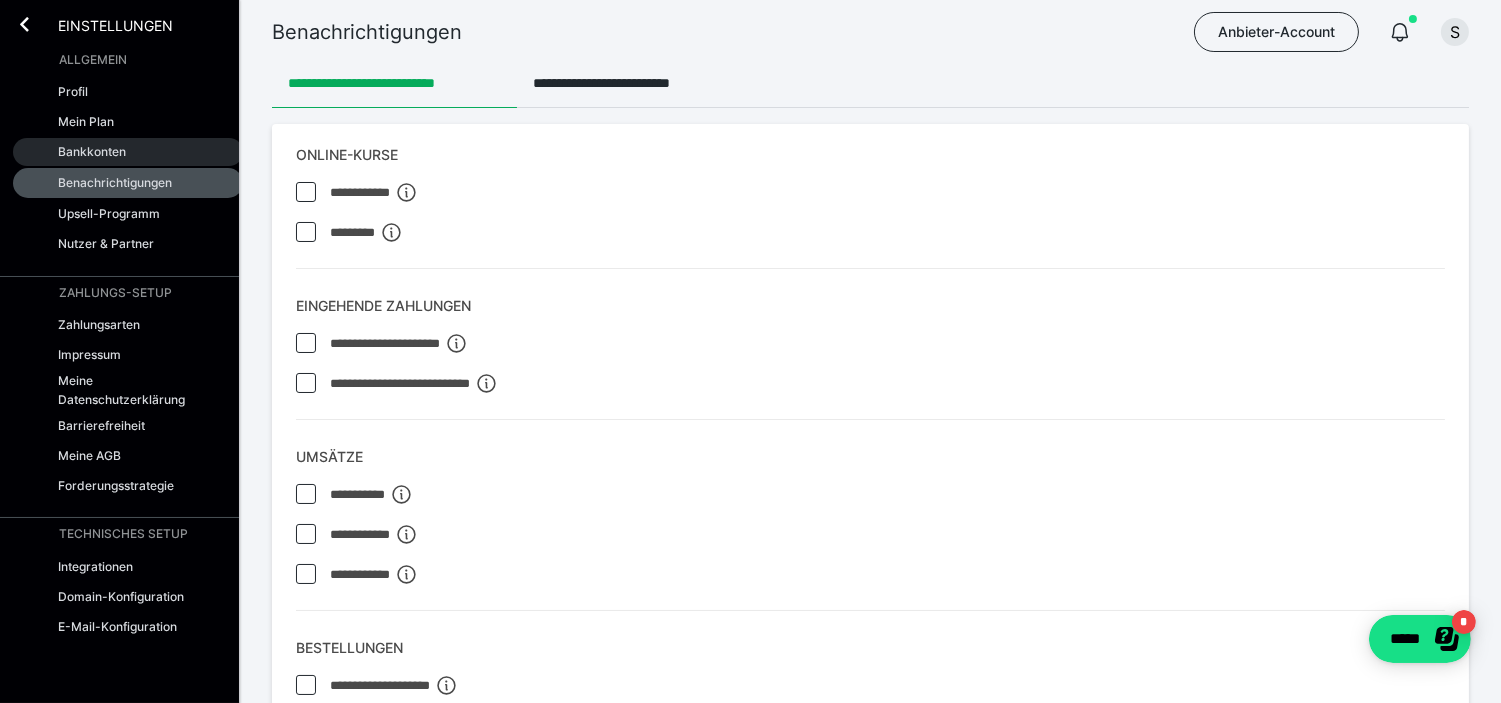 click on "Bankkonten" at bounding box center (128, 152) 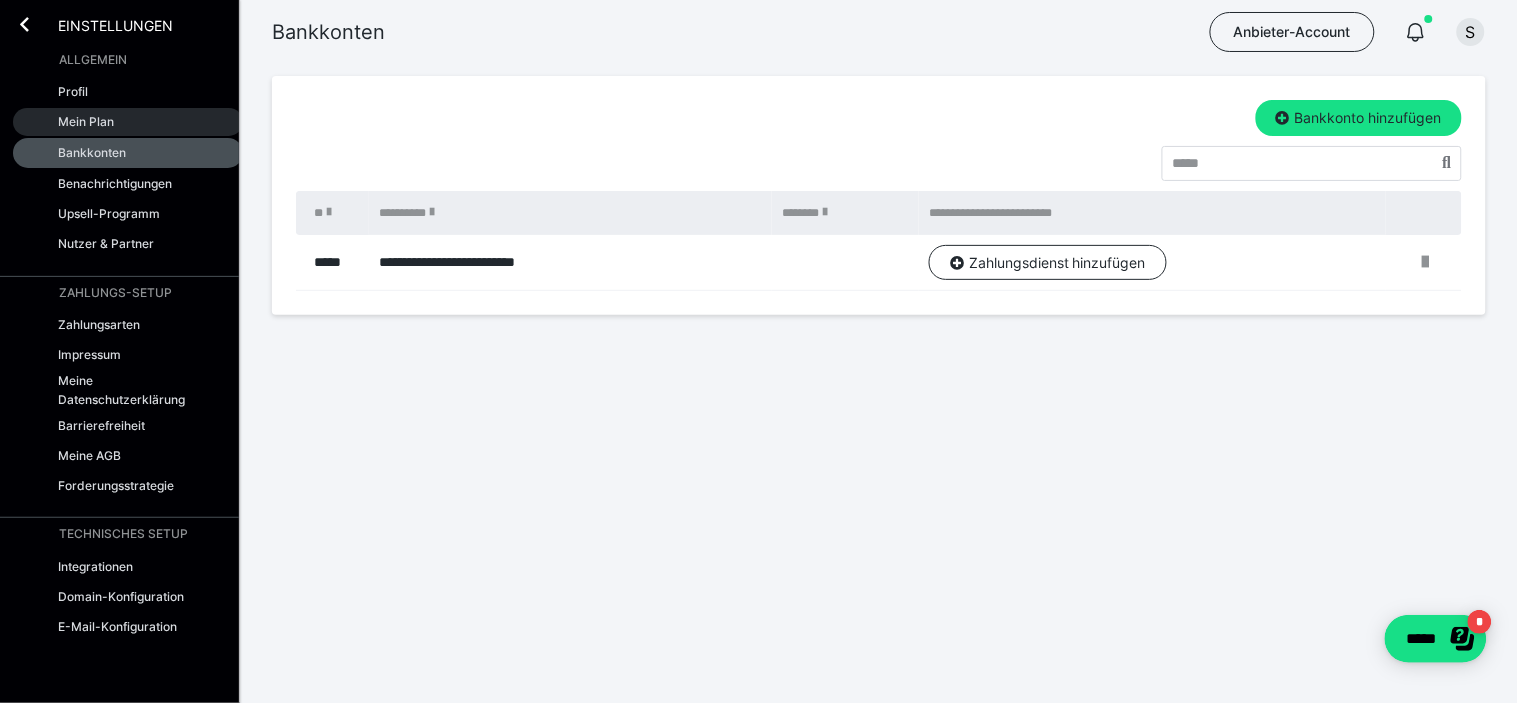 click on "Mein Plan" at bounding box center (86, 121) 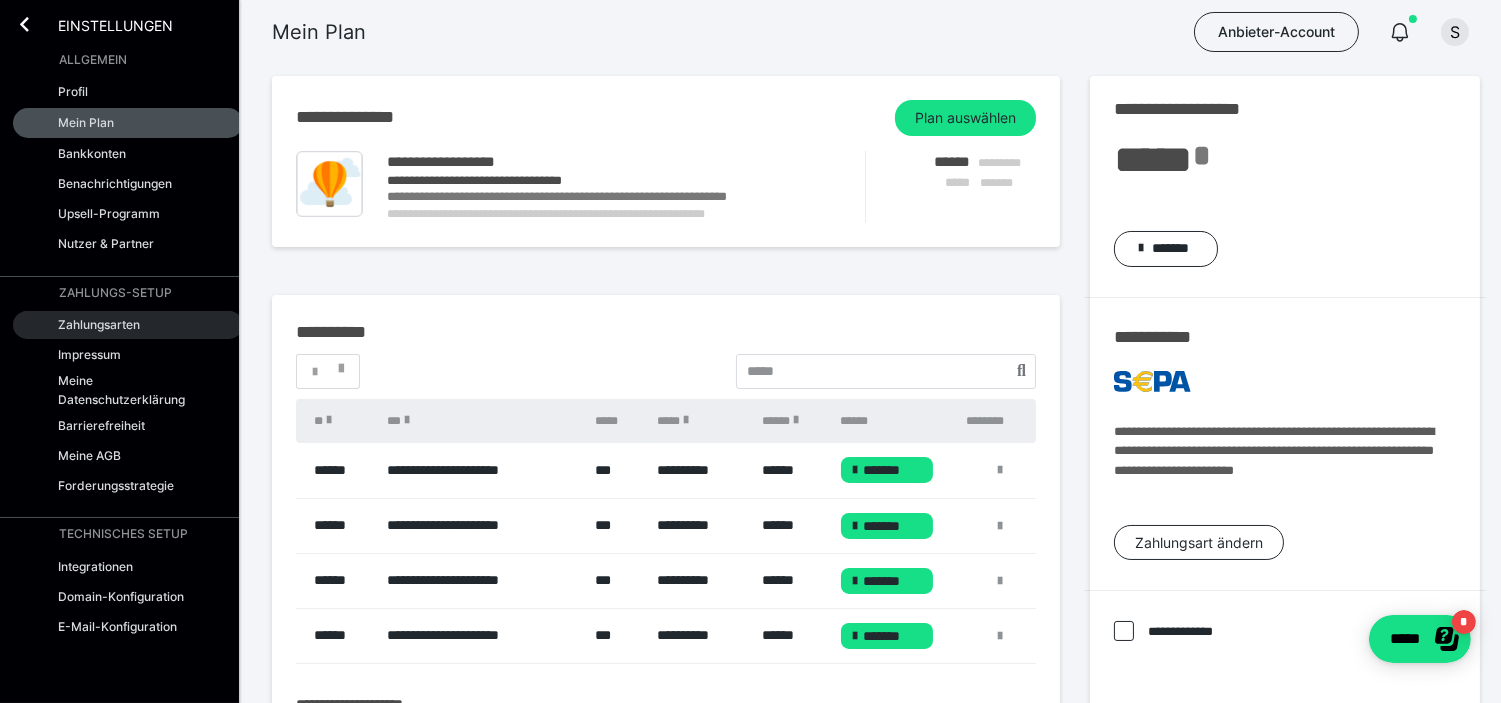 click on "Zahlungsarten" at bounding box center [99, 324] 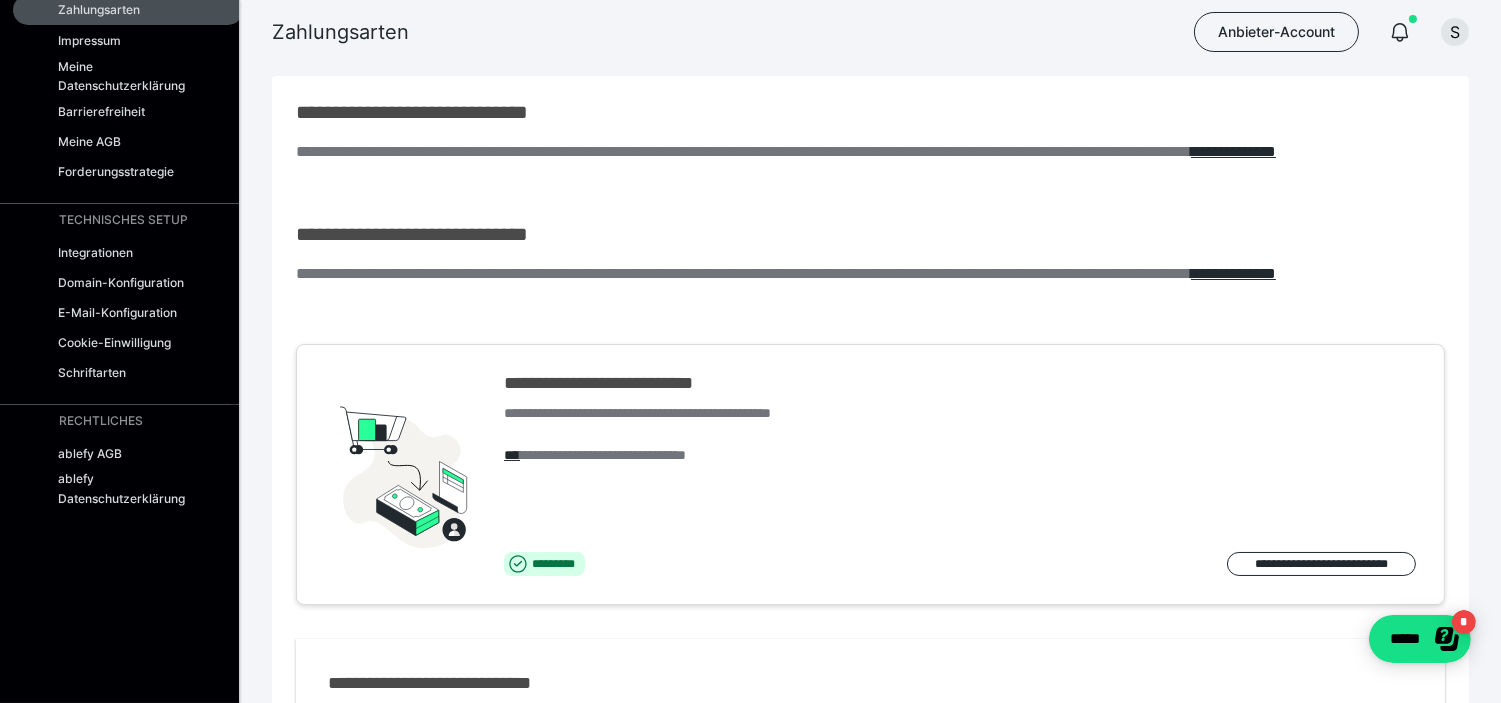 scroll, scrollTop: 335, scrollLeft: 0, axis: vertical 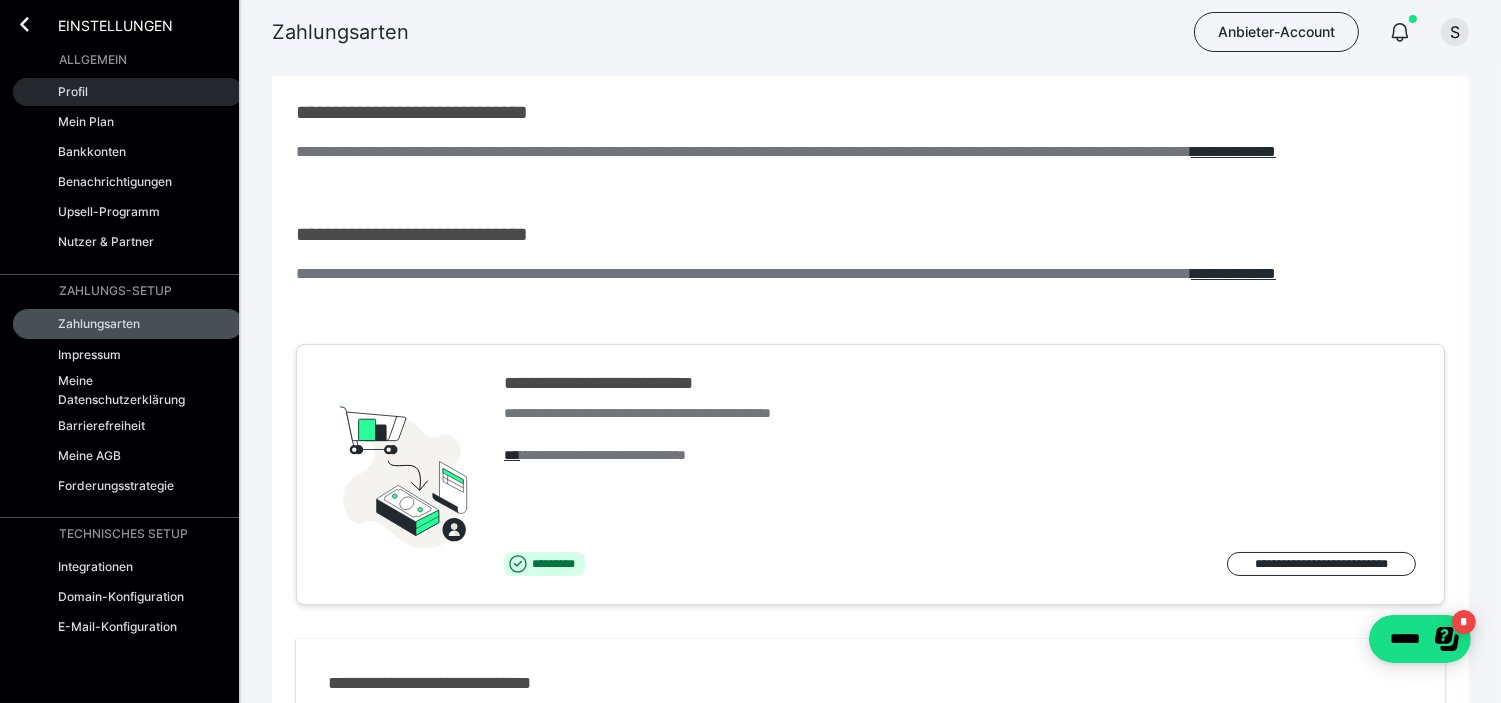 click on "Profil" at bounding box center [128, 92] 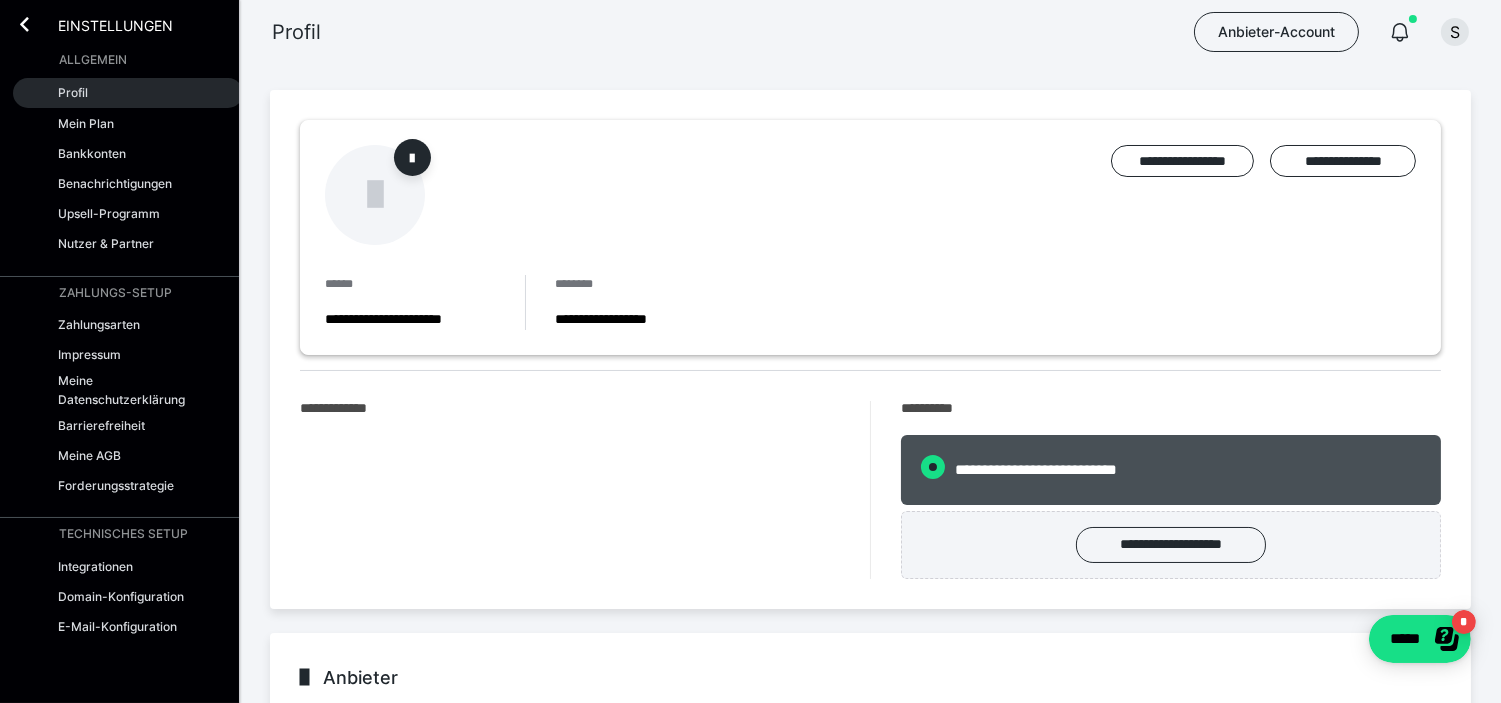 radio on "****" 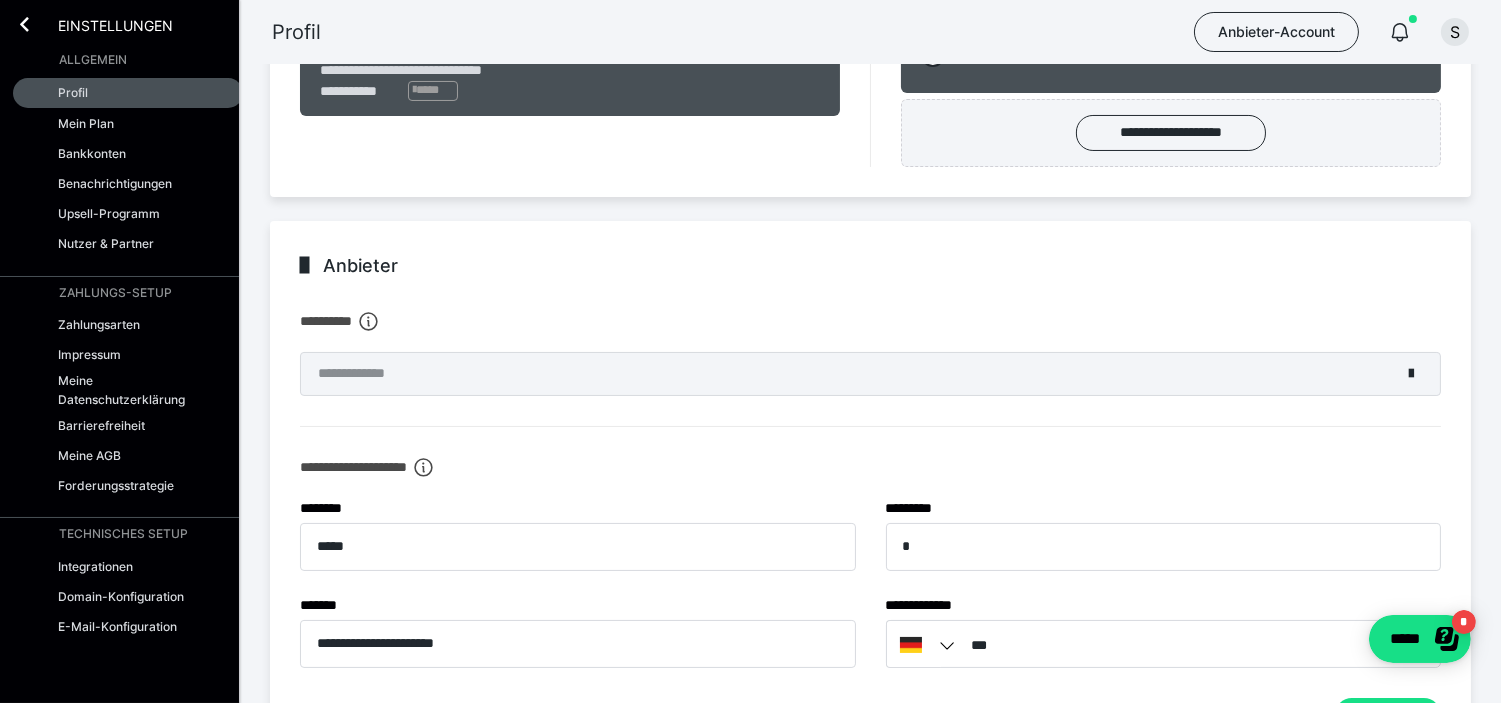 scroll, scrollTop: 354, scrollLeft: 0, axis: vertical 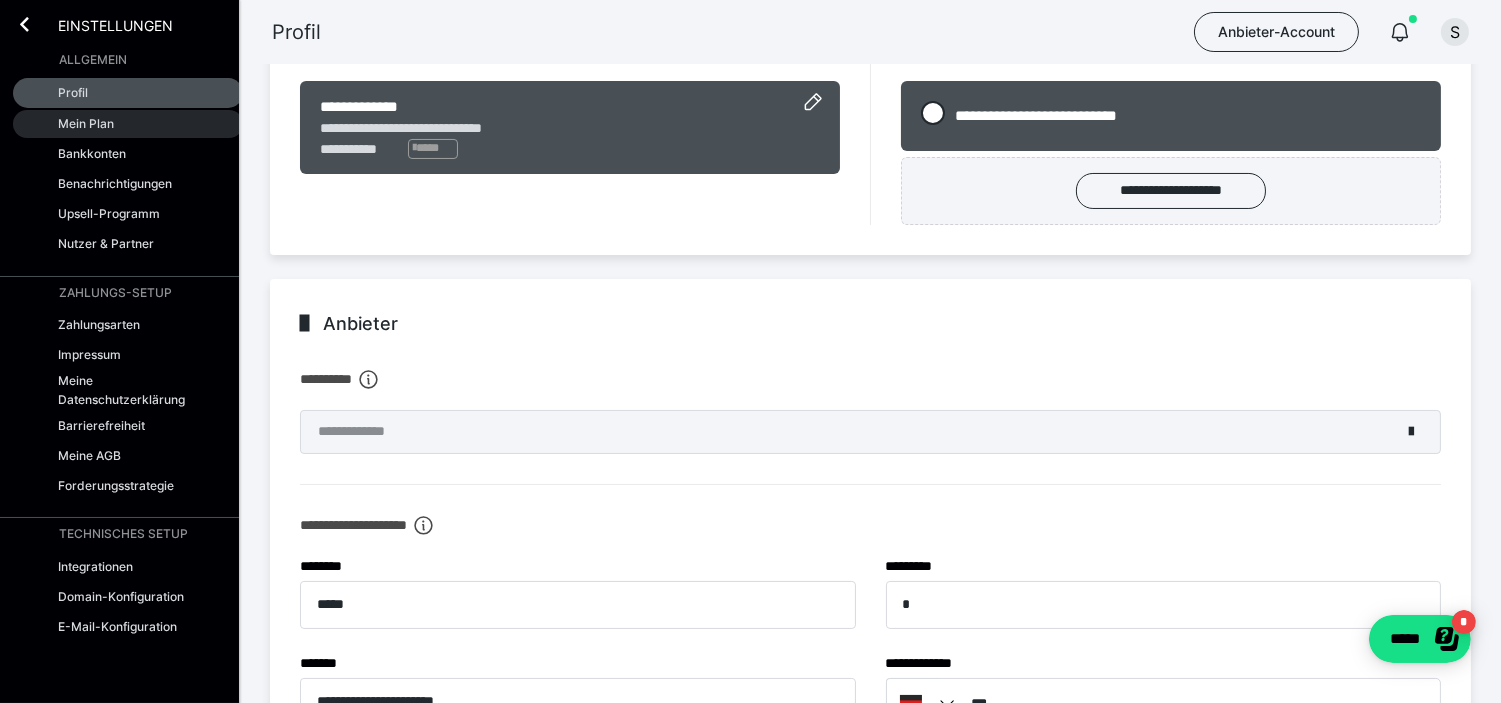 click on "Mein Plan" at bounding box center [128, 124] 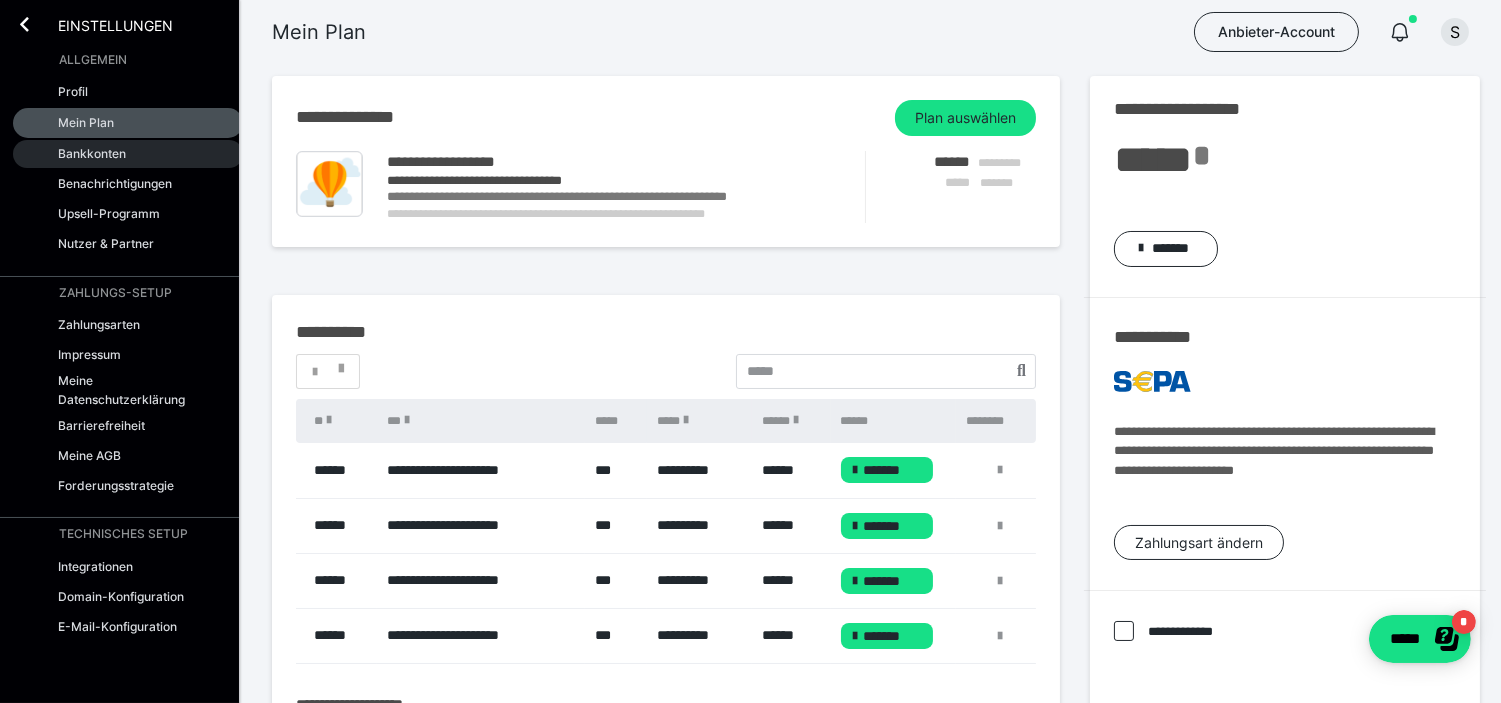 click on "Bankkonten" at bounding box center (92, 153) 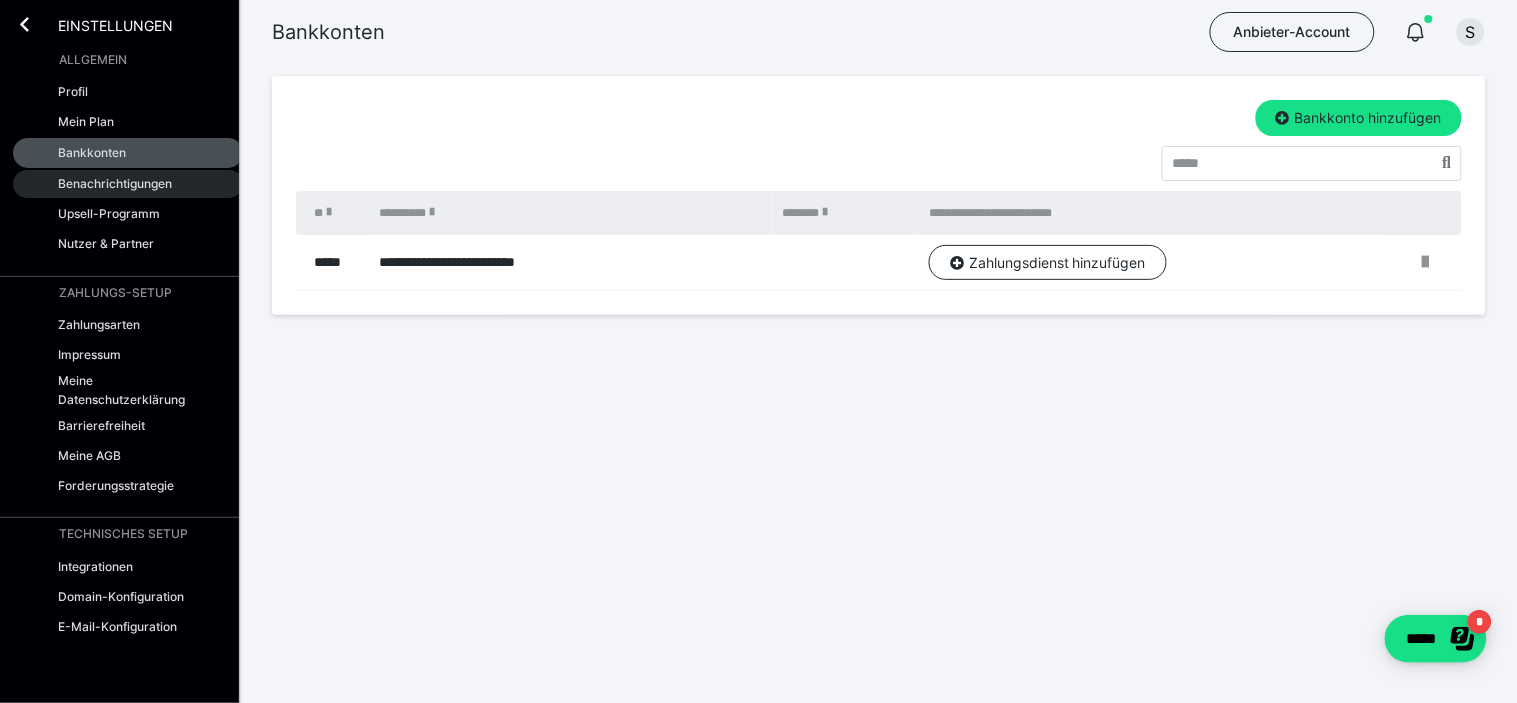 click on "Benachrichtigungen" at bounding box center (115, 183) 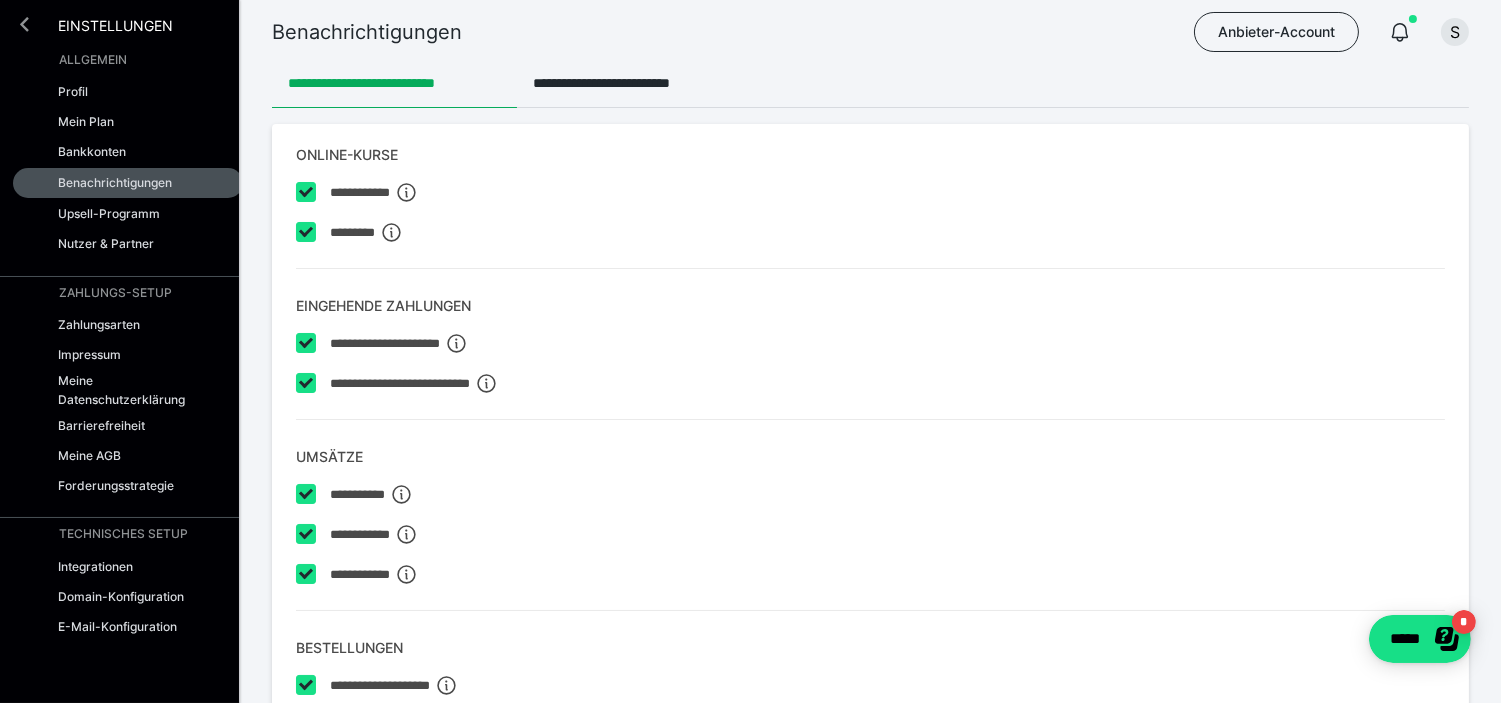 click at bounding box center [24, 24] 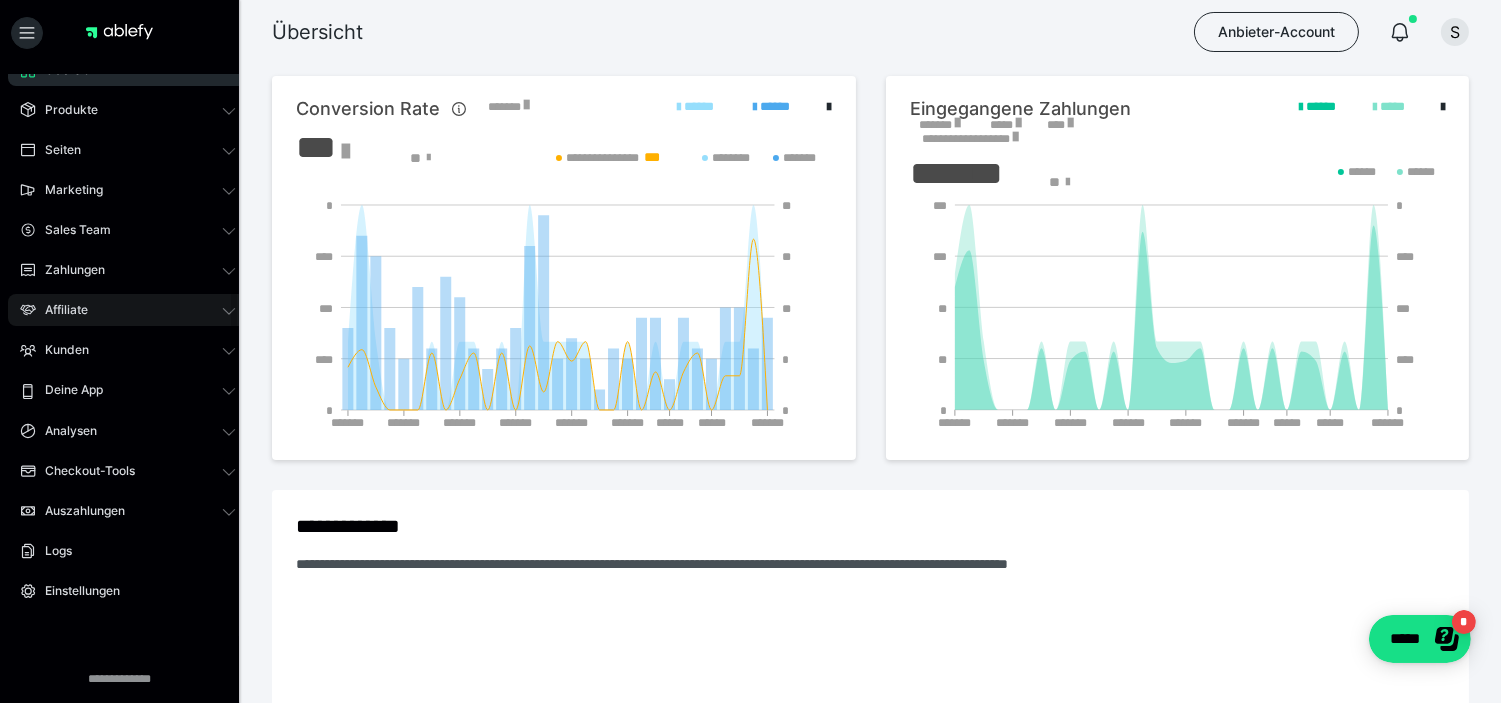 scroll, scrollTop: 34, scrollLeft: 0, axis: vertical 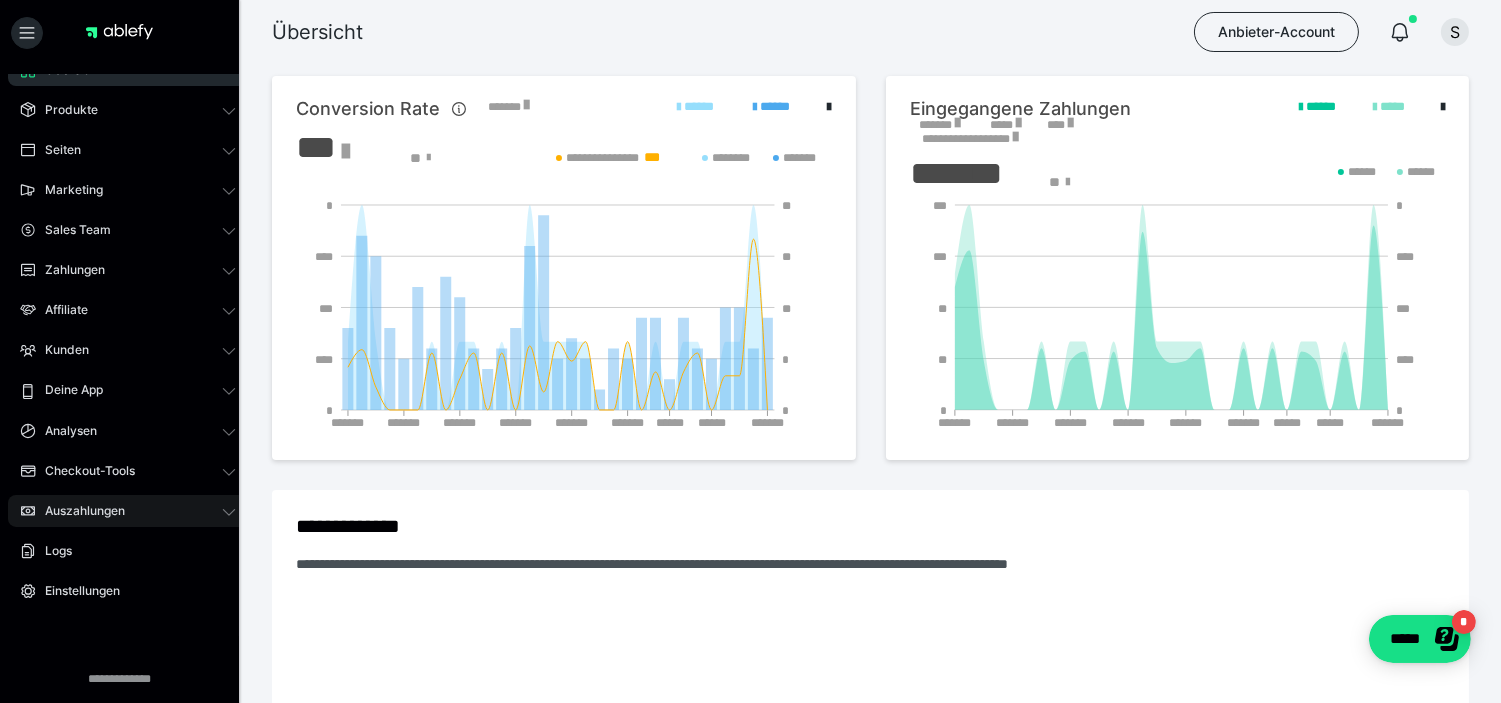 click on "Auszahlungen" at bounding box center (128, 511) 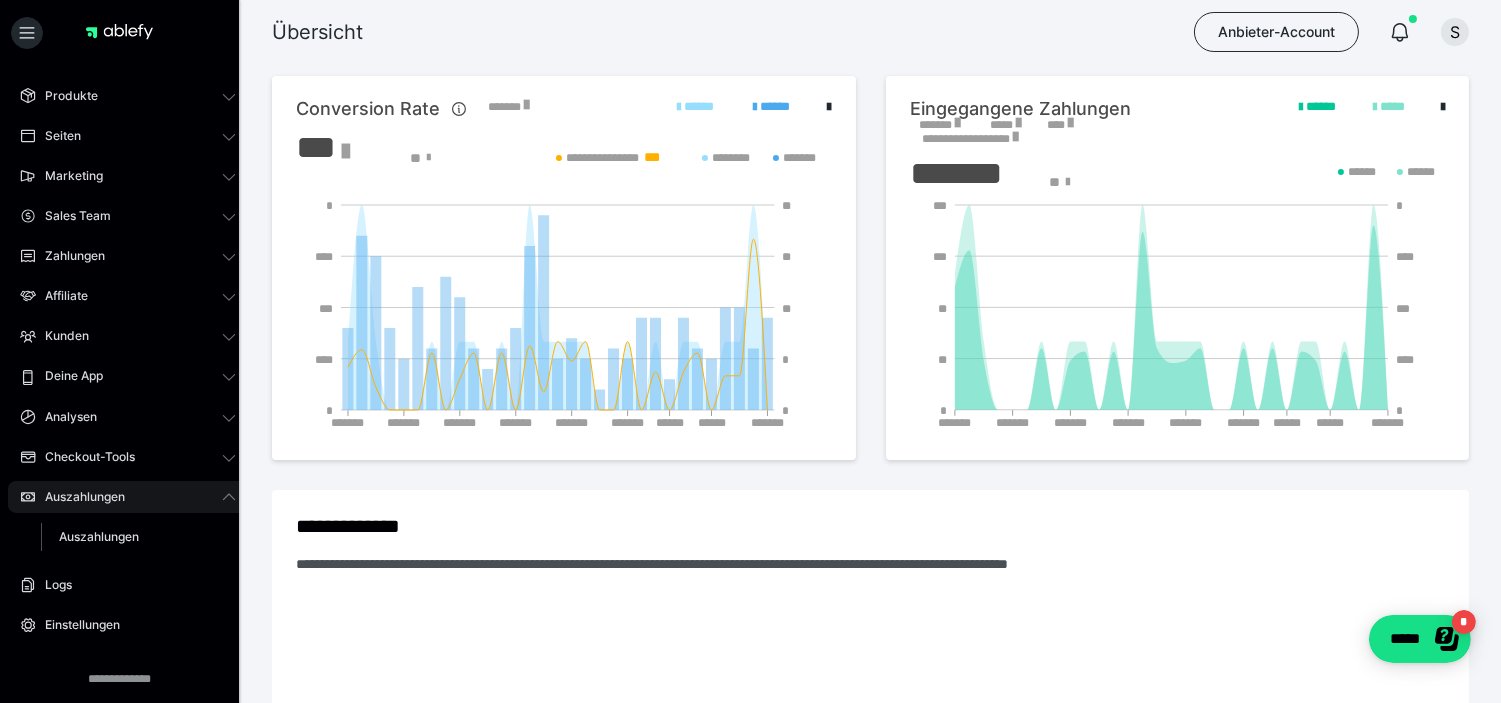 click on "Auszahlungen" at bounding box center (128, 497) 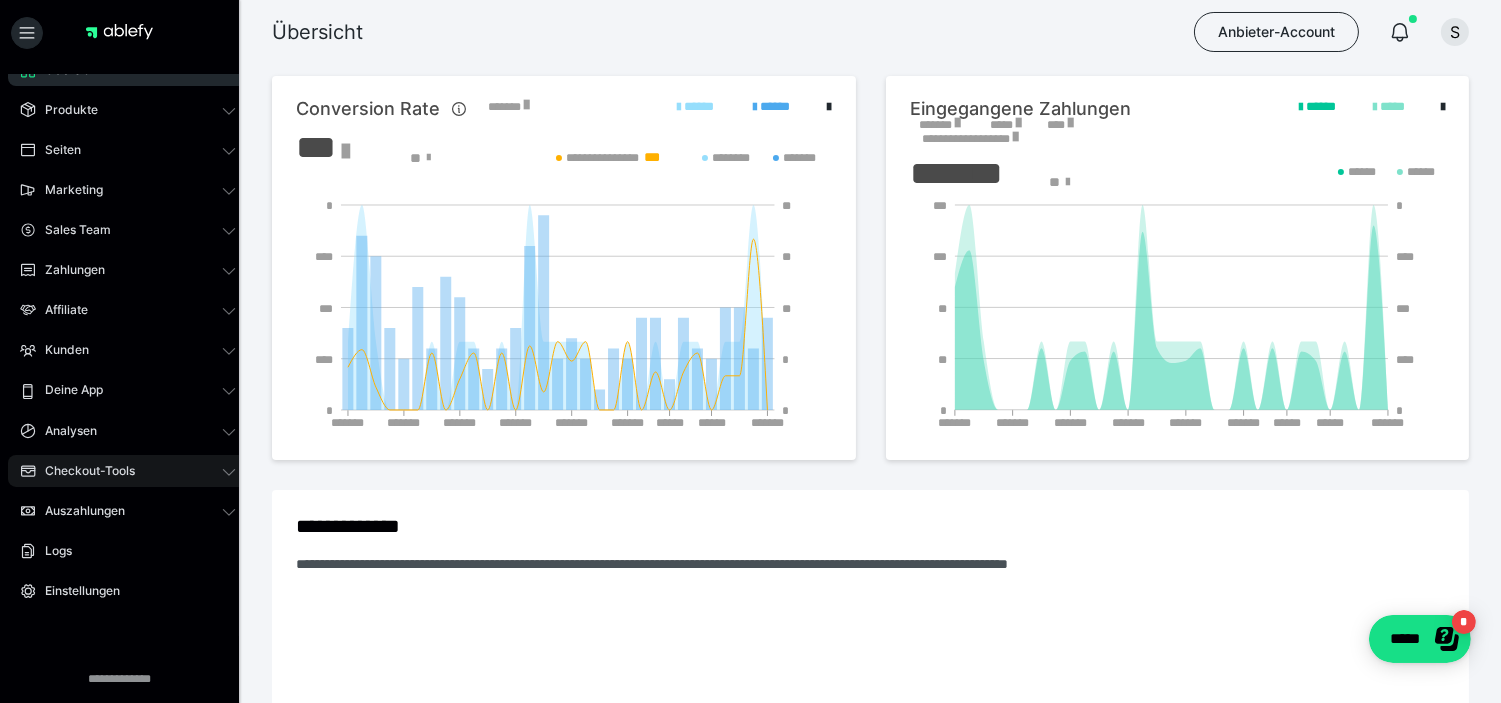 click on "Checkout-Tools" at bounding box center (128, 471) 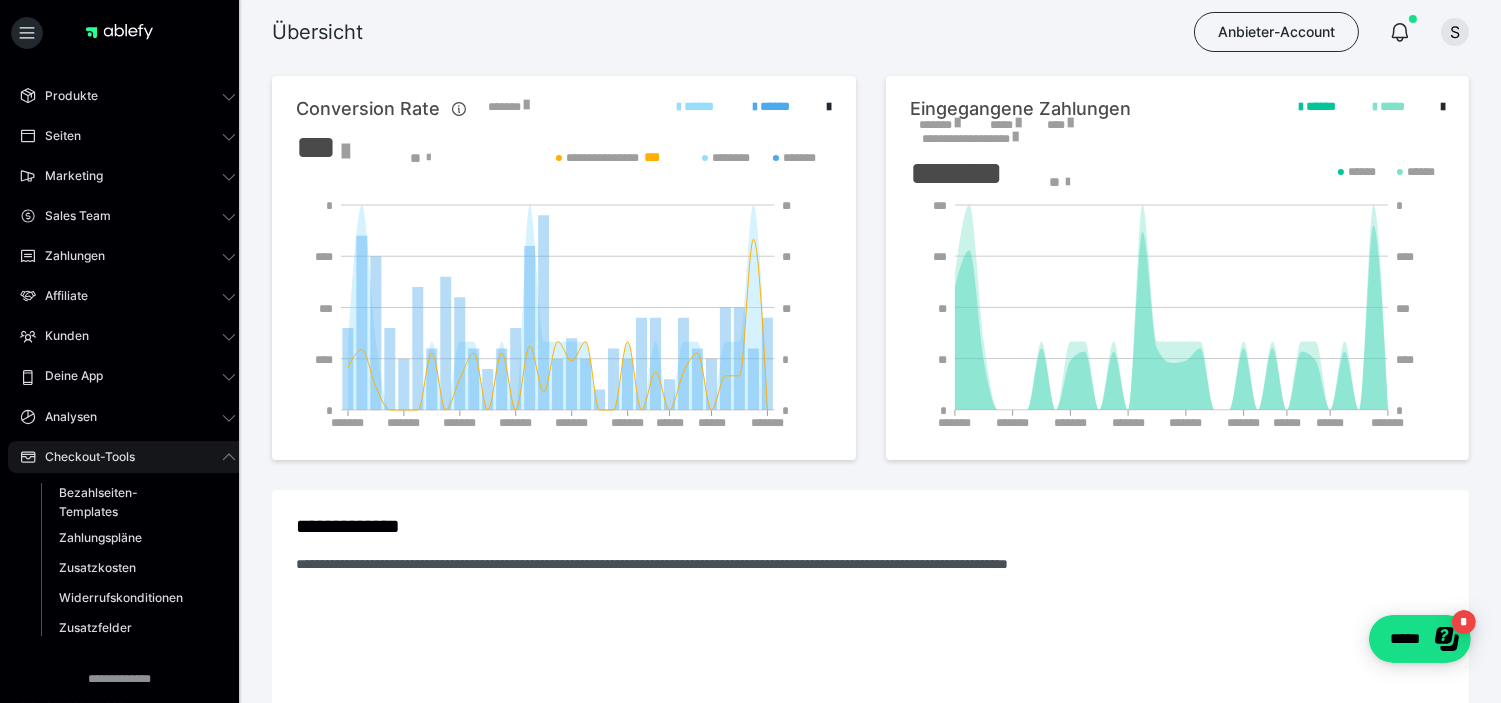 click on "Checkout-Tools" at bounding box center (128, 457) 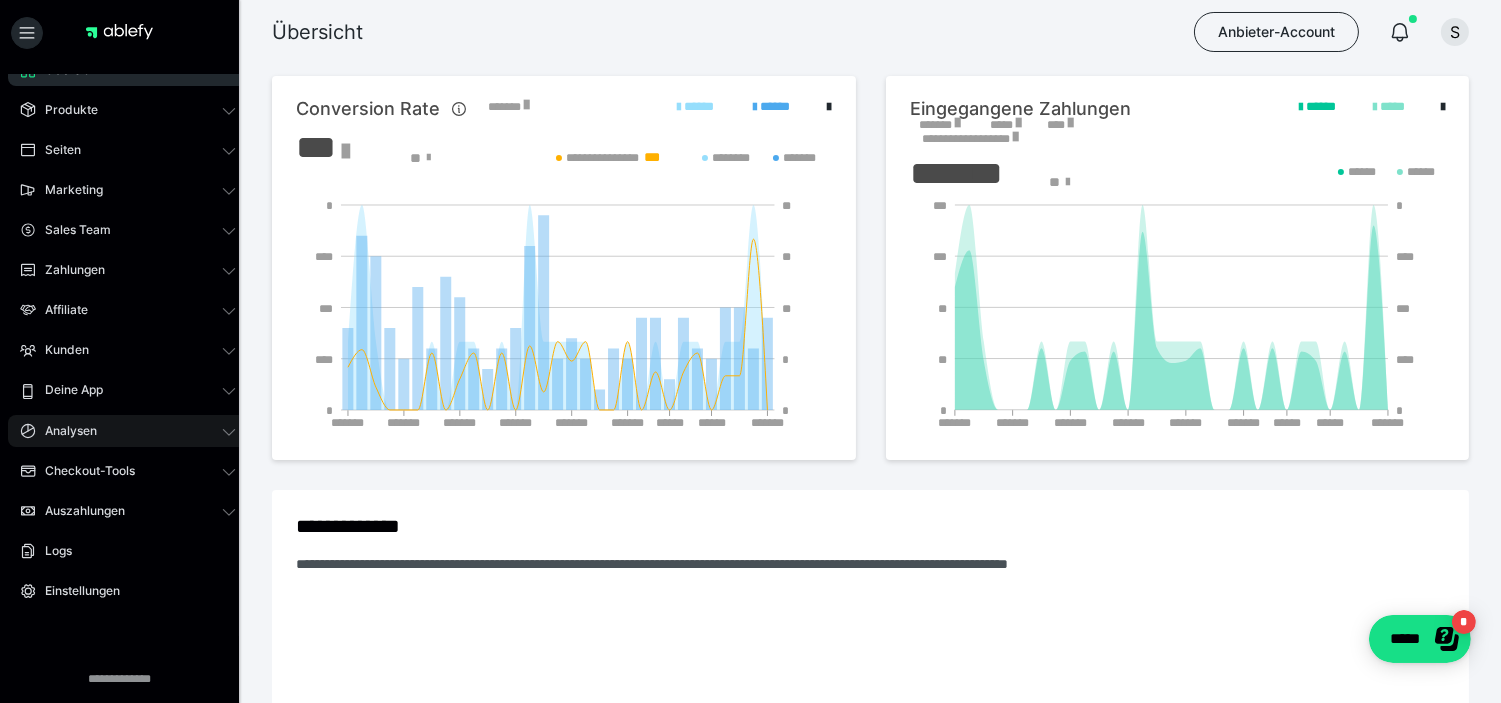 click on "Analysen" at bounding box center [128, 431] 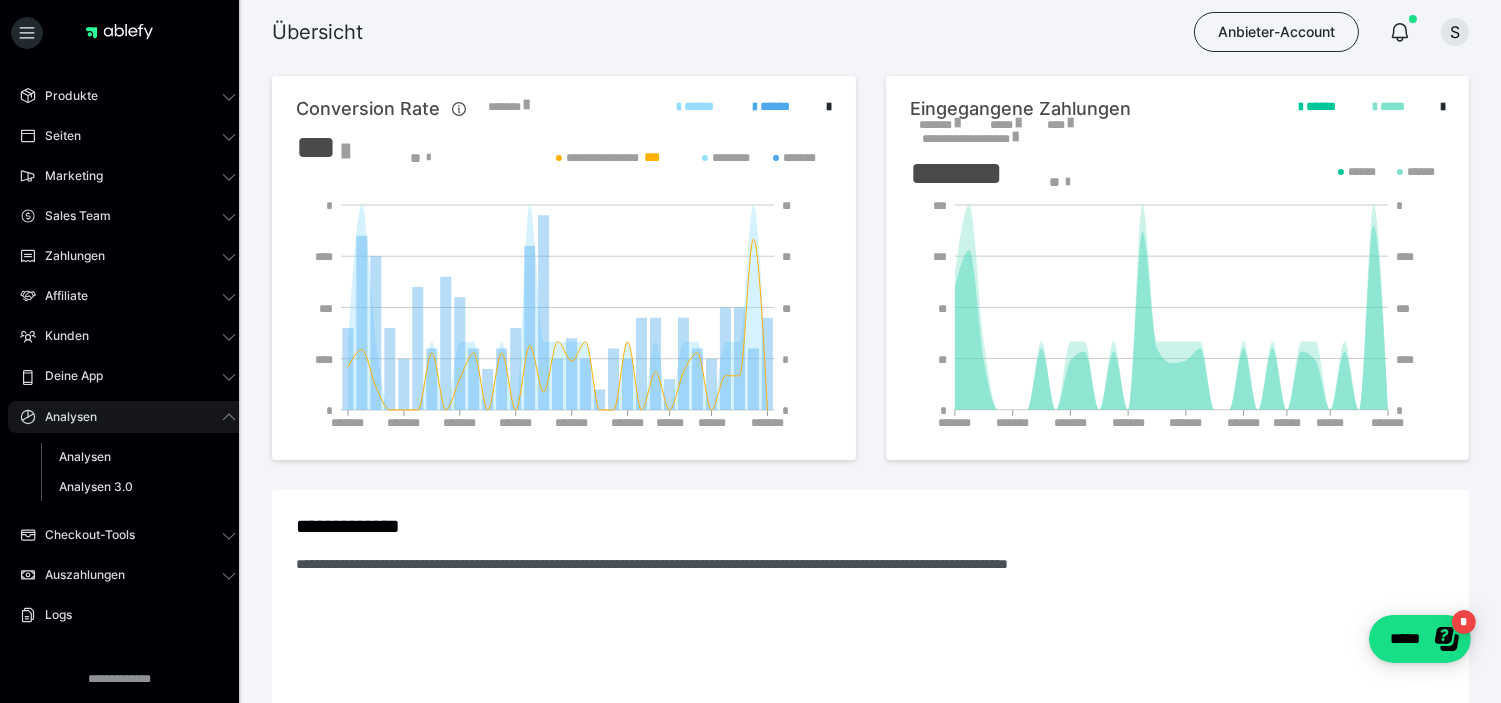 click on "Analysen" at bounding box center [128, 417] 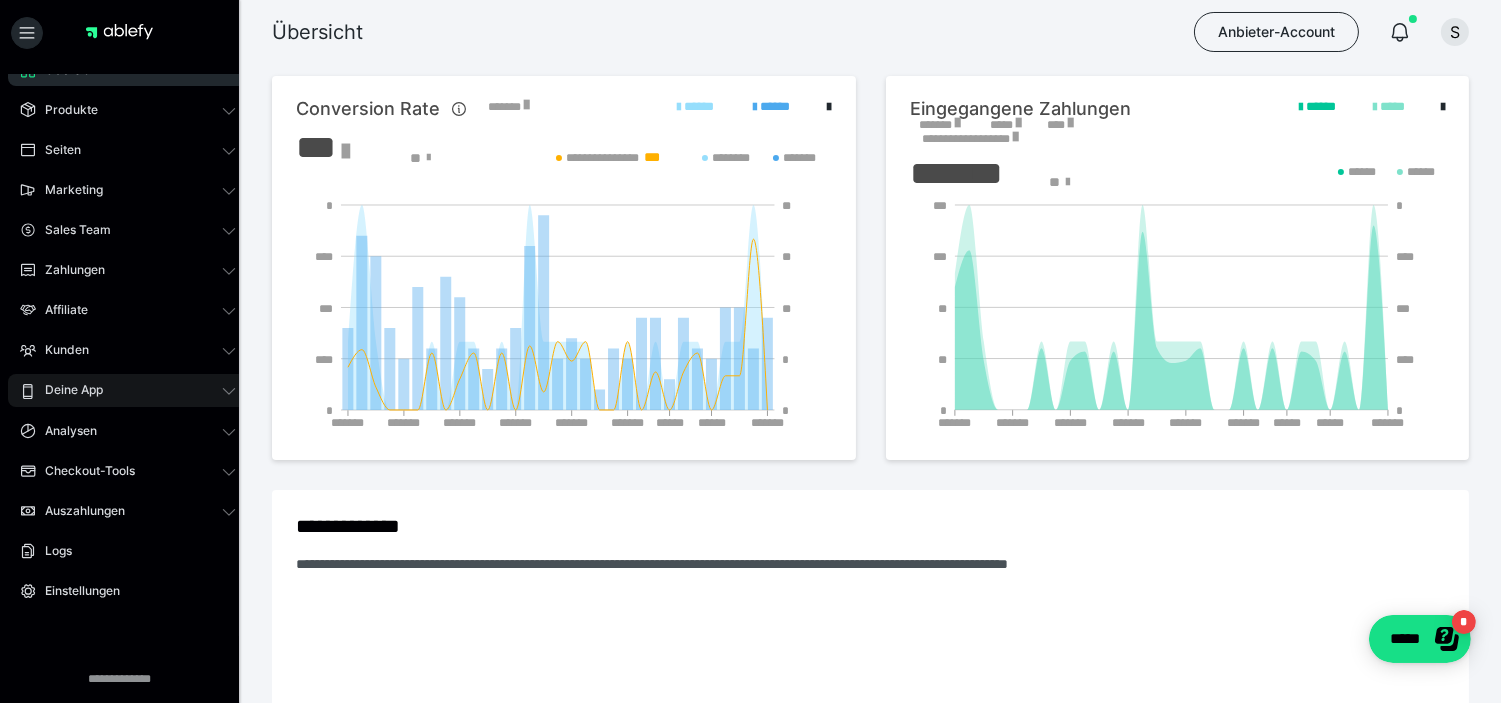 click on "Deine App" at bounding box center [128, 390] 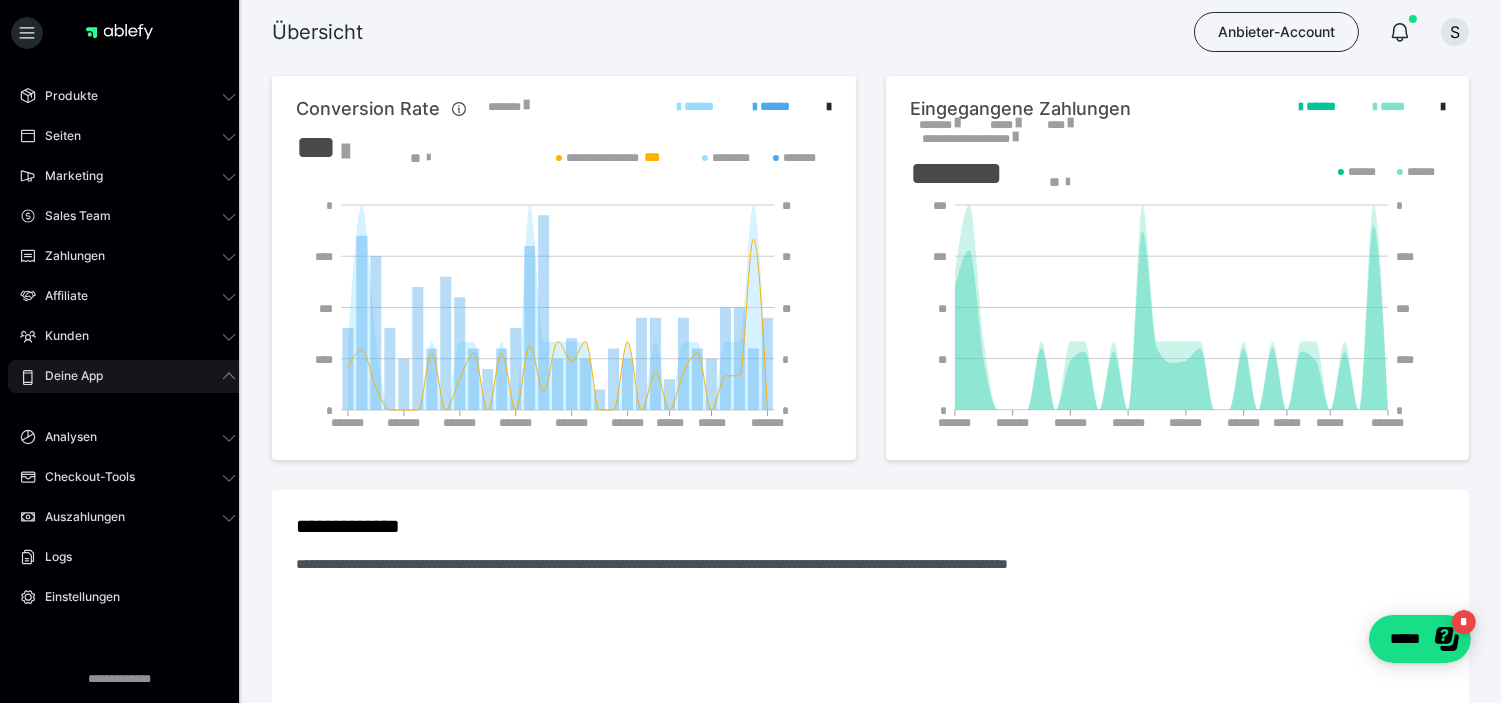 click on "Deine App" at bounding box center (128, 376) 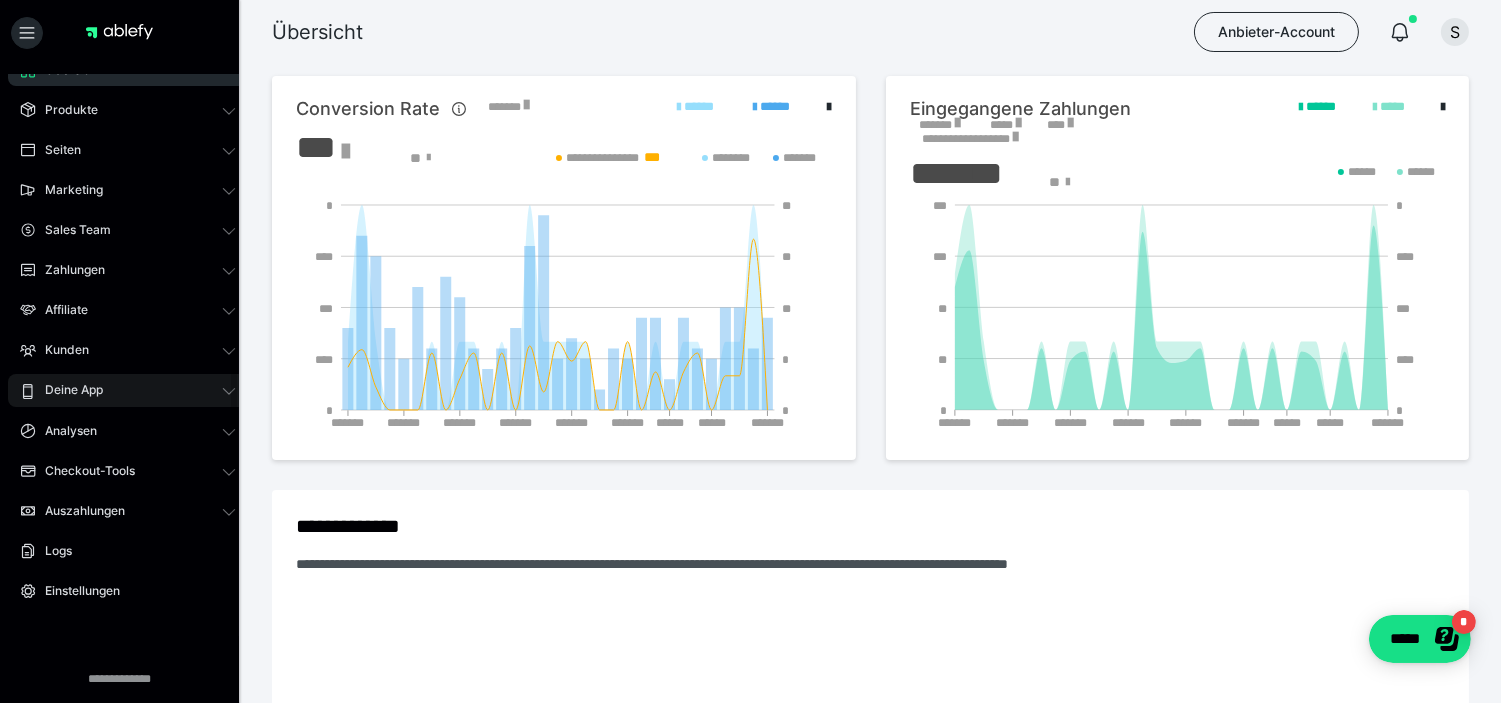 click on "Deine App" at bounding box center [128, 390] 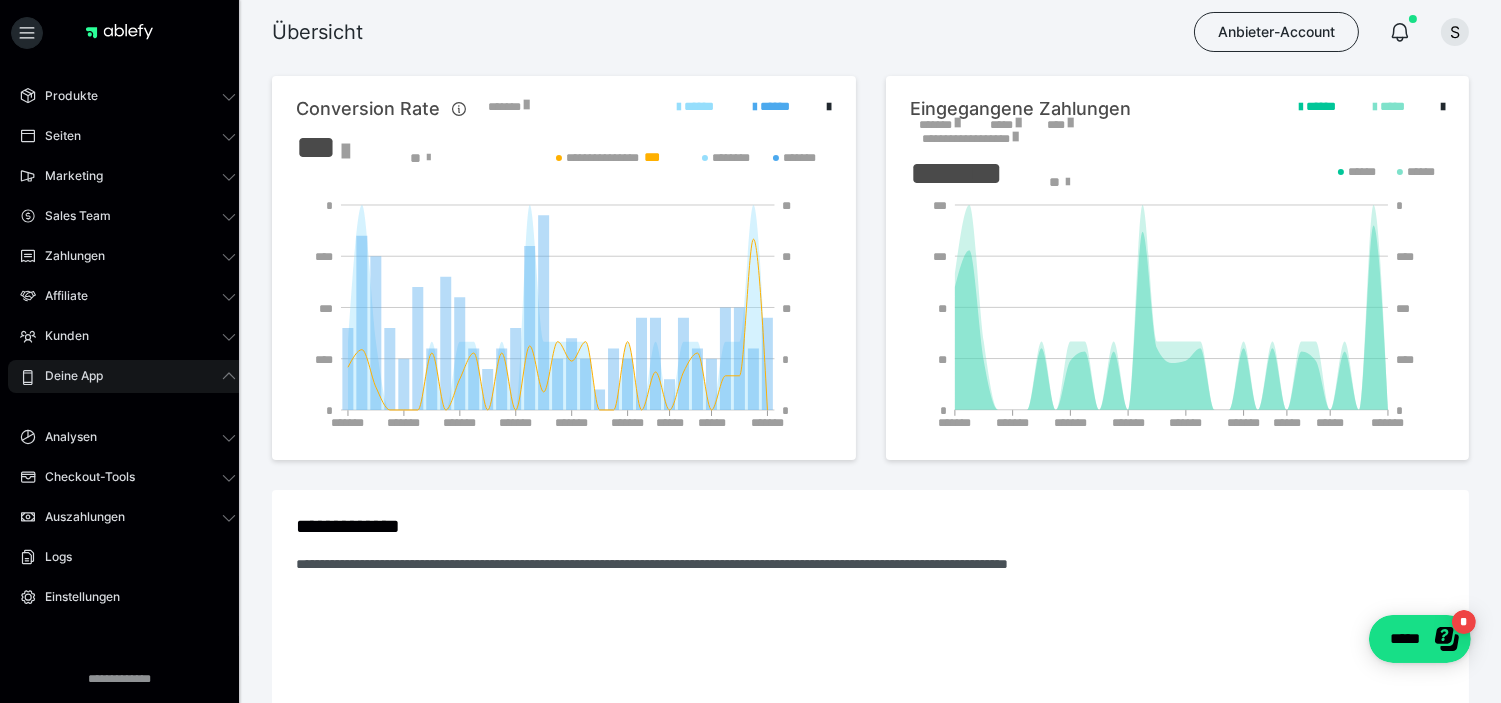 click 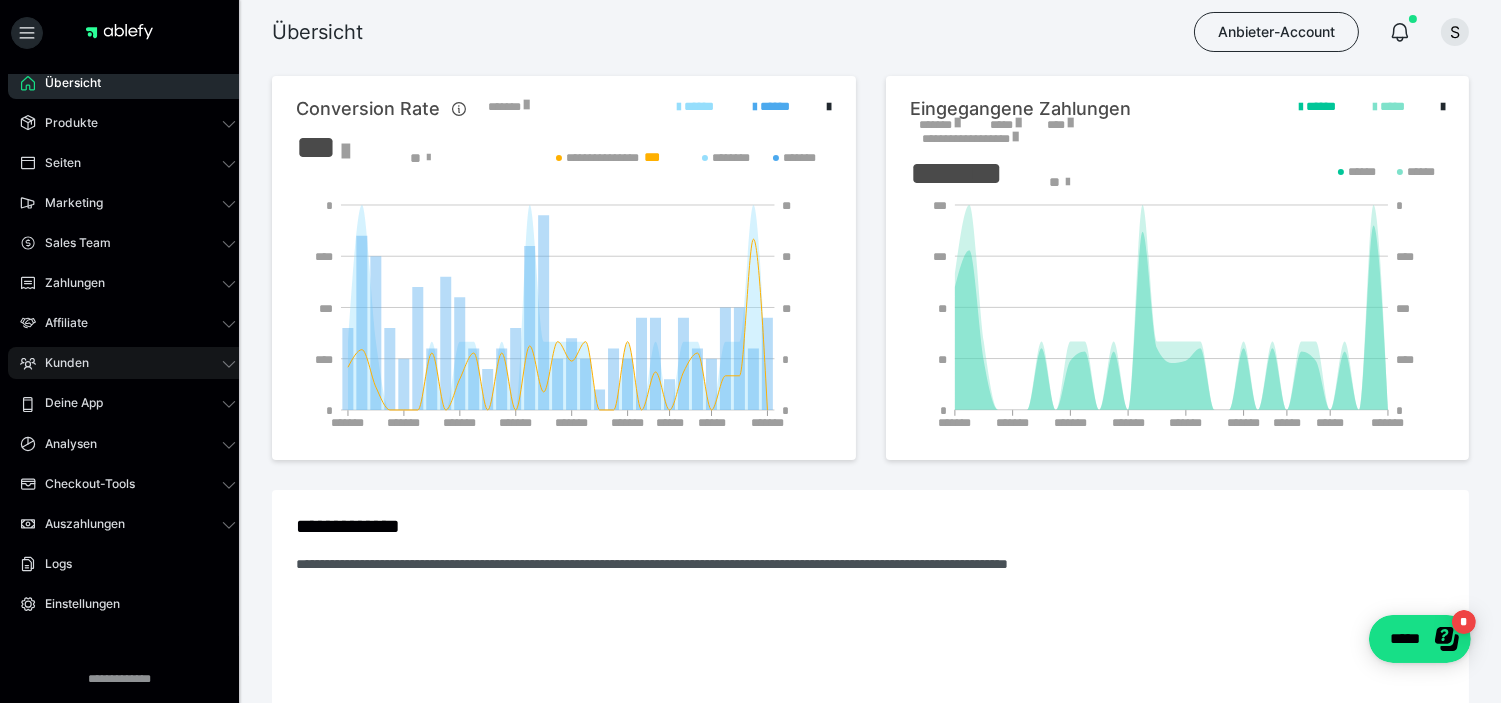 scroll, scrollTop: 0, scrollLeft: 0, axis: both 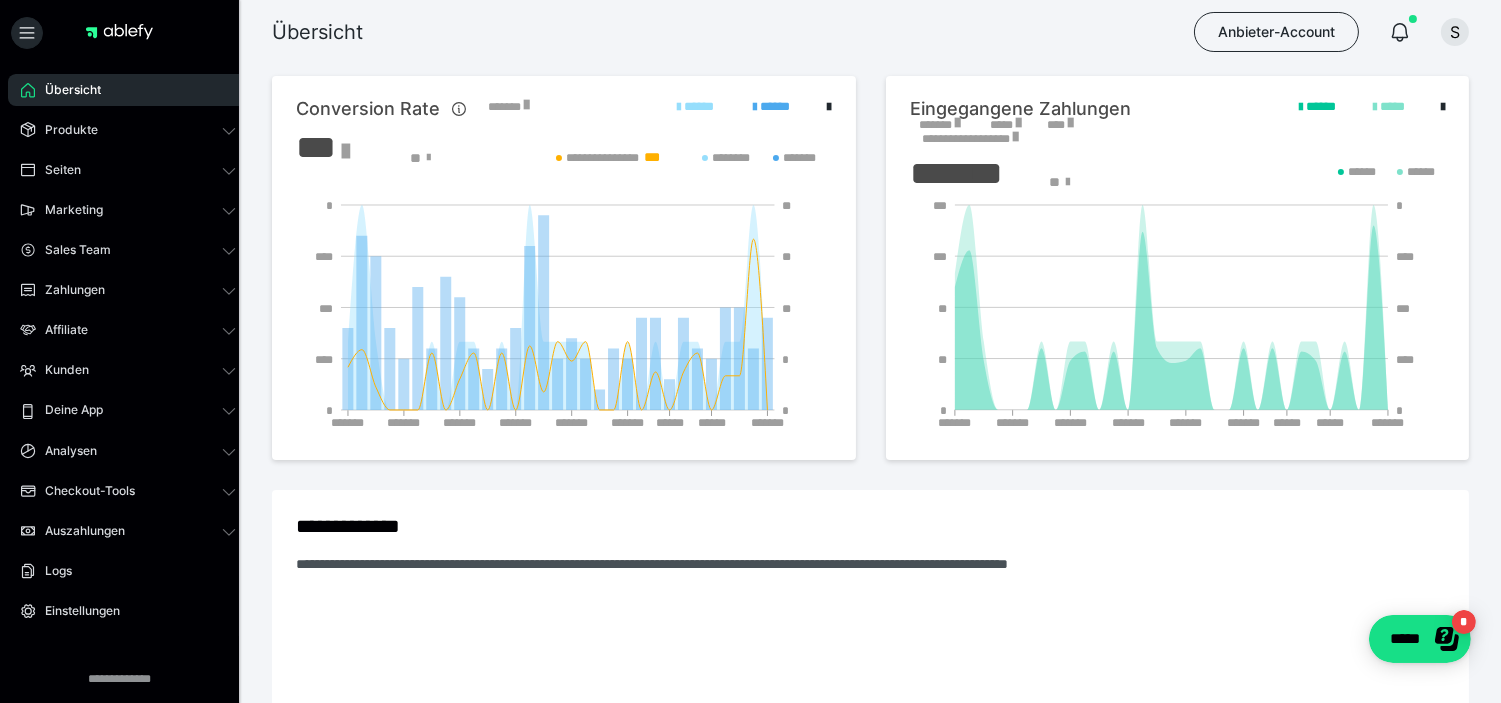 drag, startPoint x: 1311, startPoint y: 34, endPoint x: 1278, endPoint y: 63, distance: 43.931767 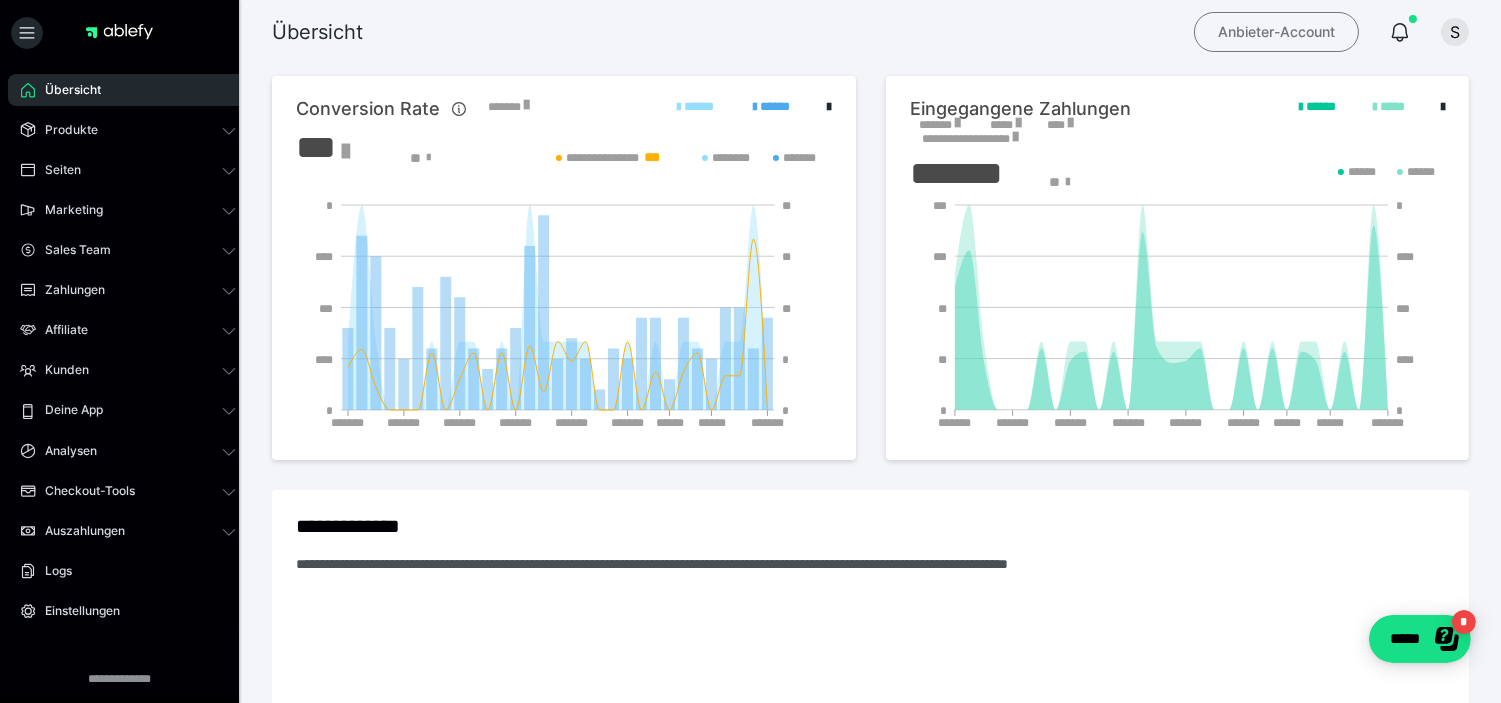 click on "Anbieter-Account" at bounding box center [1276, 32] 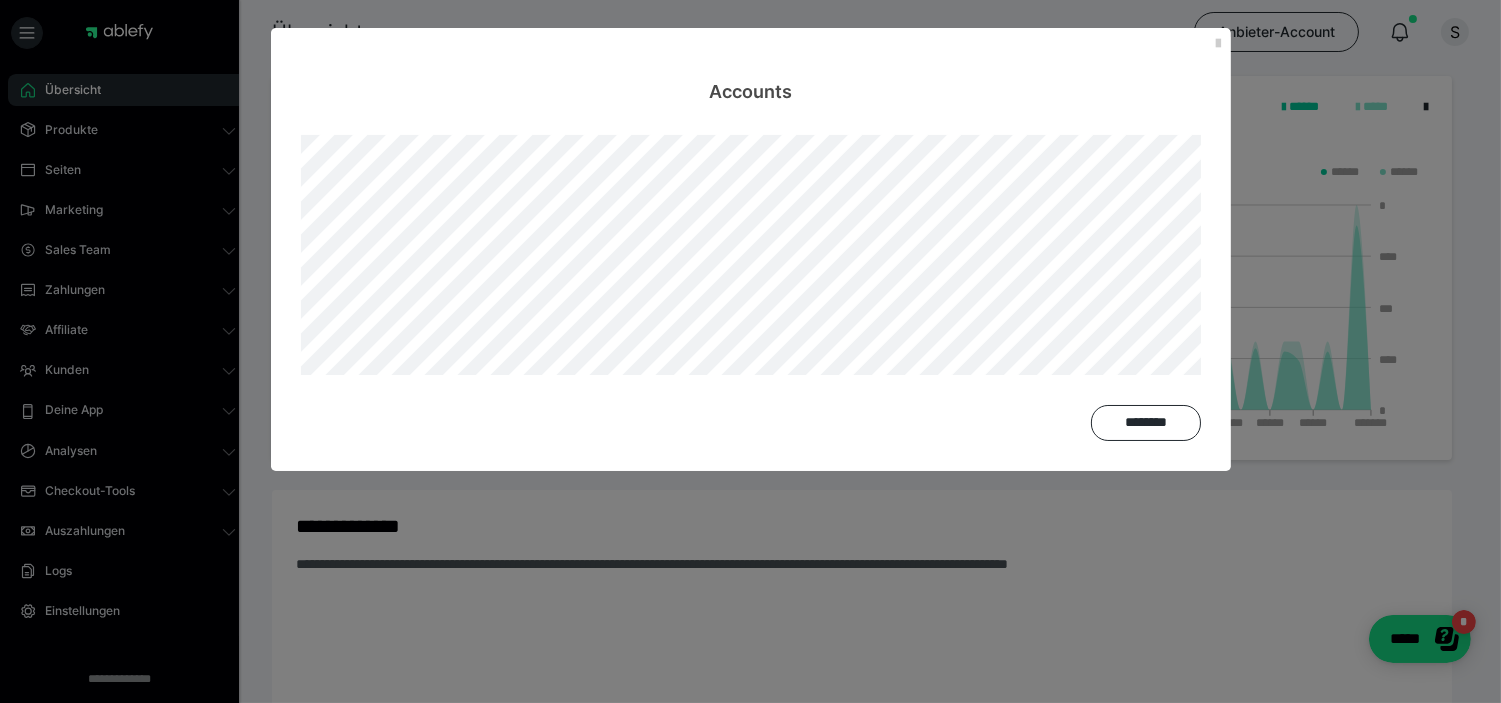 click on "Accounts ********" at bounding box center [750, 351] 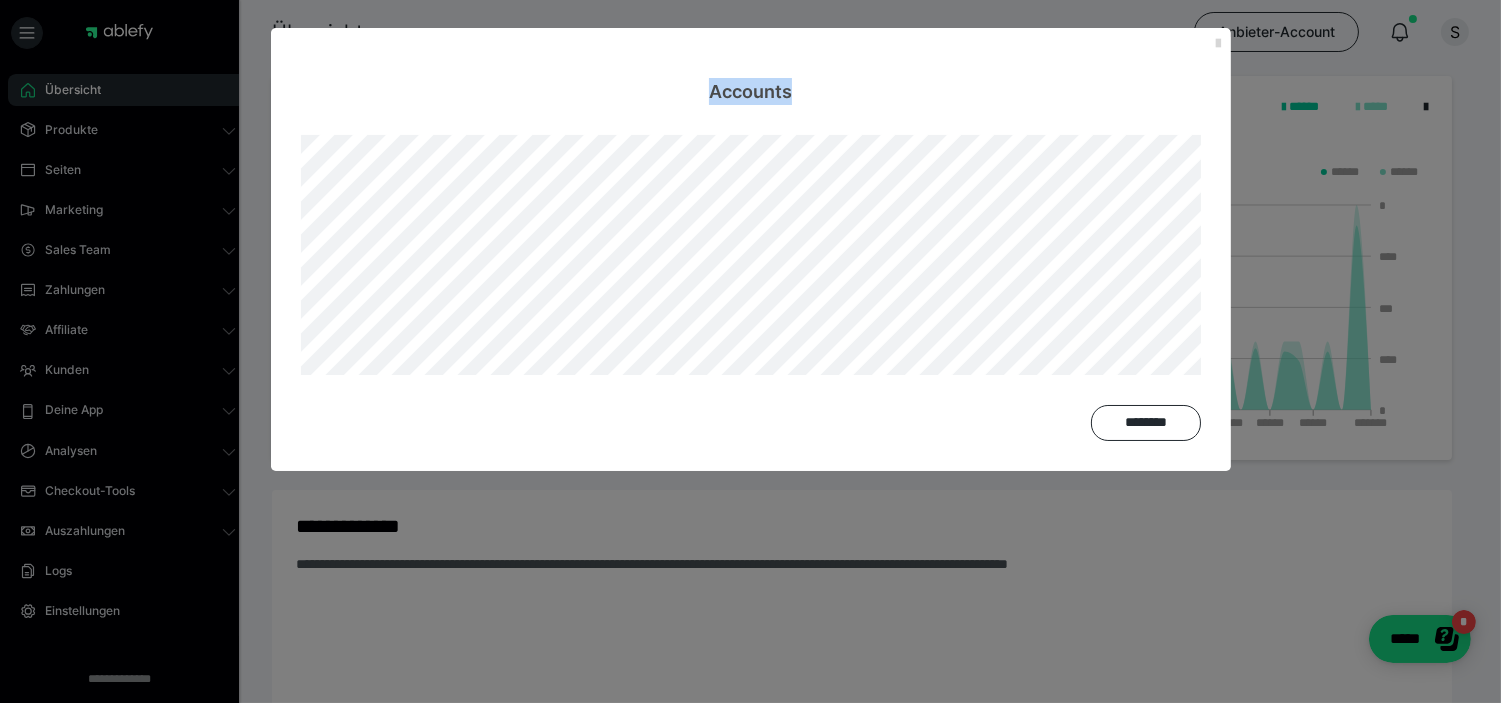 click on "Accounts" at bounding box center [751, 66] 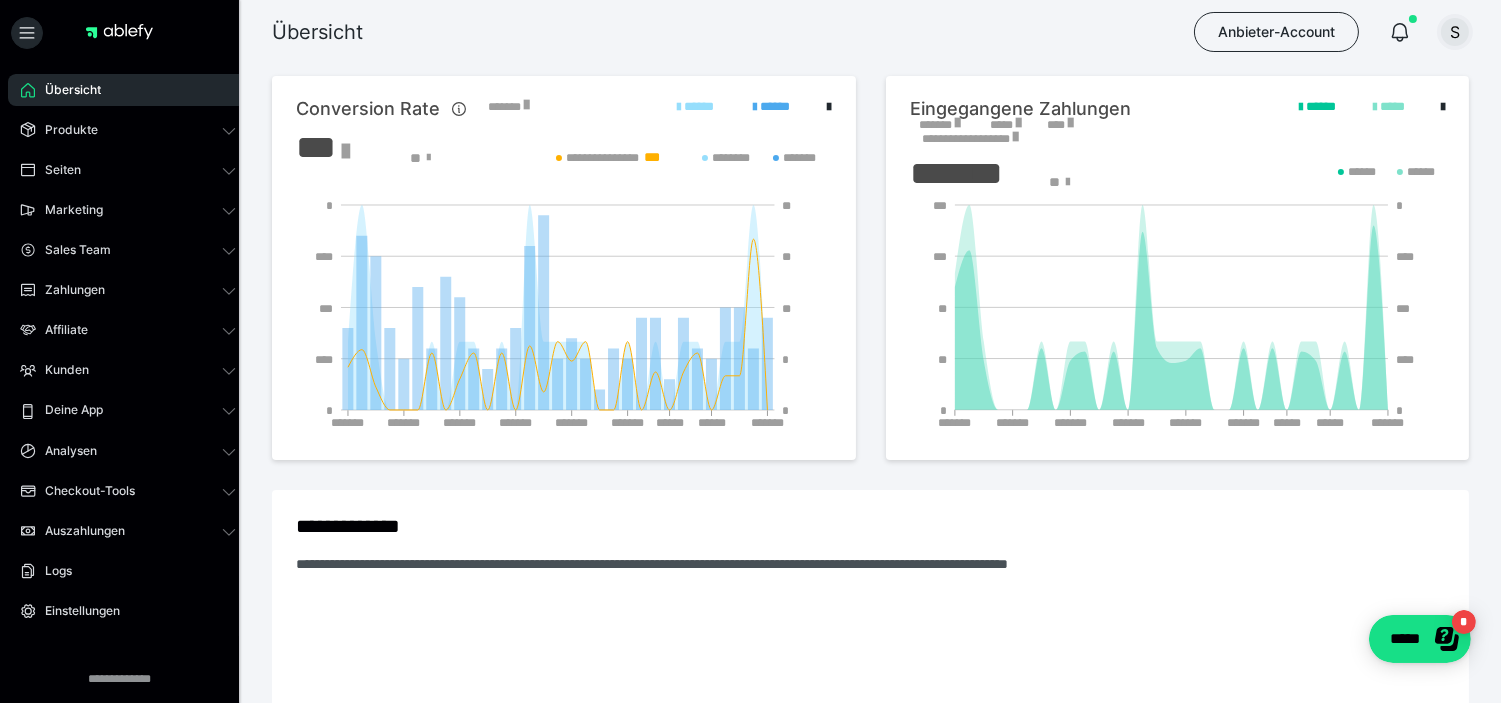 click on "S" at bounding box center (1455, 32) 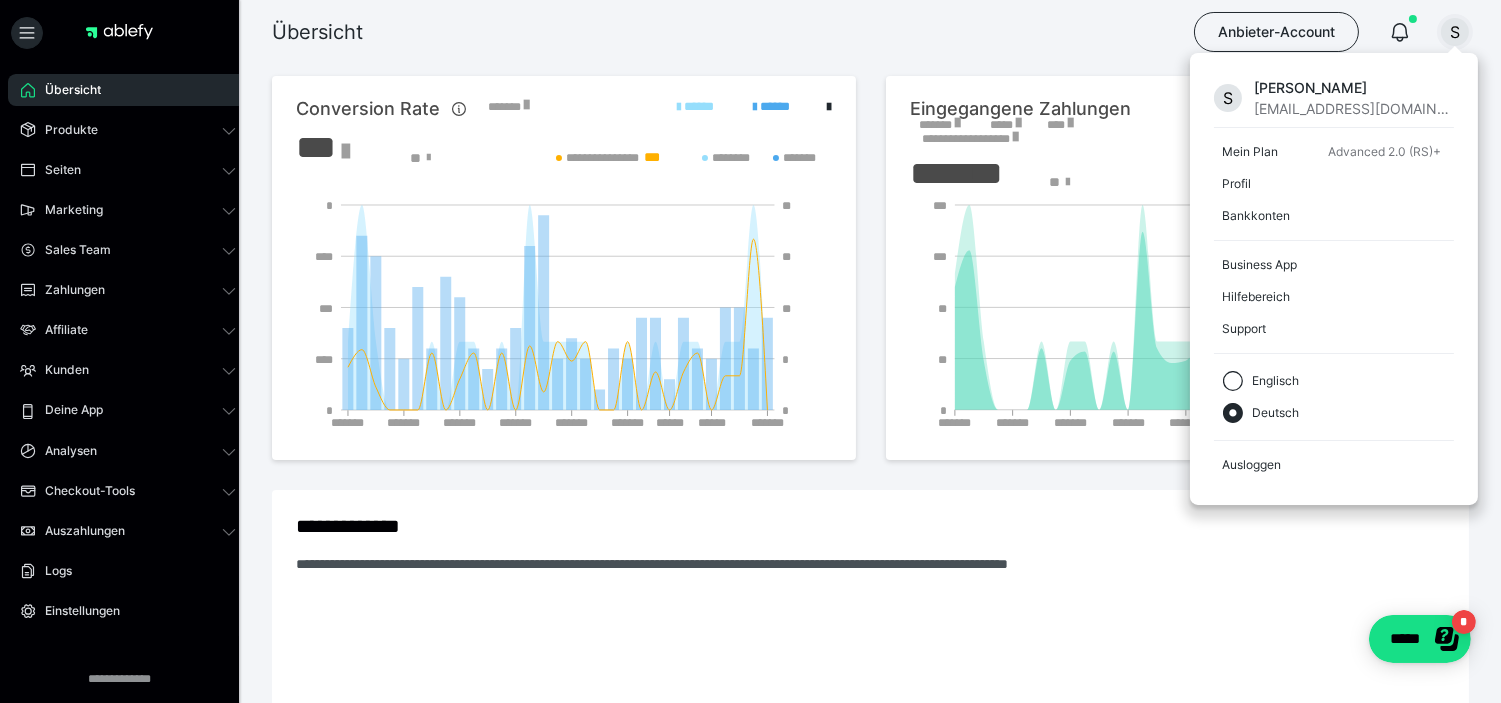 click at bounding box center (1013, 699) 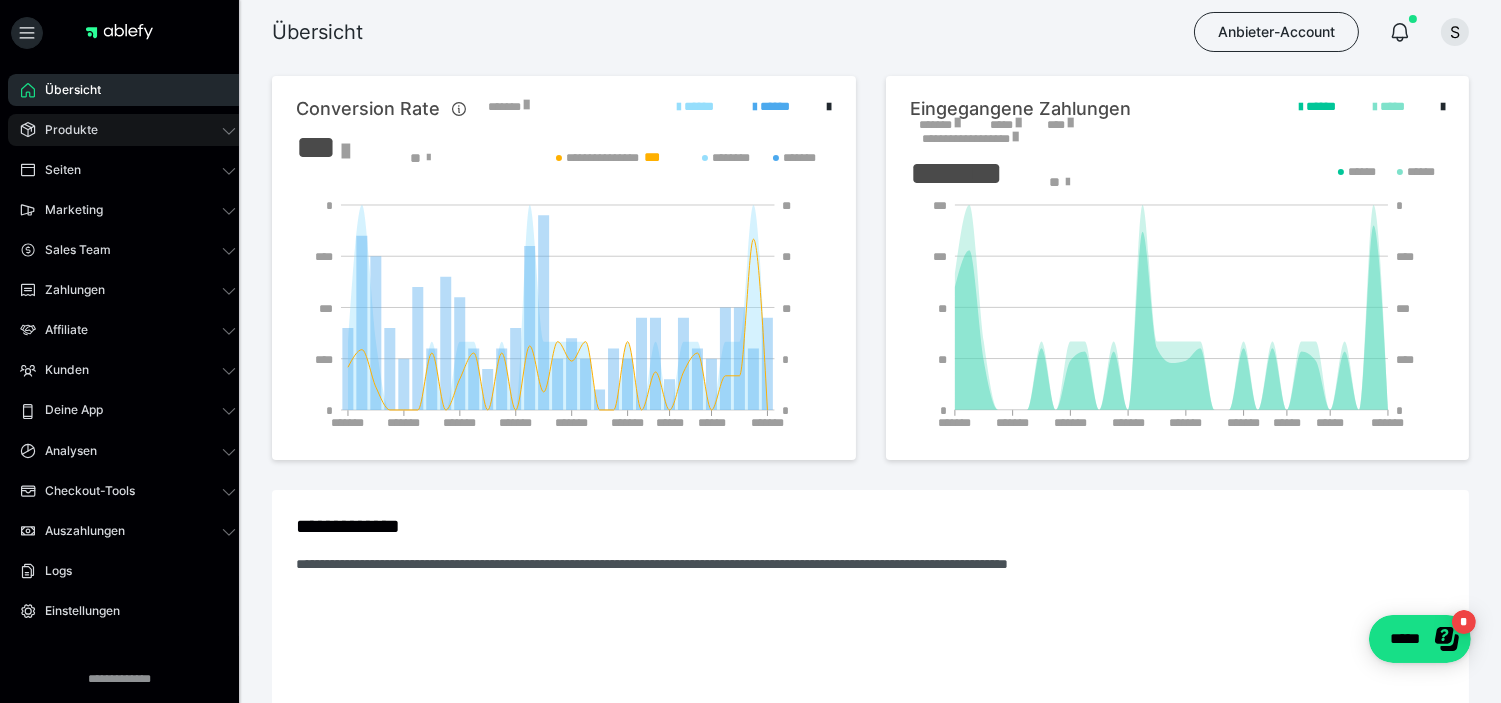 click on "Produkte" at bounding box center [128, 130] 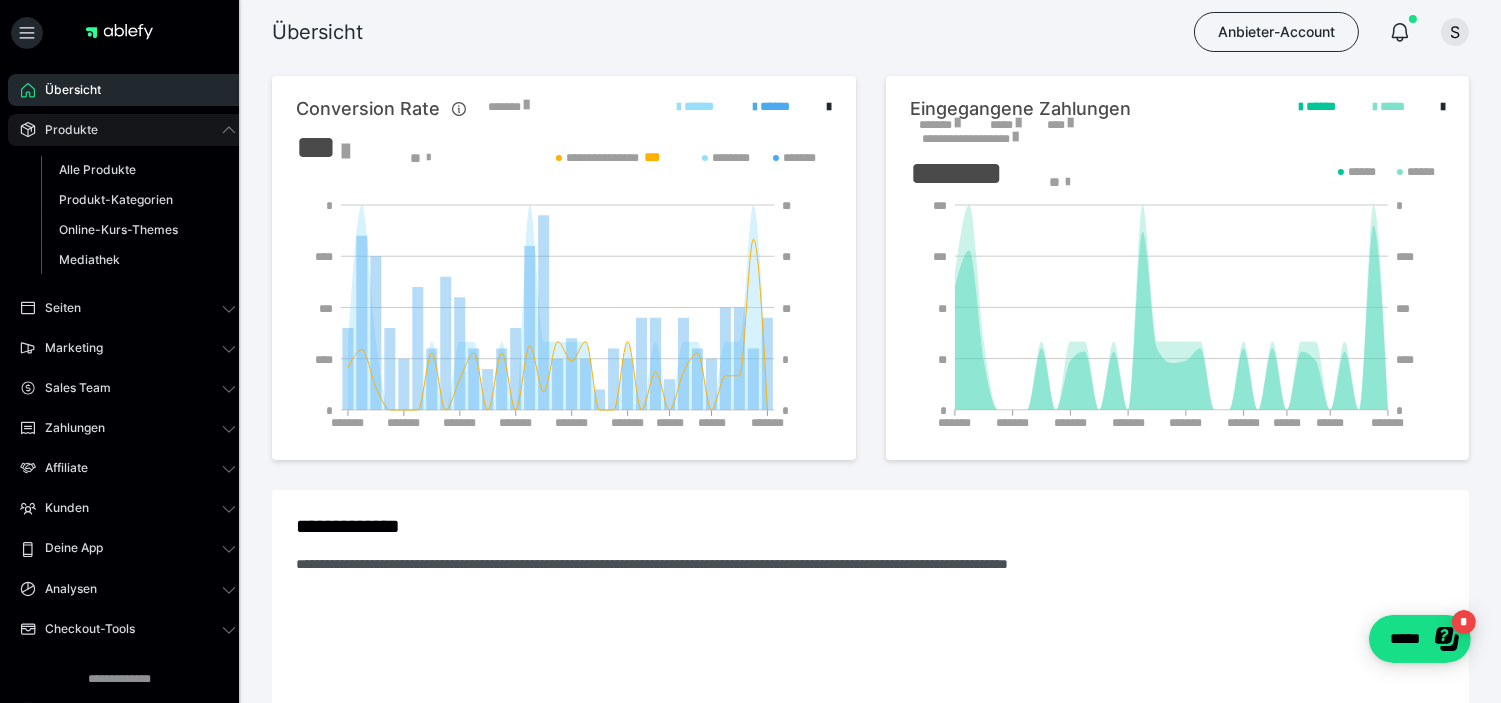 click on "Produkte" at bounding box center [128, 130] 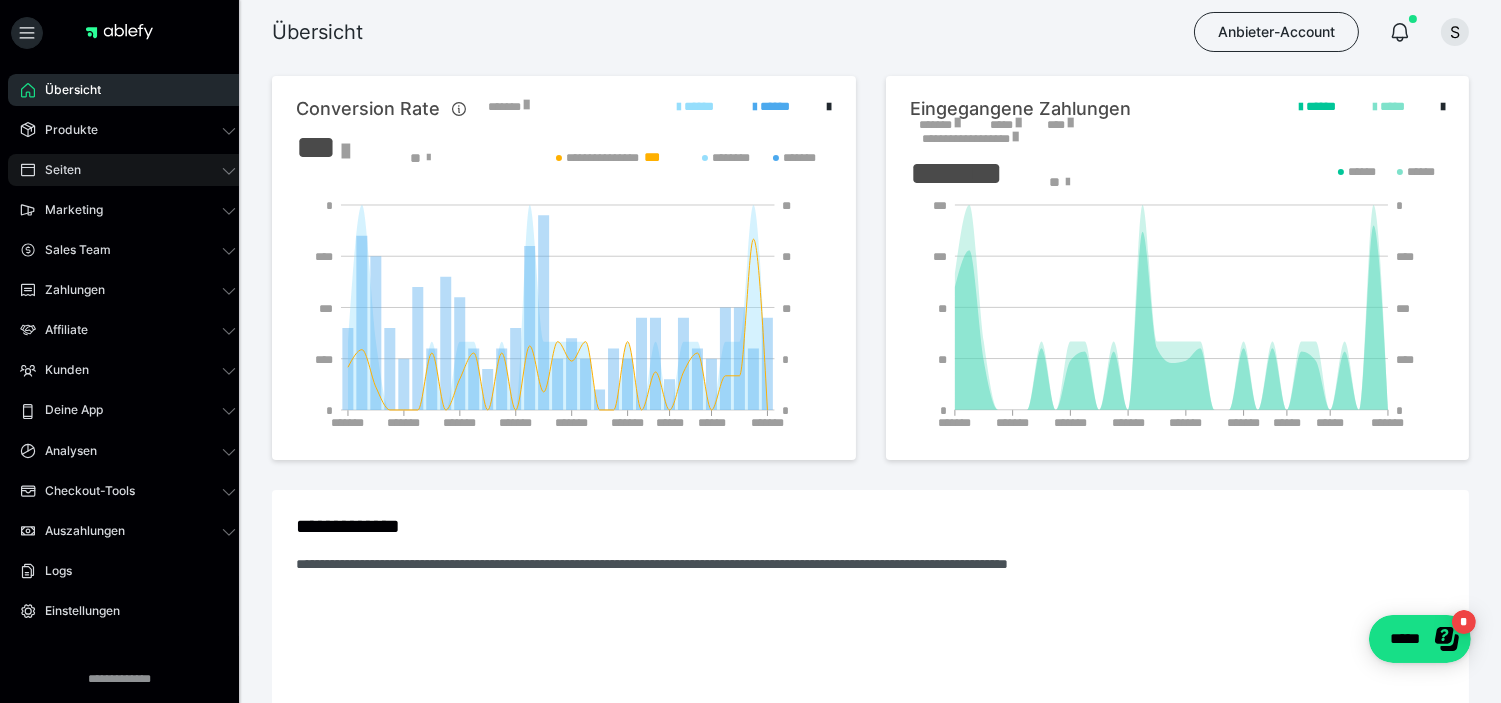click on "Seiten" at bounding box center [128, 170] 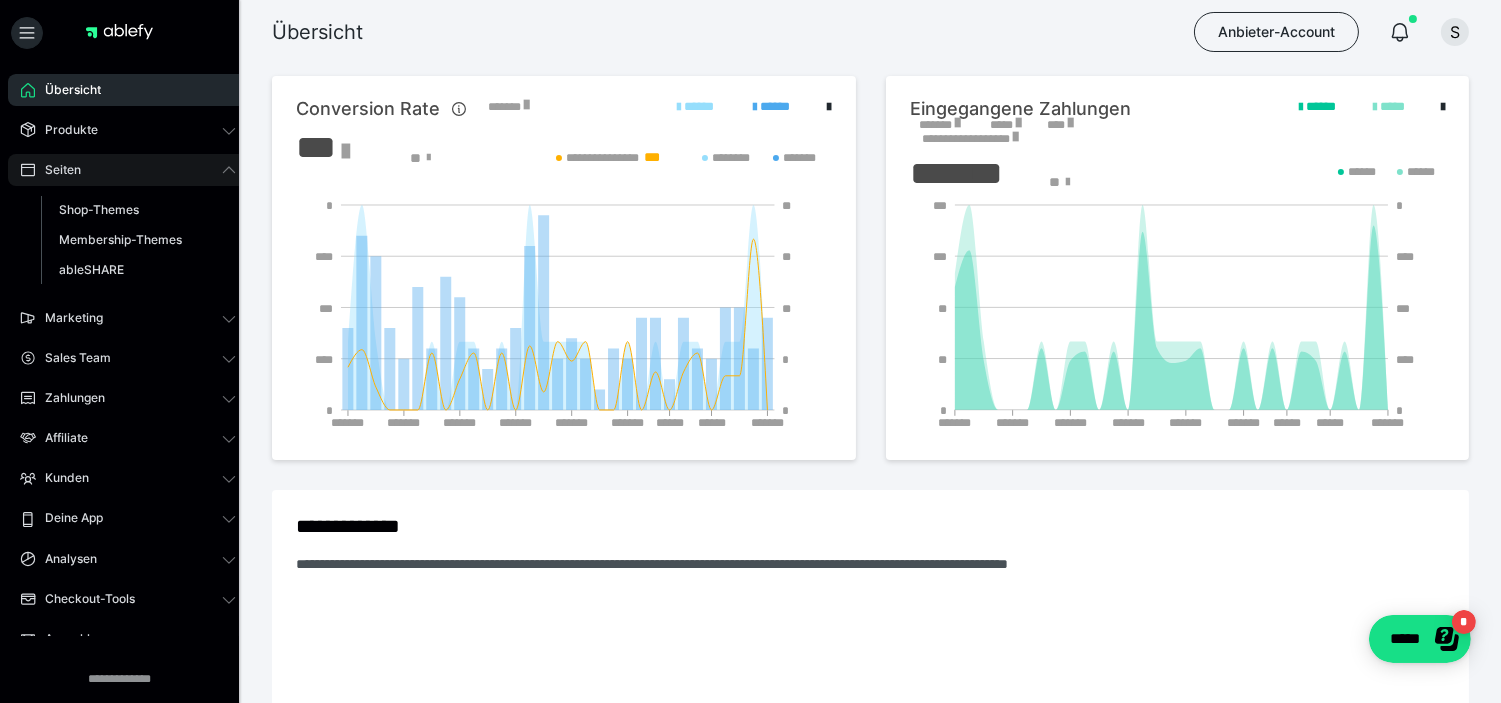 click on "Seiten" at bounding box center (128, 170) 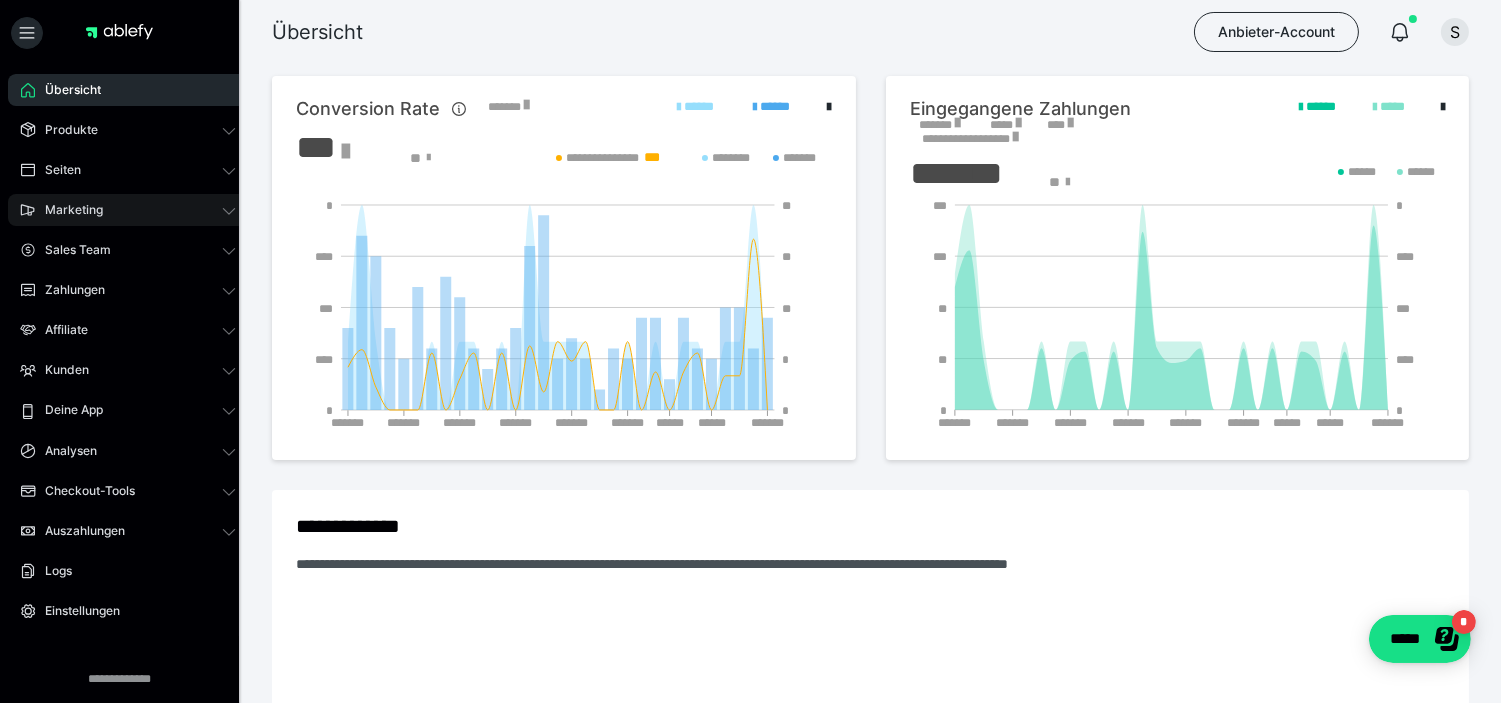 click on "Marketing" at bounding box center (128, 210) 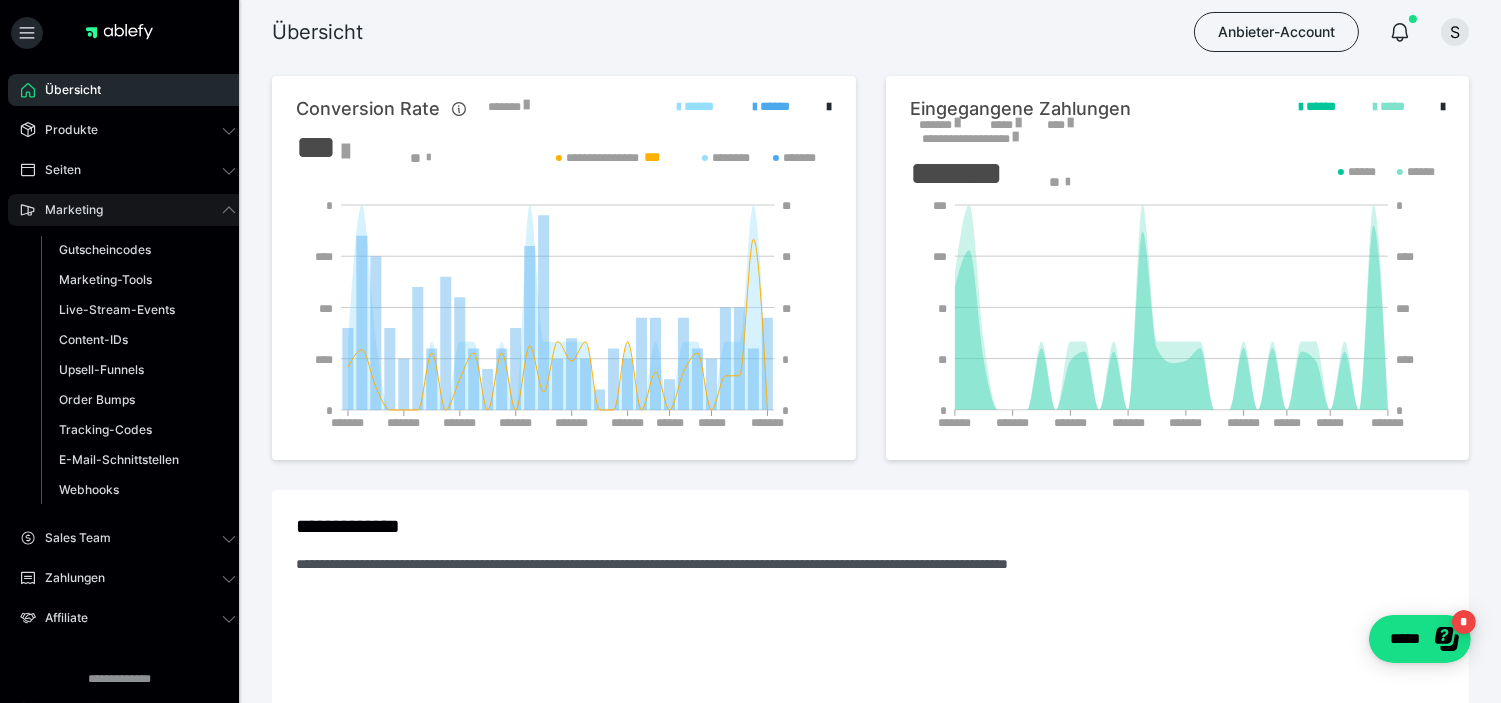 click on "Marketing" at bounding box center (128, 210) 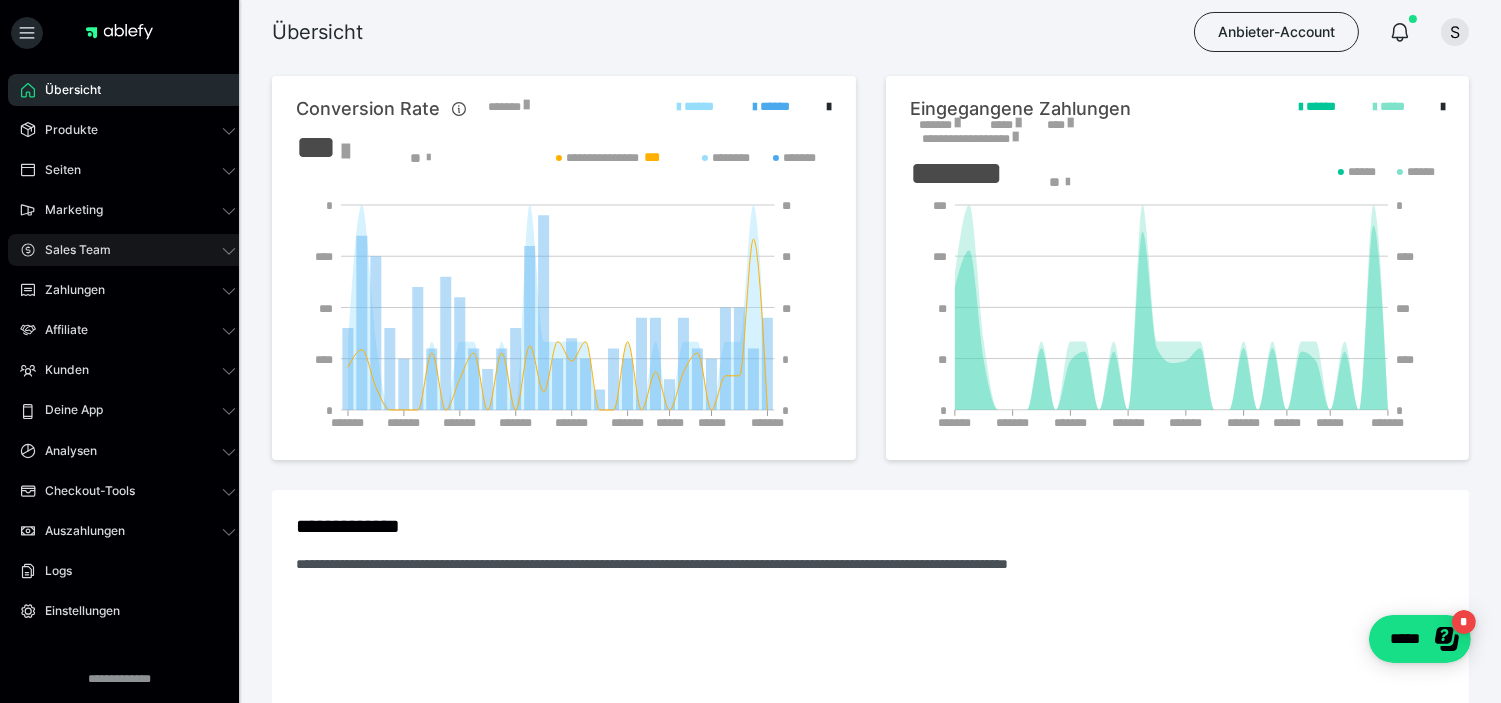 click on "Sales Team" at bounding box center (128, 250) 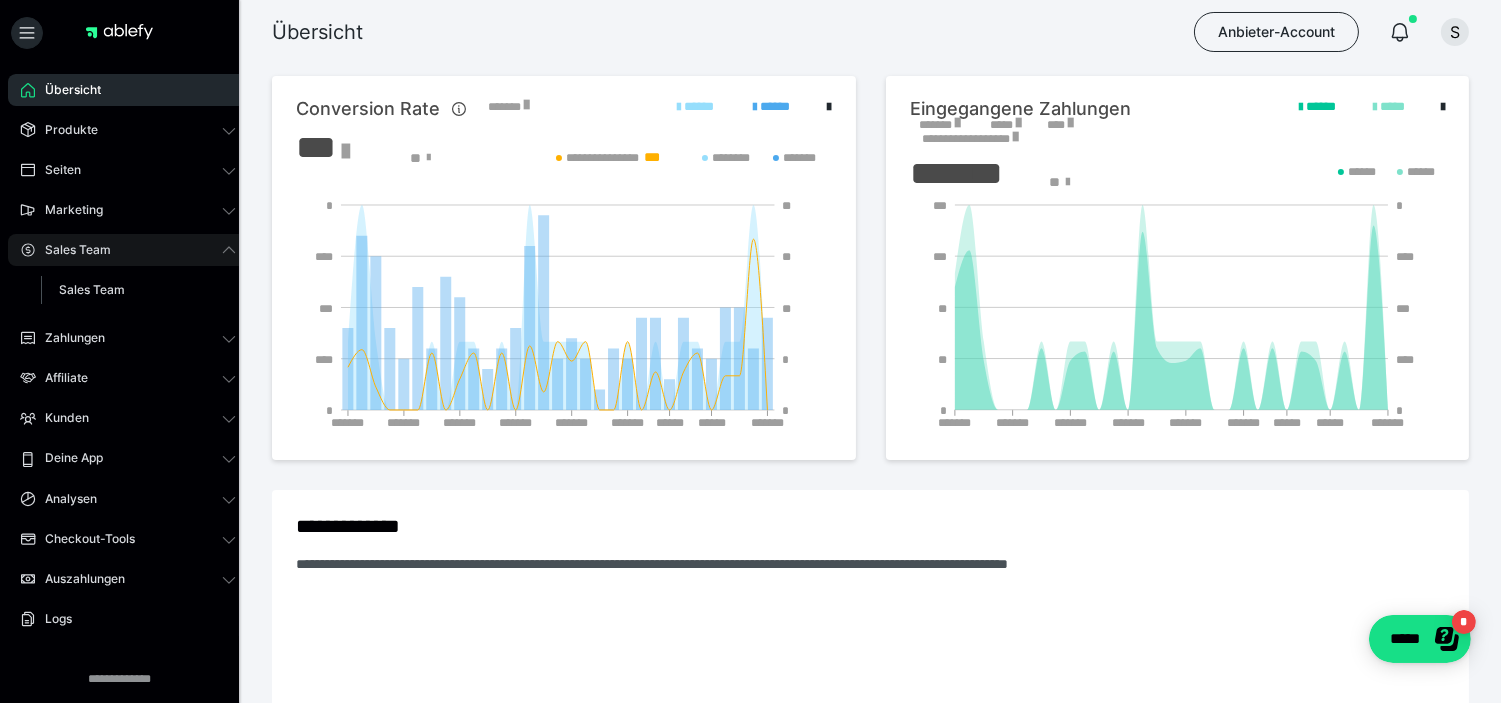 click on "Sales Team" at bounding box center [128, 250] 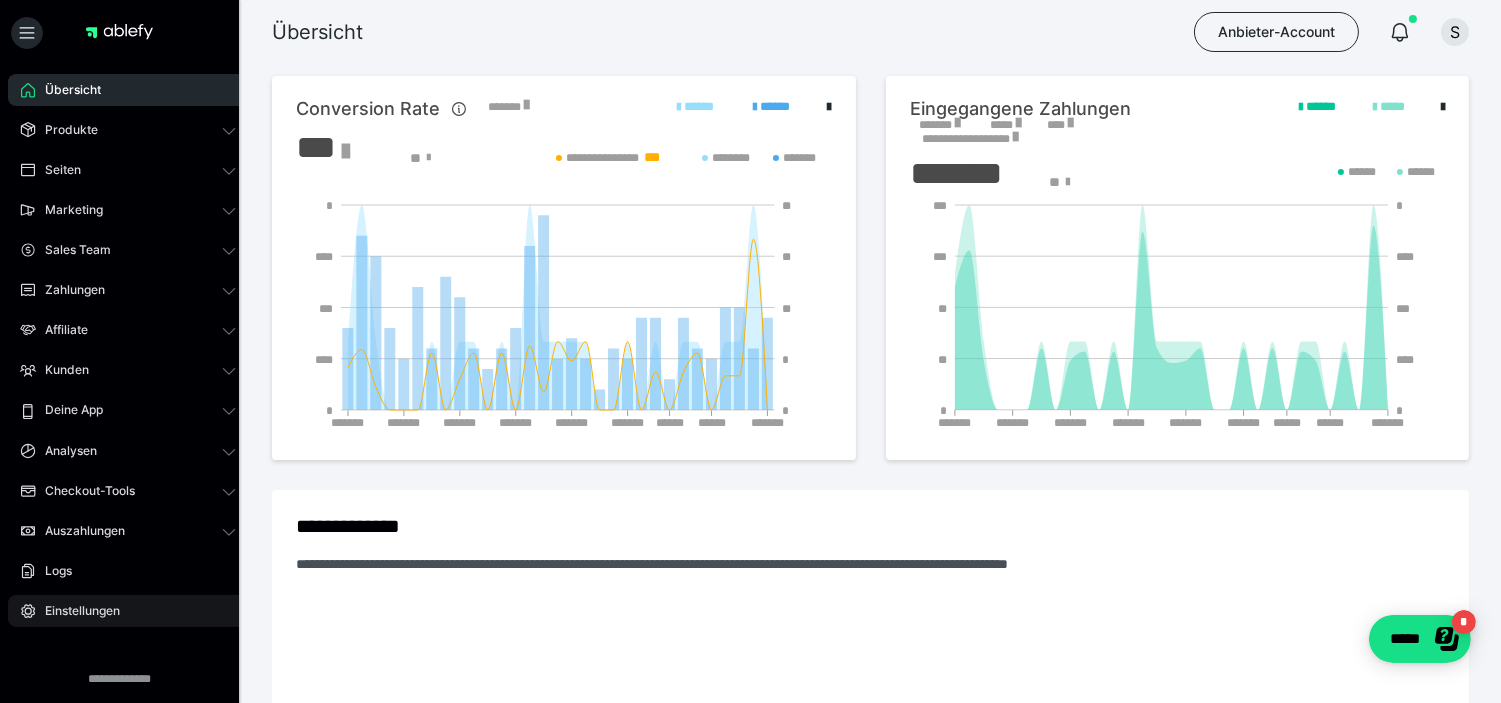 click on "Einstellungen" at bounding box center (128, 611) 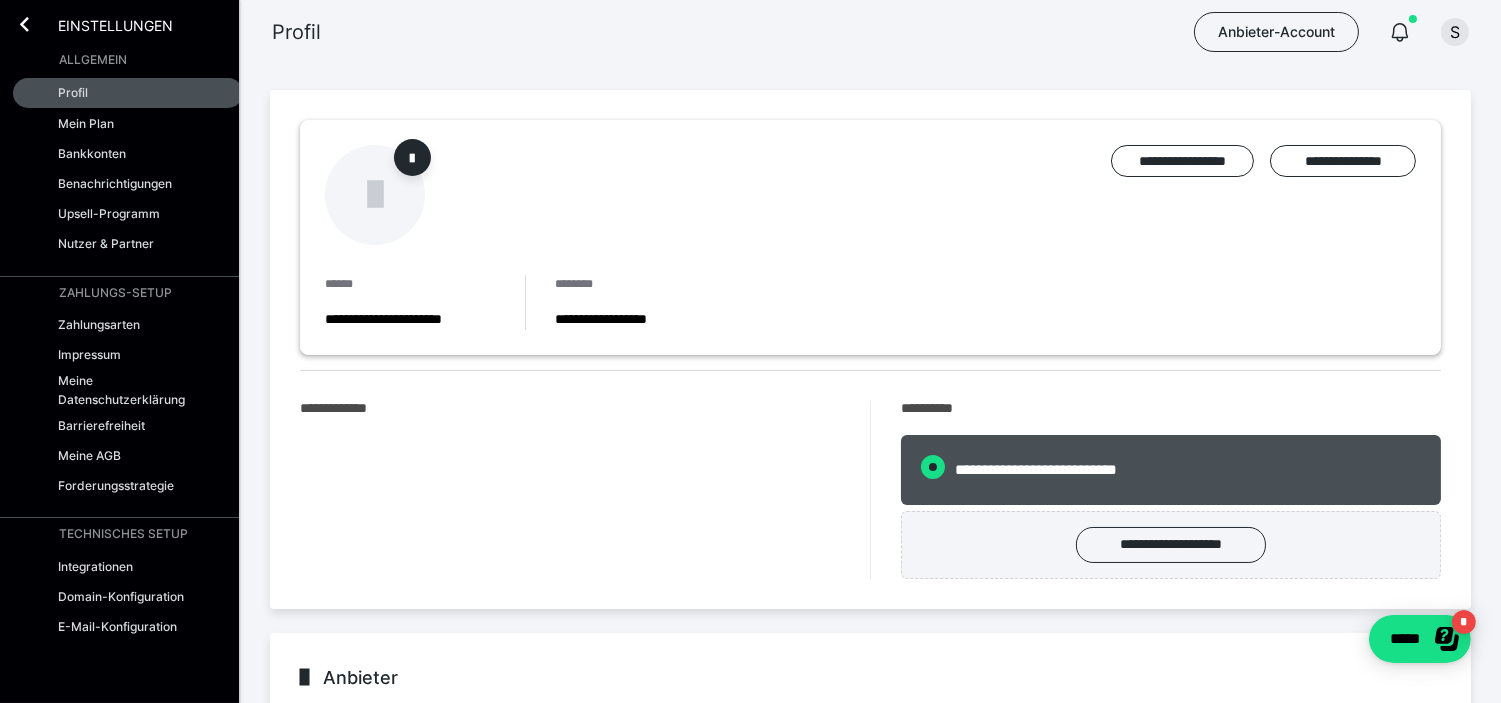 radio on "****" 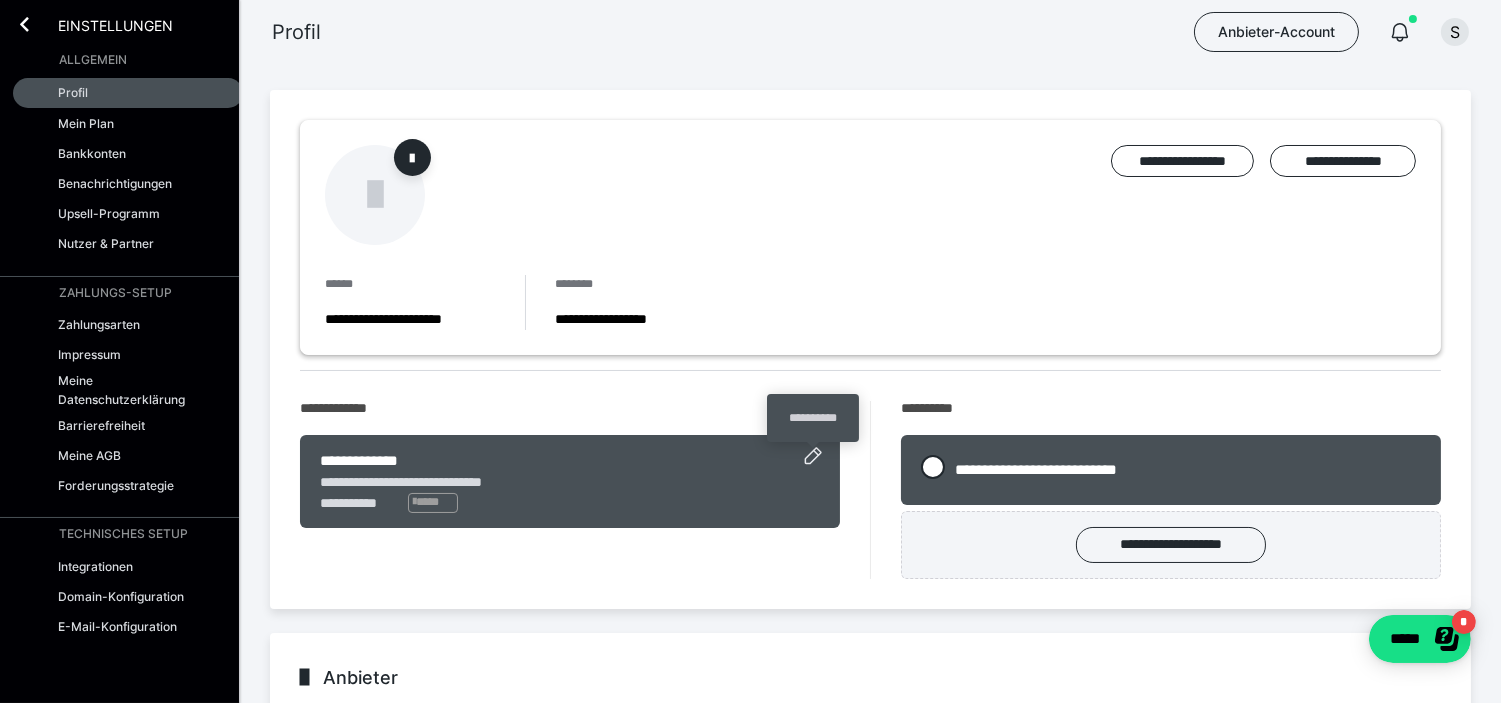 click 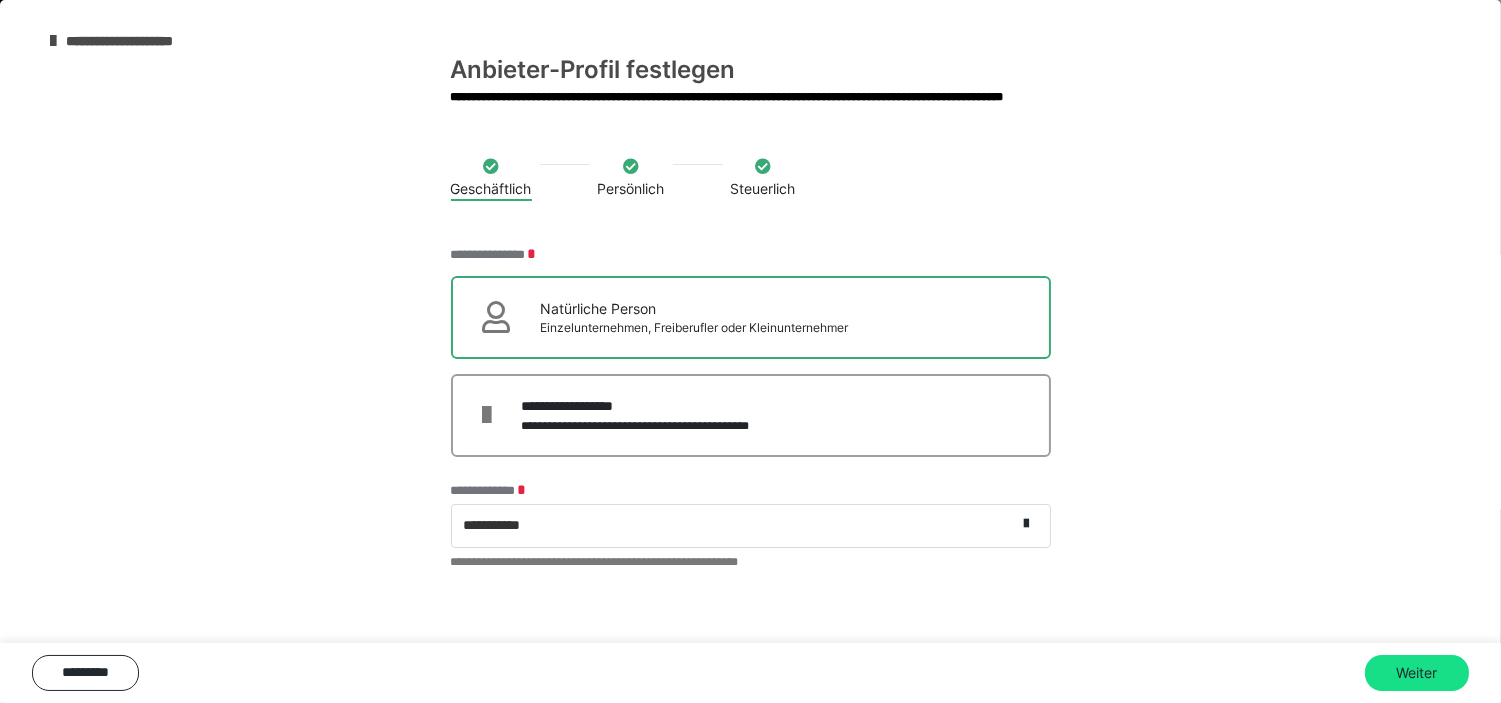 scroll, scrollTop: 222, scrollLeft: 0, axis: vertical 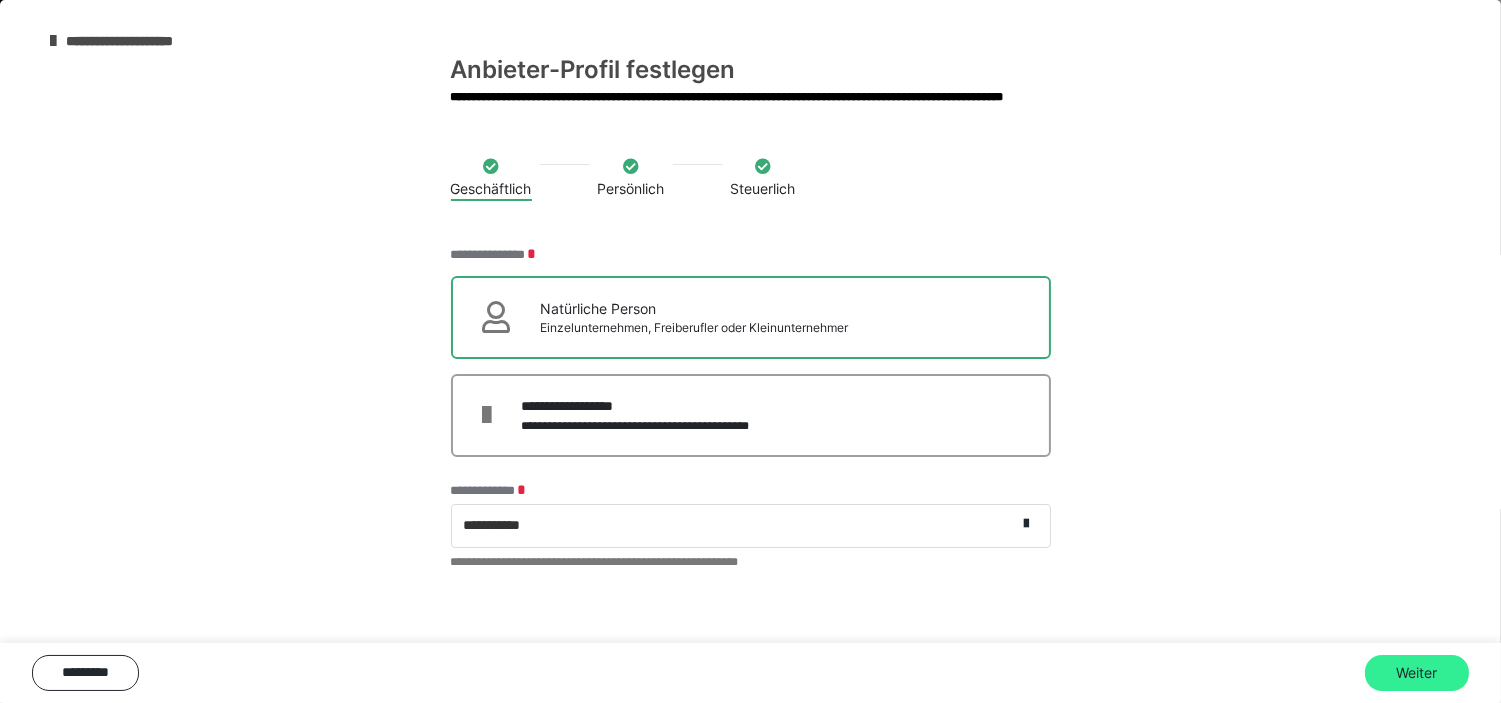 click on "Weiter" at bounding box center (1417, 673) 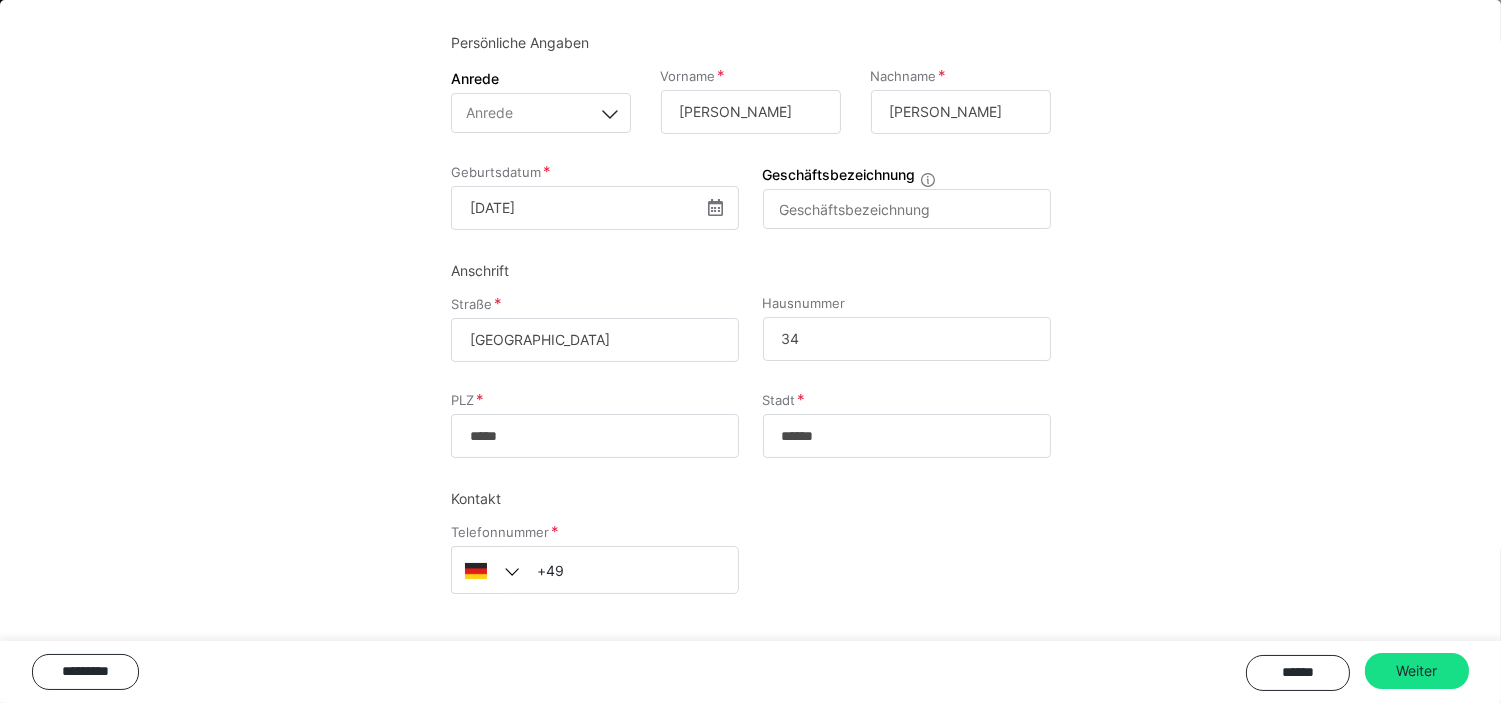 scroll, scrollTop: 215, scrollLeft: 0, axis: vertical 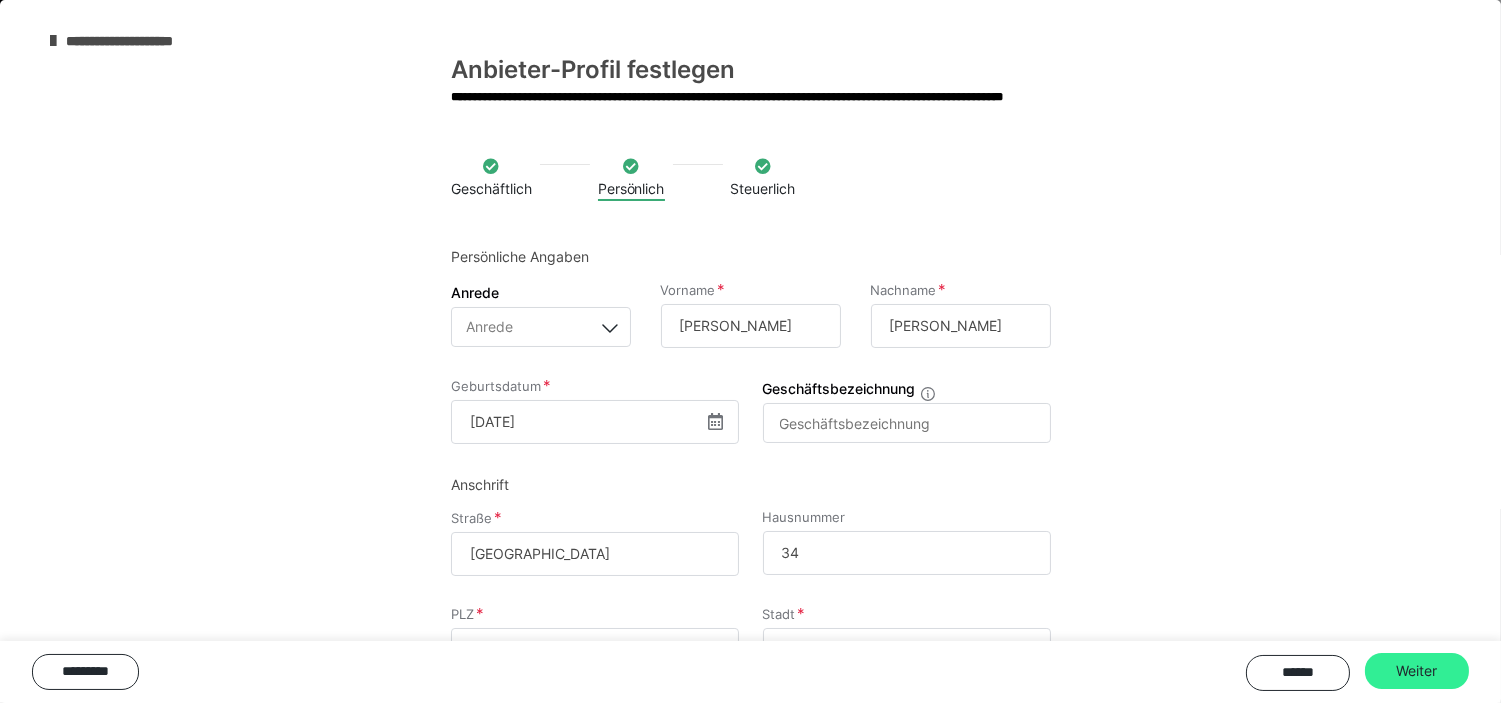 click on "Weiter" at bounding box center (1417, 671) 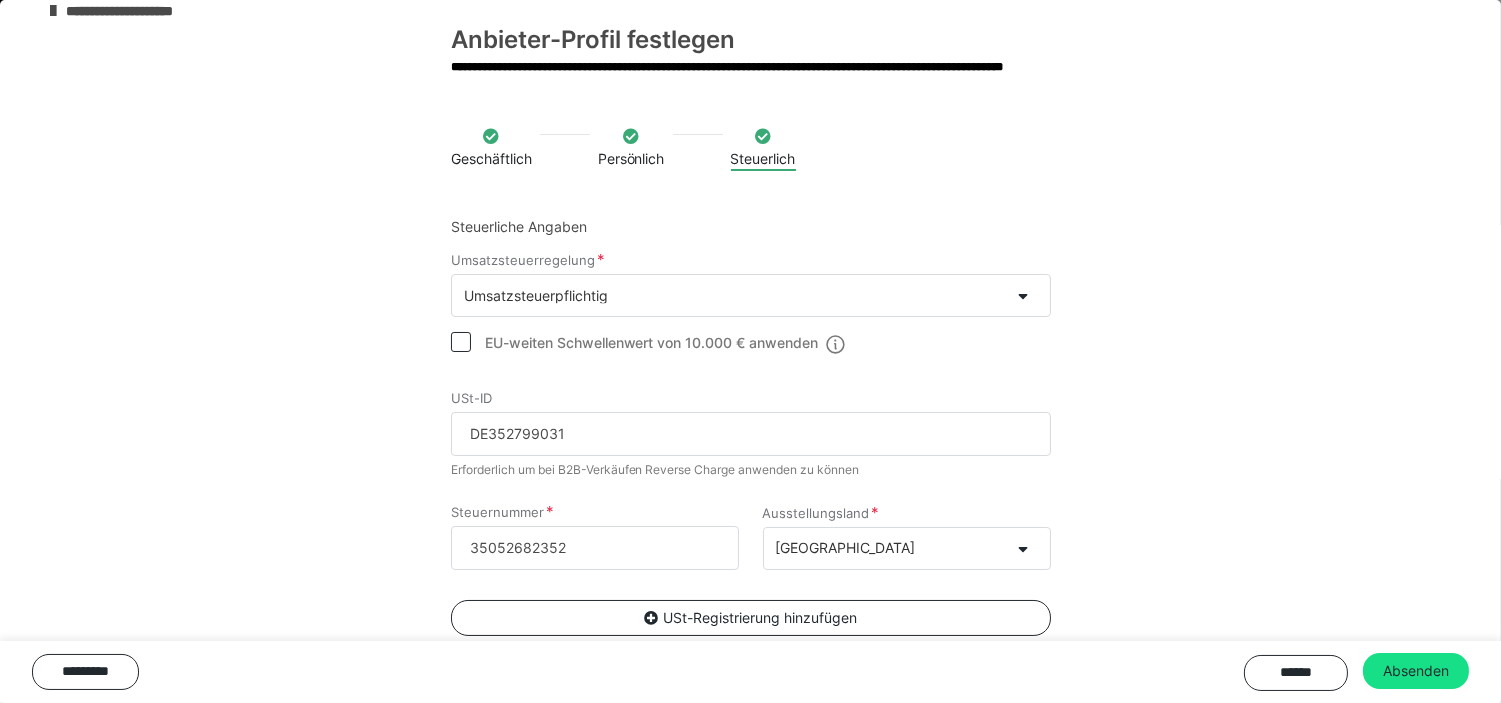 scroll, scrollTop: 0, scrollLeft: 0, axis: both 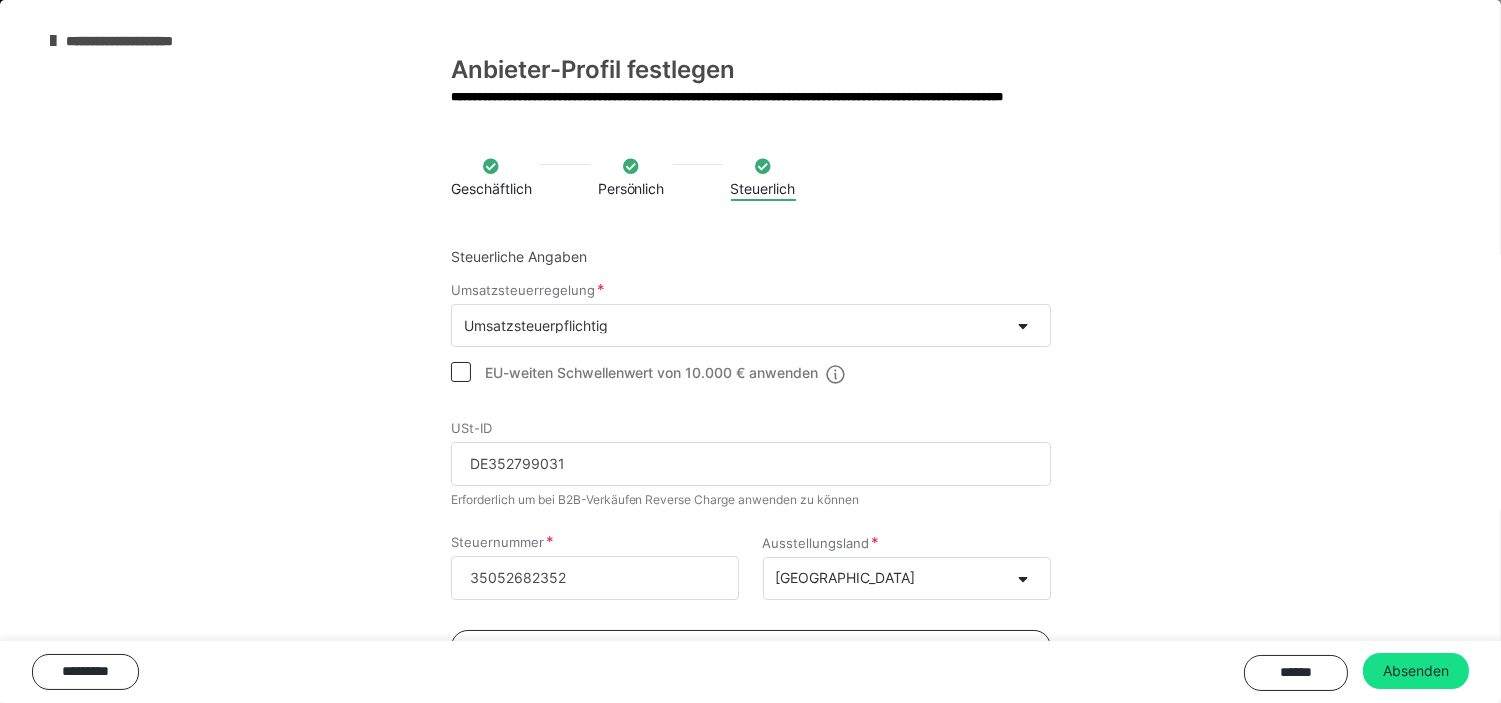 click on "**********" at bounding box center (750, 62) 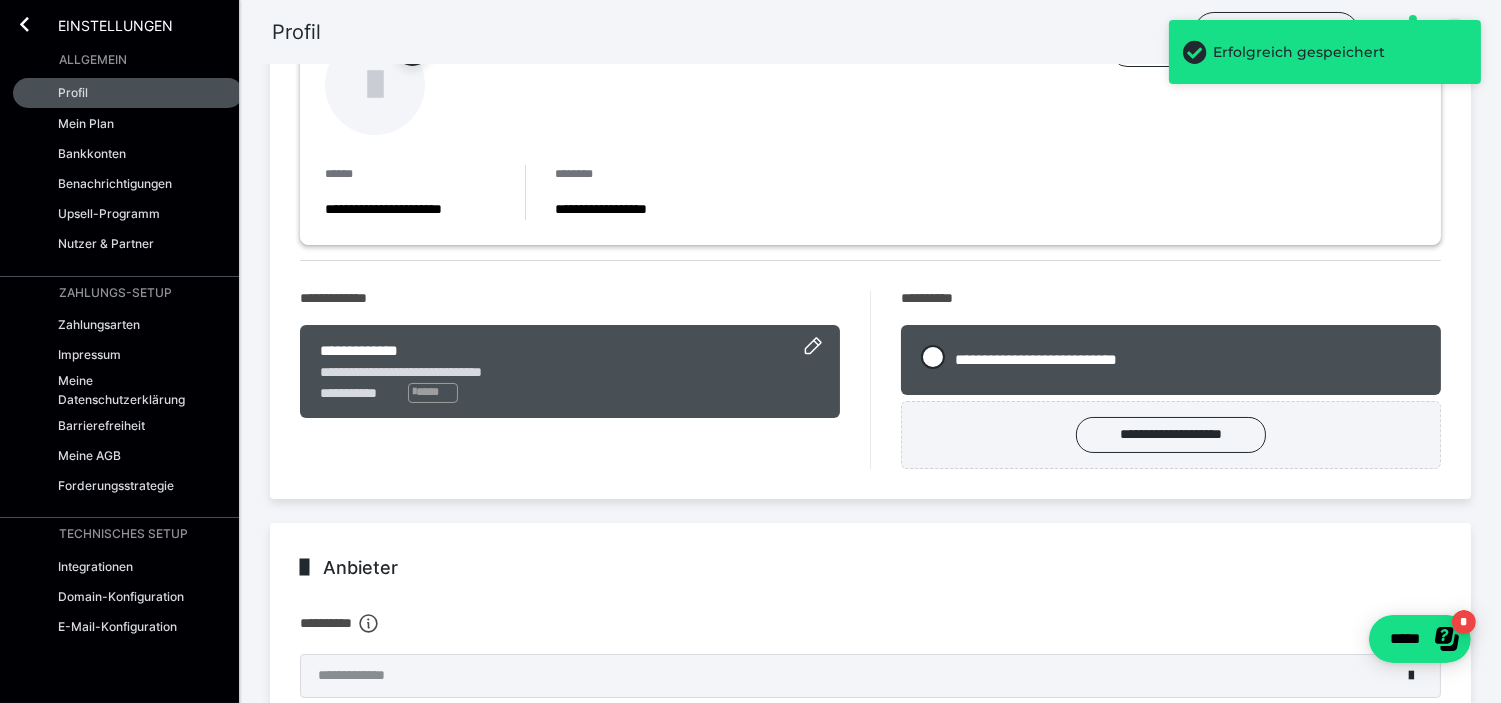 scroll, scrollTop: 0, scrollLeft: 0, axis: both 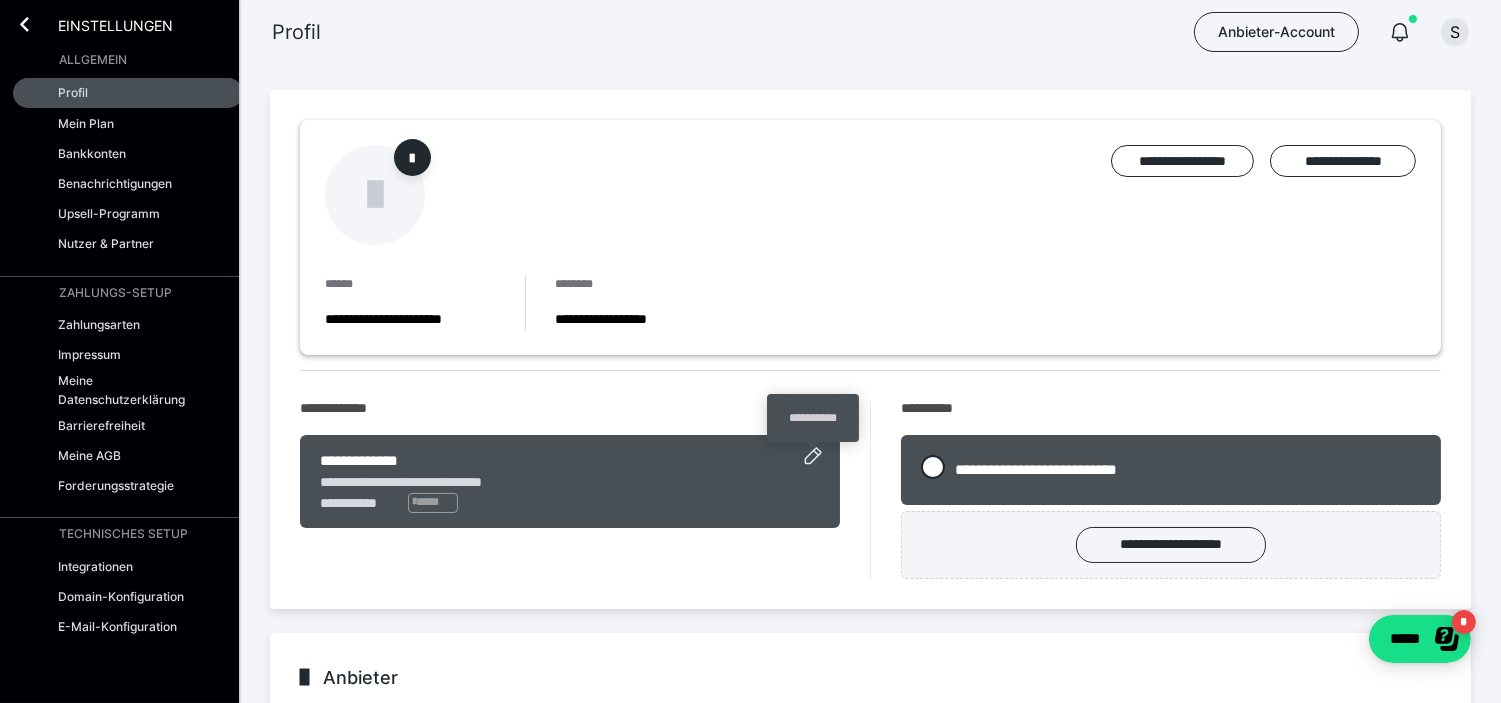 click 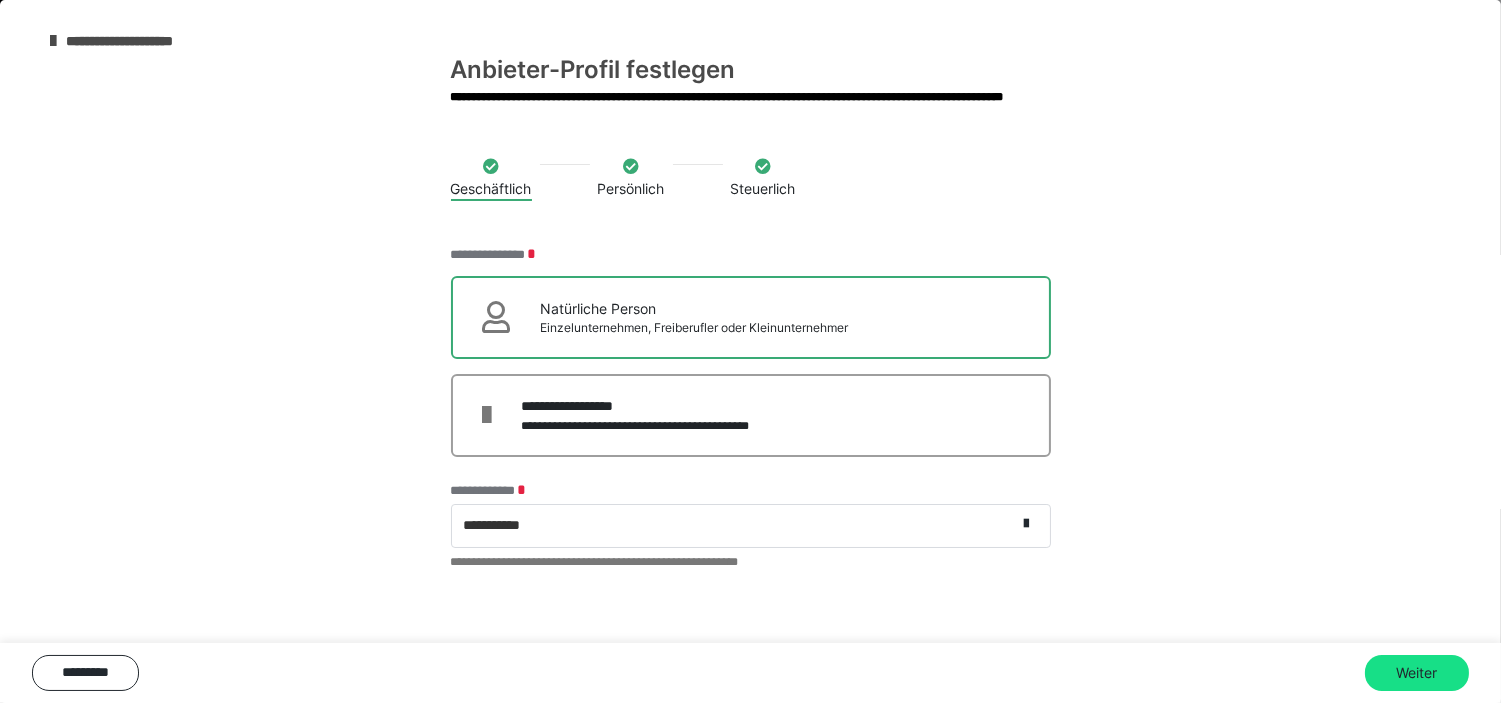 click at bounding box center [763, 166] 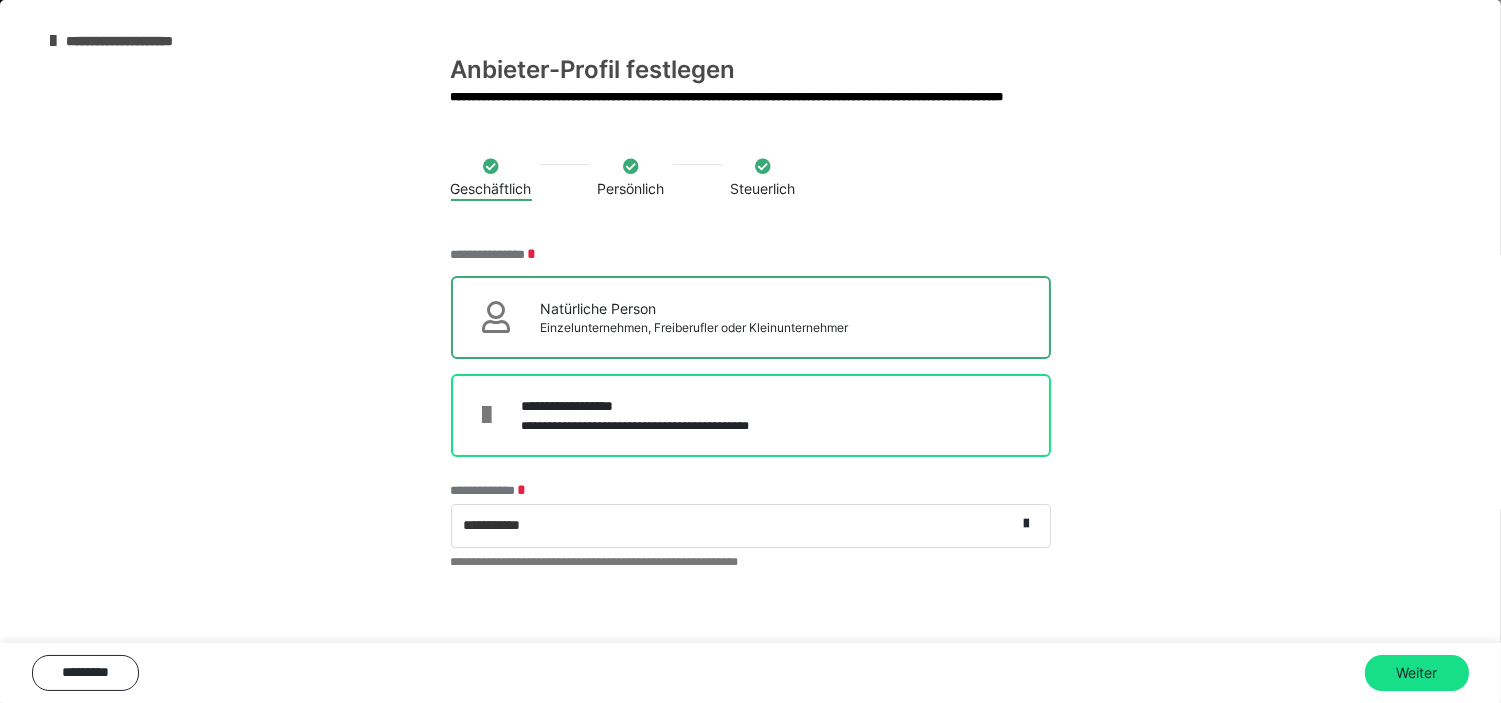 scroll, scrollTop: 333, scrollLeft: 0, axis: vertical 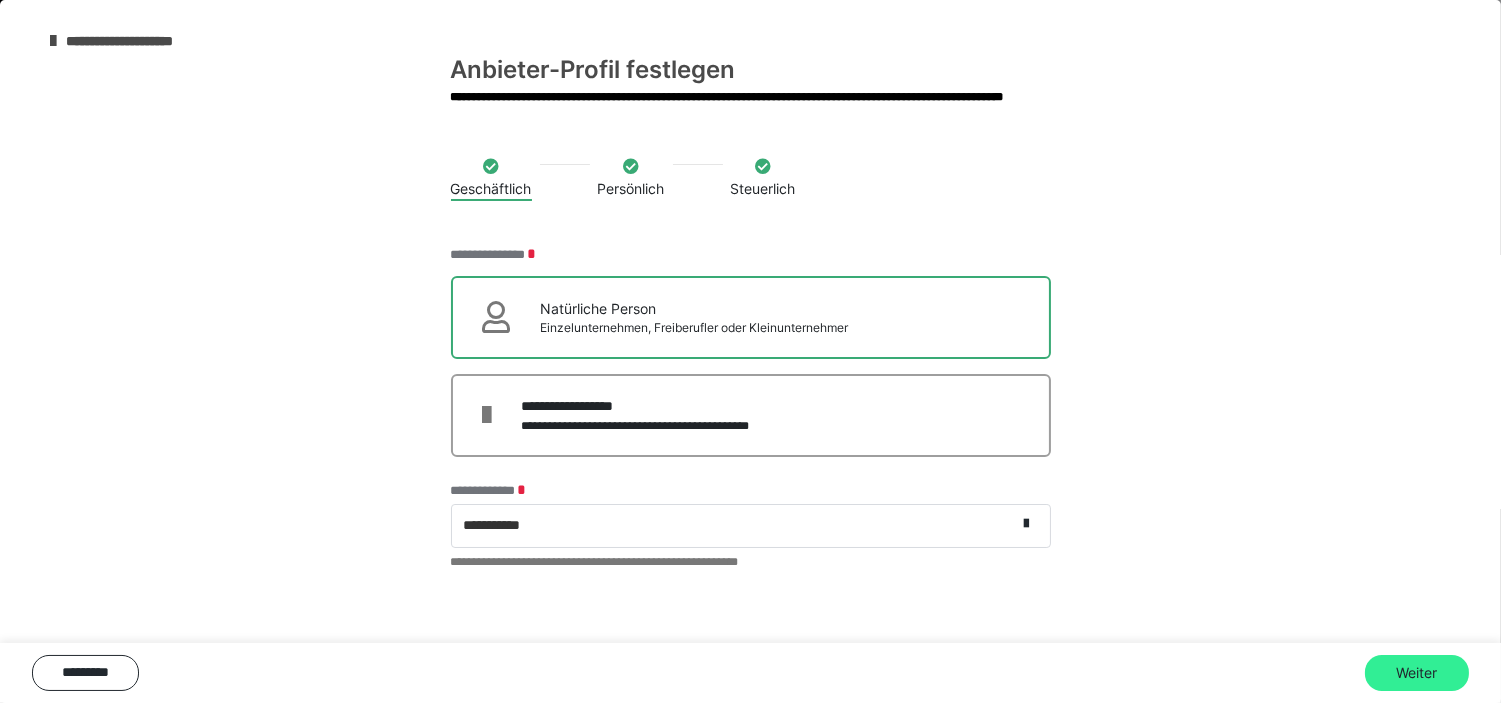 click on "Weiter" at bounding box center (1417, 673) 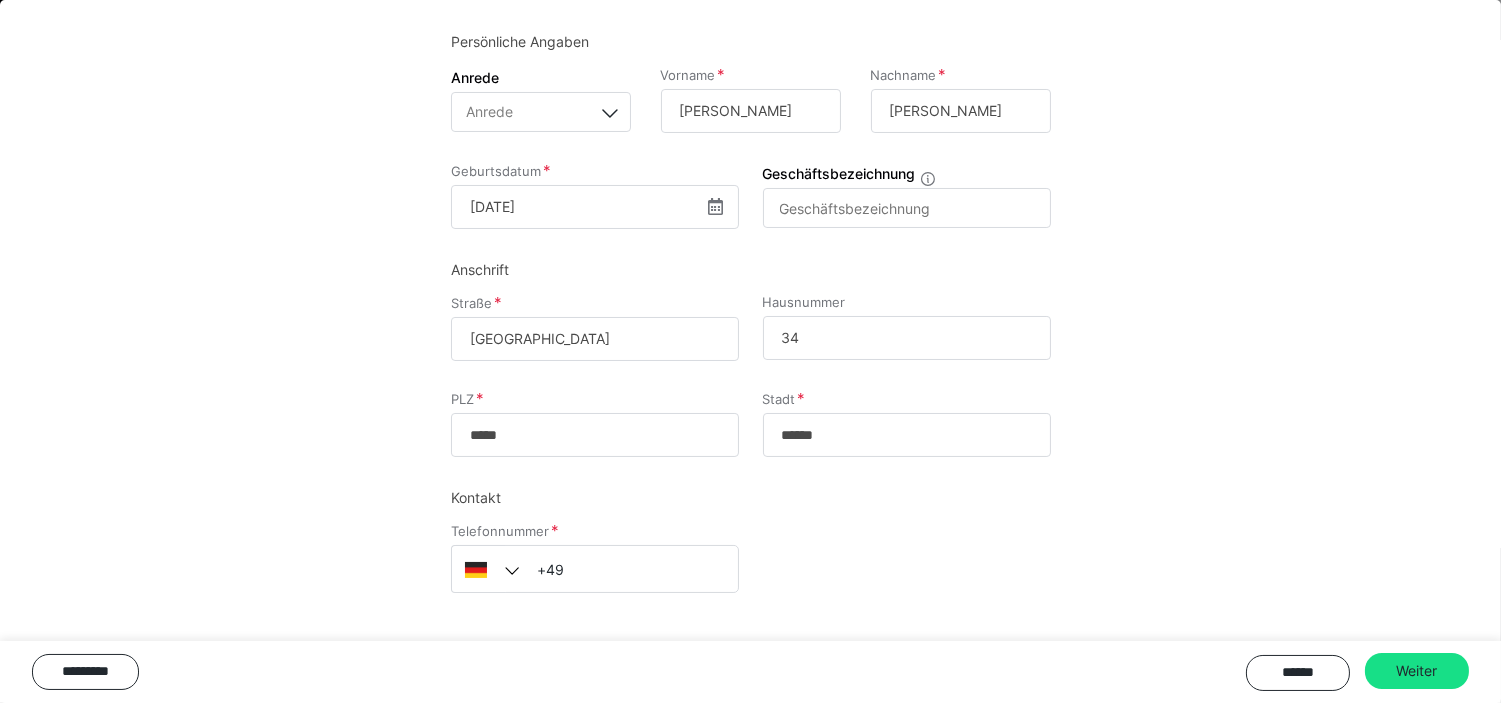 scroll, scrollTop: 0, scrollLeft: 0, axis: both 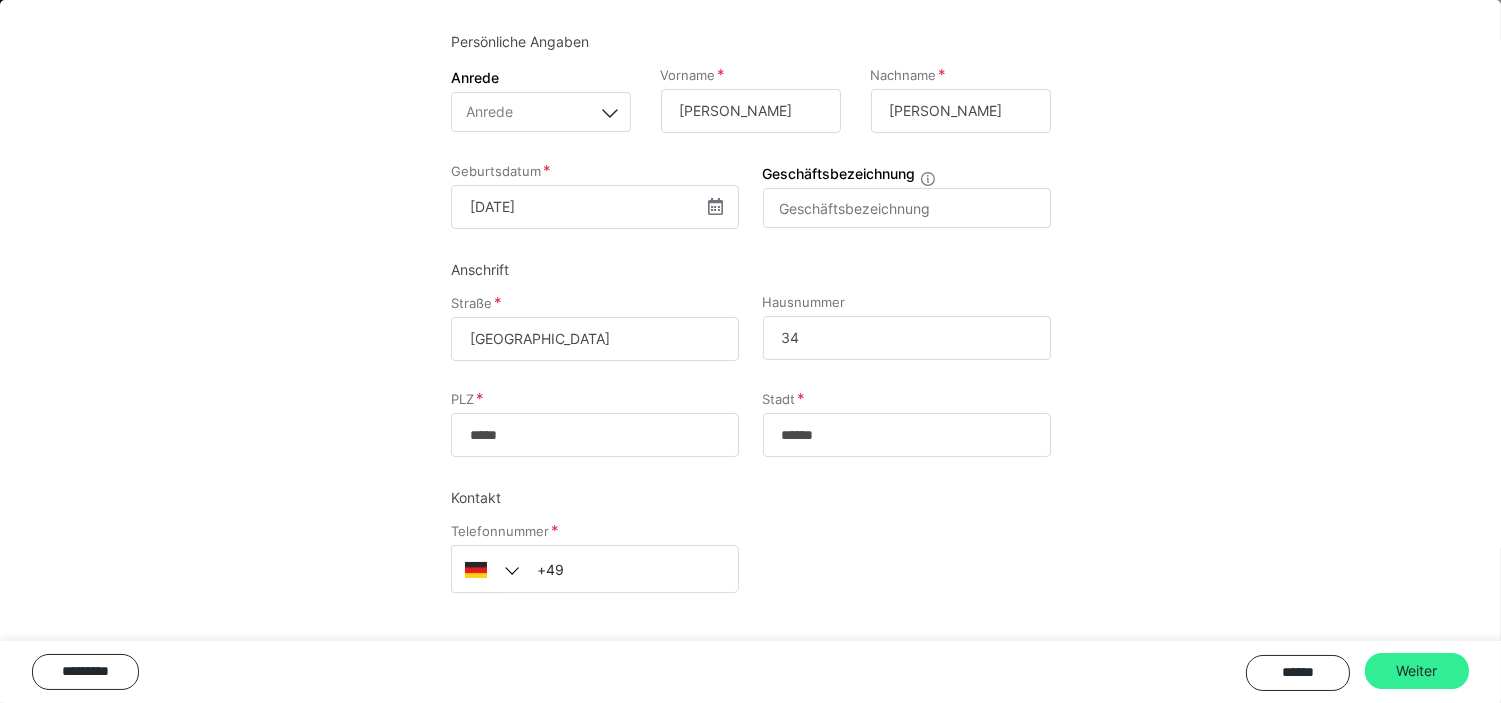 click on "Weiter" at bounding box center (1417, 671) 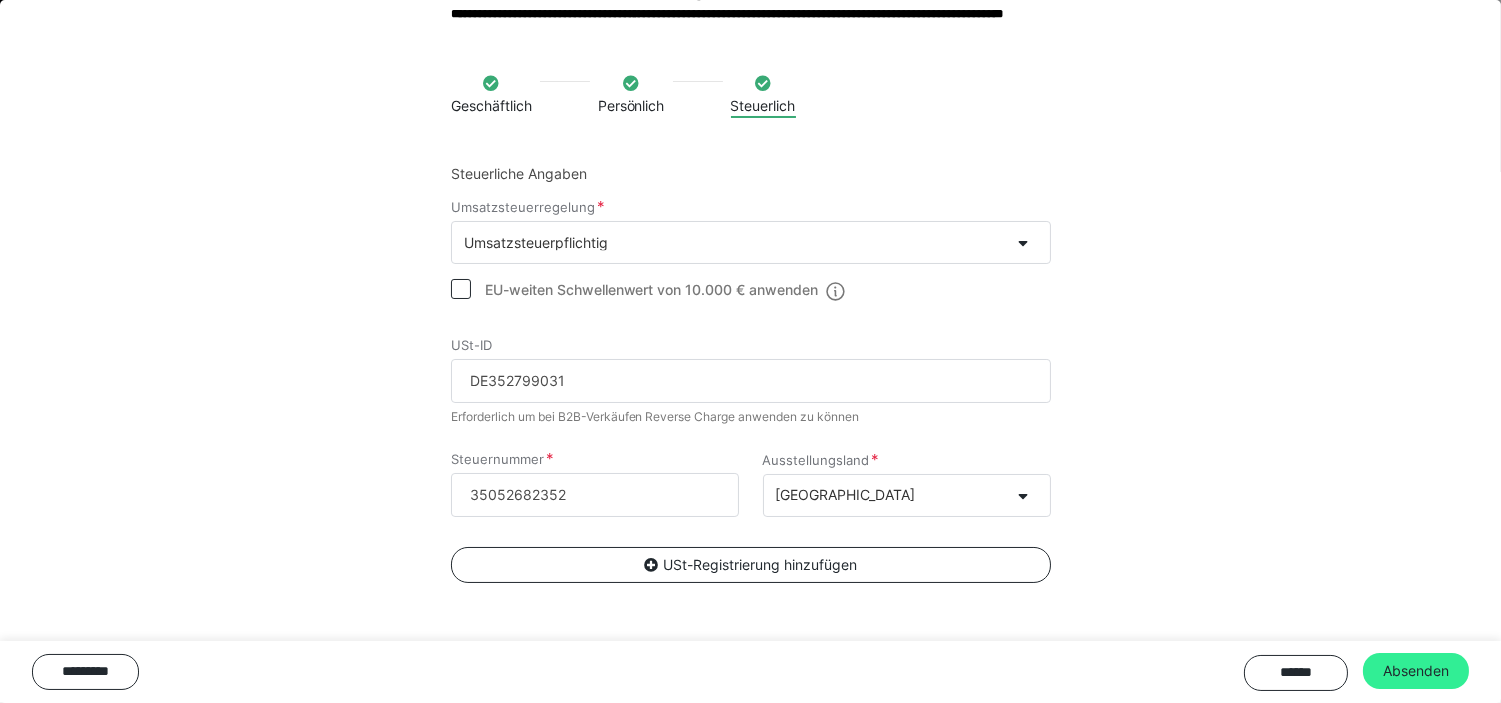 scroll, scrollTop: 84, scrollLeft: 0, axis: vertical 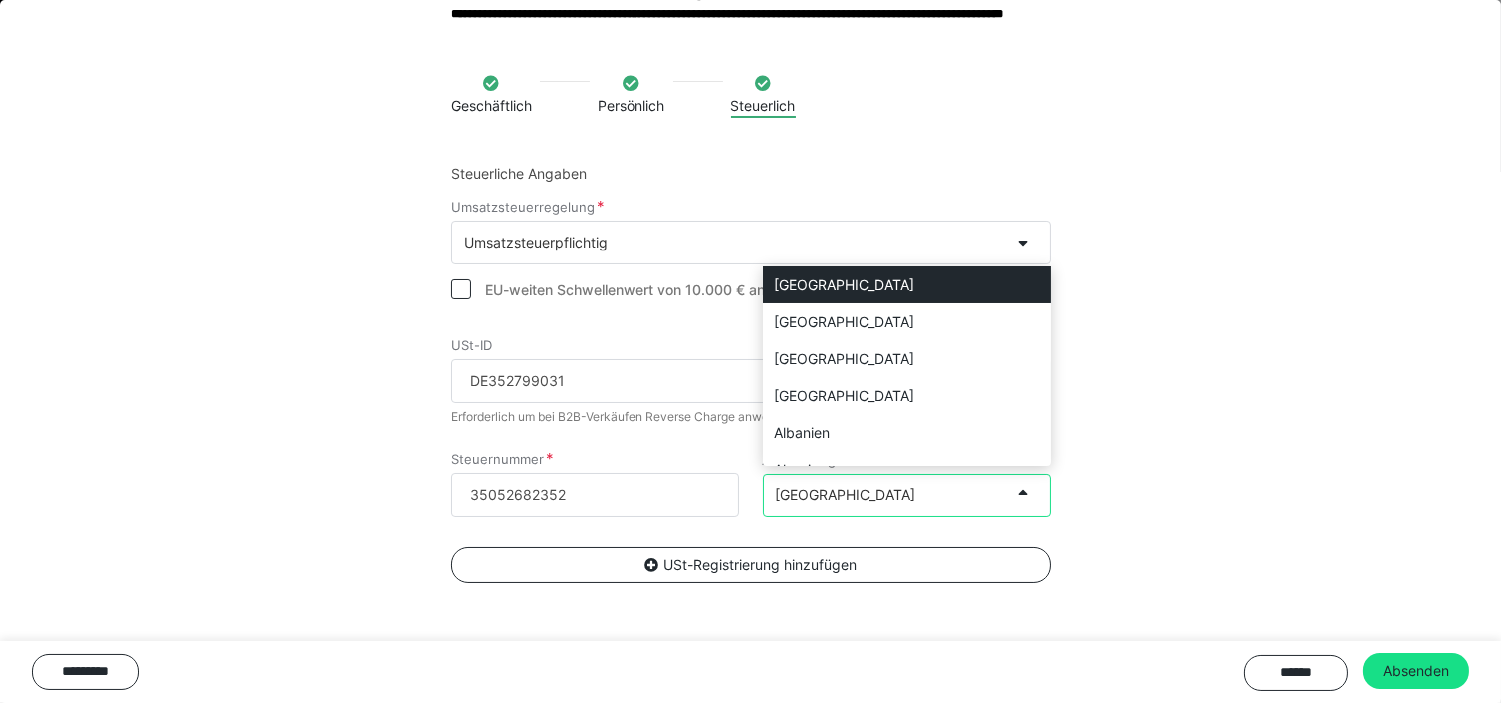 click on "Deutschland" at bounding box center (887, 495) 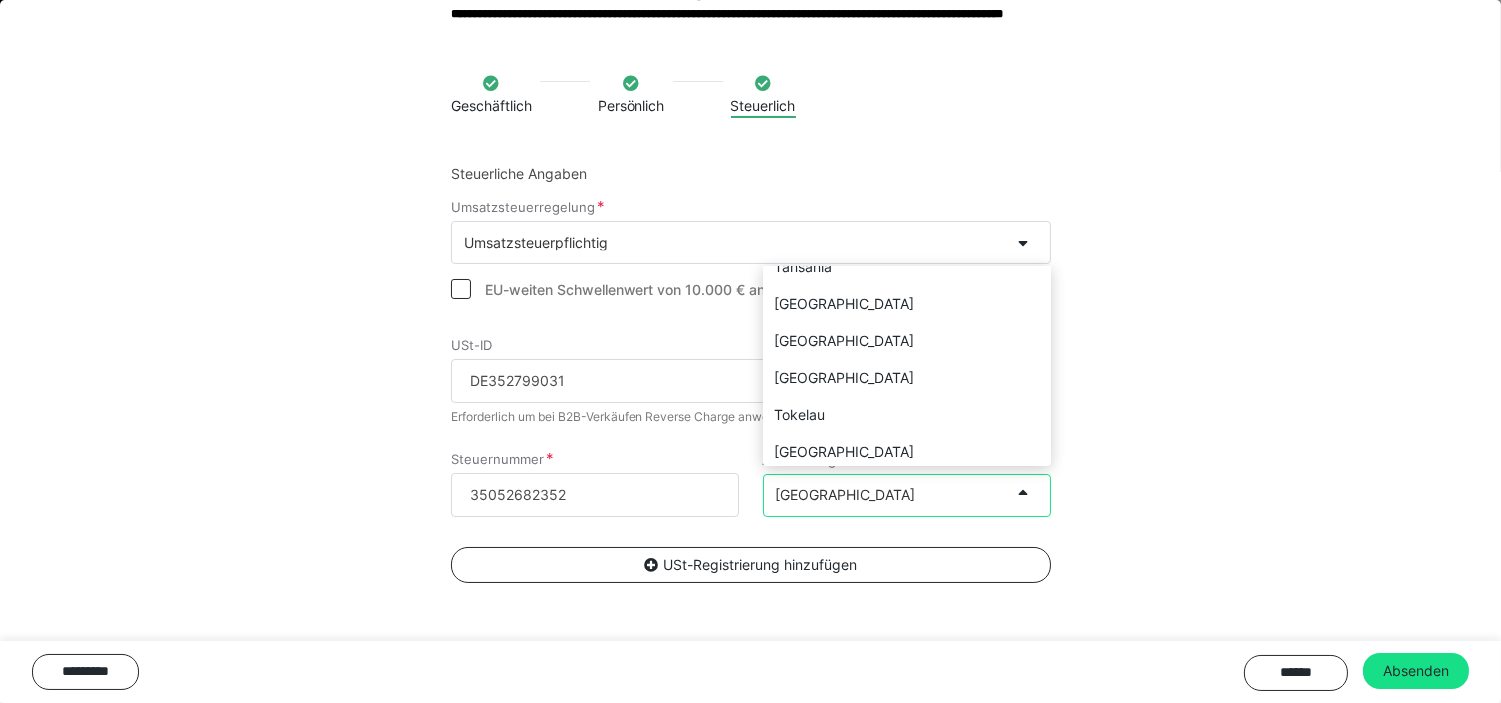 scroll, scrollTop: 7888, scrollLeft: 0, axis: vertical 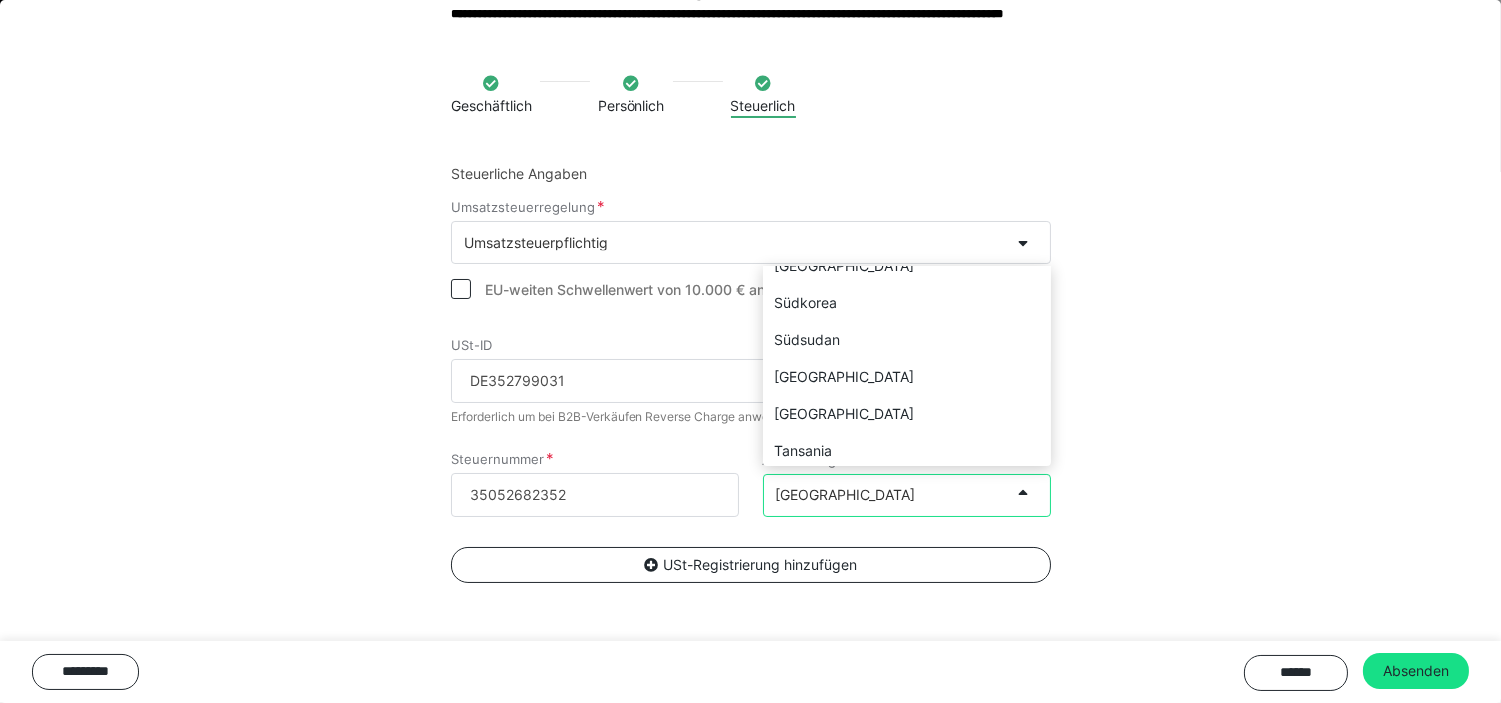 click on "Geschäftlich Persönlich Steuerlich Steuerliche Angaben Umsatzsteuerregelung Umsatzsteuerpflichtig EU-weiten Schwellenwert von 10.000 € anwenden USt-ID DE352799031 Erforderlich um bei B2B-Verkäufen Reverse Charge anwenden zu können Steuernummer 35052682352 Ausstellungsland option Timor-Leste focused, 215 of 248. 248 results available. Use Up and Down to choose options, press Enter to select the currently focused option, press Escape to exit the menu, press Tab to select the option and exit the menu. Deutschland Deutschland Österreich Schweiz Afghanistan Albanien Algerien Amerikanisch-Samoa Amerikanische Jungferninseln Andorra Angola Anguilla Antarktis Antigua und Barbuda Argentinien Armenien Aruba Aserbaidschan Australien Bahamas Bahrain Bangladesch Barbados Belgien Belize Benin Bermuda Bhutan Bolivien Bonaire, Sint Eustatius und Saba Bosnien und Herzegowina Botsuana Bouvet-Insel Brasilien Britische Jungferninseln Britisches Territorium im Indischen Ozean Brunei Darussalam Bulgarien Burkina Faso Burundi" at bounding box center [750, 372] 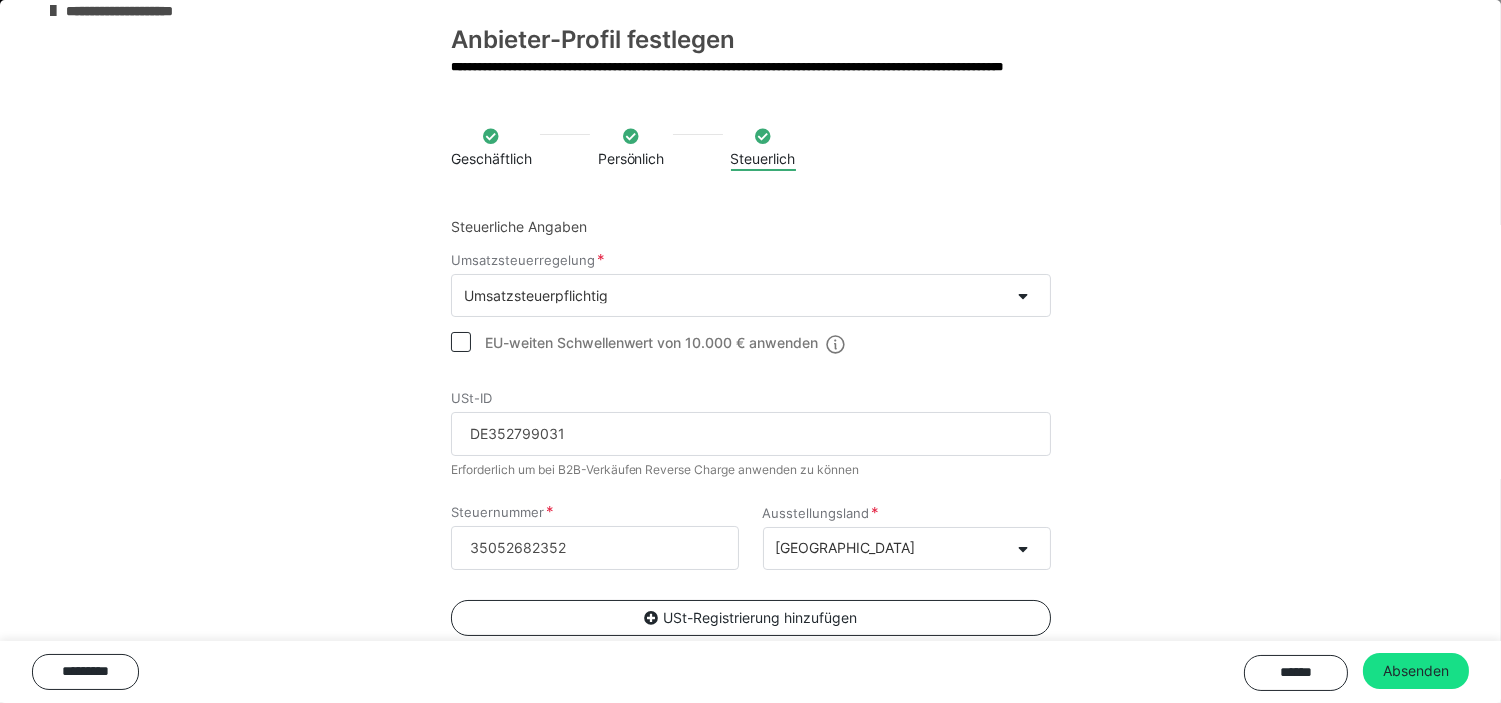 scroll, scrollTop: 0, scrollLeft: 0, axis: both 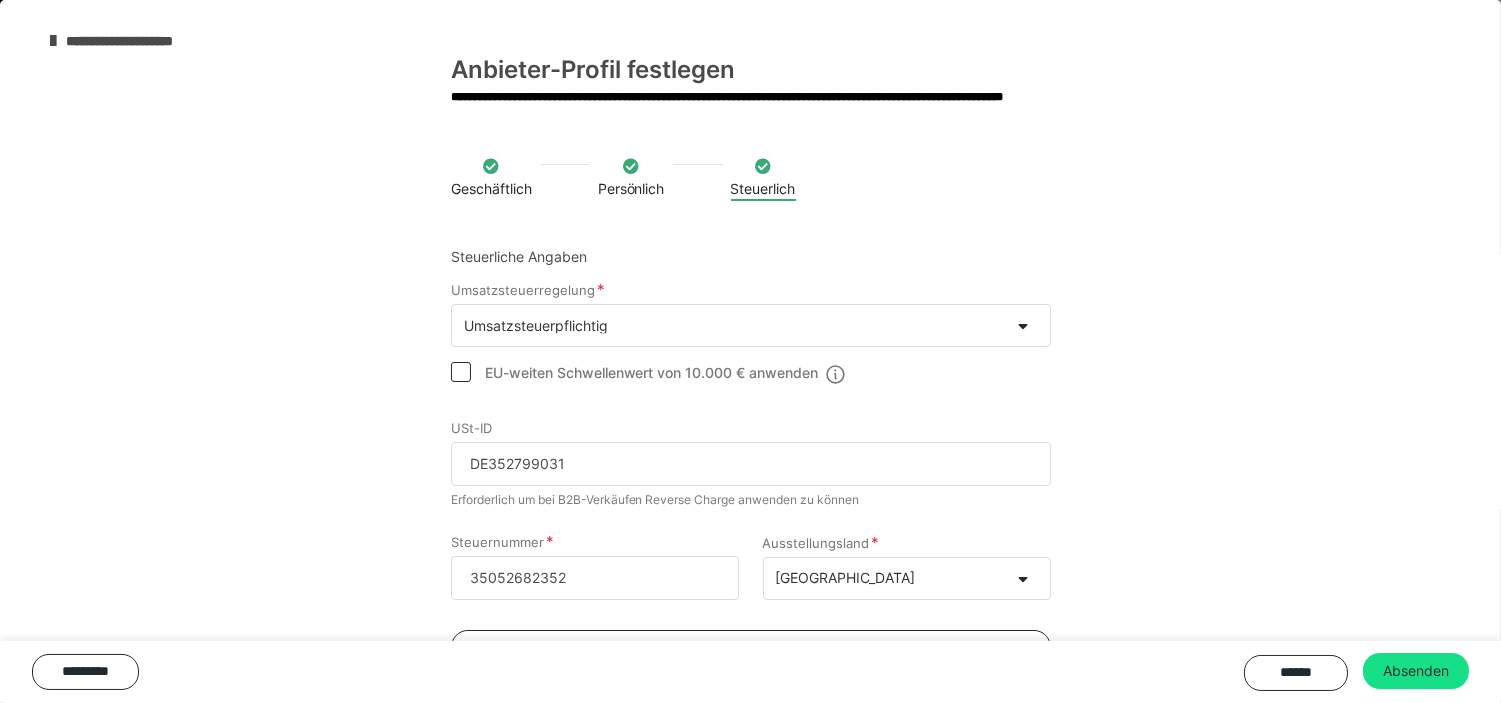 click at bounding box center [53, 41] 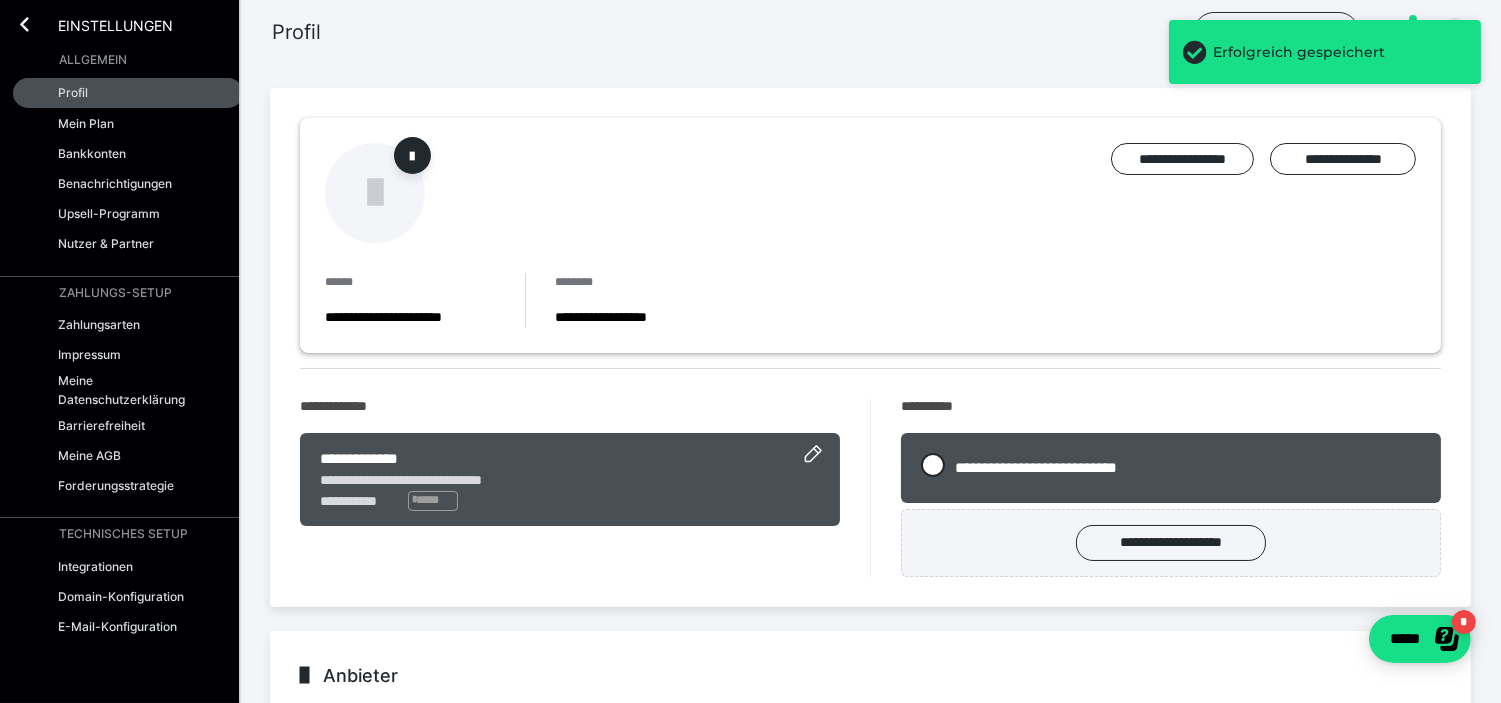 scroll, scrollTop: 0, scrollLeft: 0, axis: both 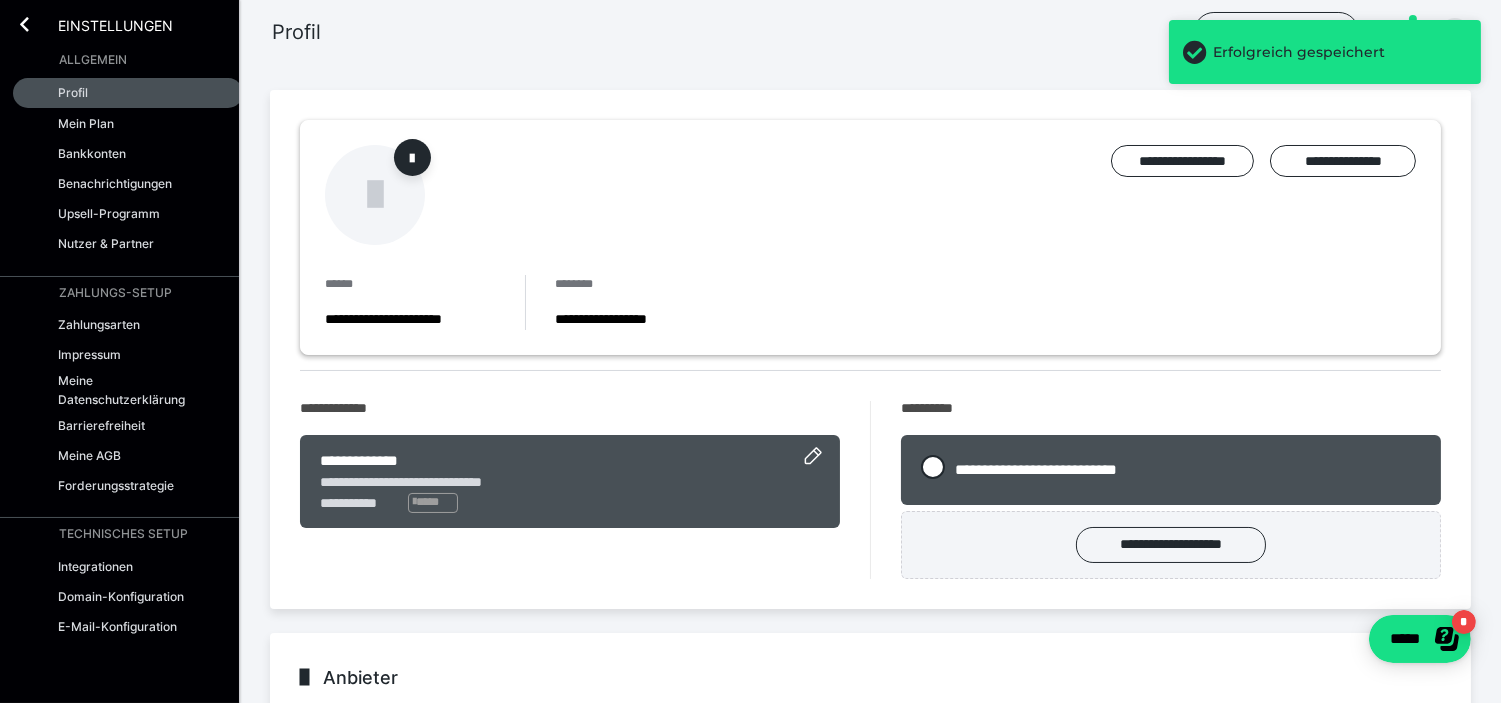 click on "Einstellungen" at bounding box center (128, 22) 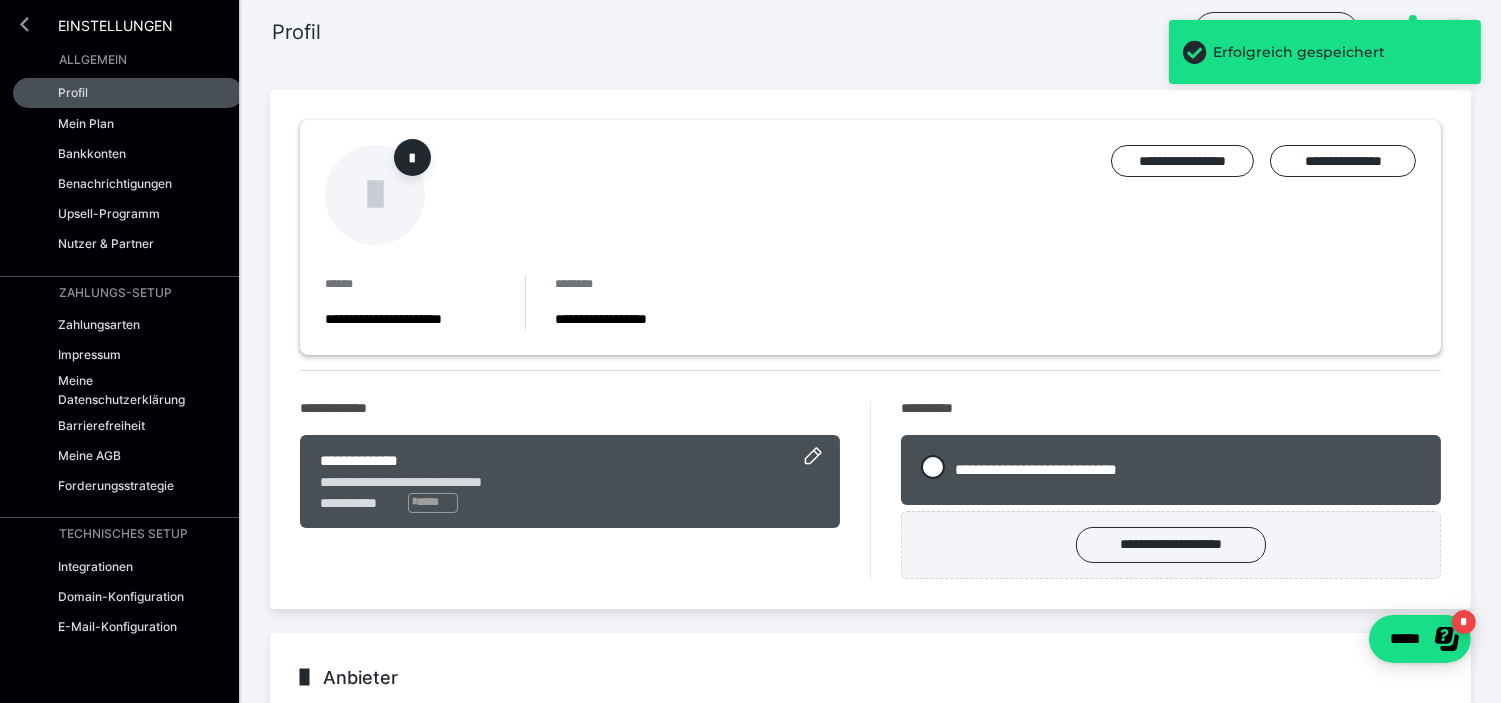 click at bounding box center [24, 24] 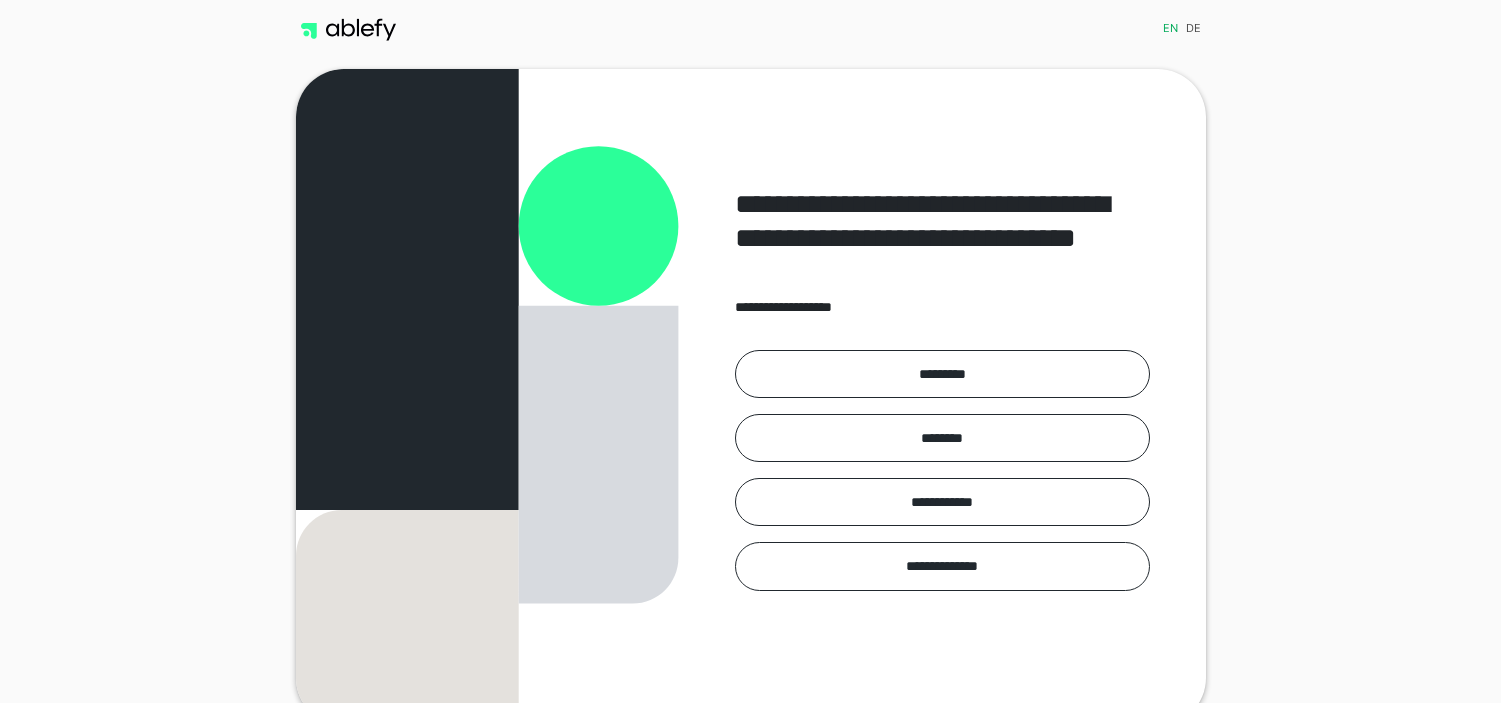 scroll, scrollTop: 0, scrollLeft: 0, axis: both 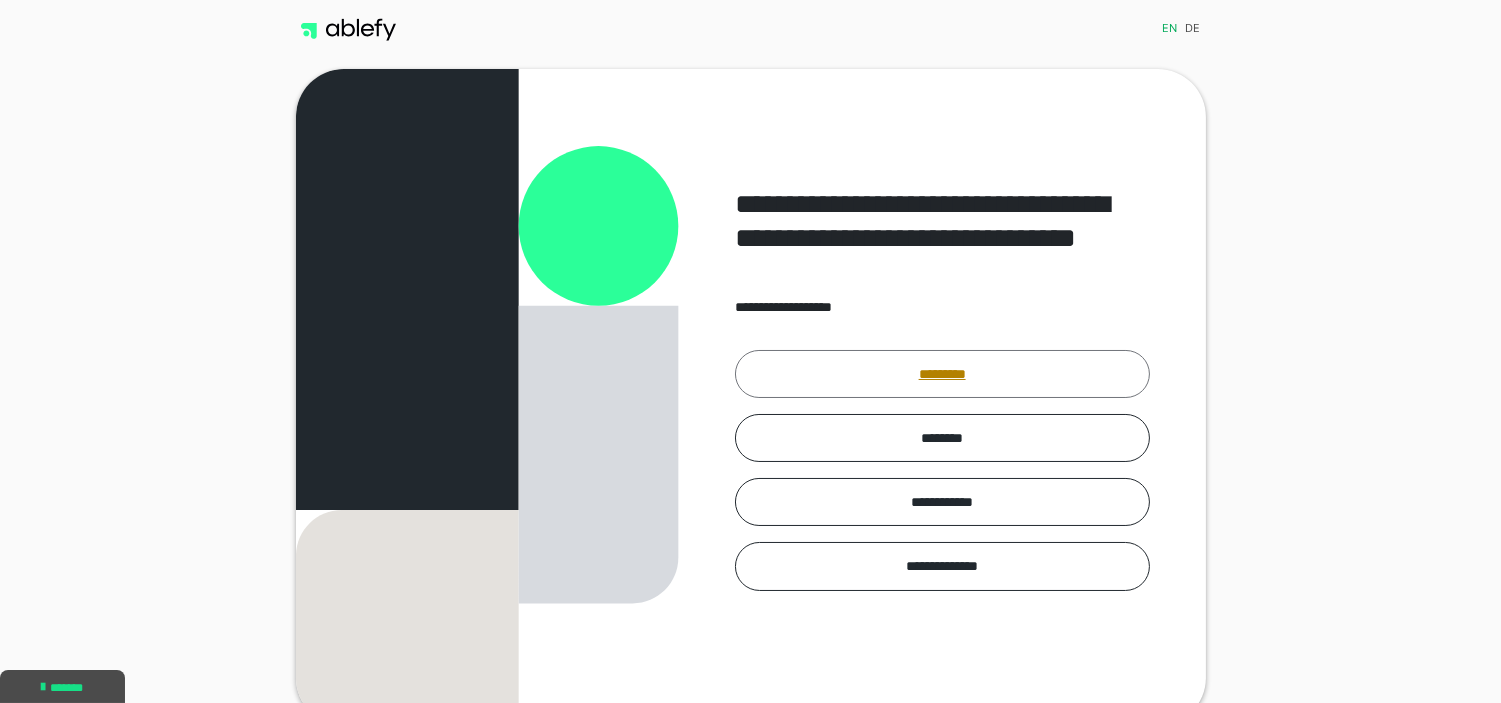 click on "*********" at bounding box center [942, 374] 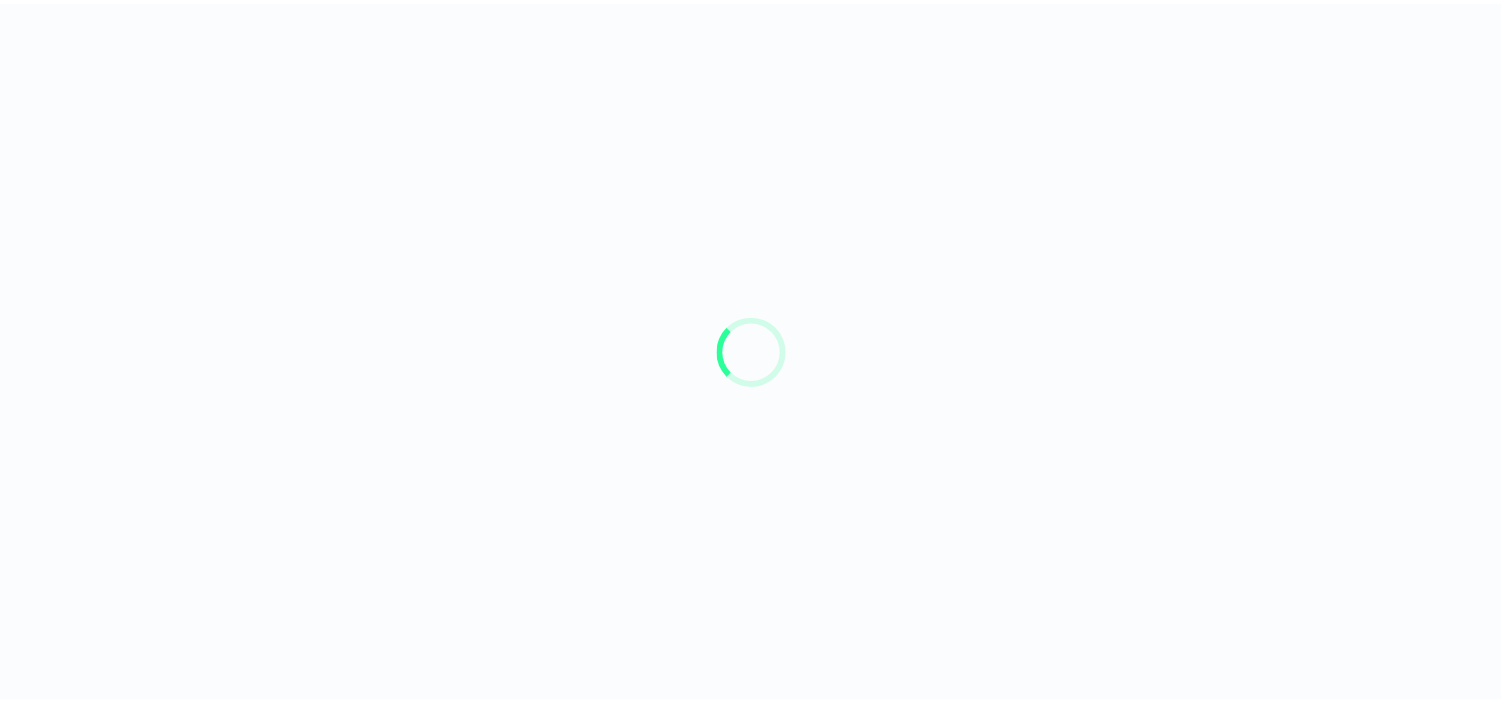 scroll, scrollTop: 0, scrollLeft: 0, axis: both 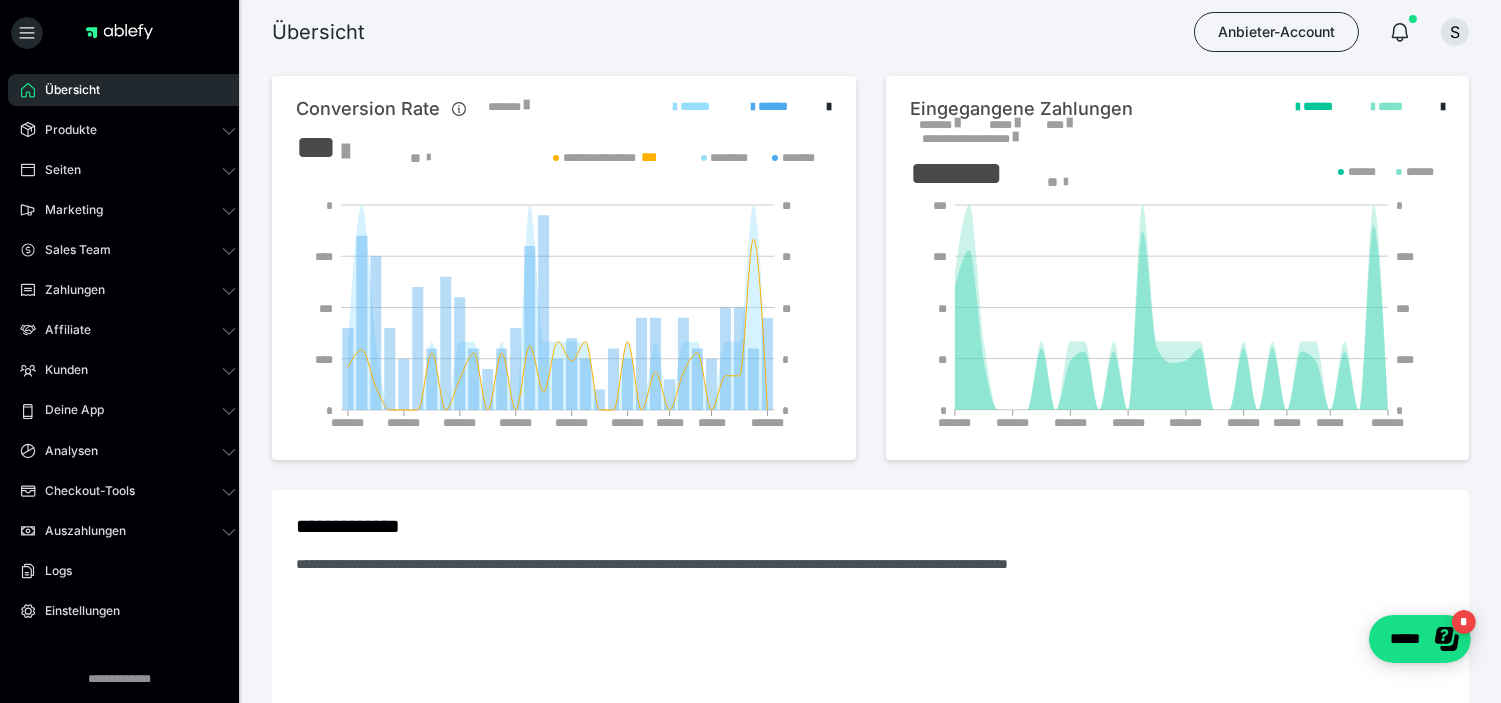 click on "Eingegangene Zahlungen" at bounding box center [1021, 109] 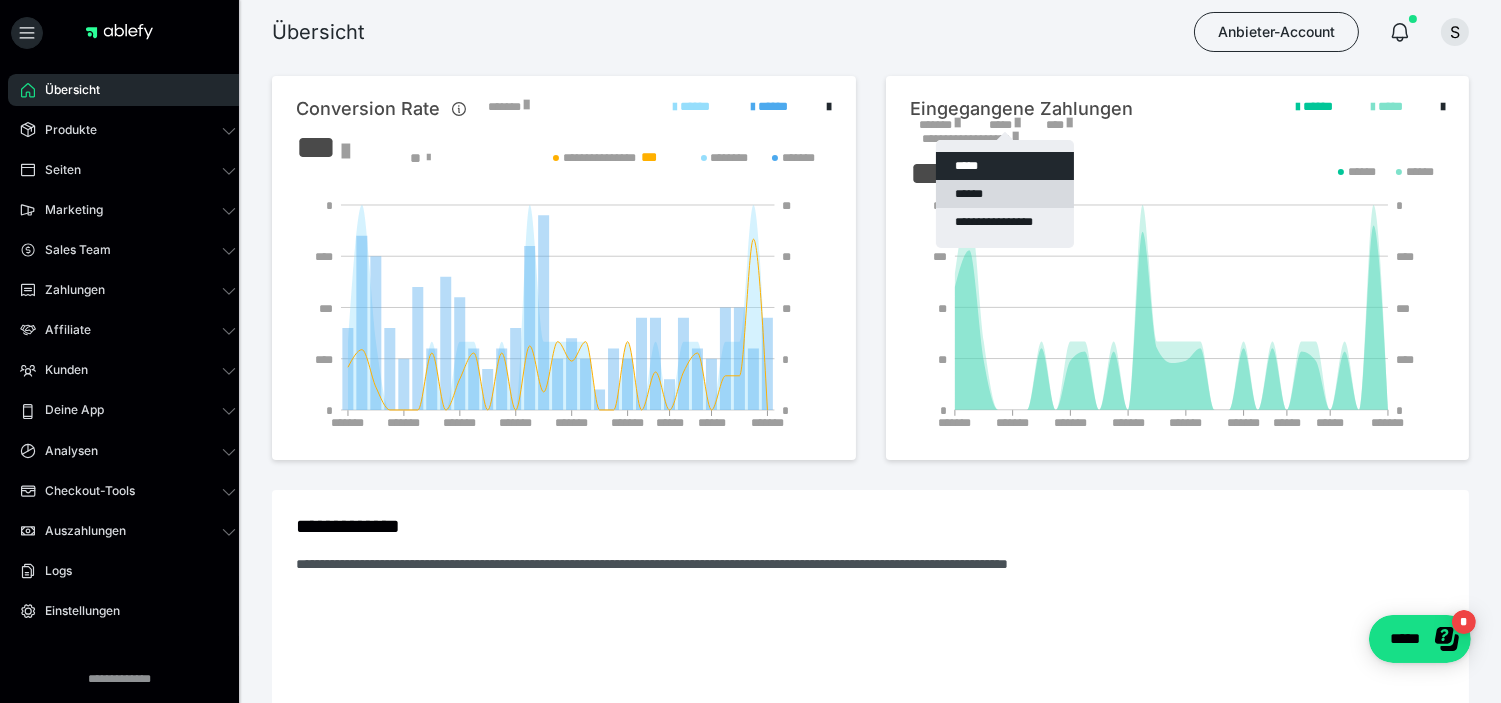 click on "******" at bounding box center [1005, 194] 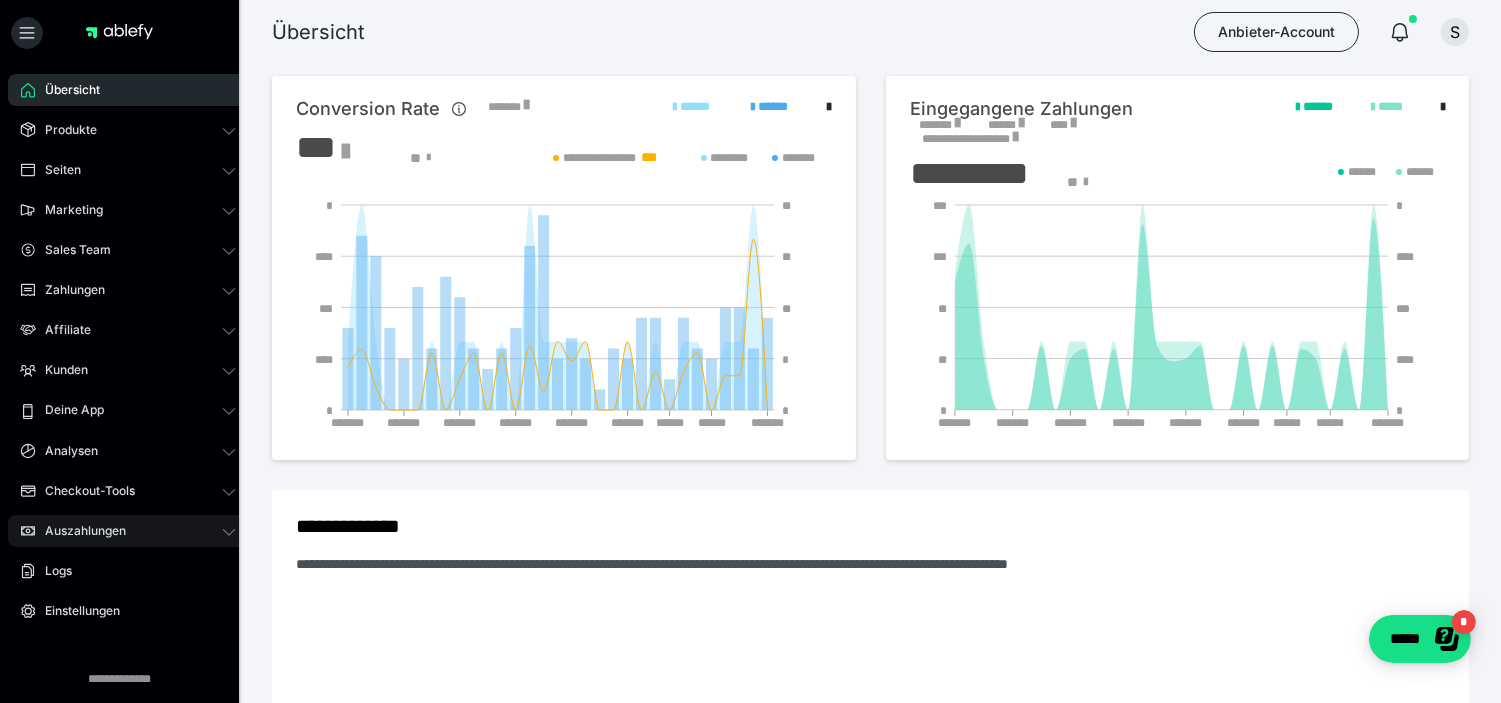 click on "Auszahlungen" at bounding box center (78, 531) 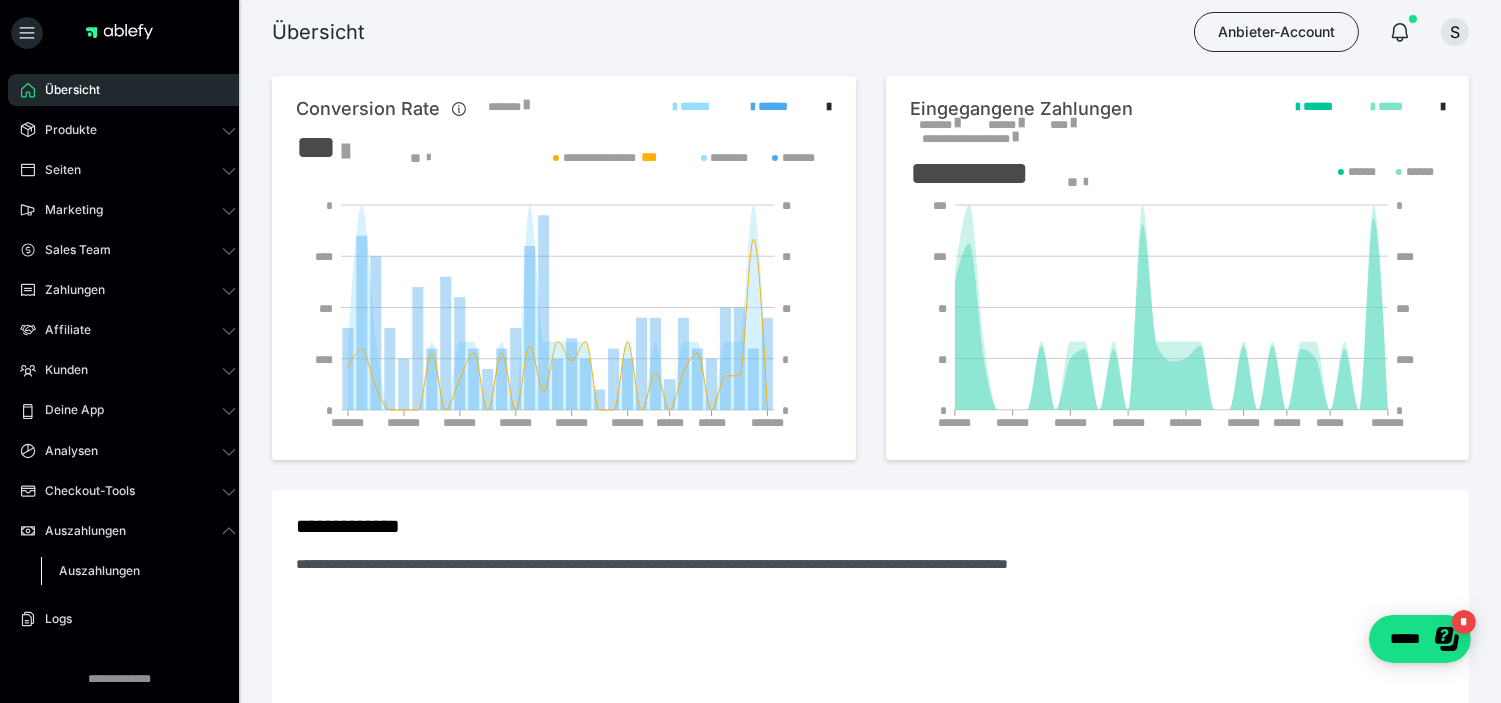 click on "Auszahlungen" at bounding box center [99, 570] 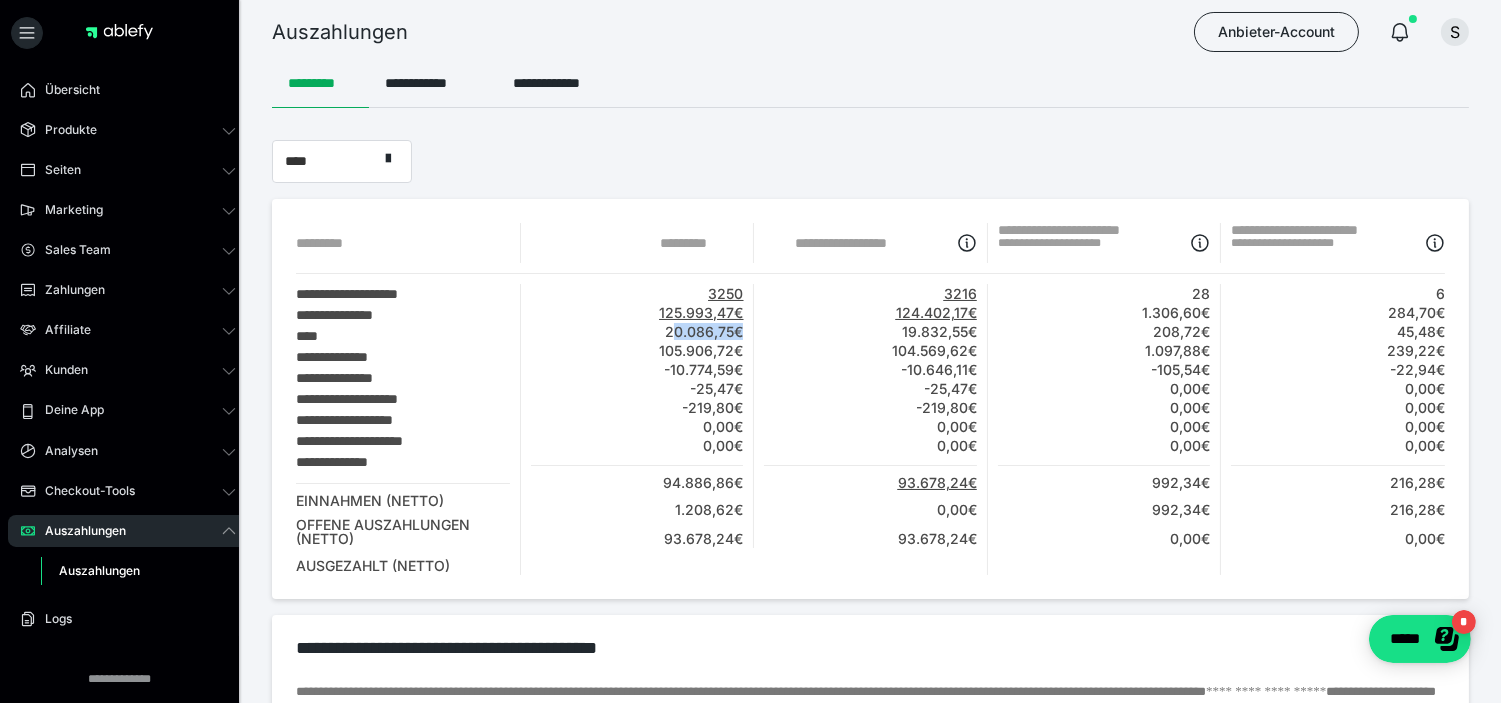 drag, startPoint x: 674, startPoint y: 347, endPoint x: 741, endPoint y: 345, distance: 67.02985 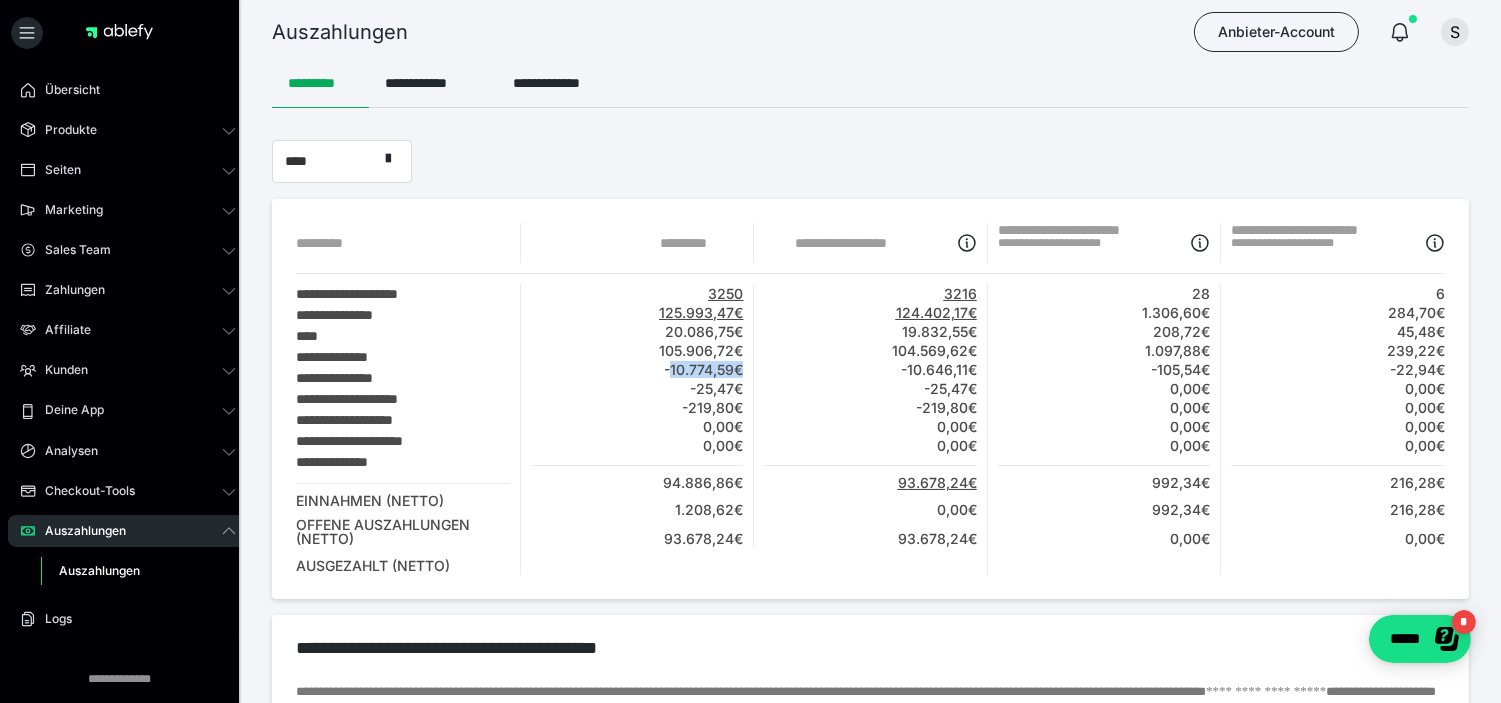 drag, startPoint x: 668, startPoint y: 391, endPoint x: 742, endPoint y: 385, distance: 74.24284 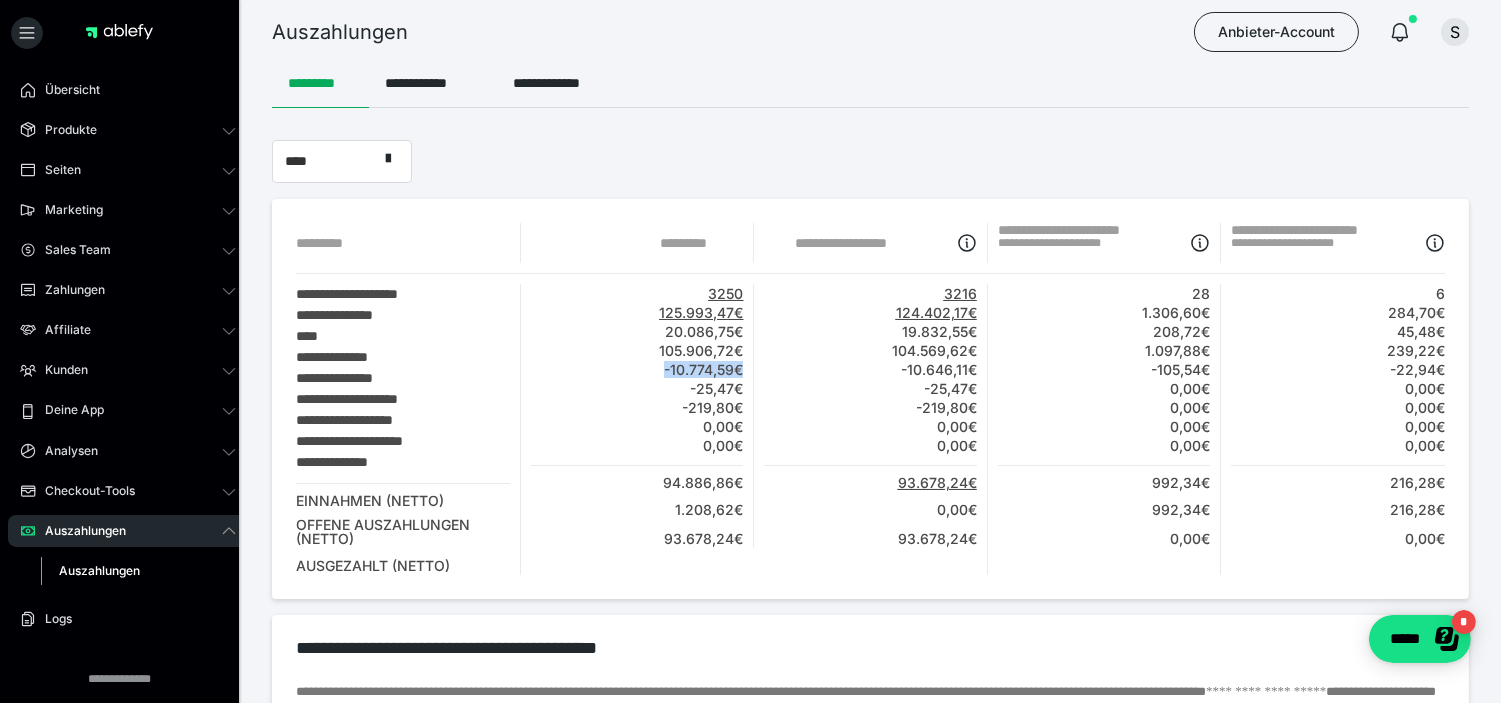 drag, startPoint x: 744, startPoint y: 393, endPoint x: 655, endPoint y: 388, distance: 89.140335 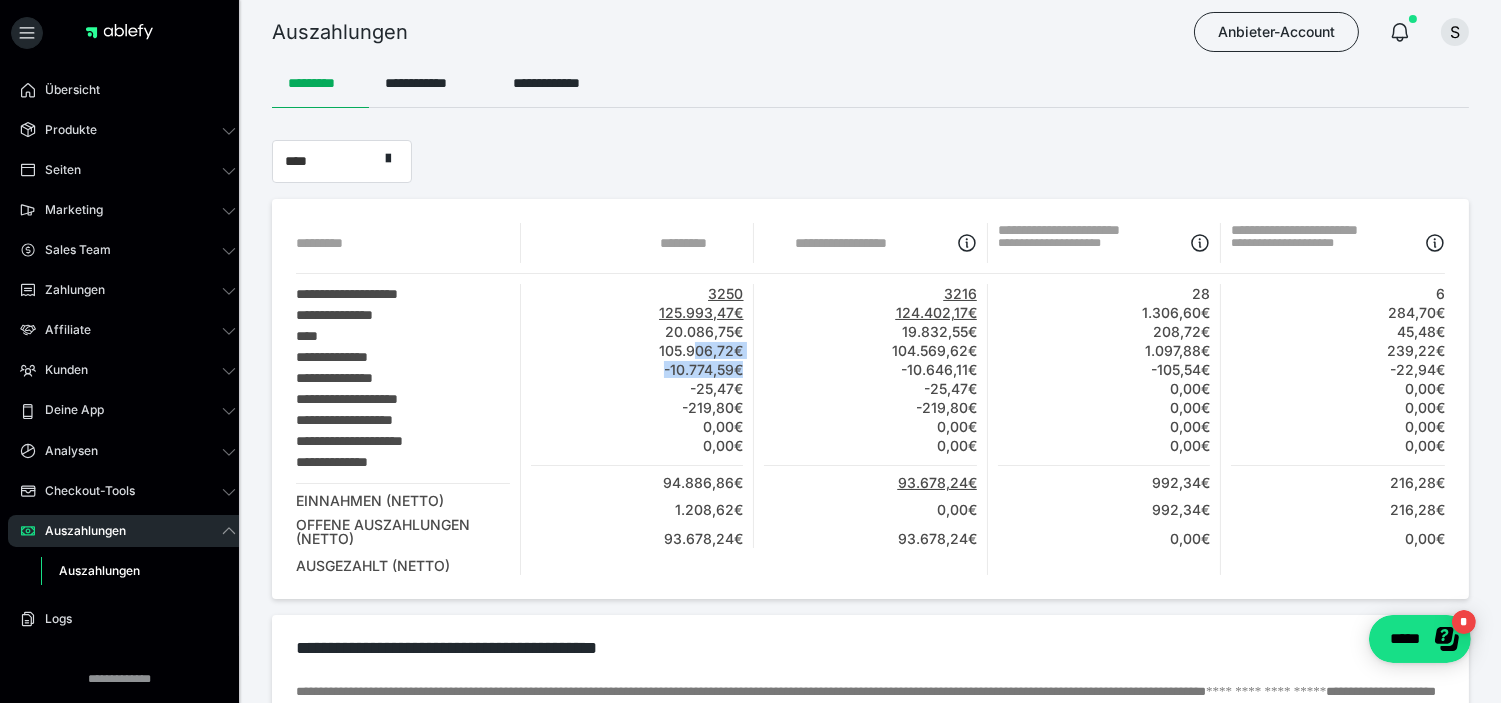 drag, startPoint x: 740, startPoint y: 377, endPoint x: 695, endPoint y: 375, distance: 45.044422 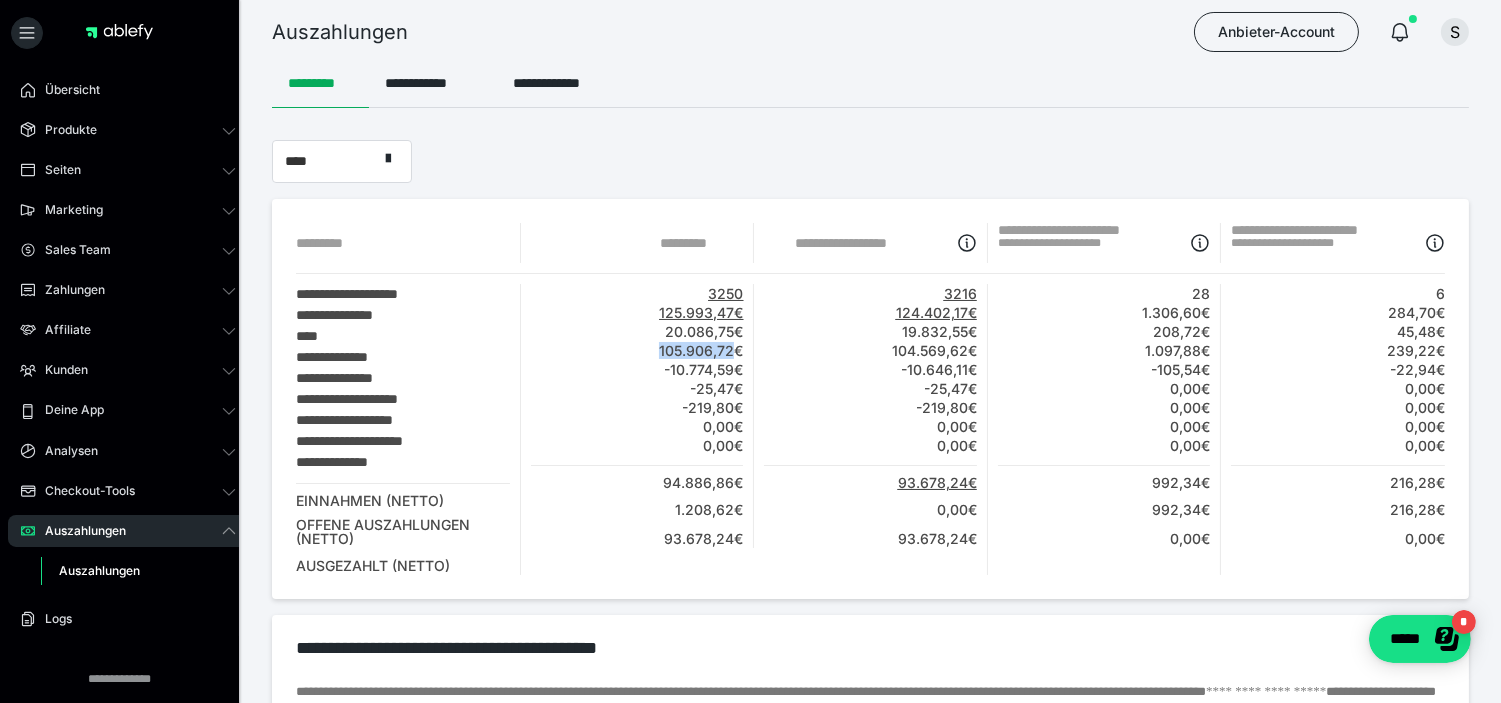 click on "105.906,72€" at bounding box center (637, 350) 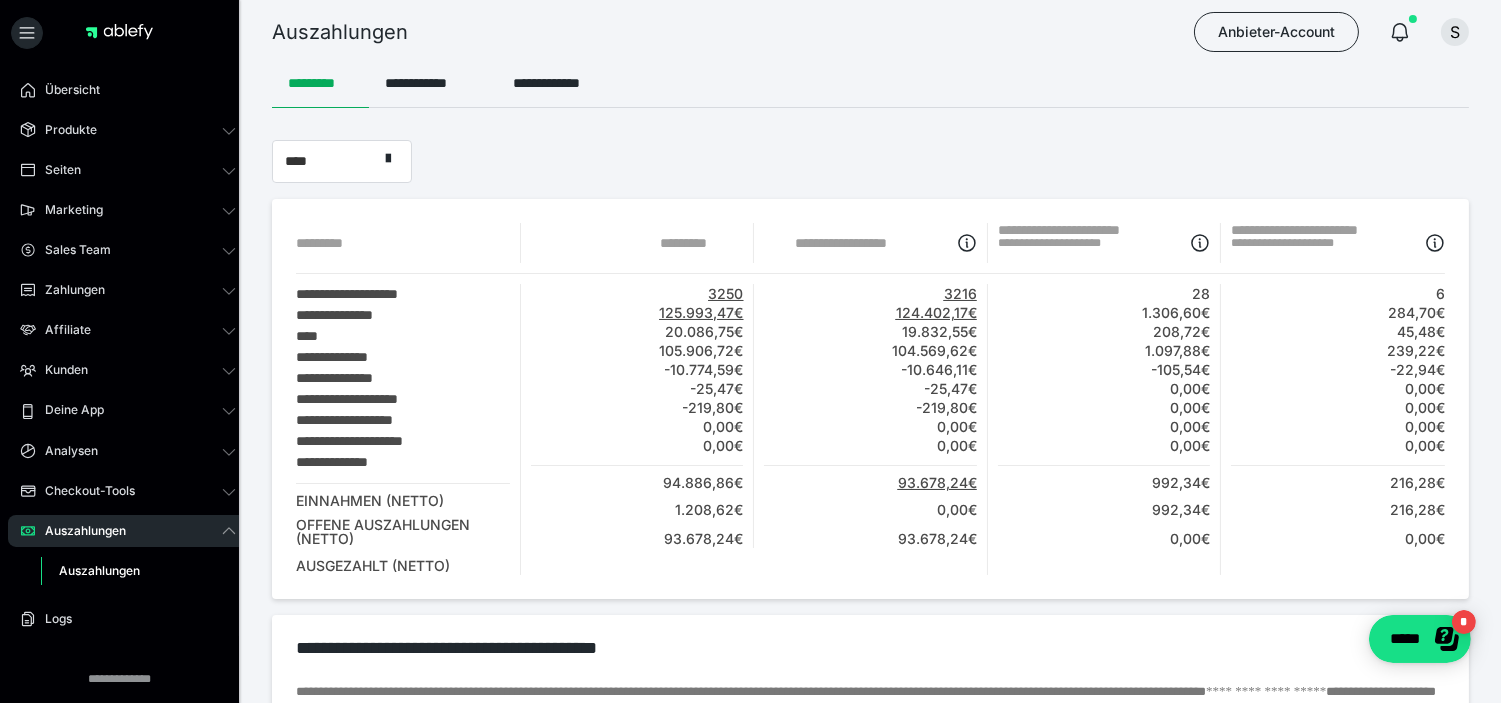click on "-10.774,59€" at bounding box center [637, 369] 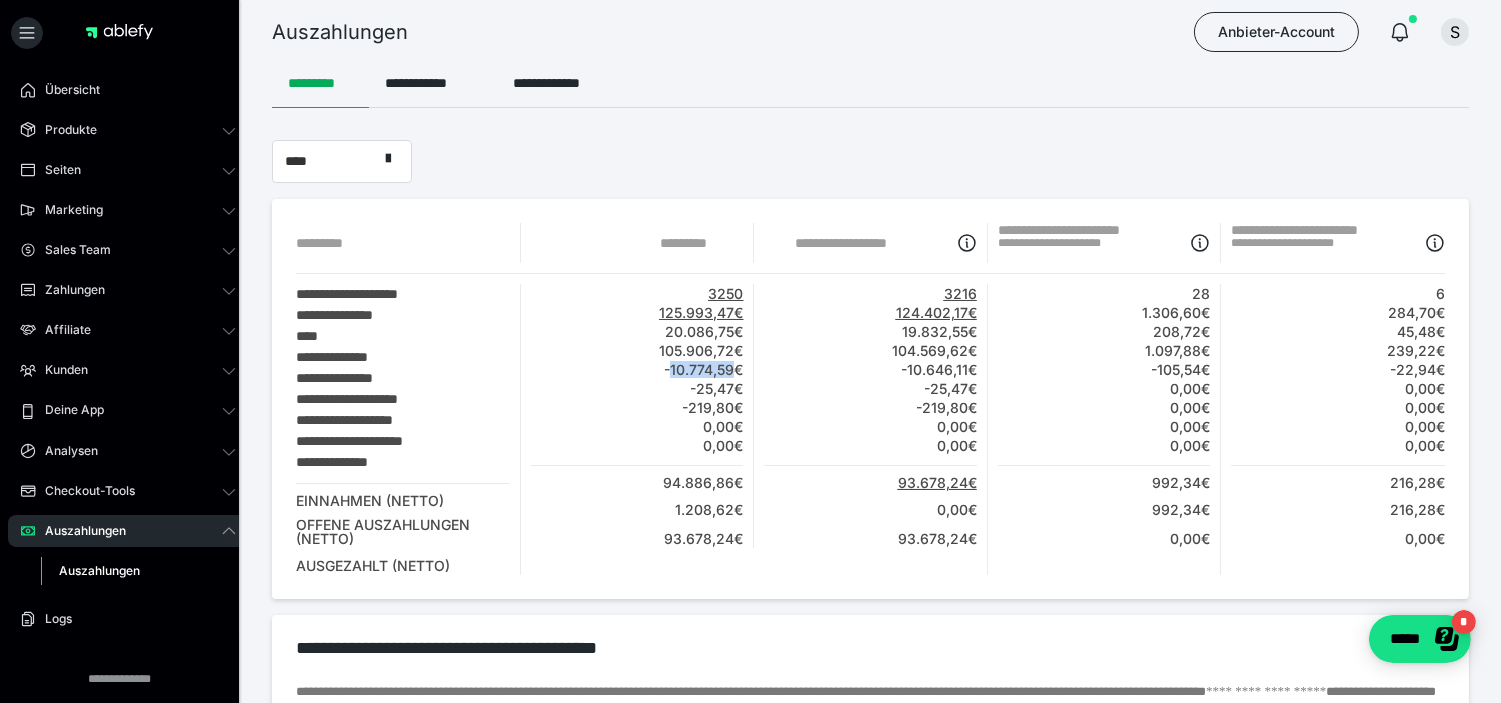click on "-10.774,59€" at bounding box center [637, 369] 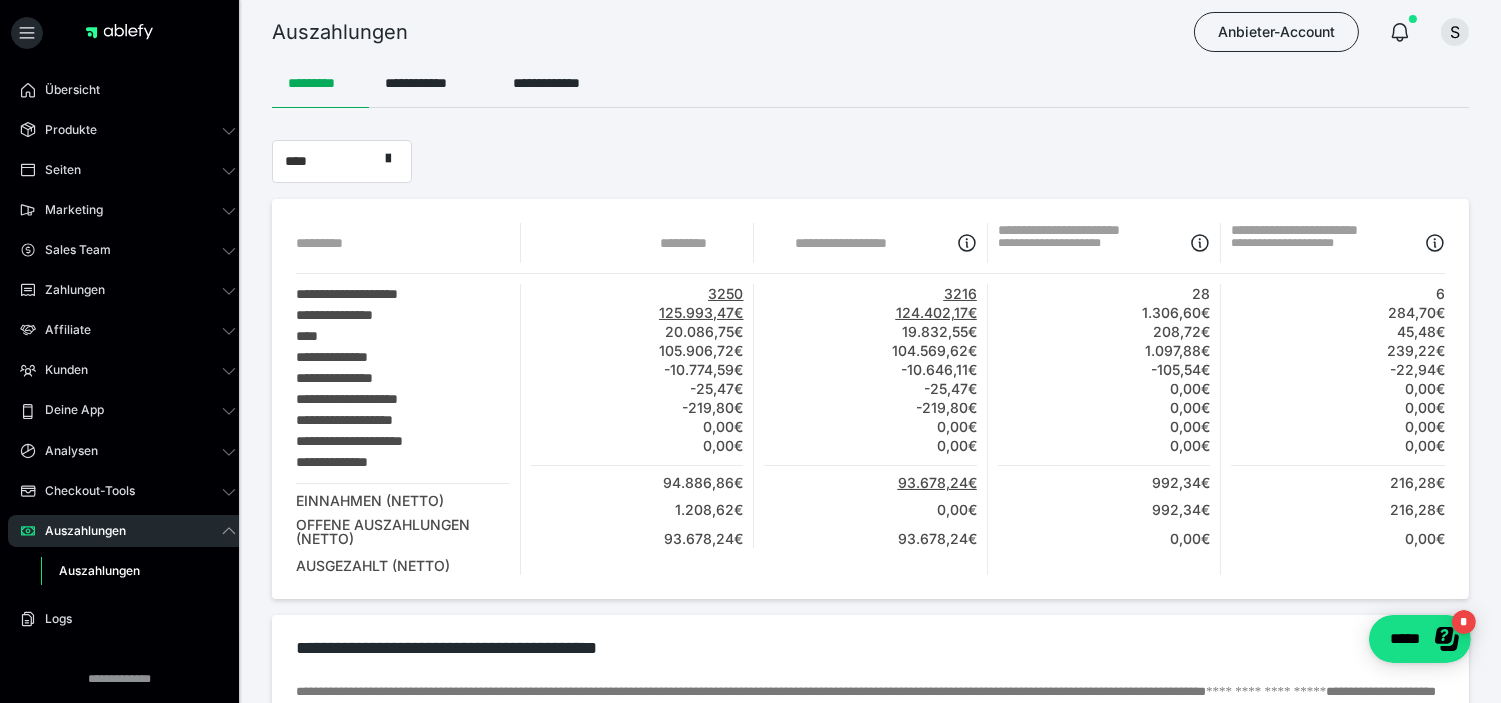 click on "-219,80€" at bounding box center [637, 407] 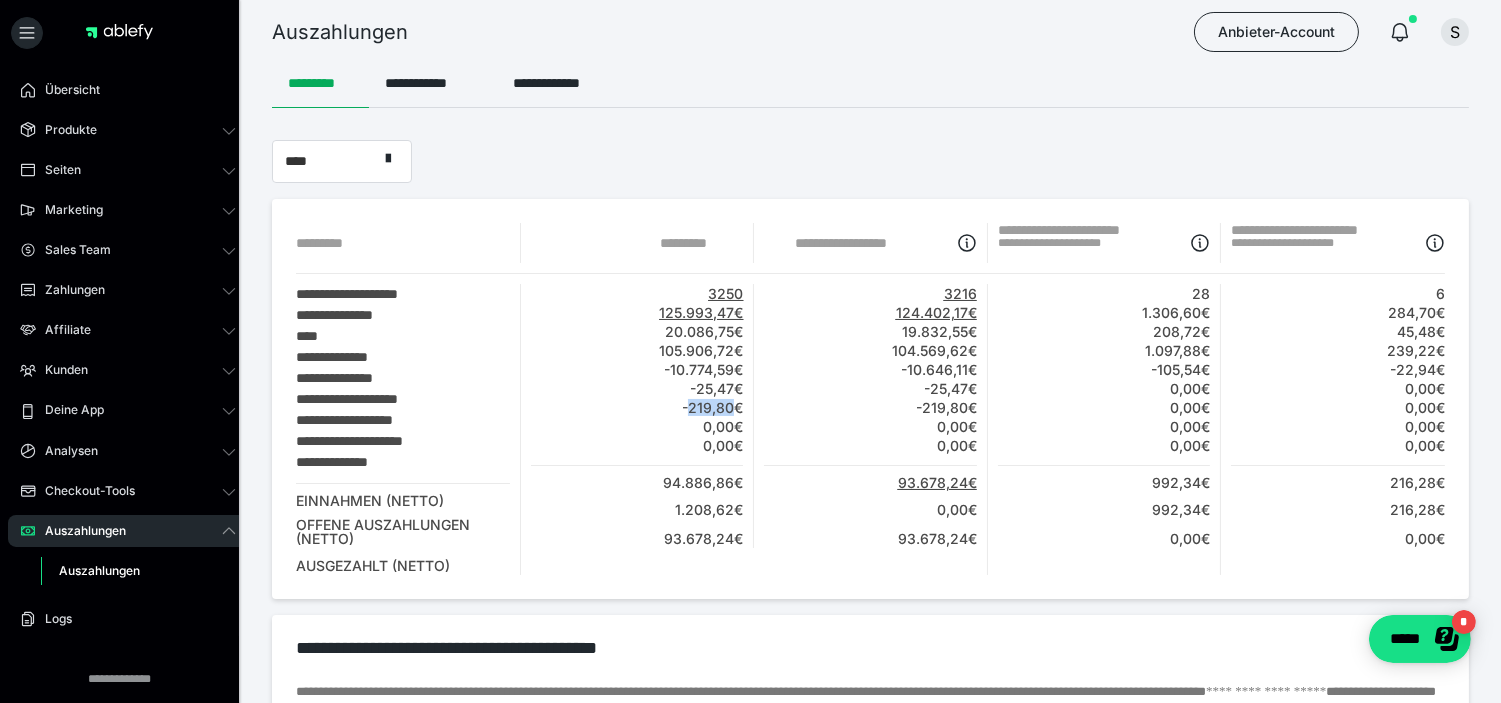 click on "-219,80€" at bounding box center [637, 407] 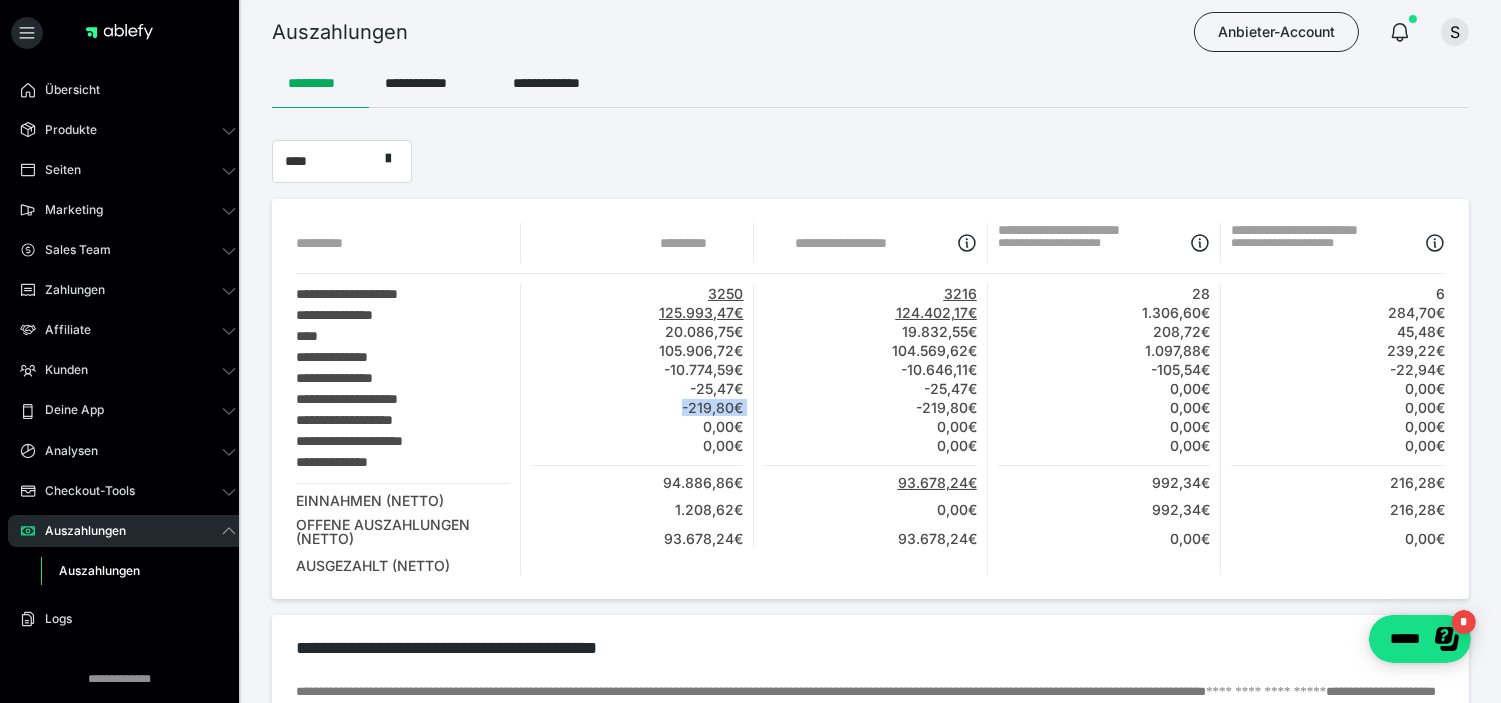 click on "-219,80€" at bounding box center (637, 407) 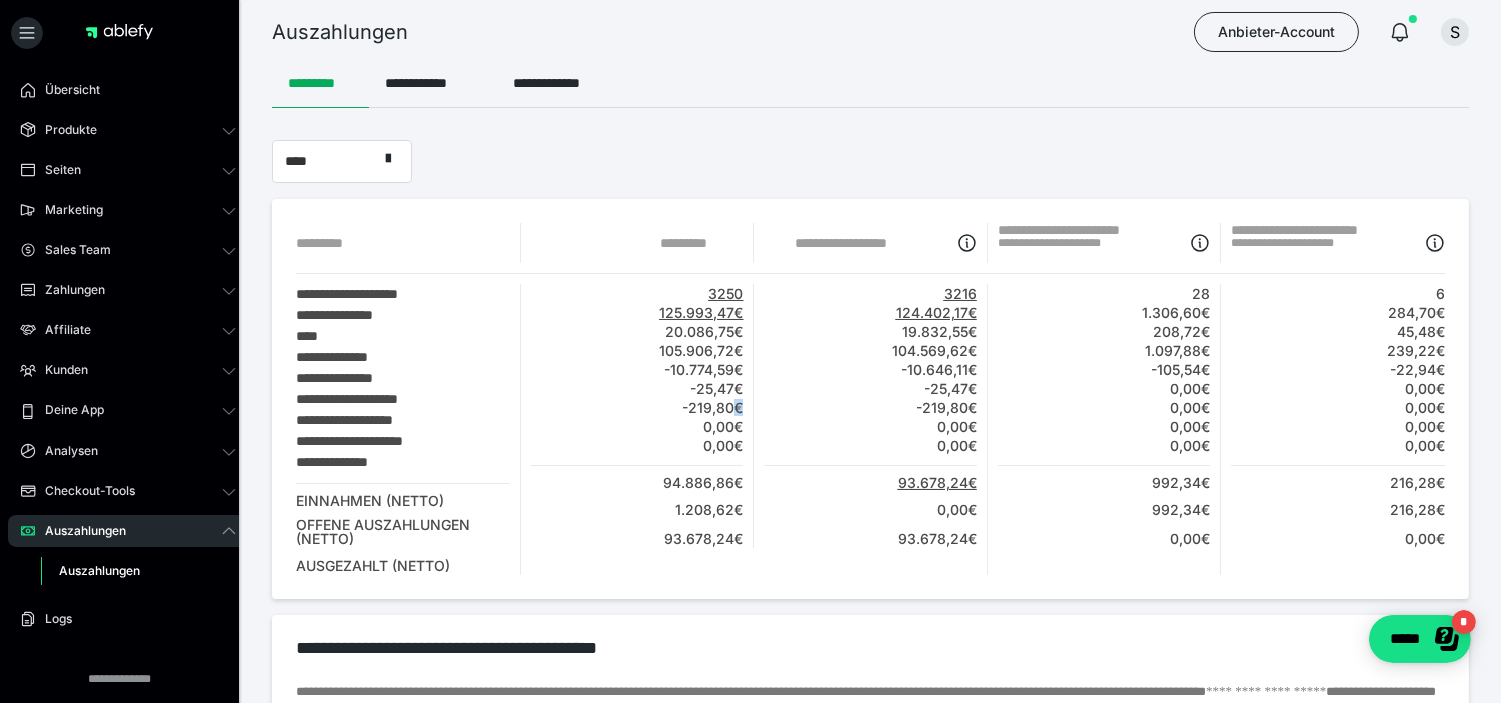 click on "-219,80€" at bounding box center (637, 407) 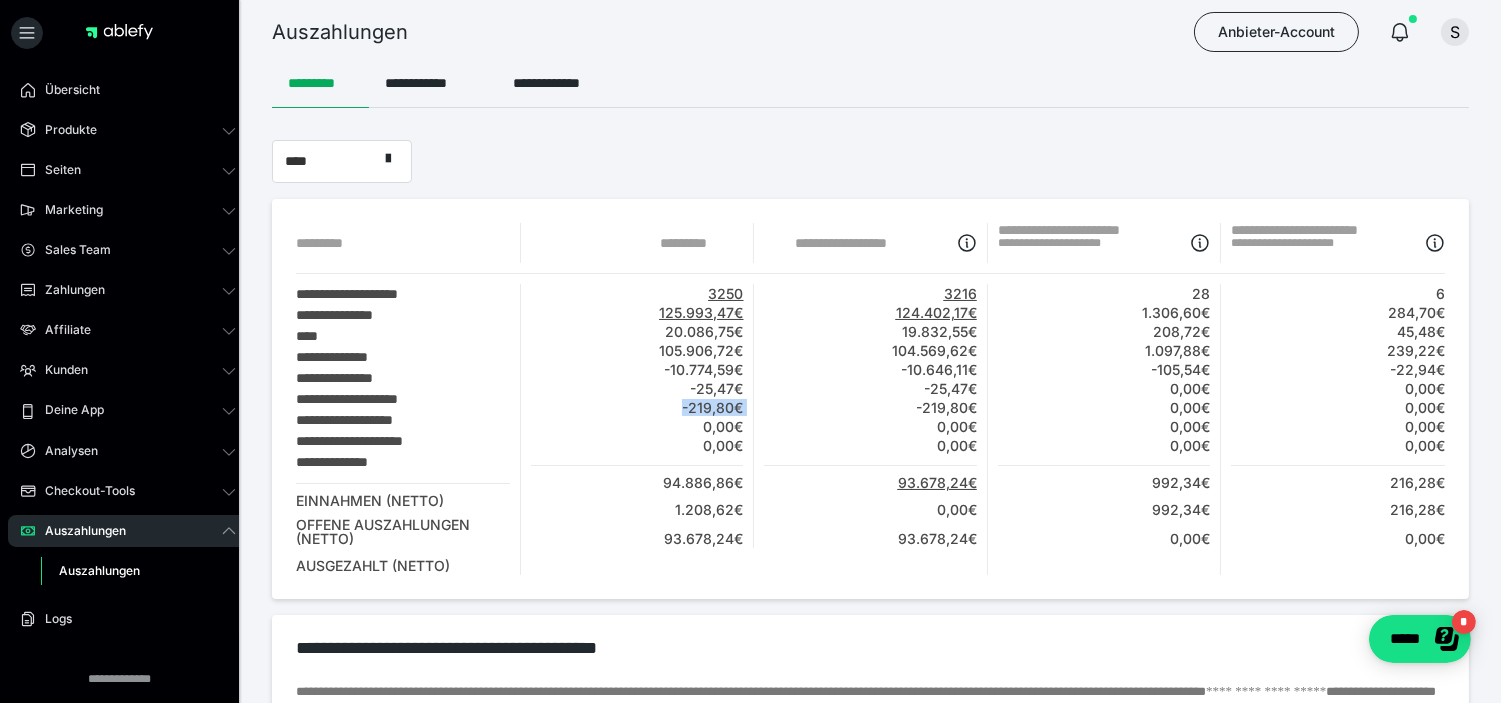 click on "-219,80€" at bounding box center [637, 407] 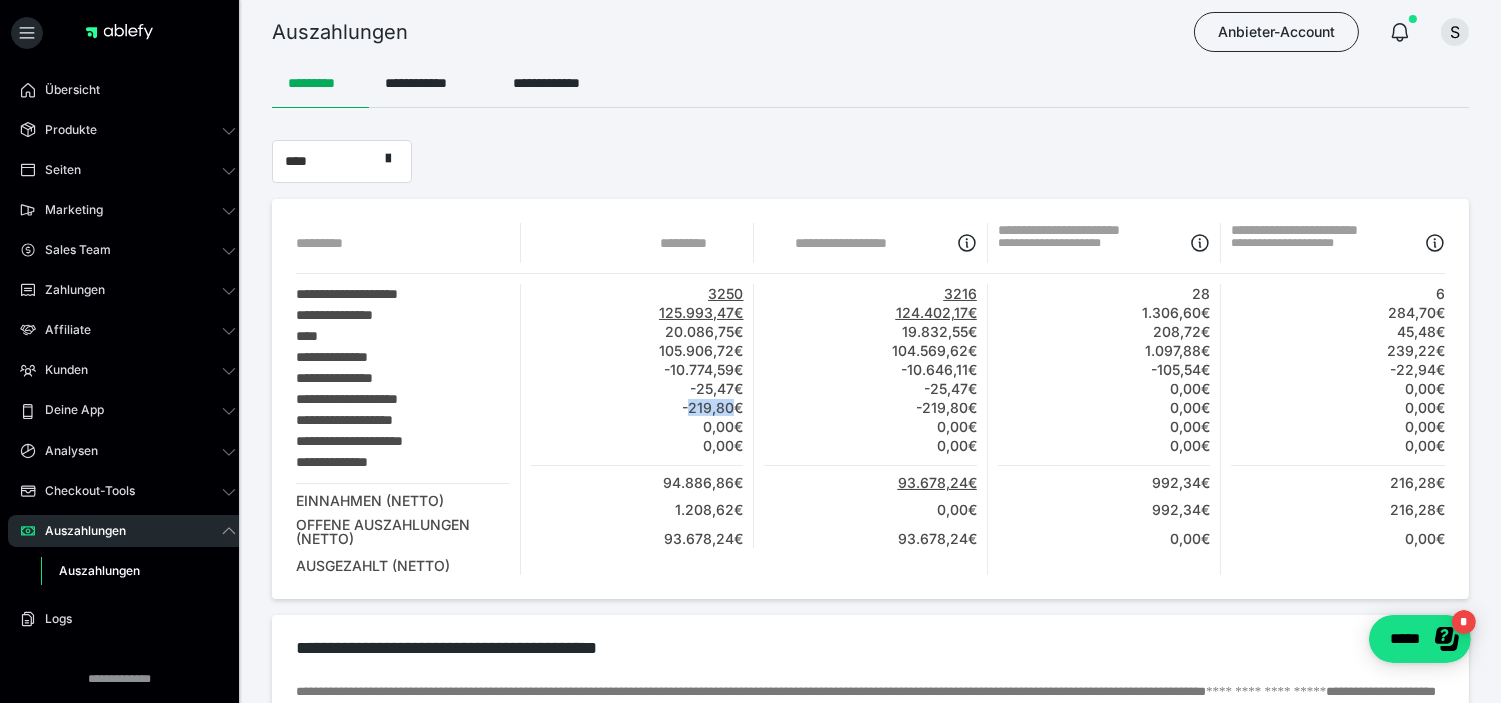 click on "-219,80€" at bounding box center [637, 407] 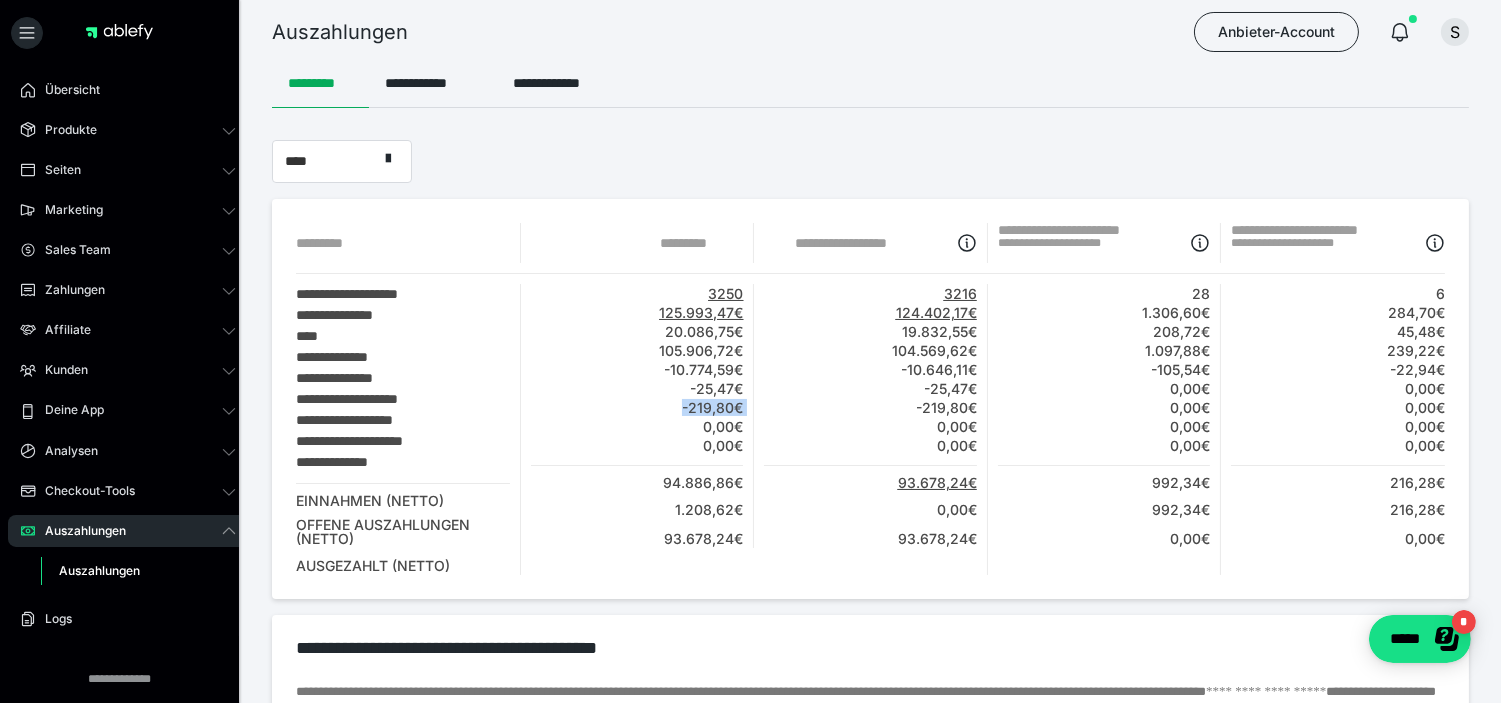 click on "-219,80€" at bounding box center (637, 407) 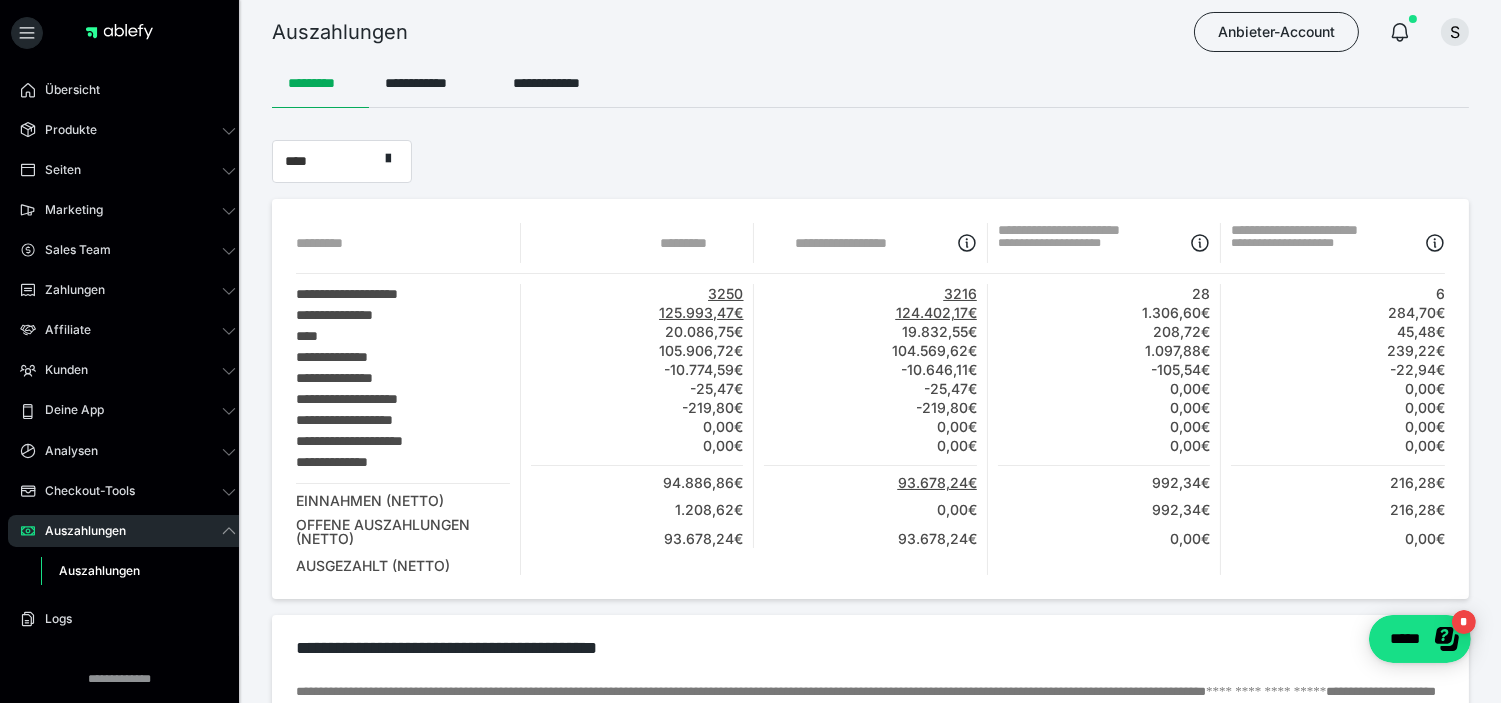 click on "-219,80€" at bounding box center [637, 407] 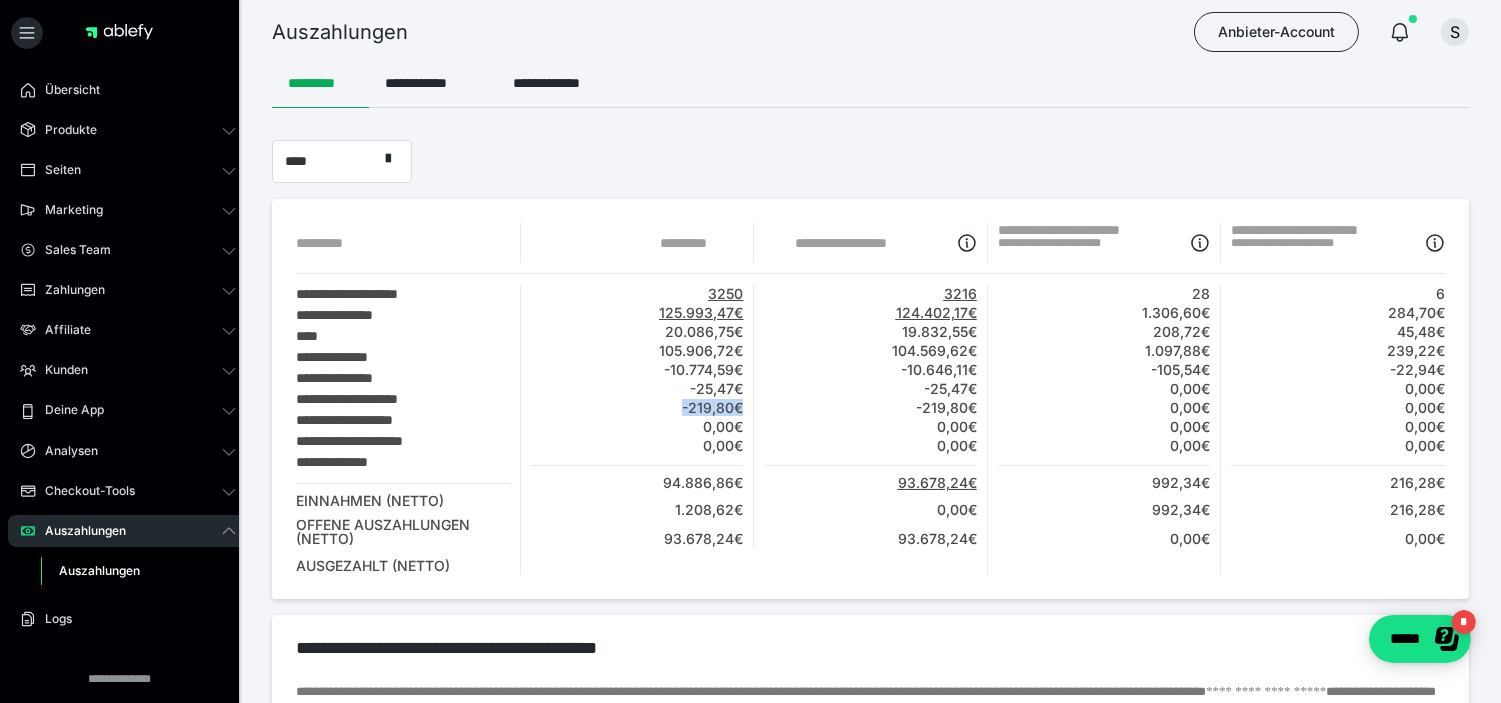 drag, startPoint x: 694, startPoint y: 423, endPoint x: 748, endPoint y: 422, distance: 54.00926 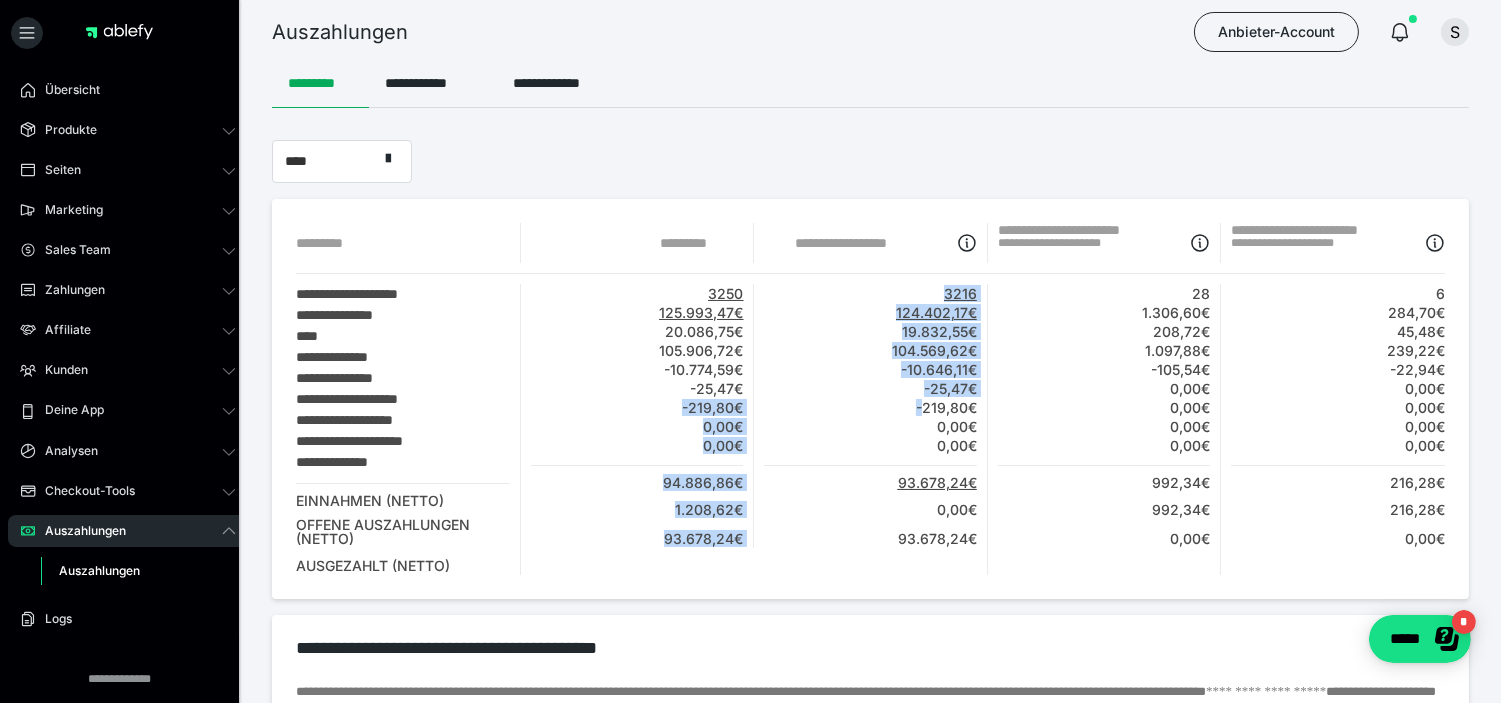 drag, startPoint x: 677, startPoint y: 425, endPoint x: 754, endPoint y: 422, distance: 77.05842 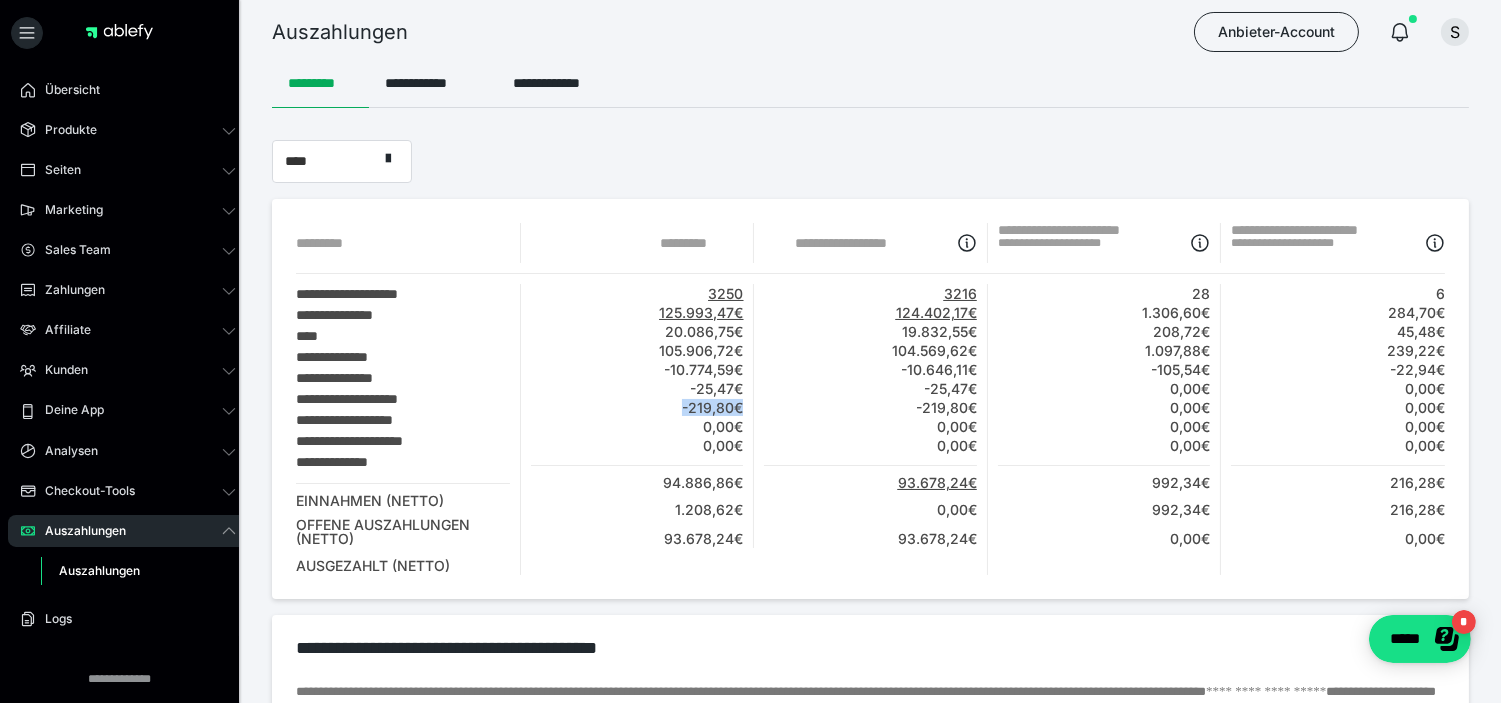 drag, startPoint x: 745, startPoint y: 420, endPoint x: 668, endPoint y: 432, distance: 77.92946 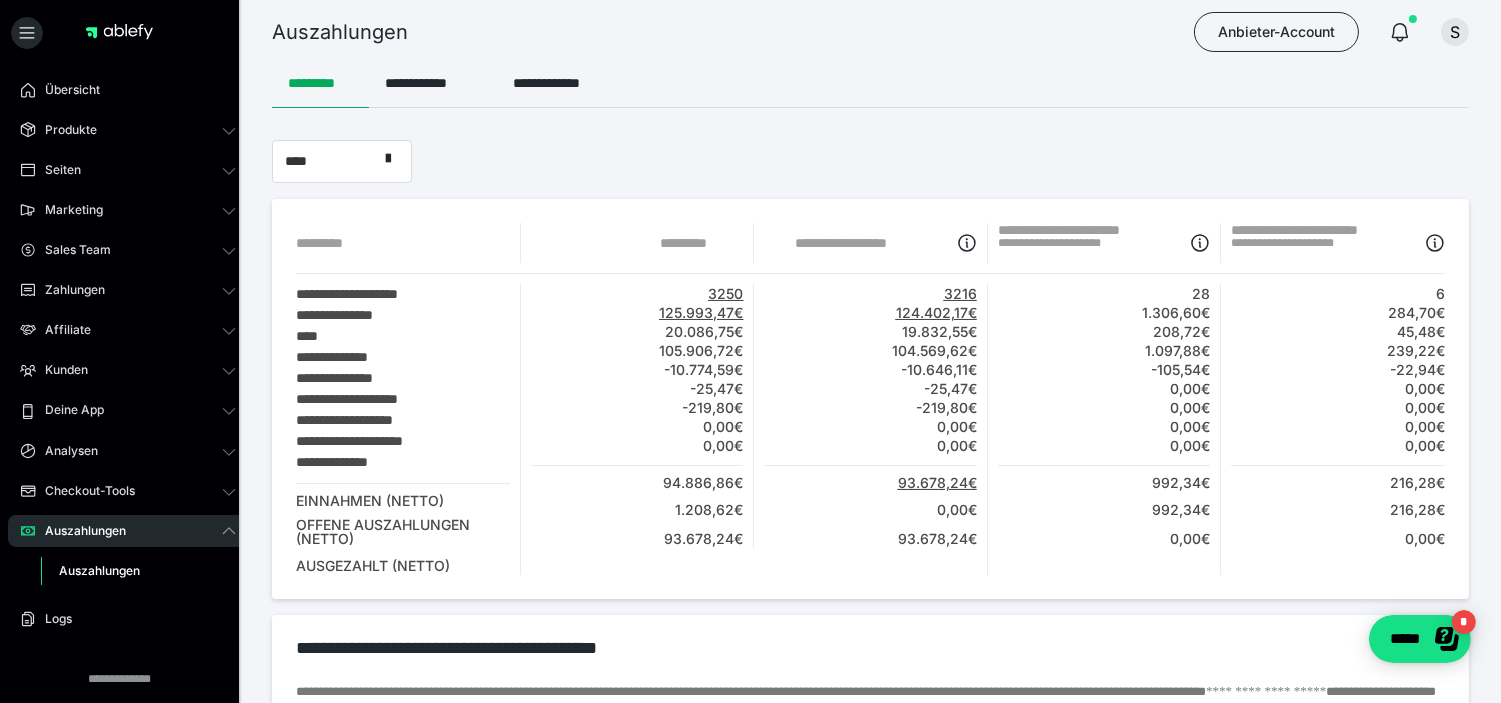 click on "-219,80€" at bounding box center (637, 407) 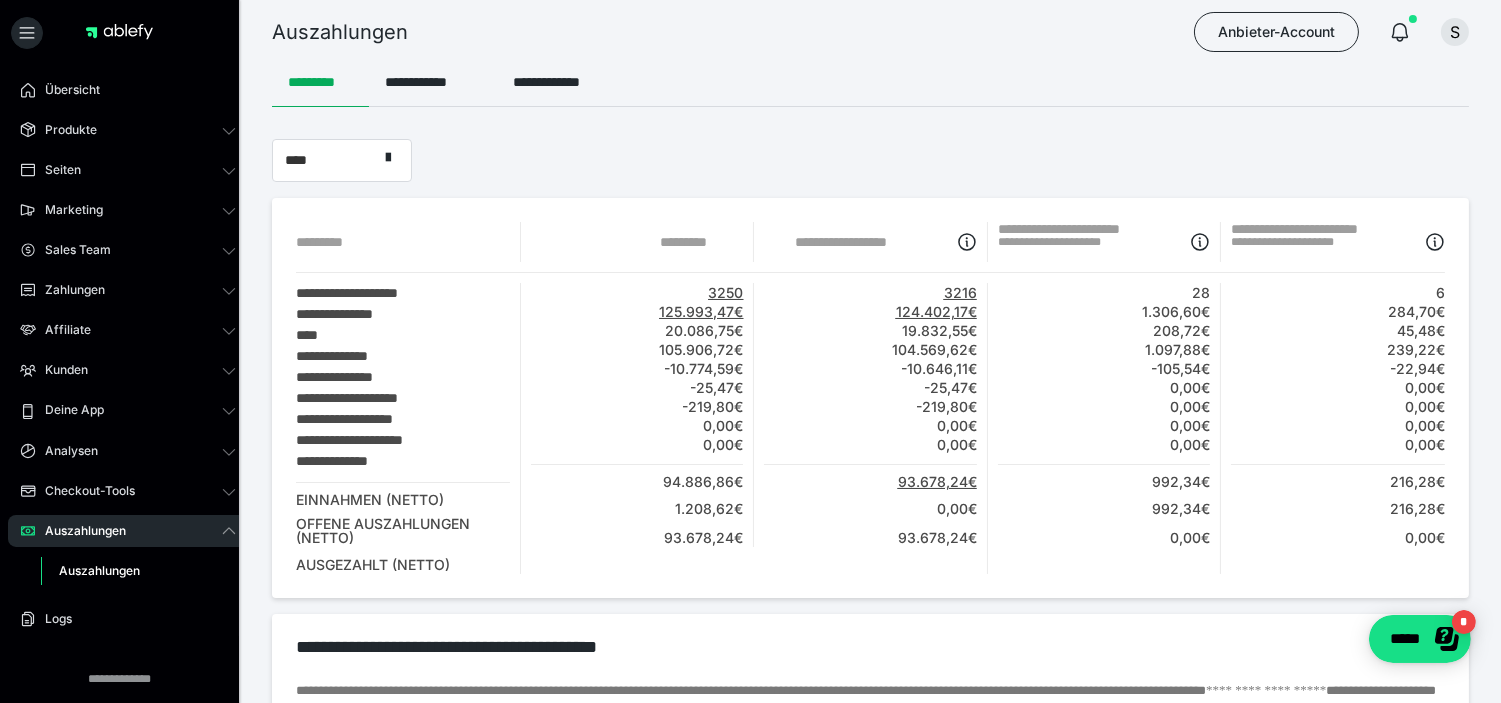 scroll, scrollTop: 0, scrollLeft: 0, axis: both 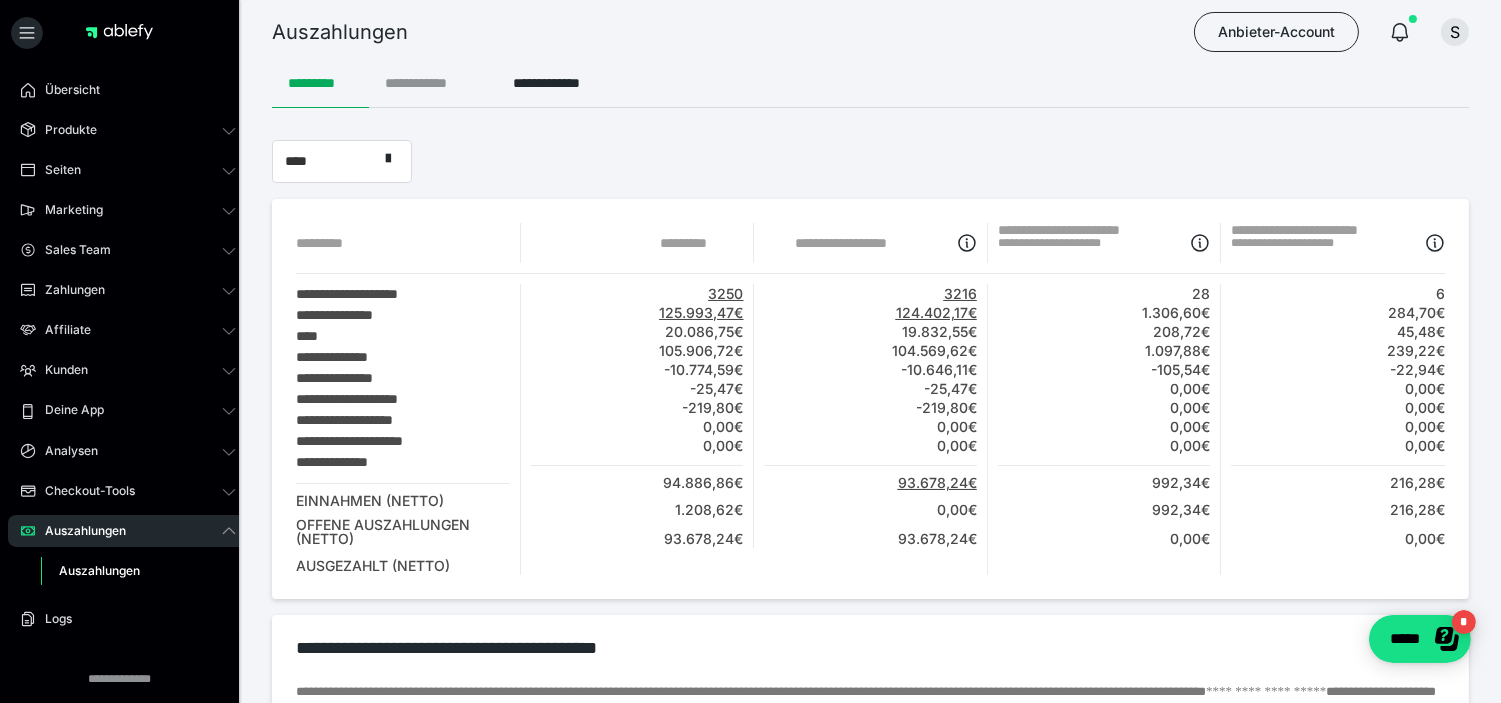 click on "**********" at bounding box center [433, 84] 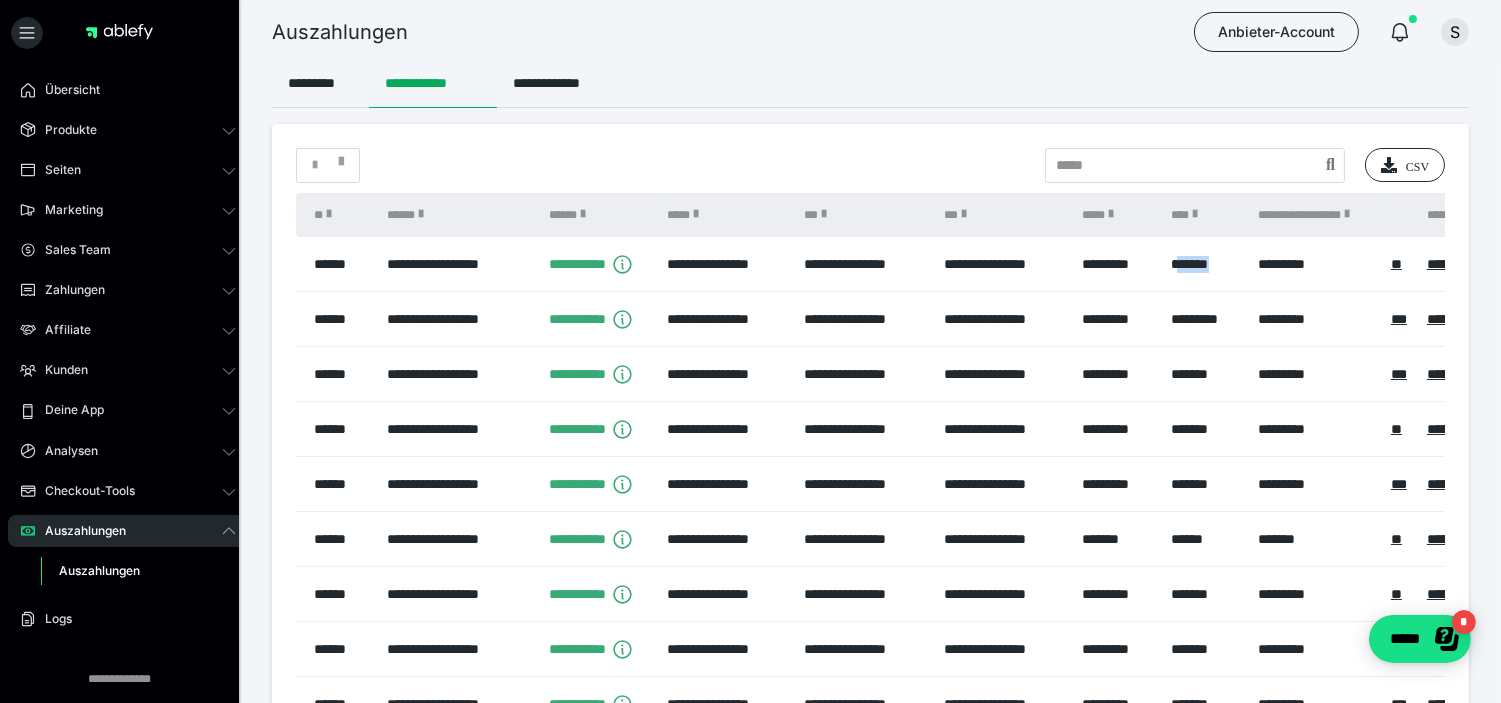 drag, startPoint x: 1180, startPoint y: 271, endPoint x: 1230, endPoint y: 273, distance: 50.039986 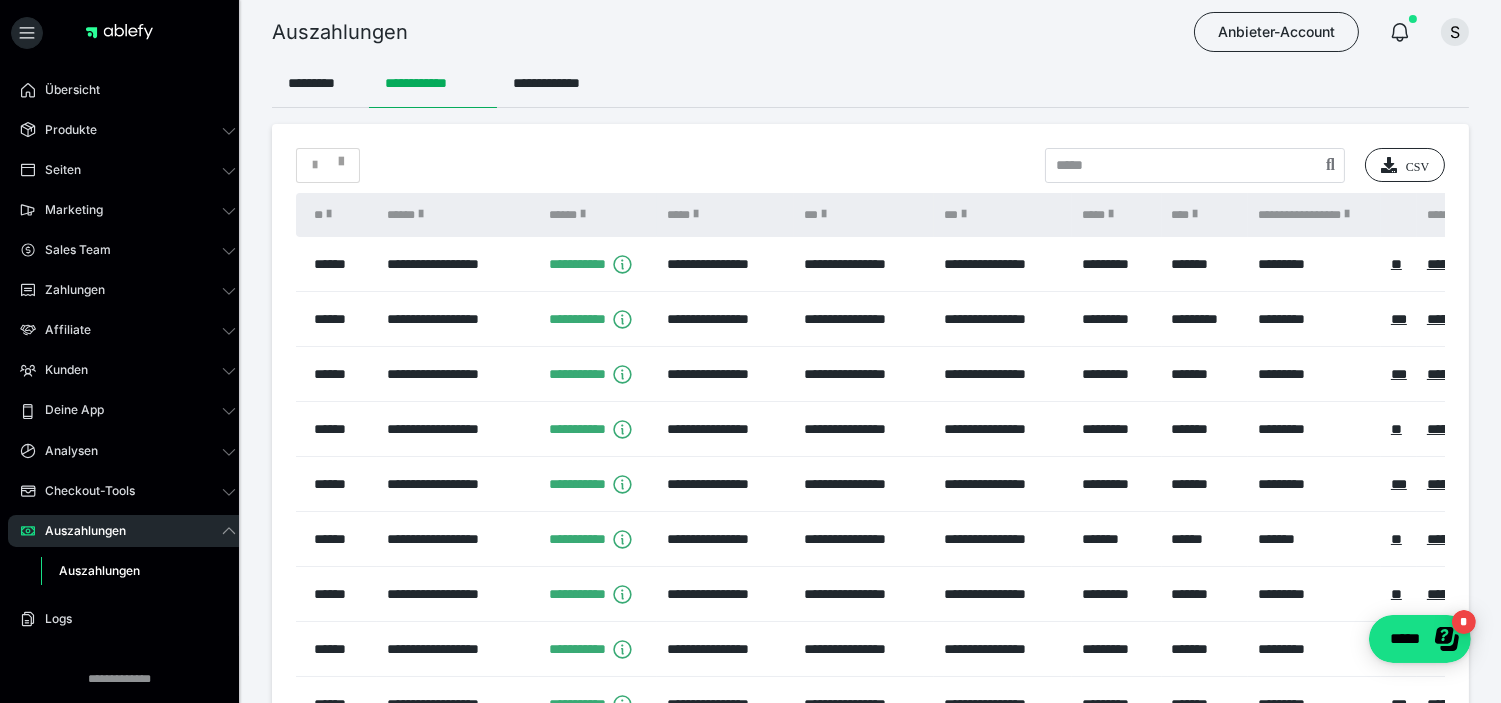click on "*******" at bounding box center (1205, 264) 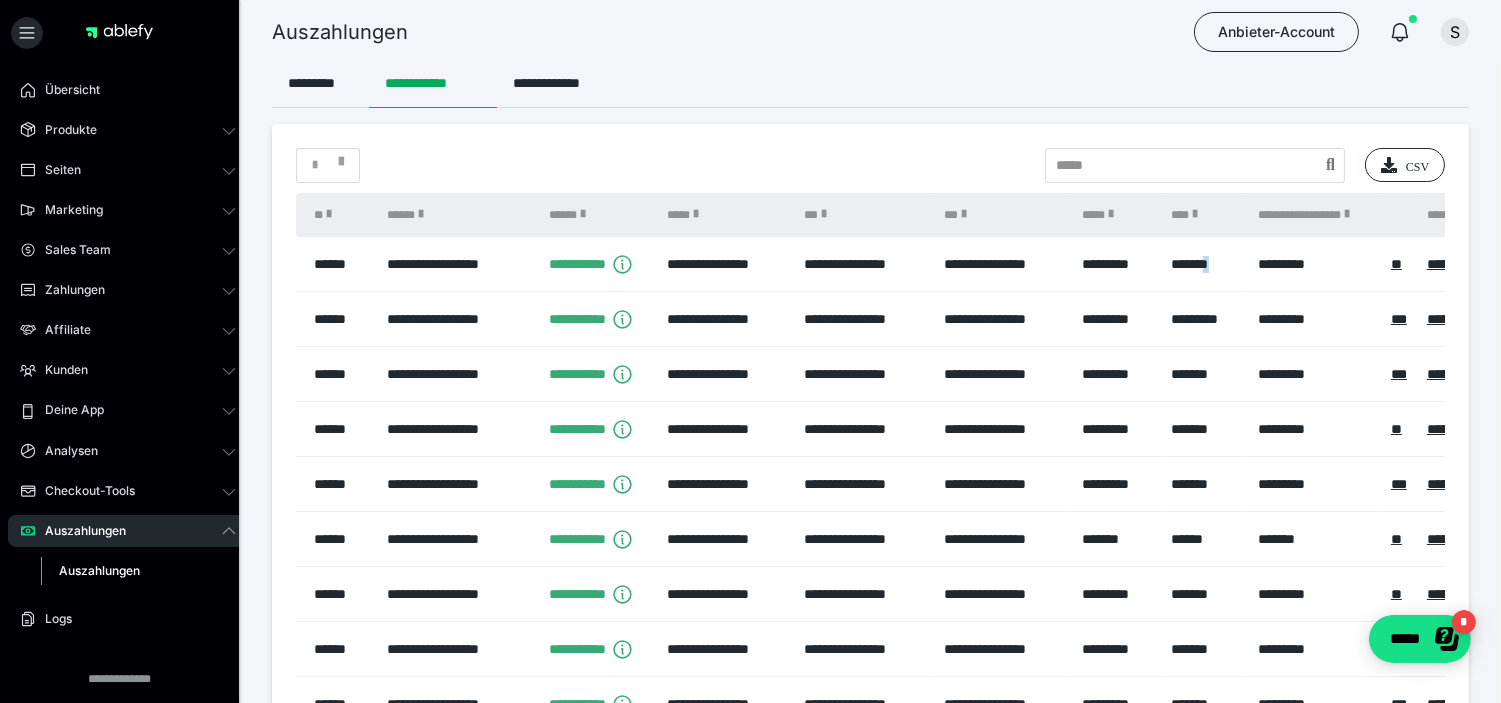 click on "*******" at bounding box center (1205, 264) 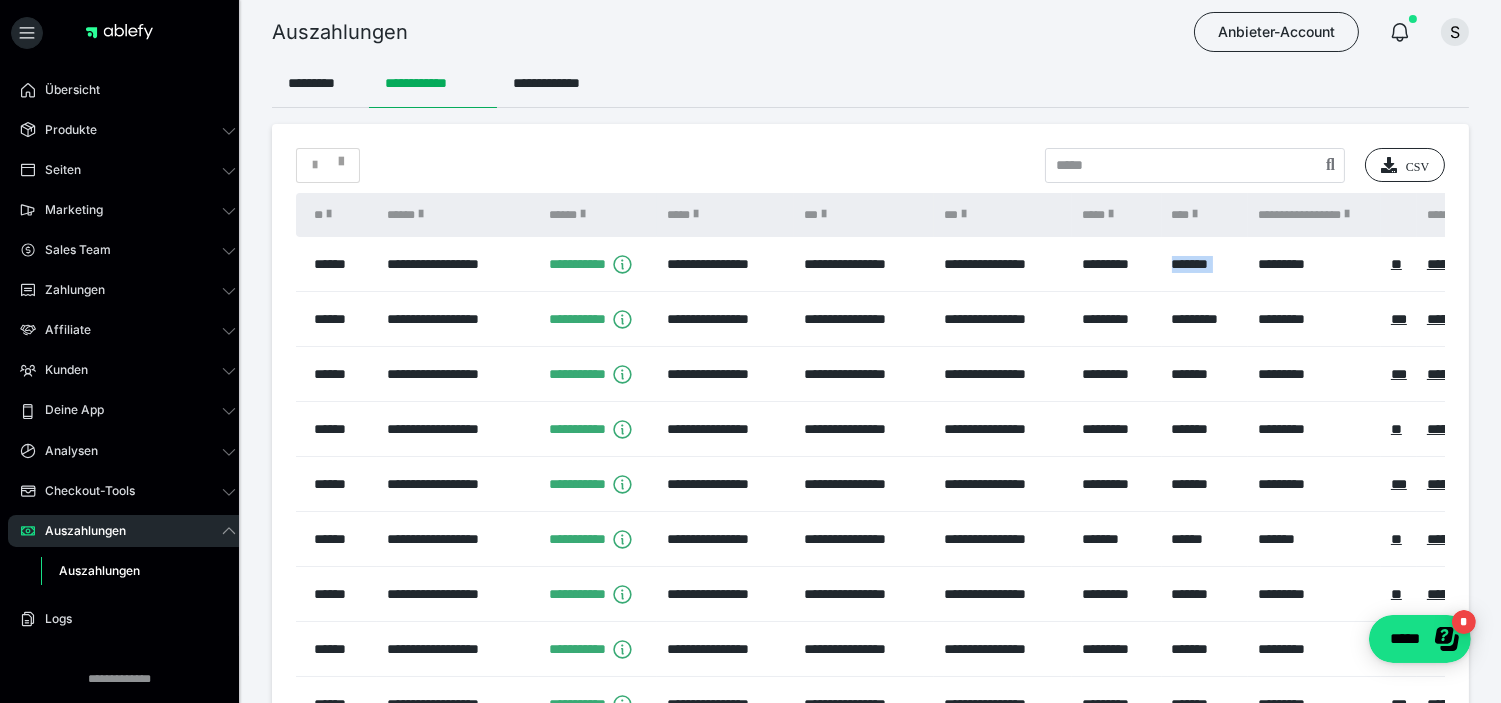 click on "*******" at bounding box center (1205, 264) 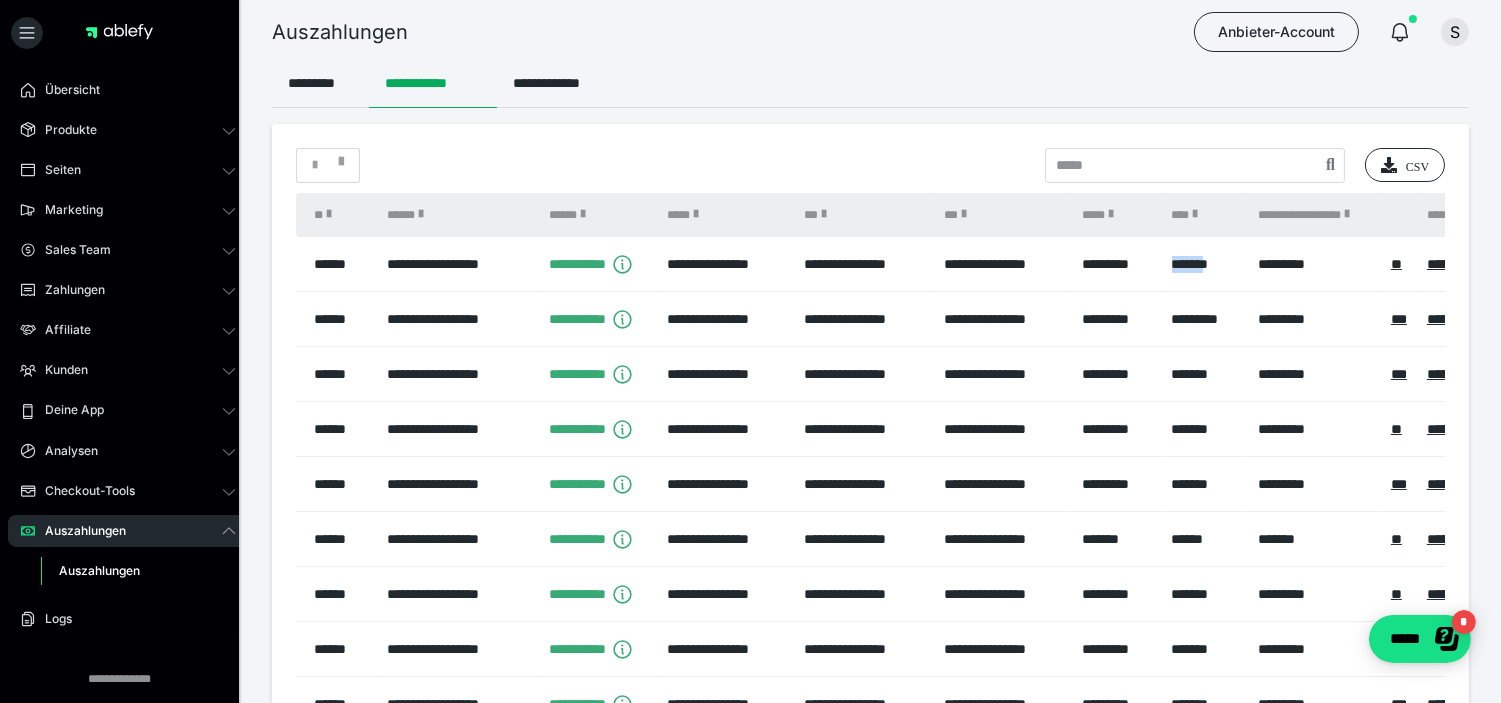 click on "*******" at bounding box center [1205, 264] 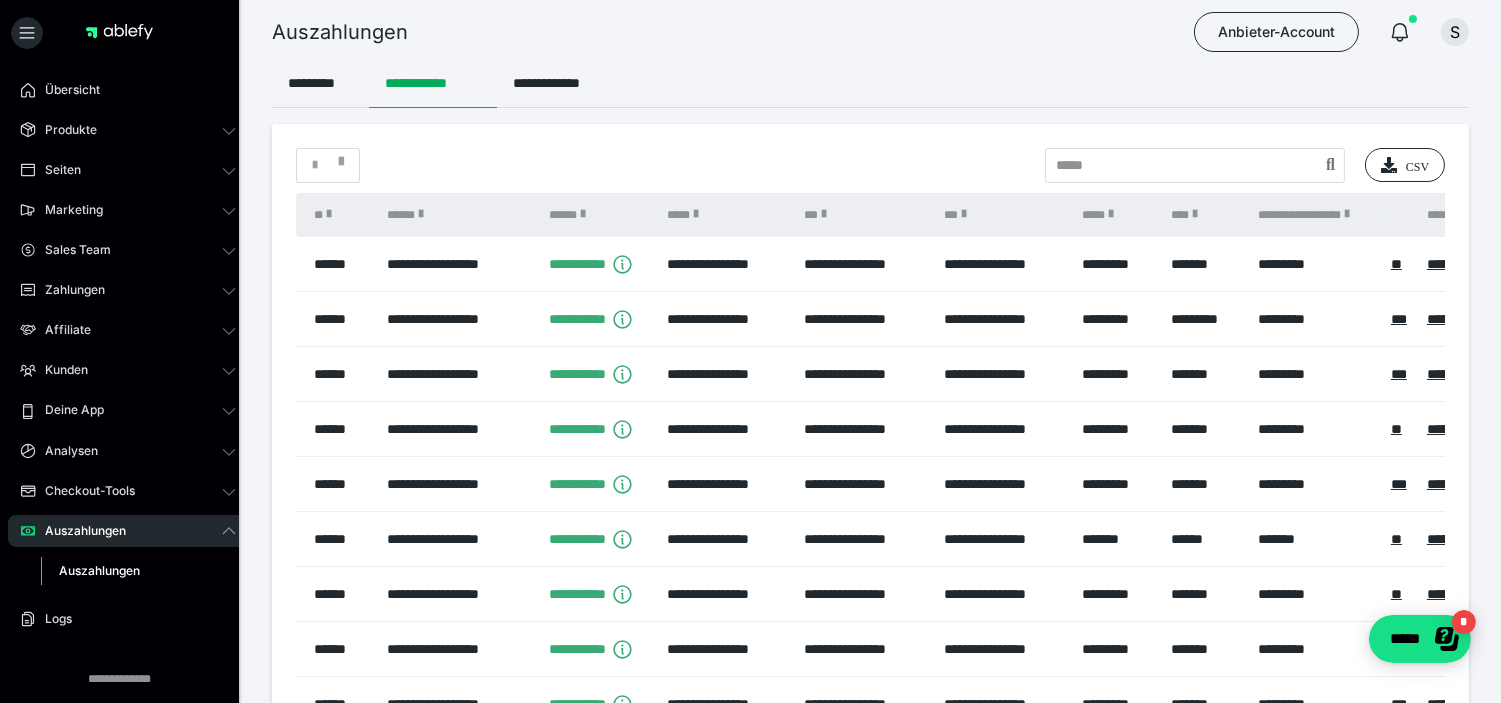 click on "*********" at bounding box center (1116, 264) 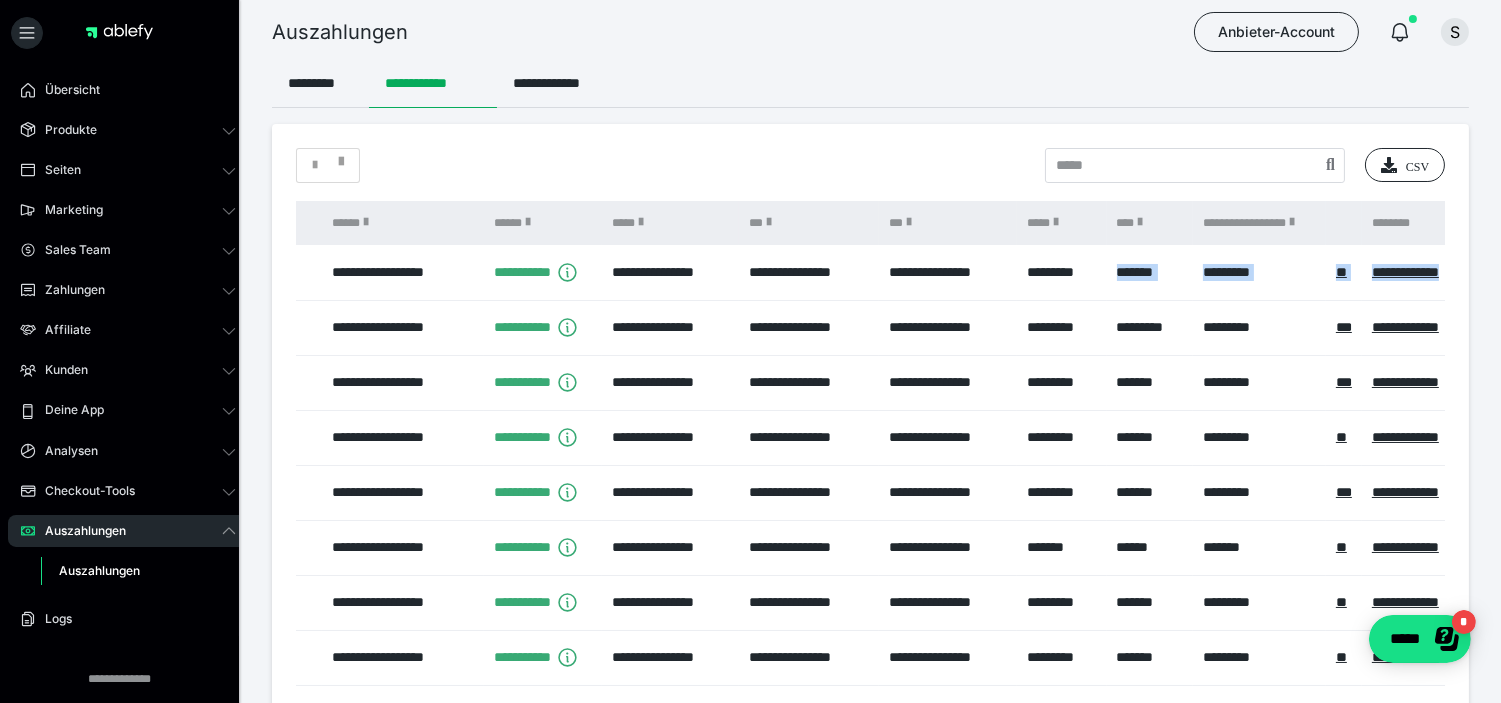 scroll, scrollTop: 0, scrollLeft: 147, axis: horizontal 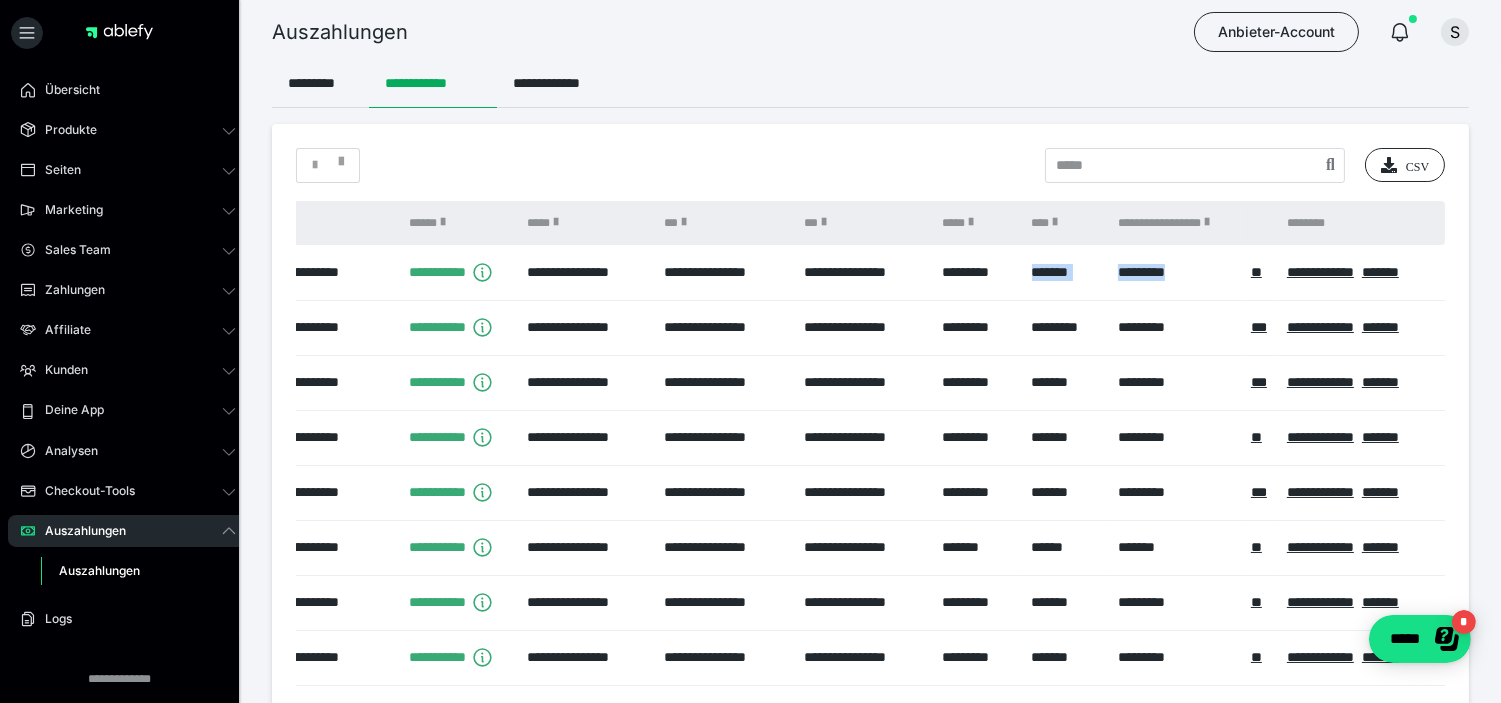 drag, startPoint x: 1151, startPoint y: 290, endPoint x: 1176, endPoint y: 286, distance: 25.317978 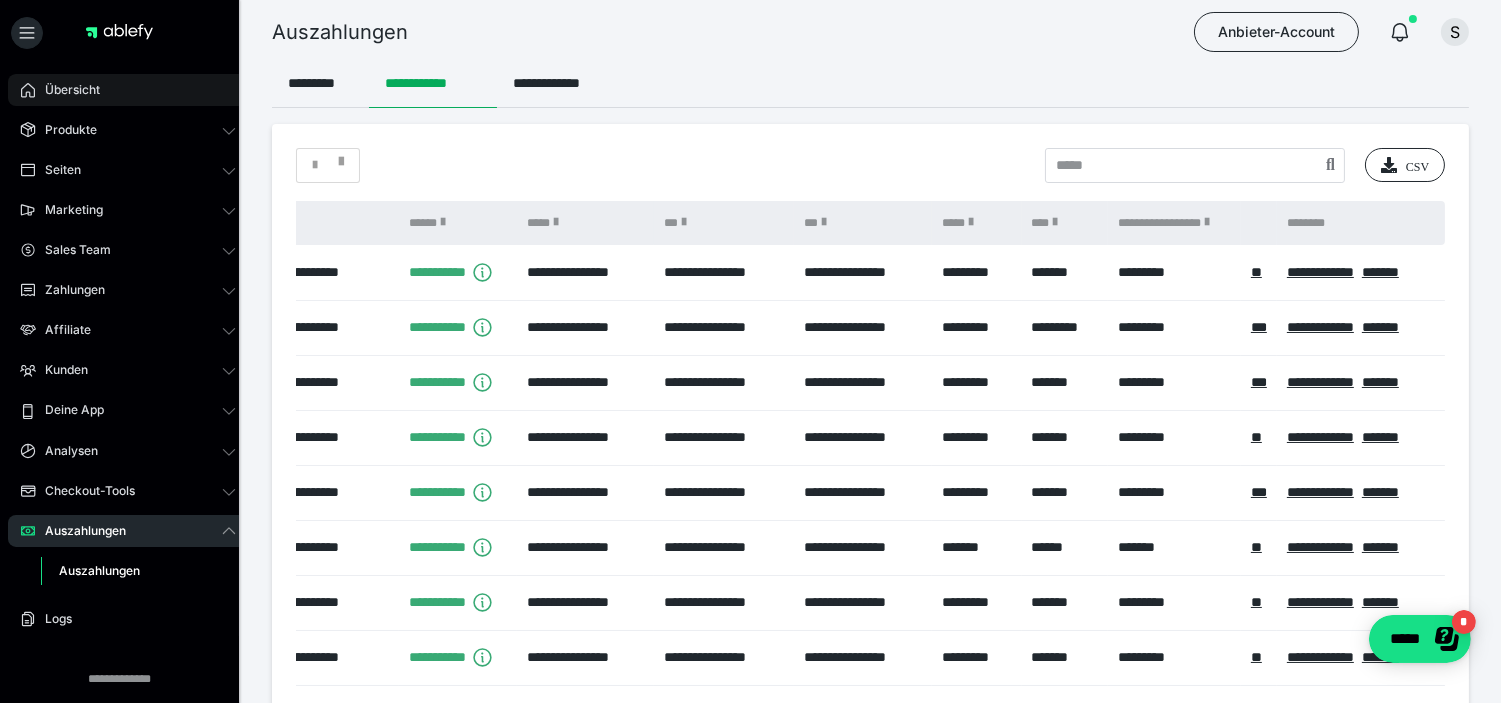 click on "Übersicht" at bounding box center [65, 90] 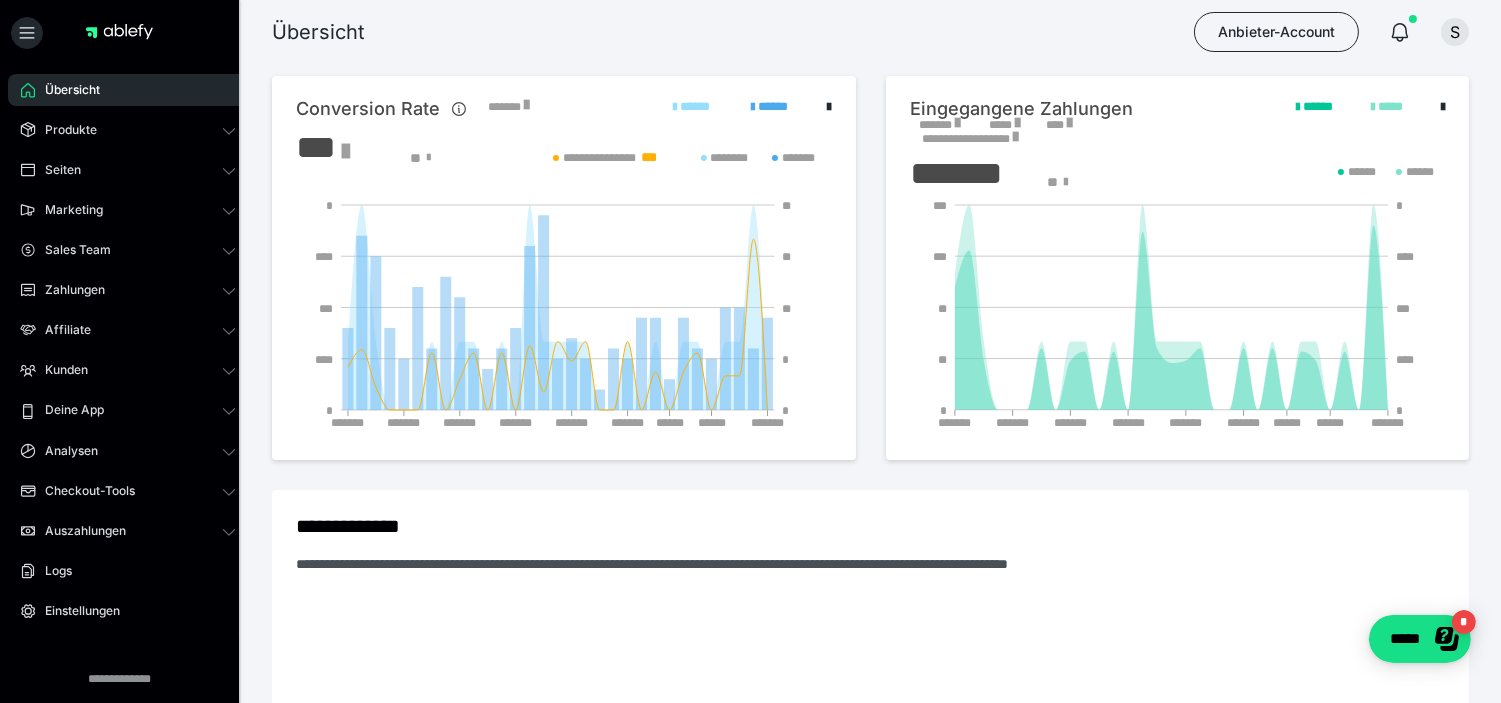 click on "**********" at bounding box center (1178, 268) 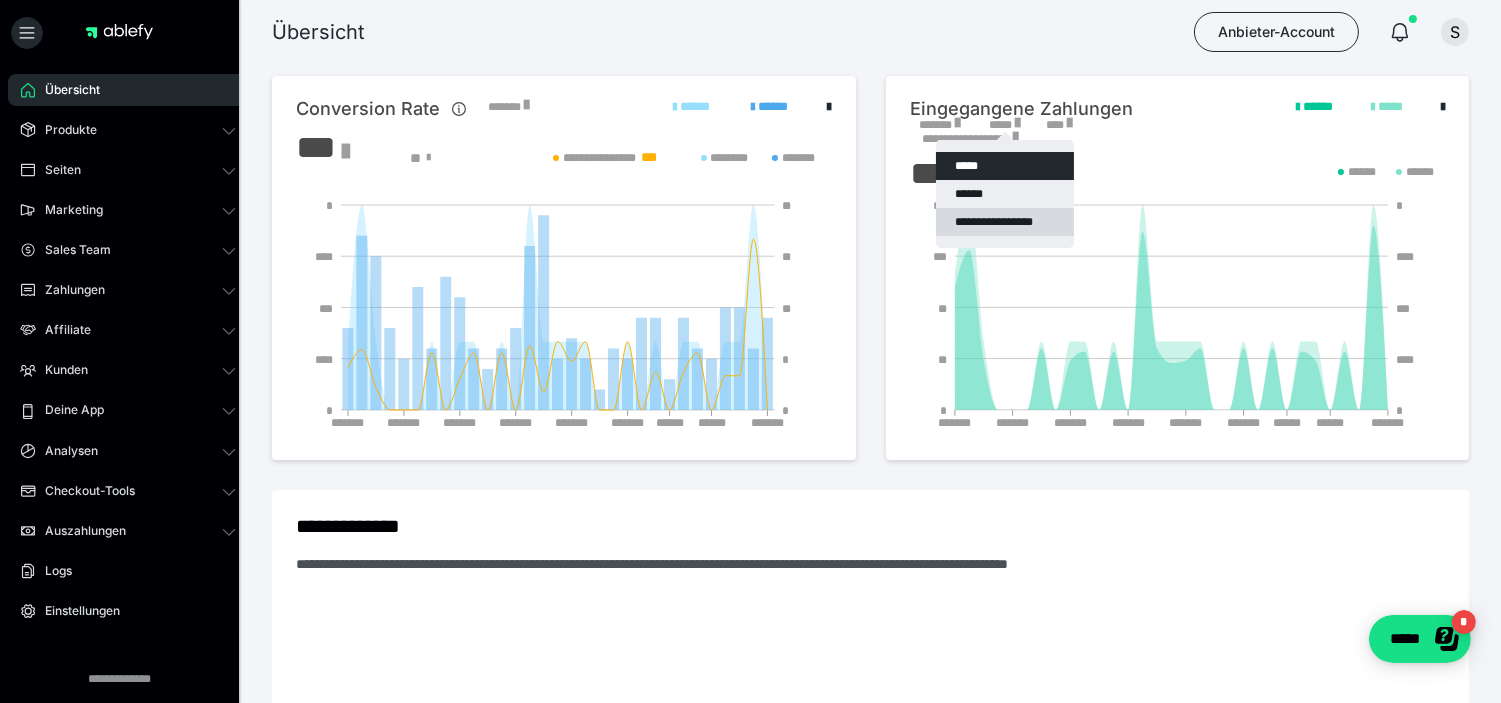 click on "**********" at bounding box center (1005, 222) 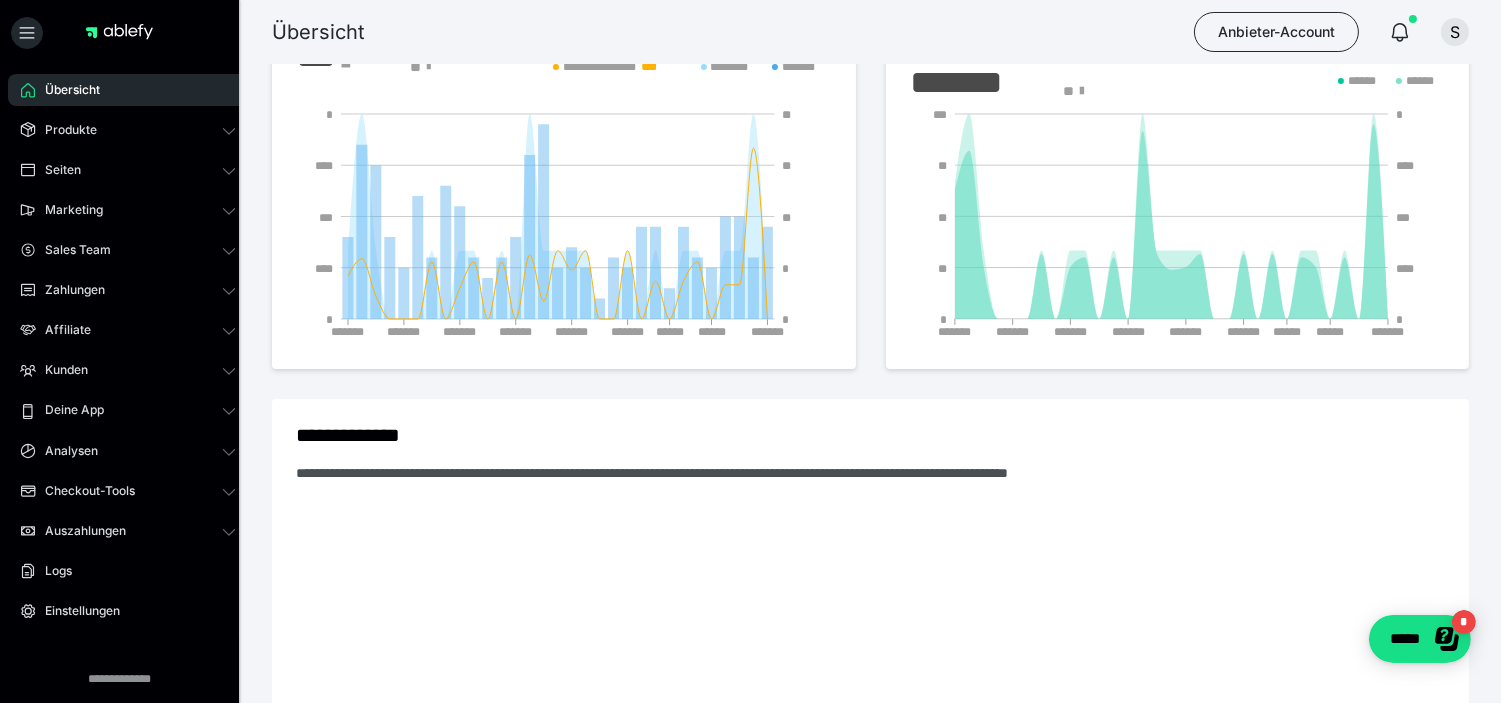 scroll, scrollTop: 0, scrollLeft: 0, axis: both 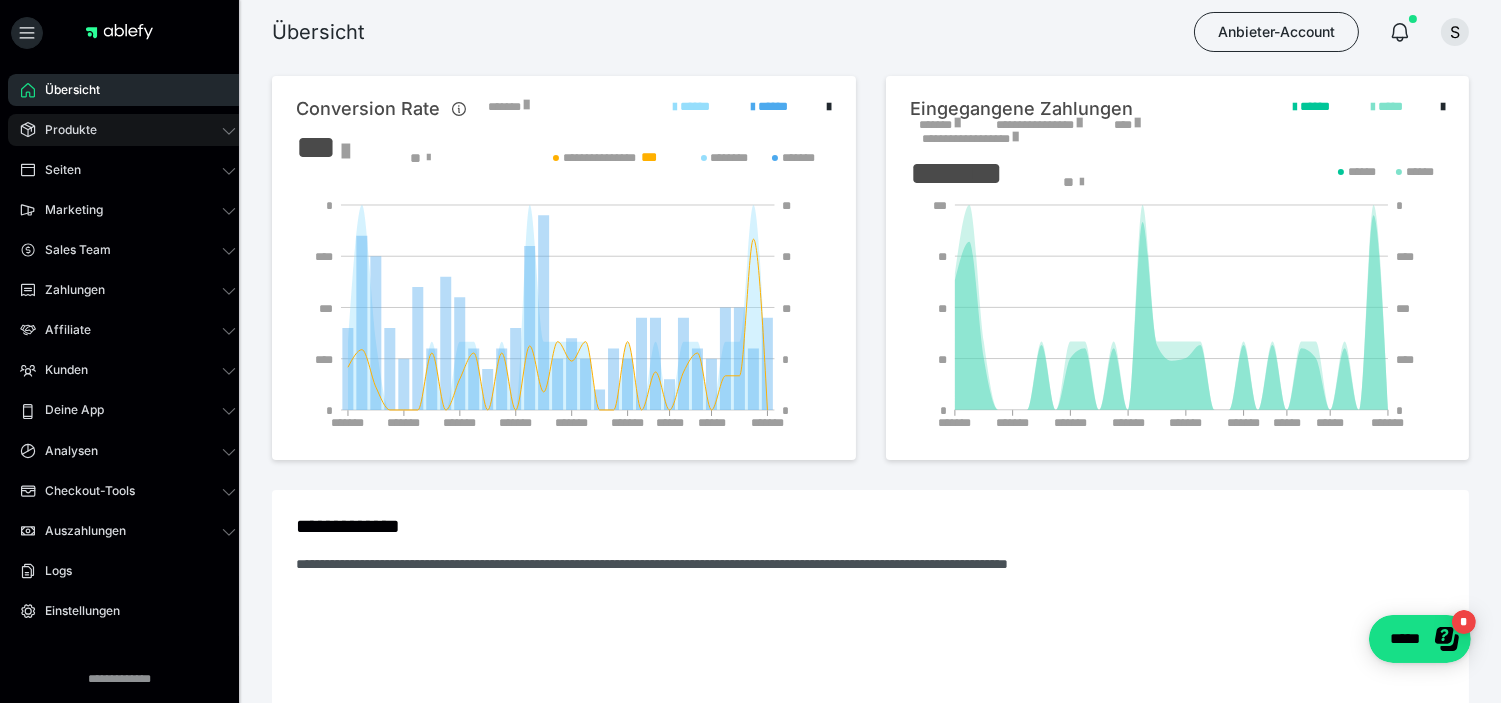 click on "Produkte" at bounding box center (128, 130) 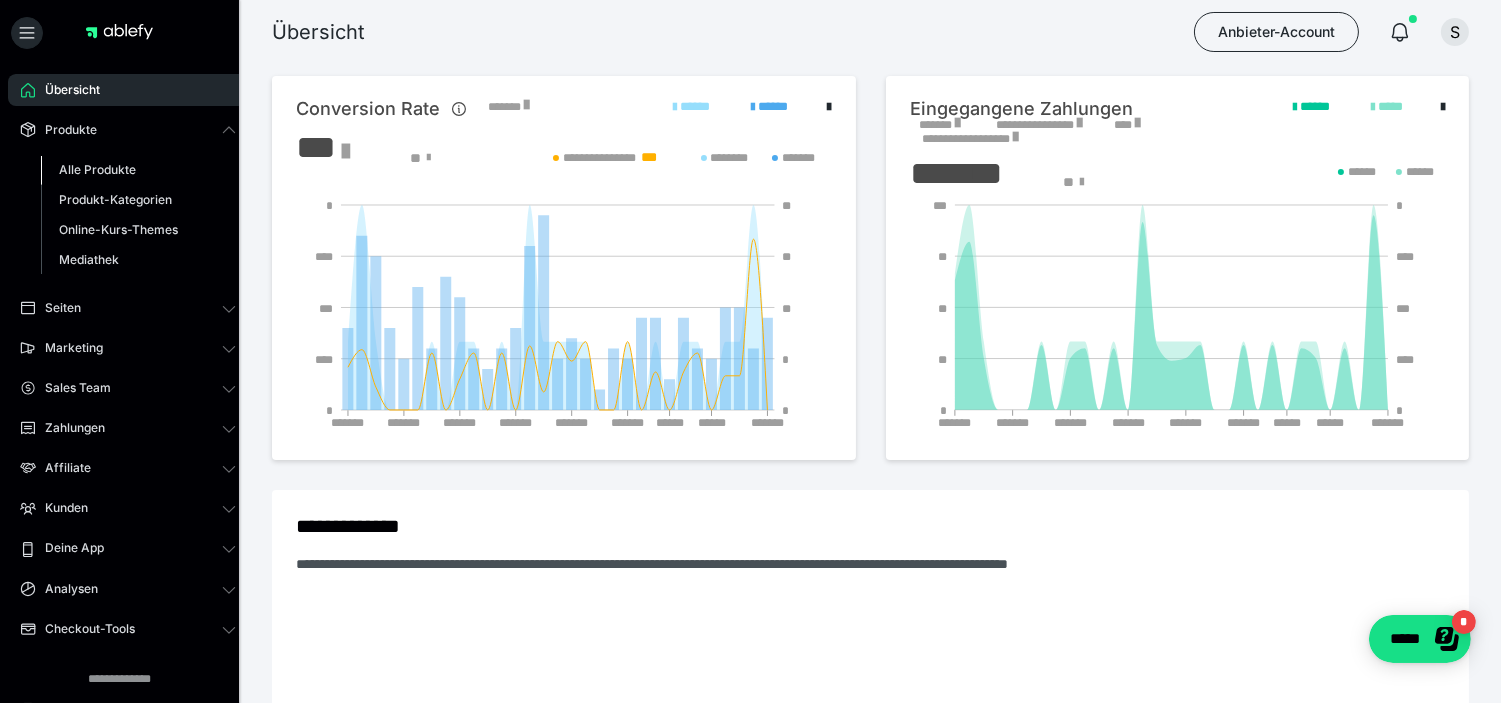 click on "Alle Produkte" at bounding box center [138, 170] 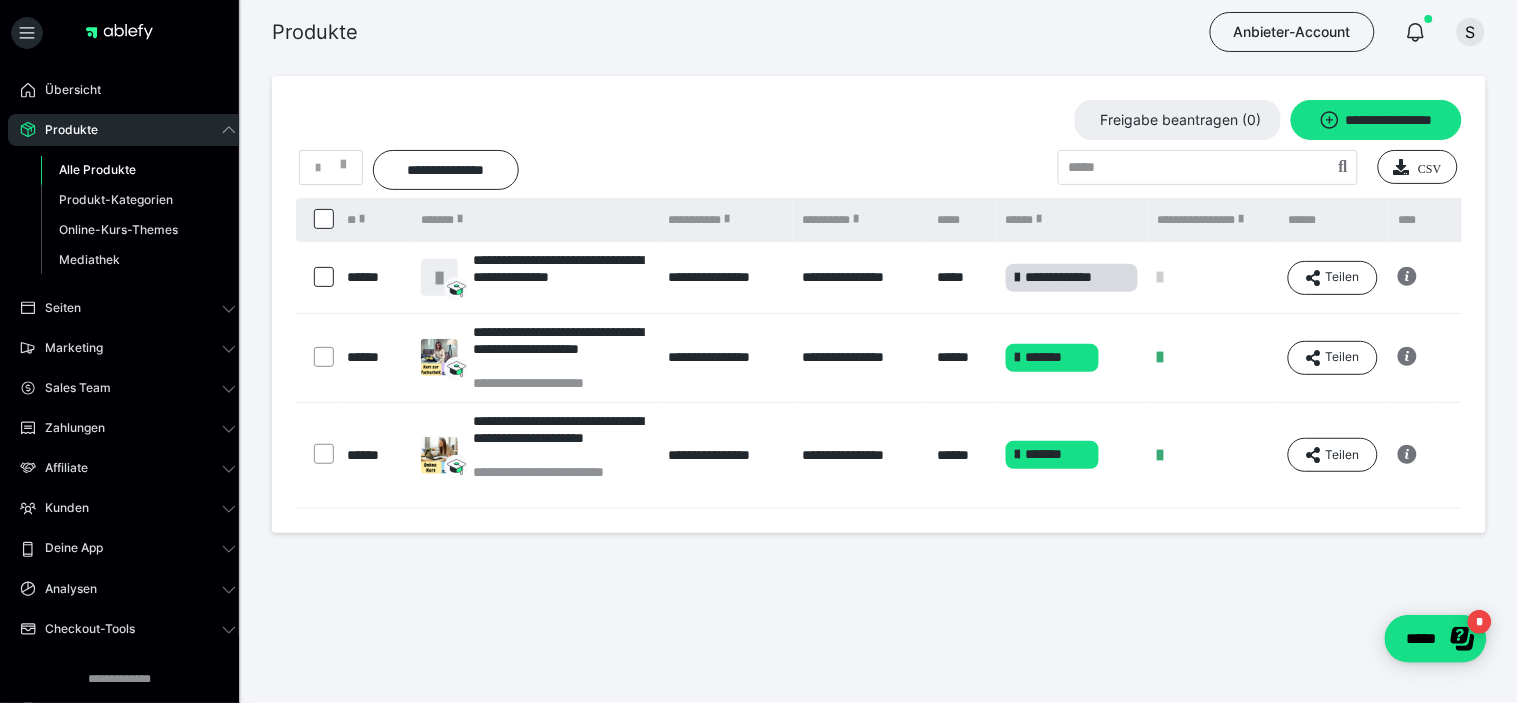 click on "Alle Produkte" at bounding box center (138, 170) 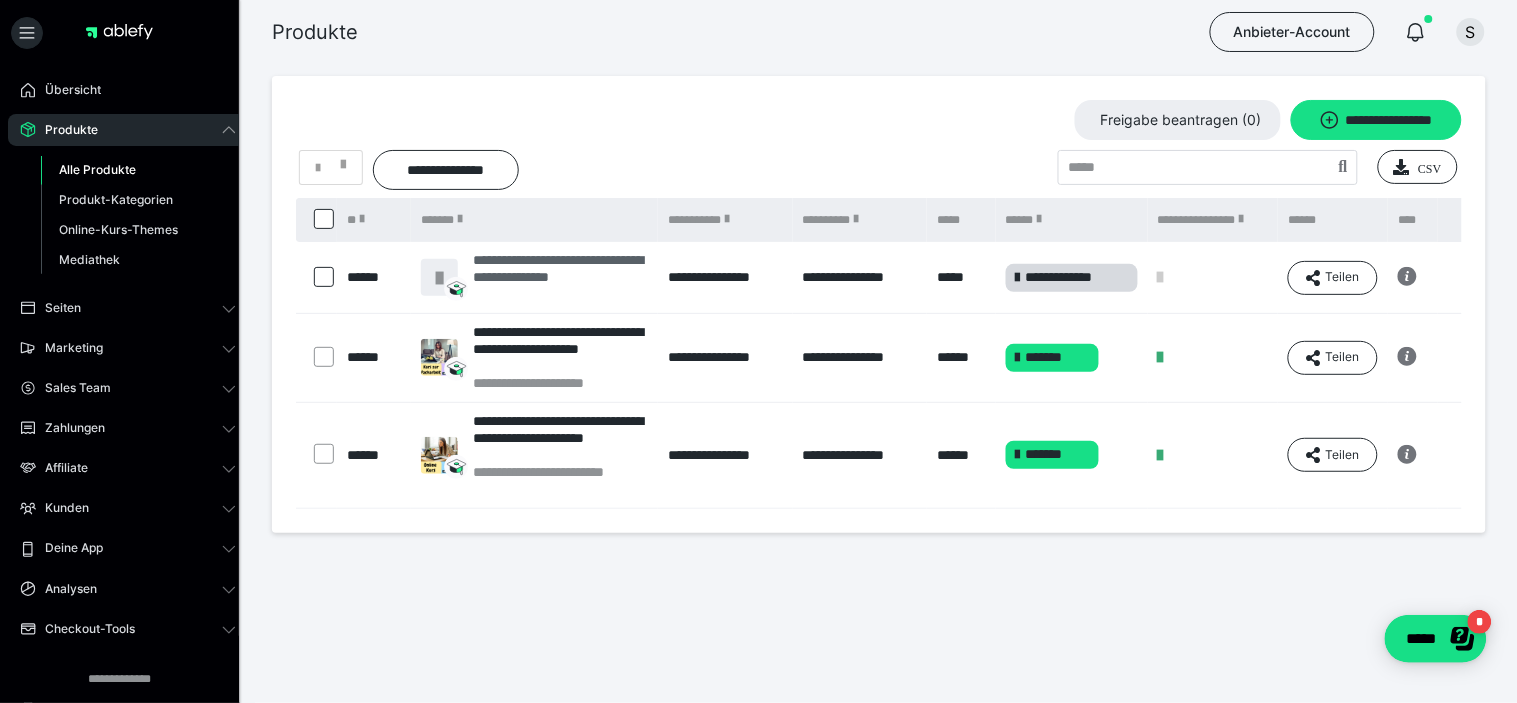 click on "**********" at bounding box center (560, 277) 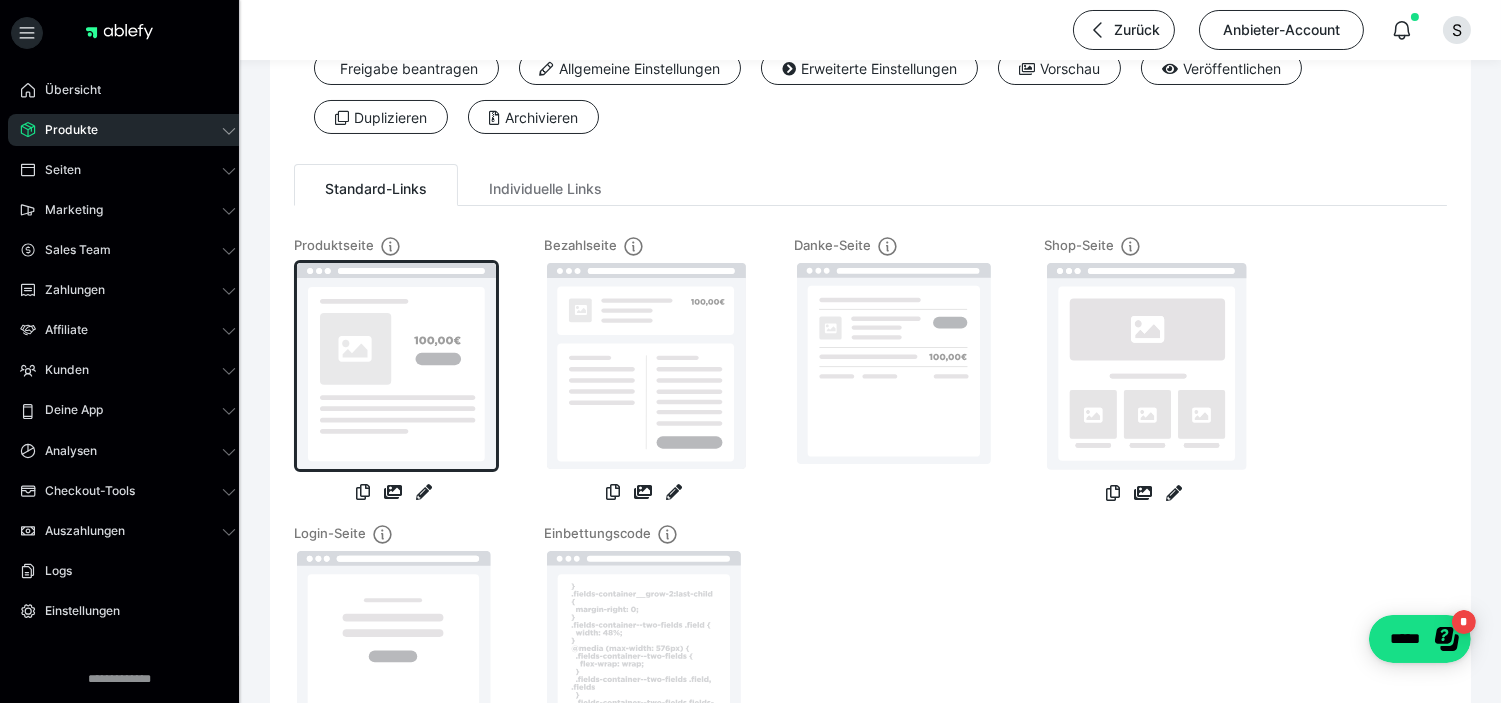 scroll, scrollTop: 0, scrollLeft: 0, axis: both 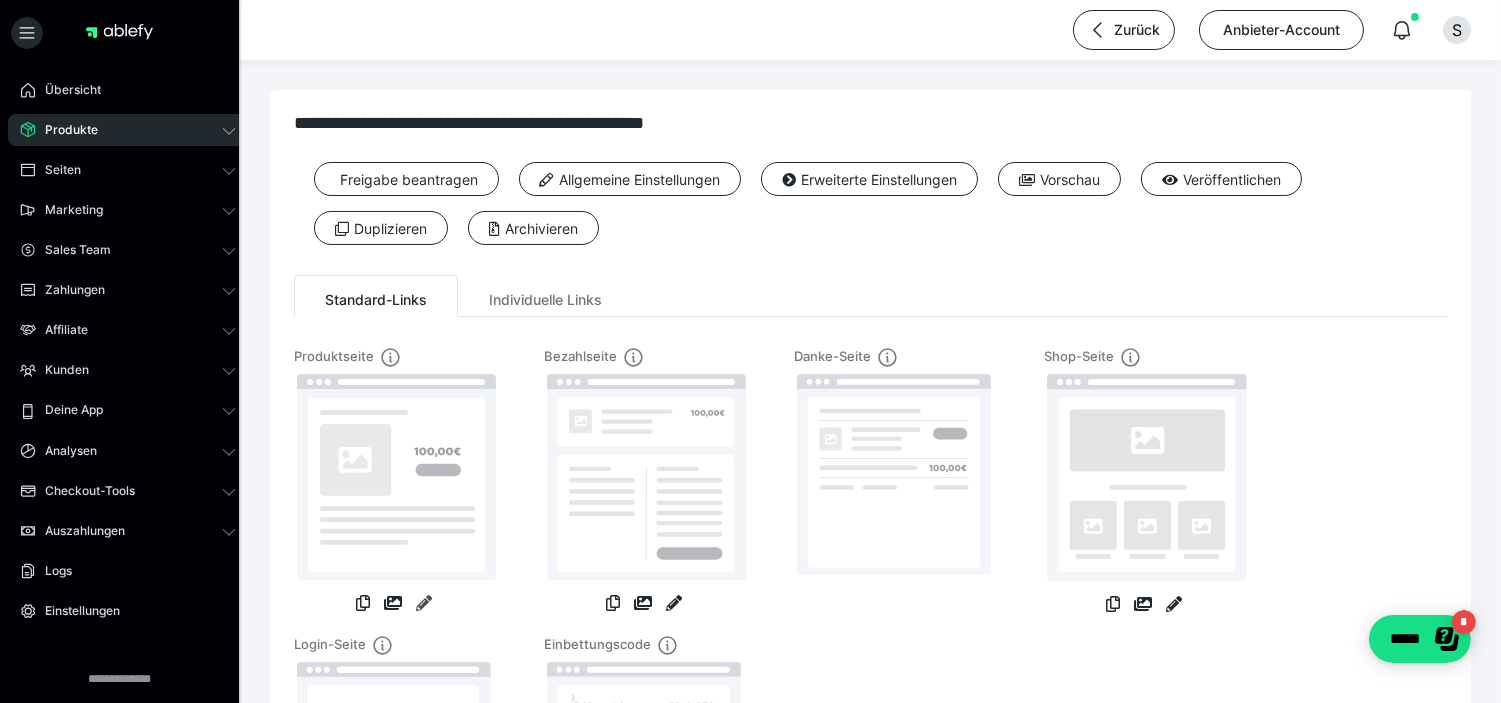 click at bounding box center [424, 603] 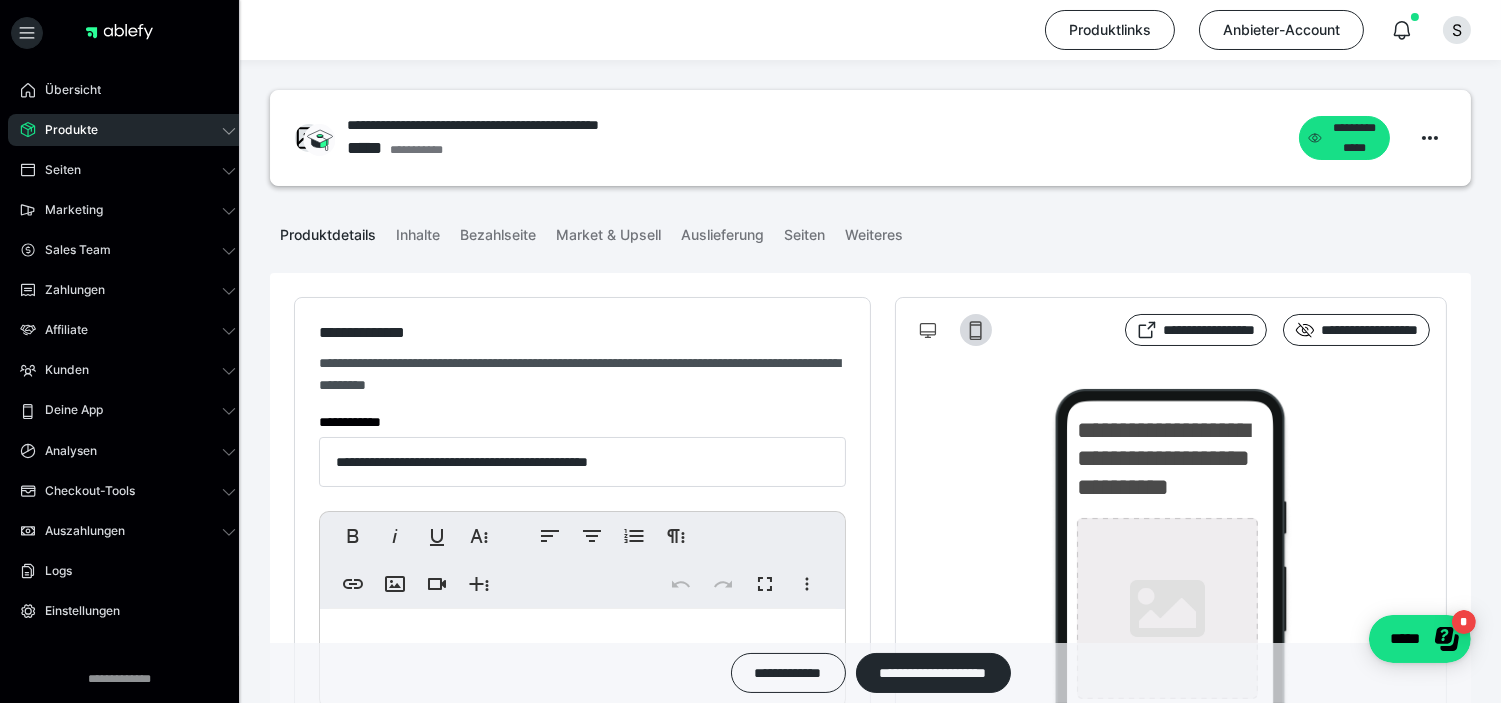 type on "**********" 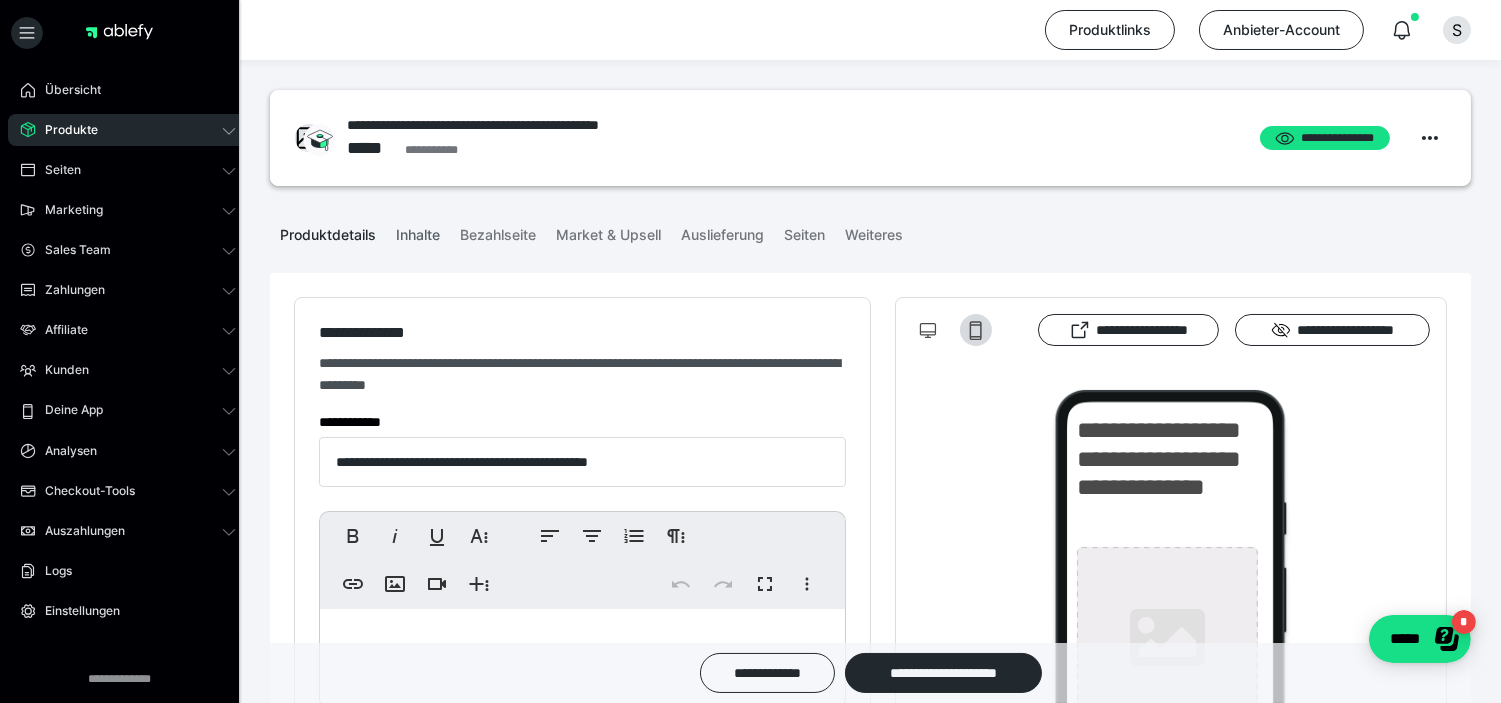 click on "Inhalte" at bounding box center [418, 231] 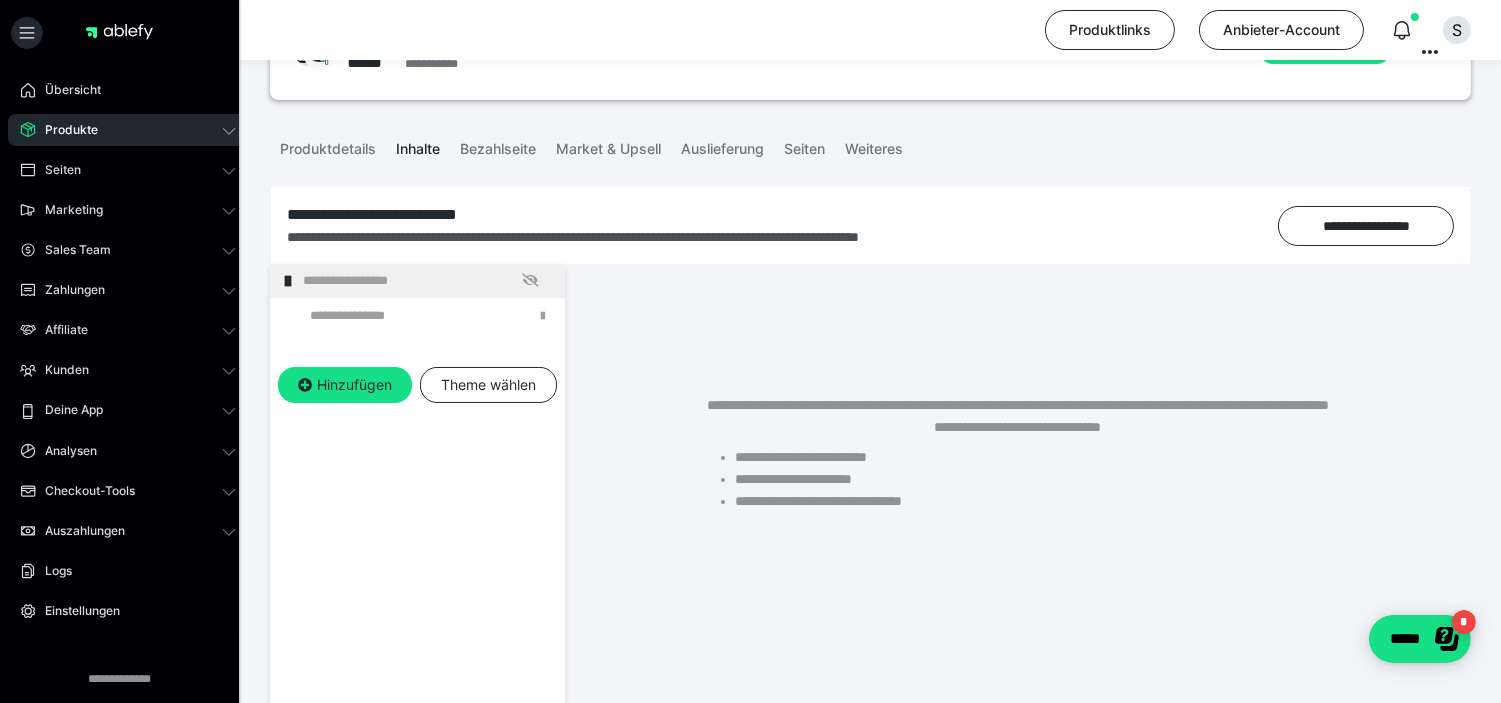 scroll, scrollTop: 222, scrollLeft: 0, axis: vertical 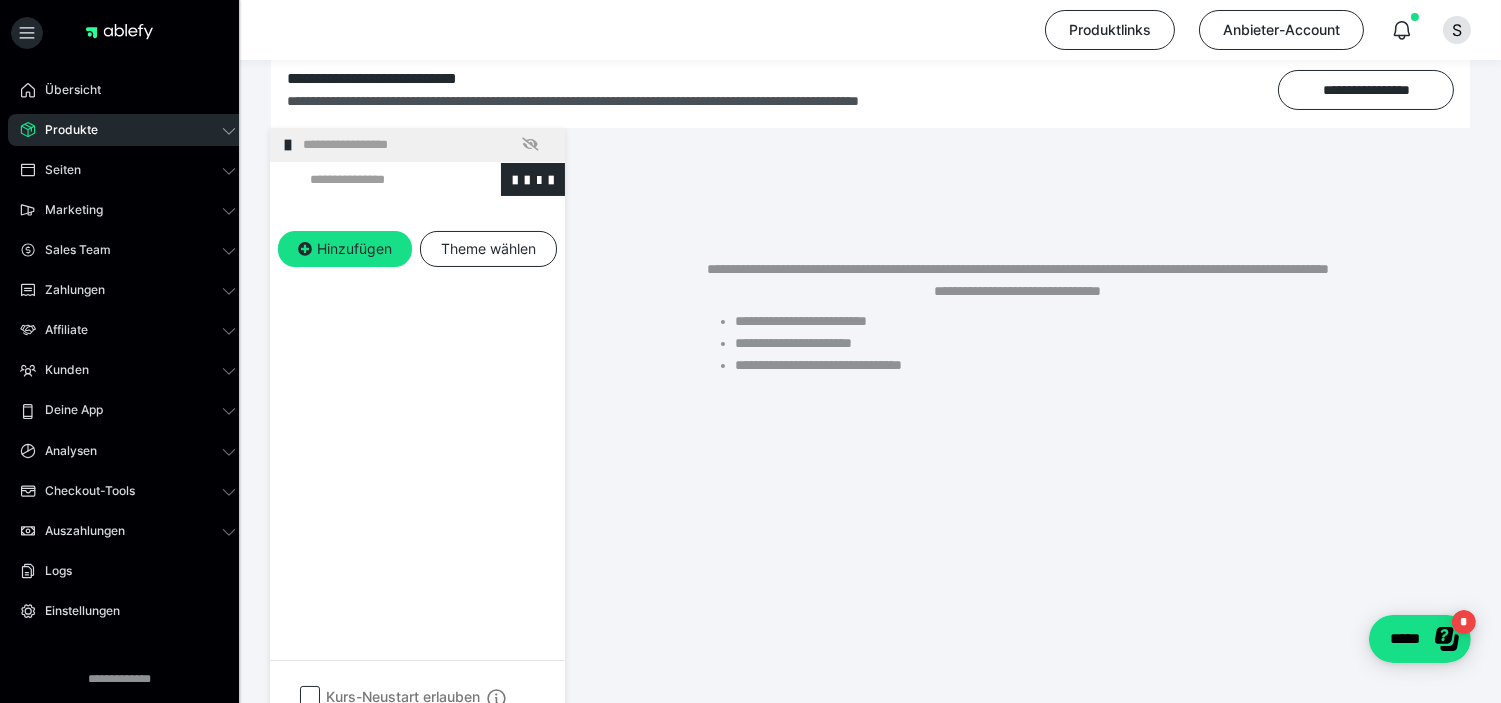 click at bounding box center (375, 179) 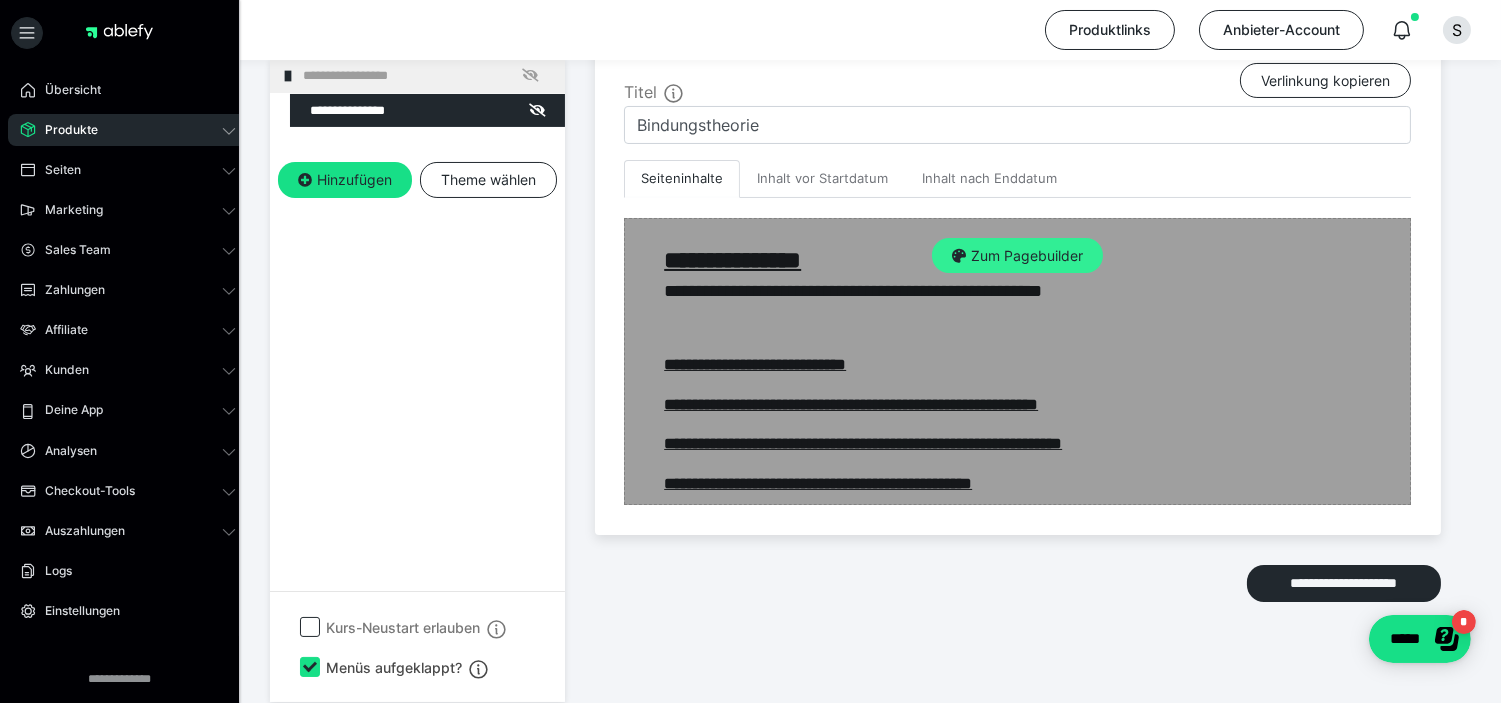 click on "Zum Pagebuilder" at bounding box center (1017, 256) 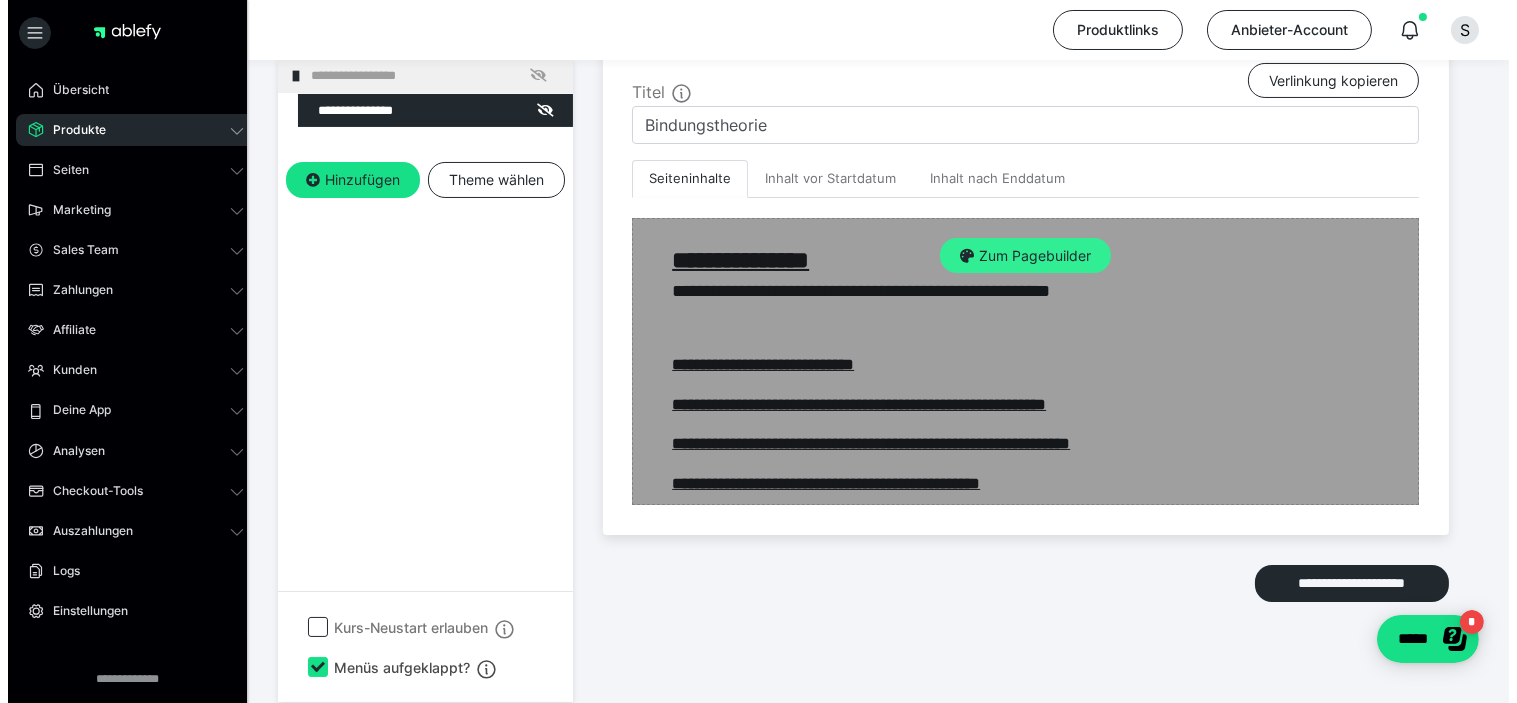 scroll, scrollTop: 290, scrollLeft: 0, axis: vertical 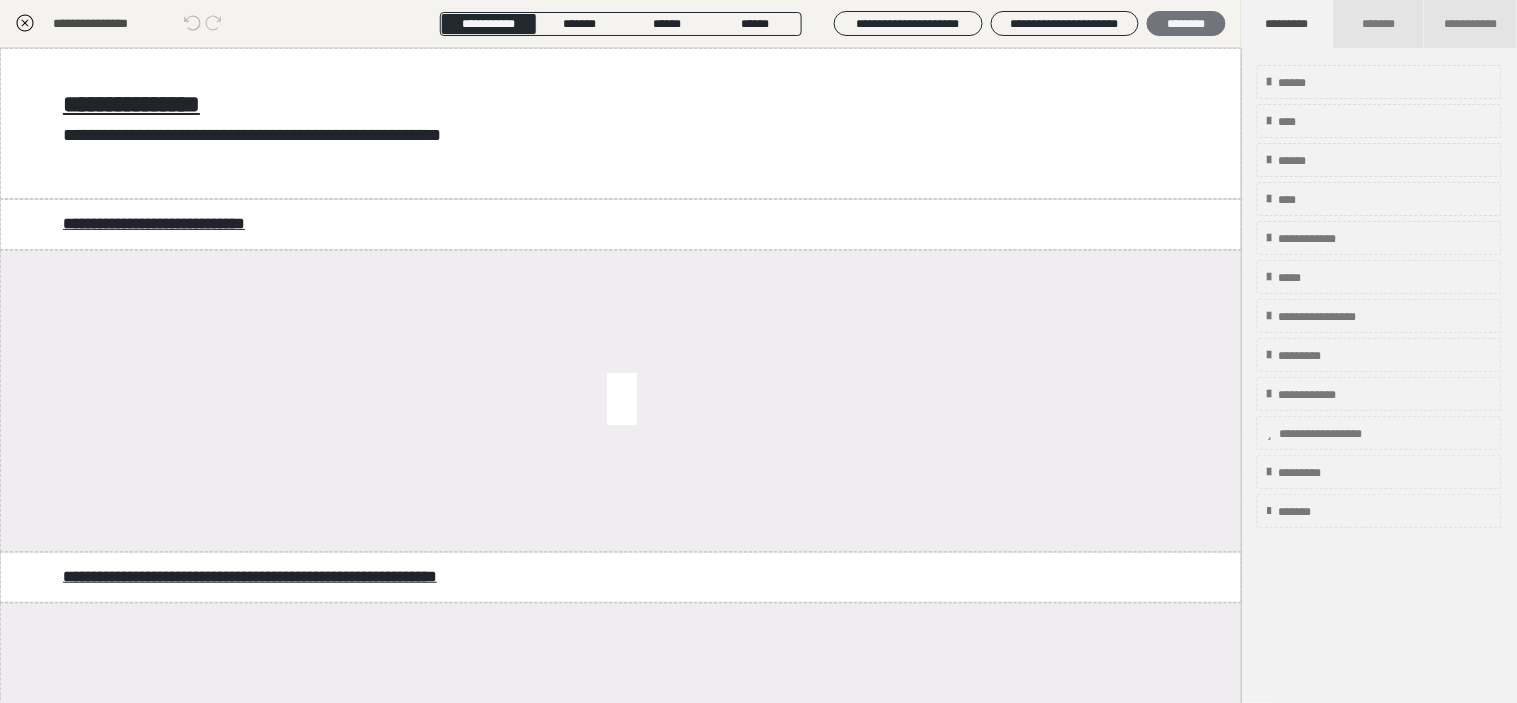 click on "********" at bounding box center (1186, 23) 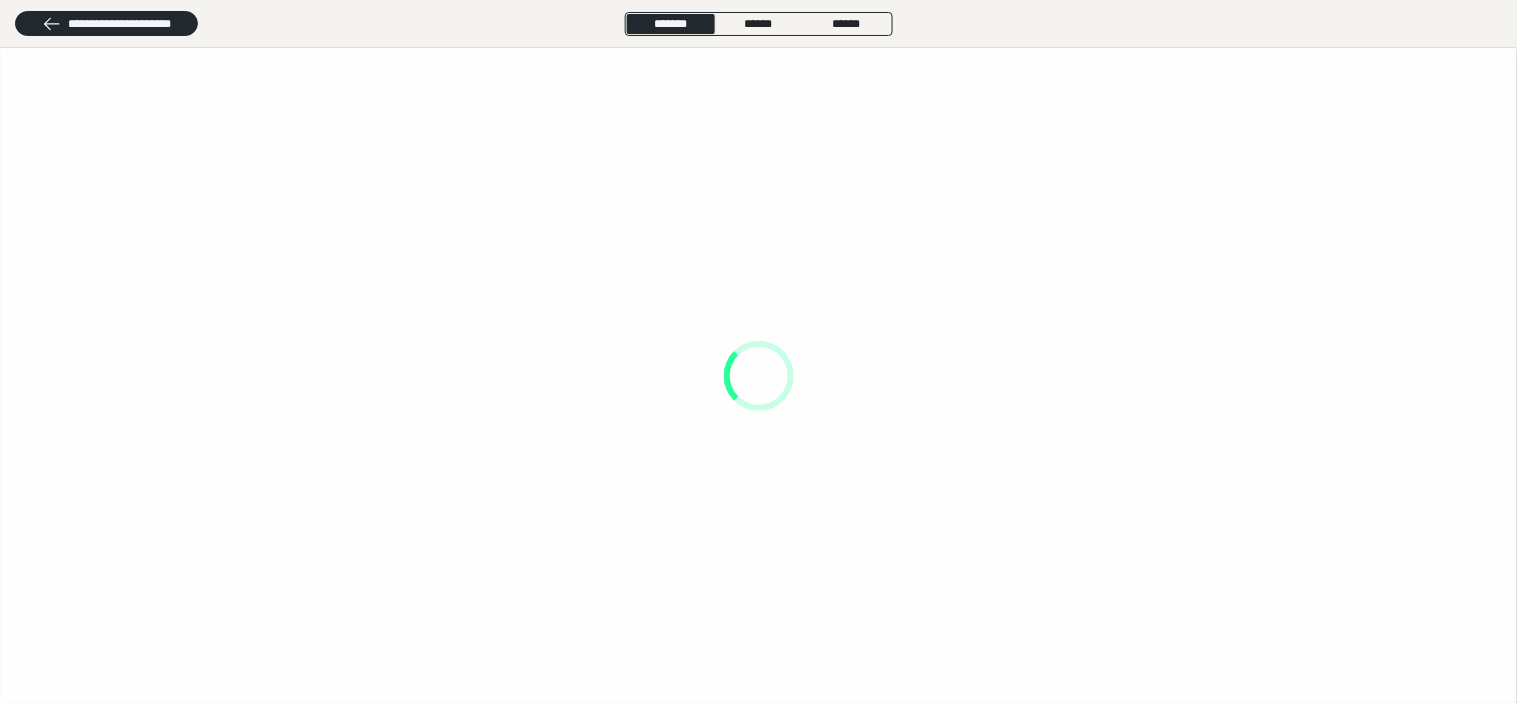 scroll, scrollTop: 0, scrollLeft: 0, axis: both 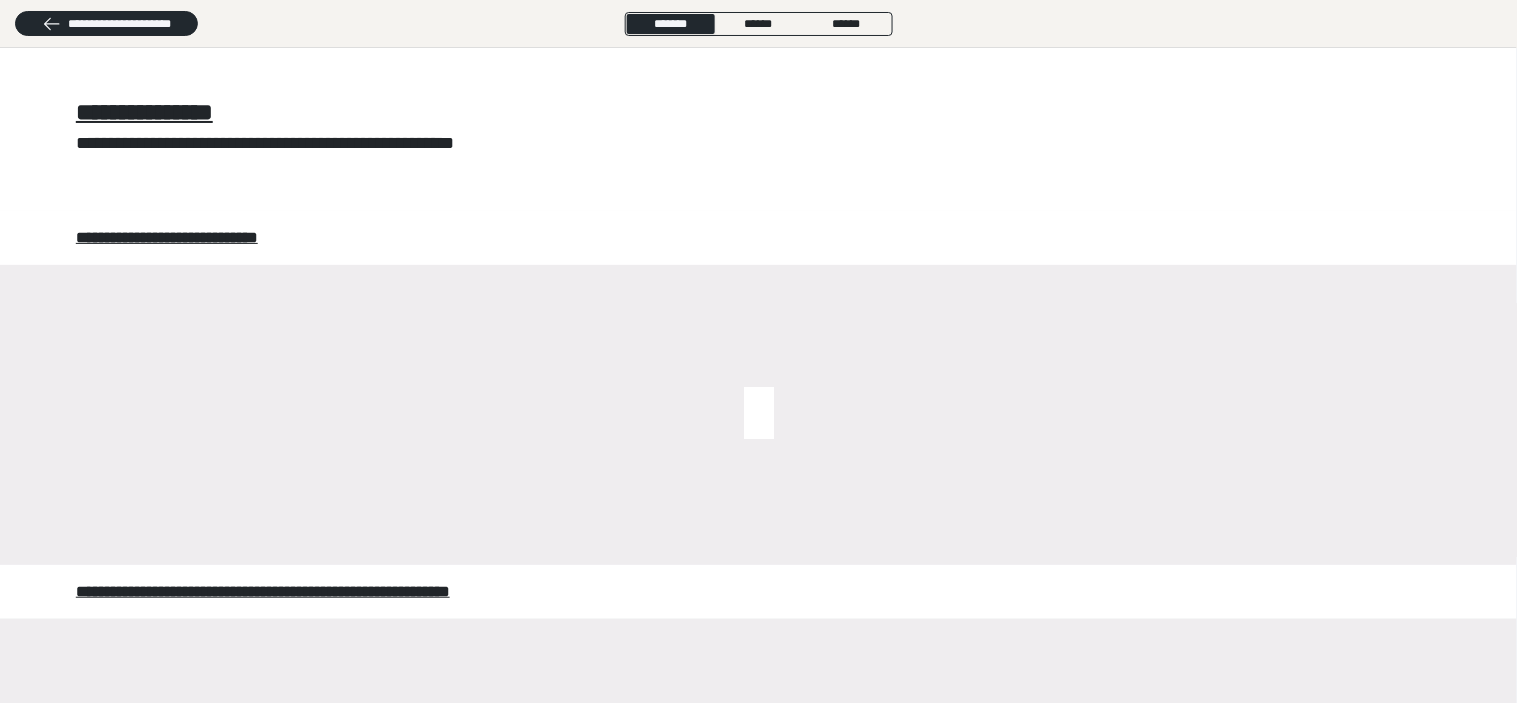 type 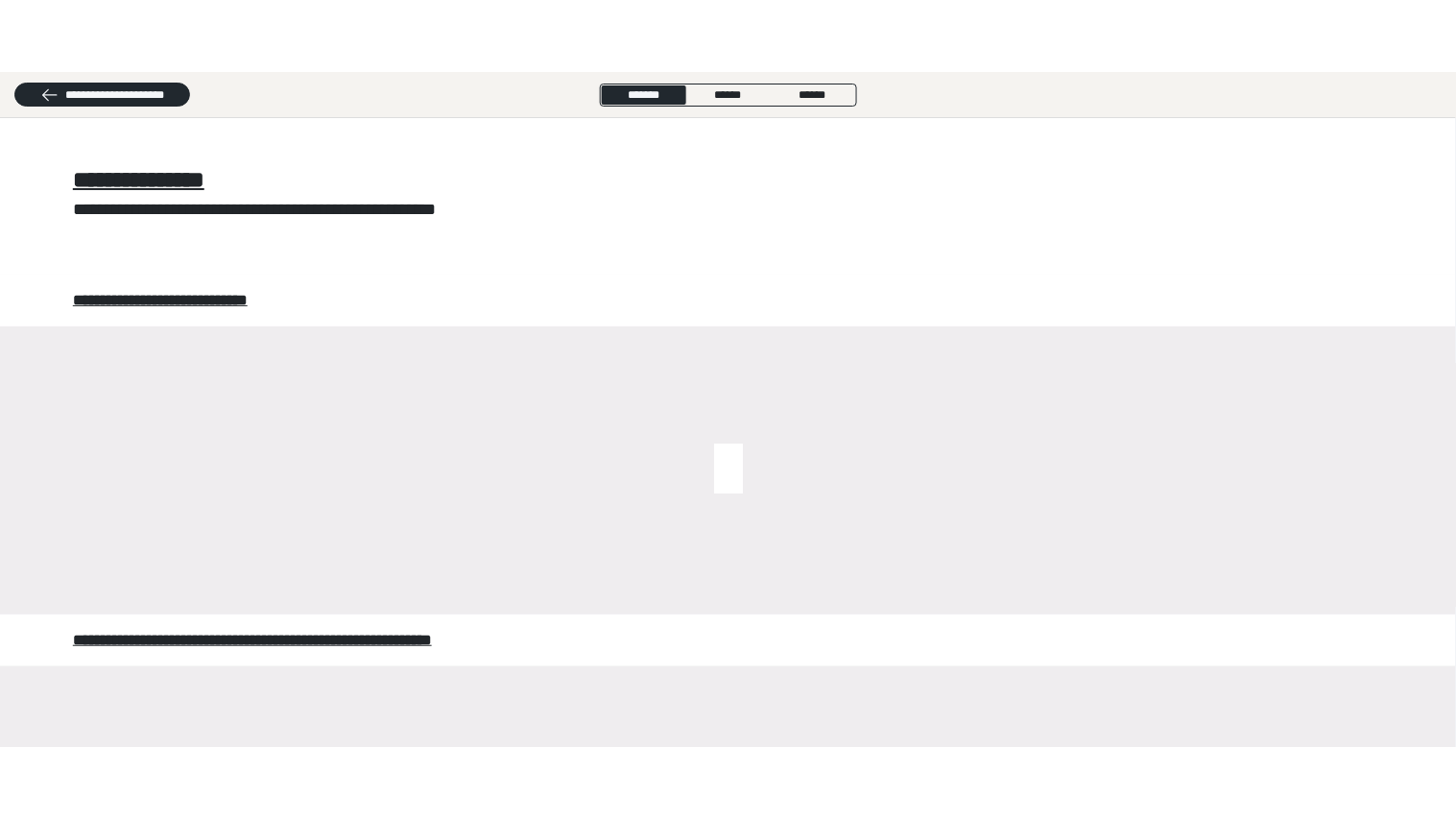 scroll, scrollTop: 0, scrollLeft: 0, axis: both 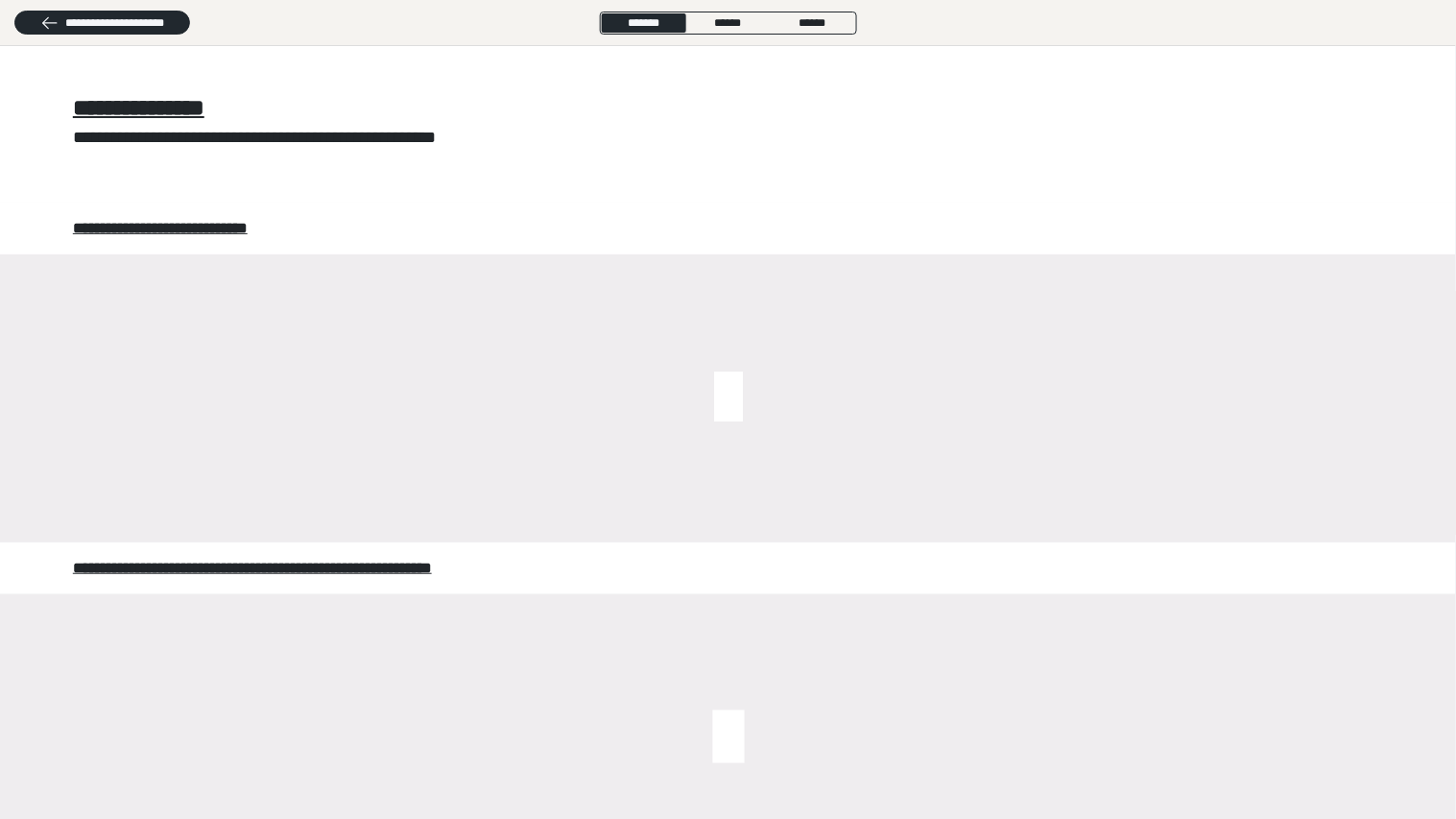 click at bounding box center [728, 397] 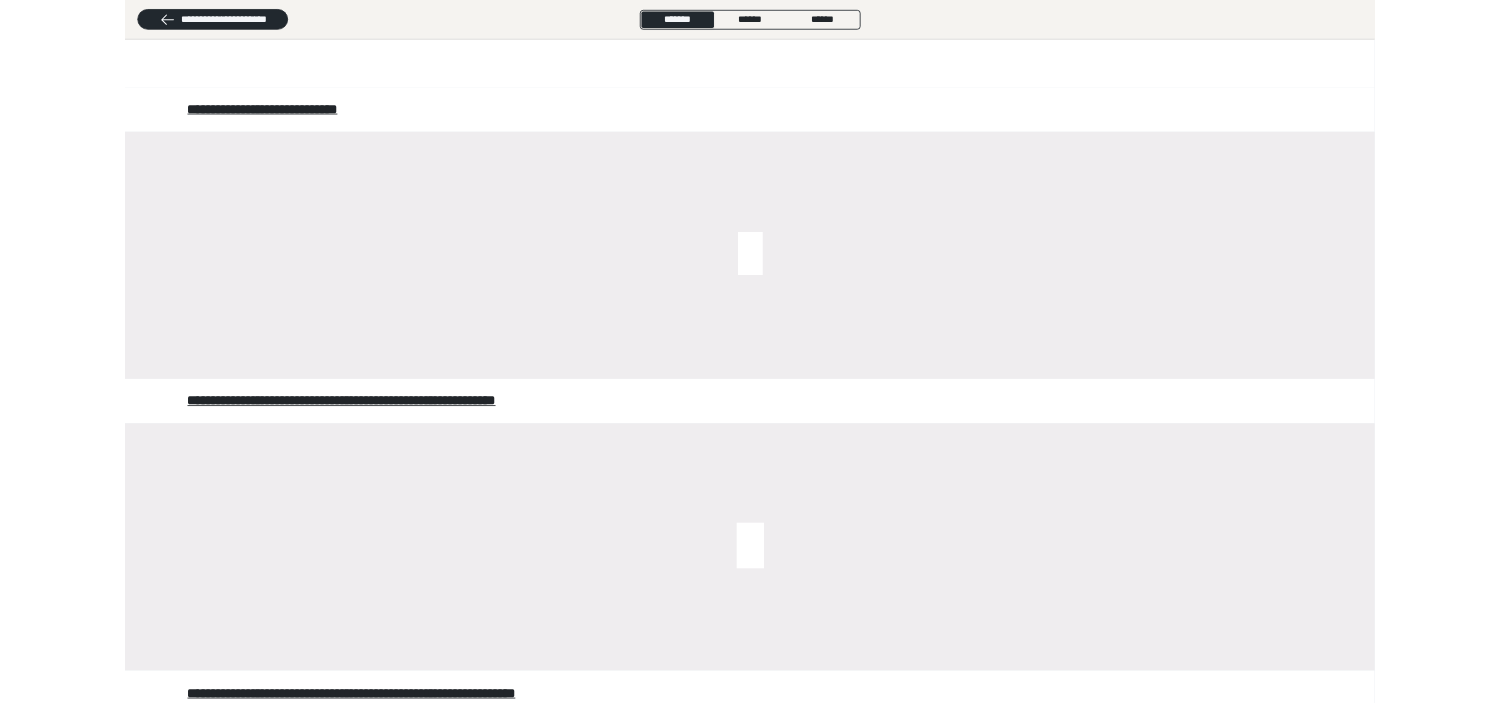 scroll, scrollTop: 0, scrollLeft: 0, axis: both 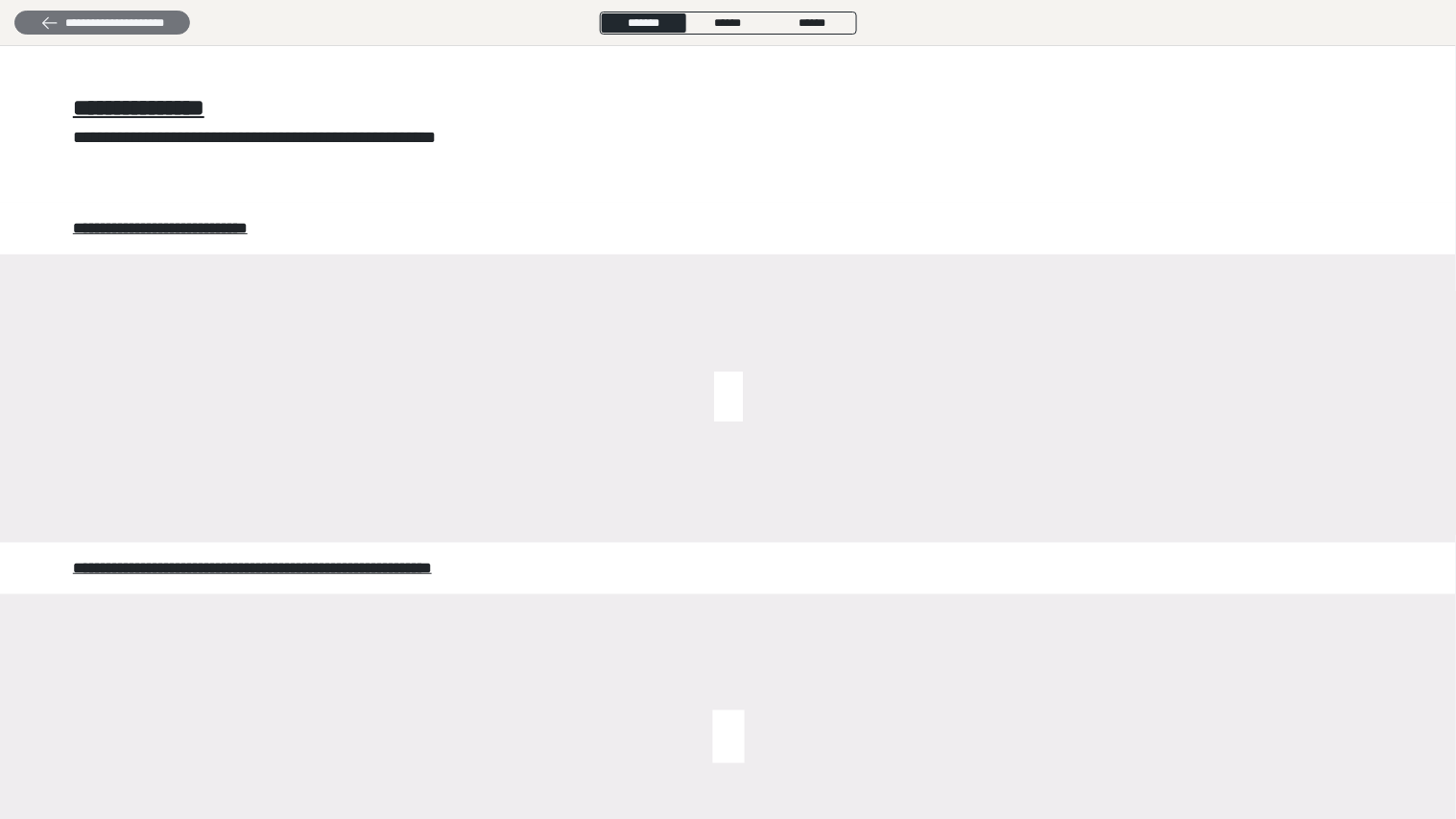 click 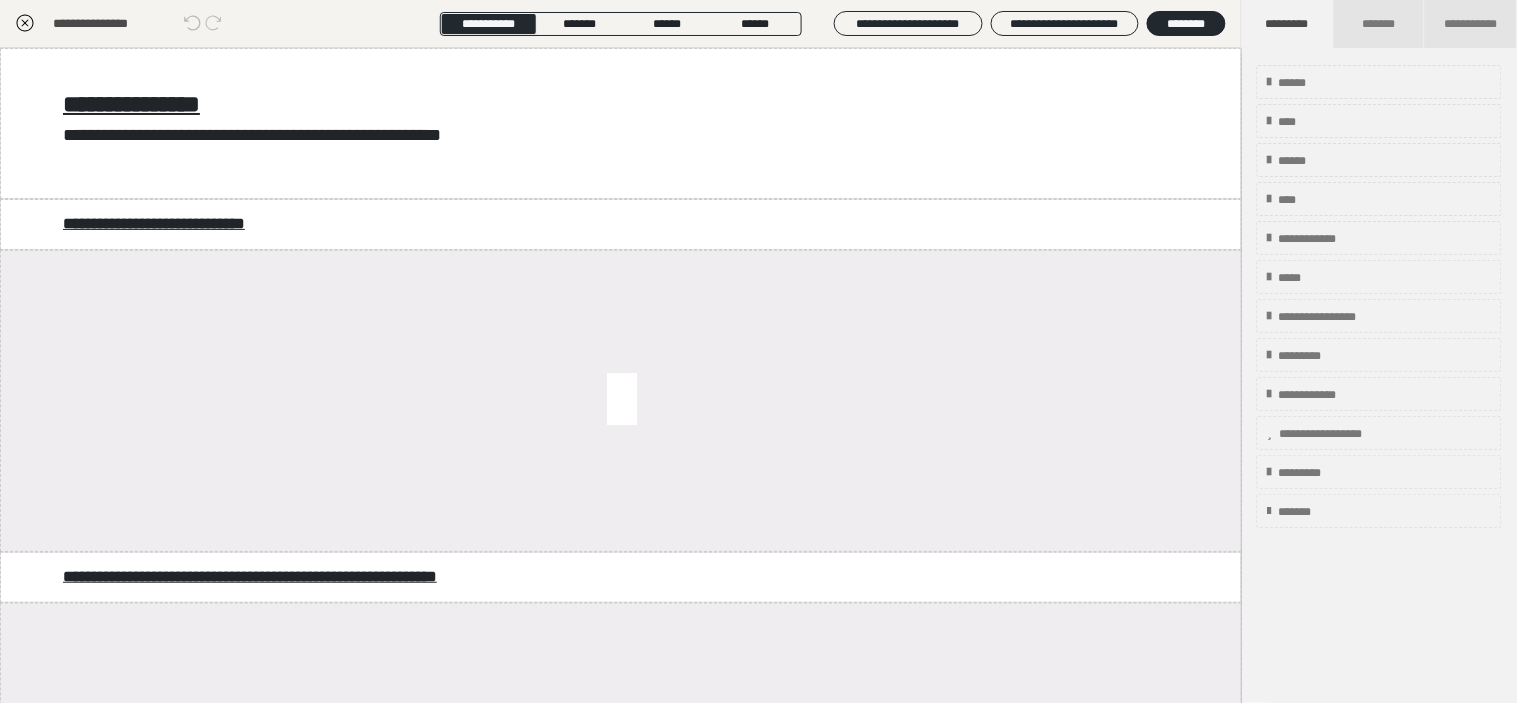 click 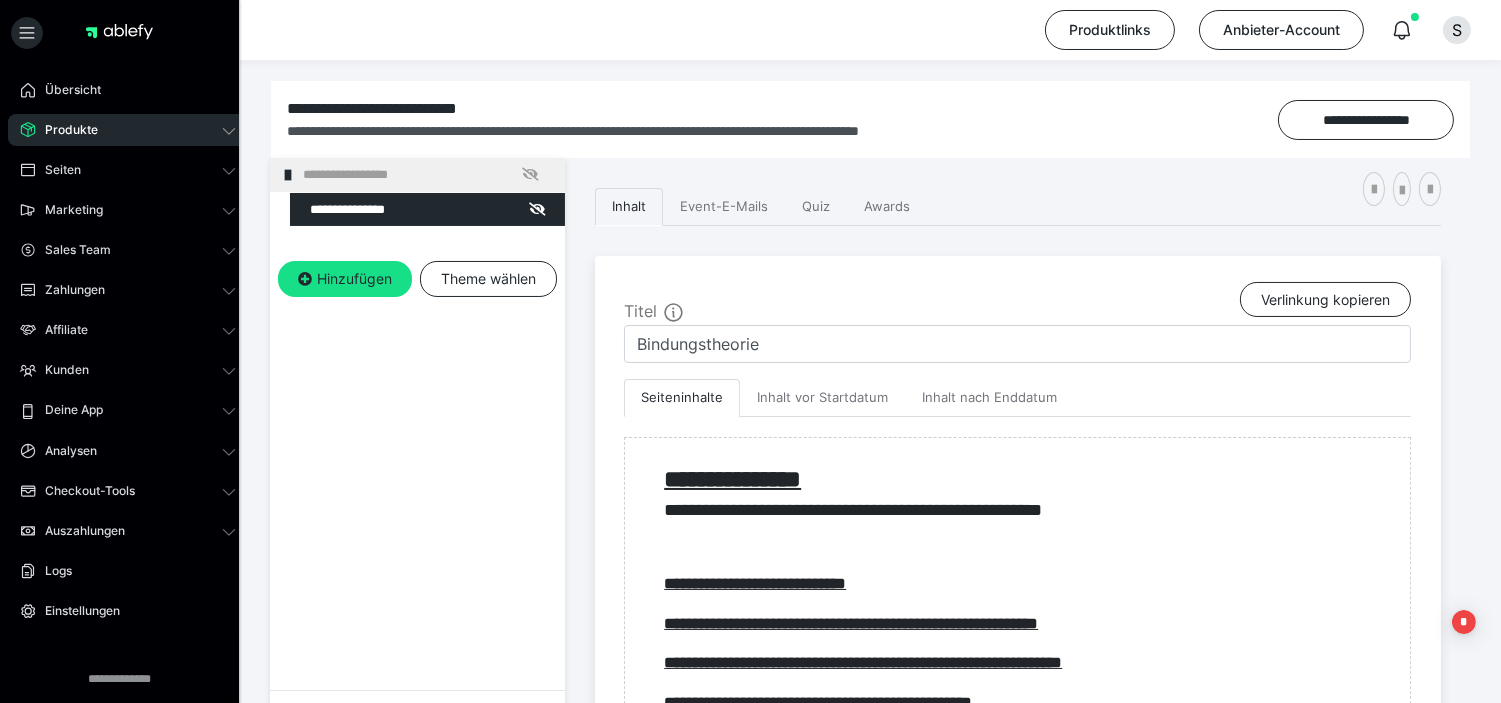 scroll, scrollTop: 67, scrollLeft: 0, axis: vertical 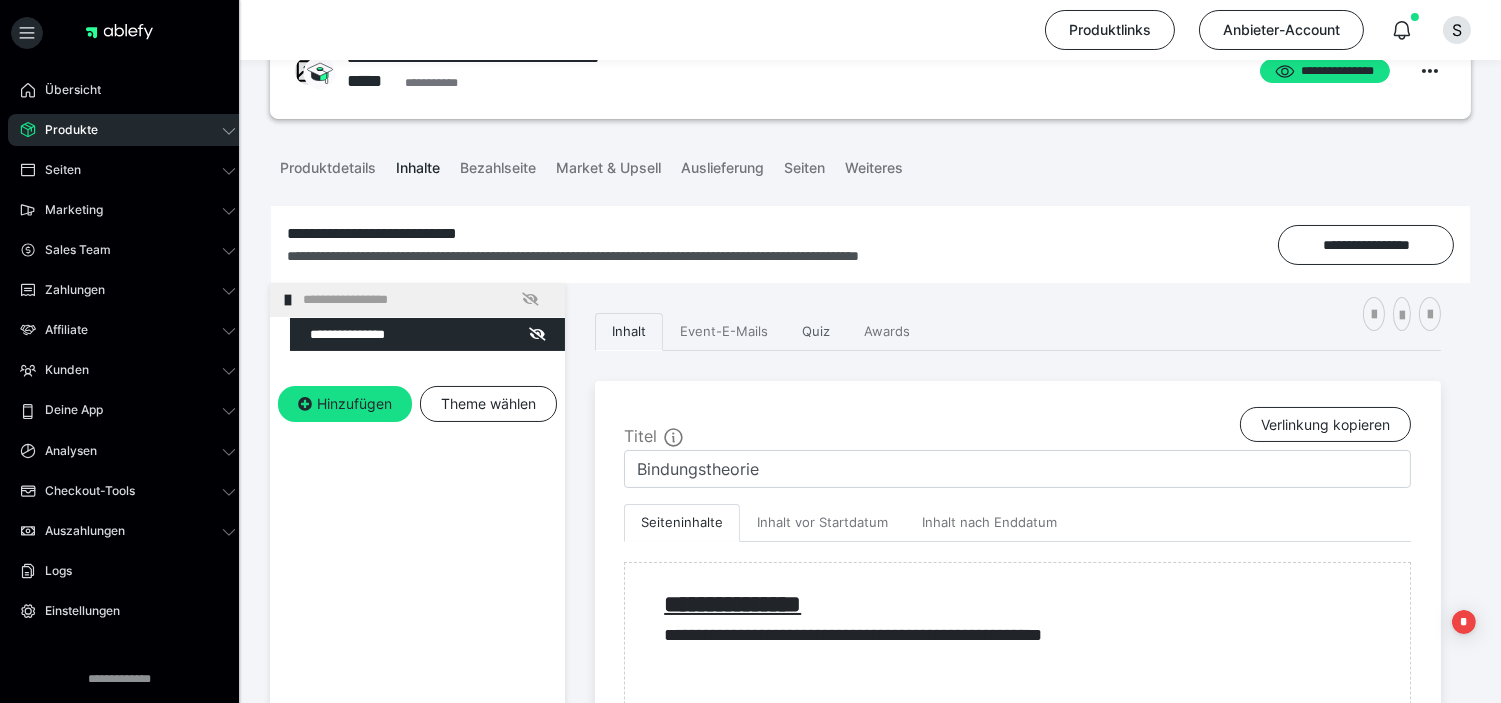 click on "Quiz" at bounding box center (816, 332) 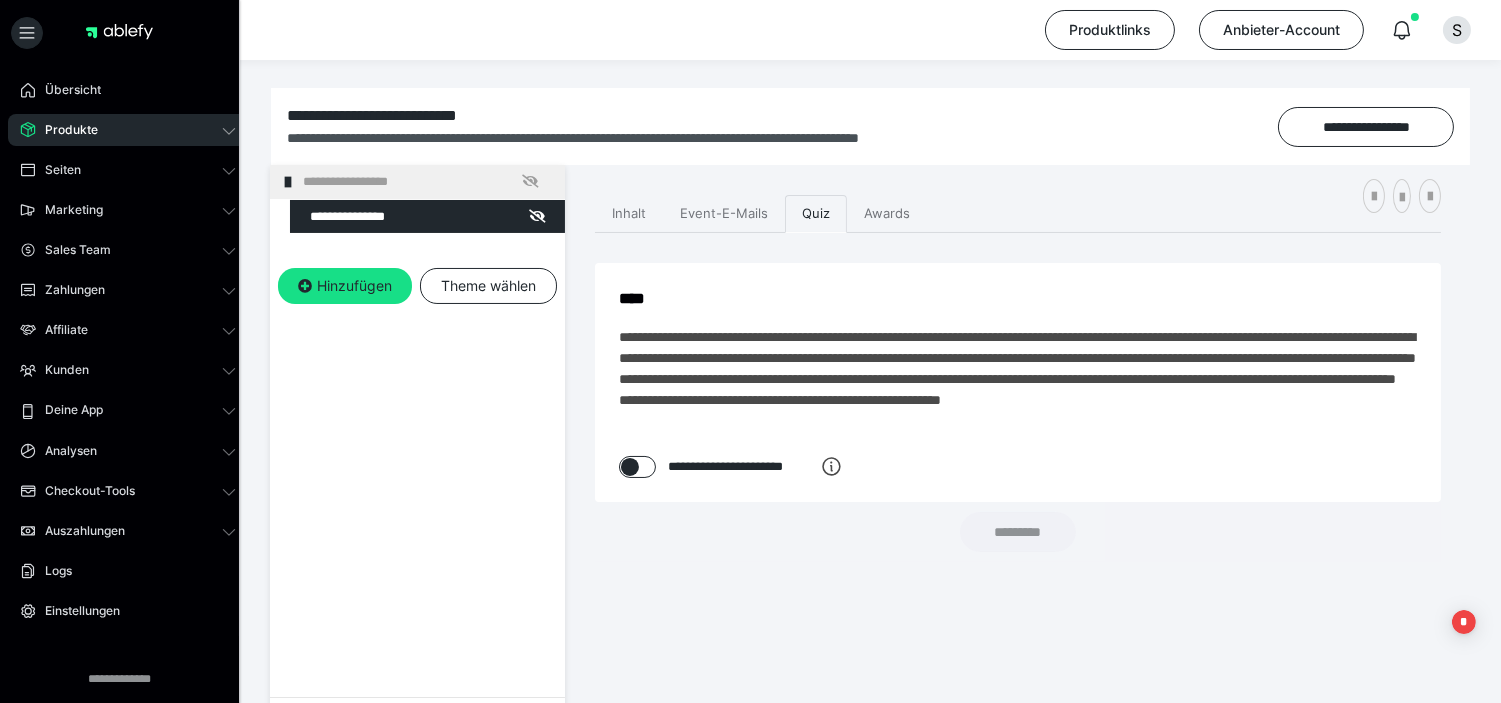 scroll, scrollTop: 290, scrollLeft: 0, axis: vertical 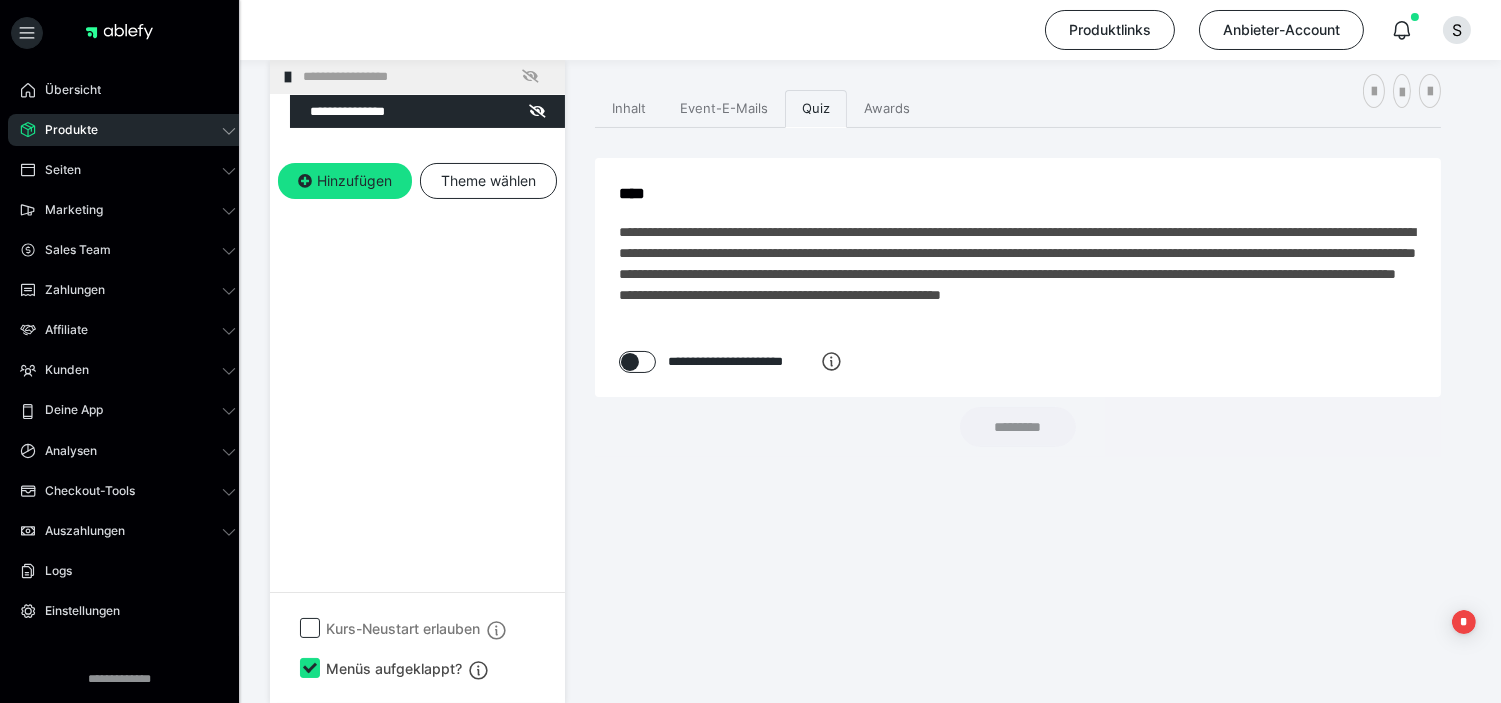 click at bounding box center [630, 362] 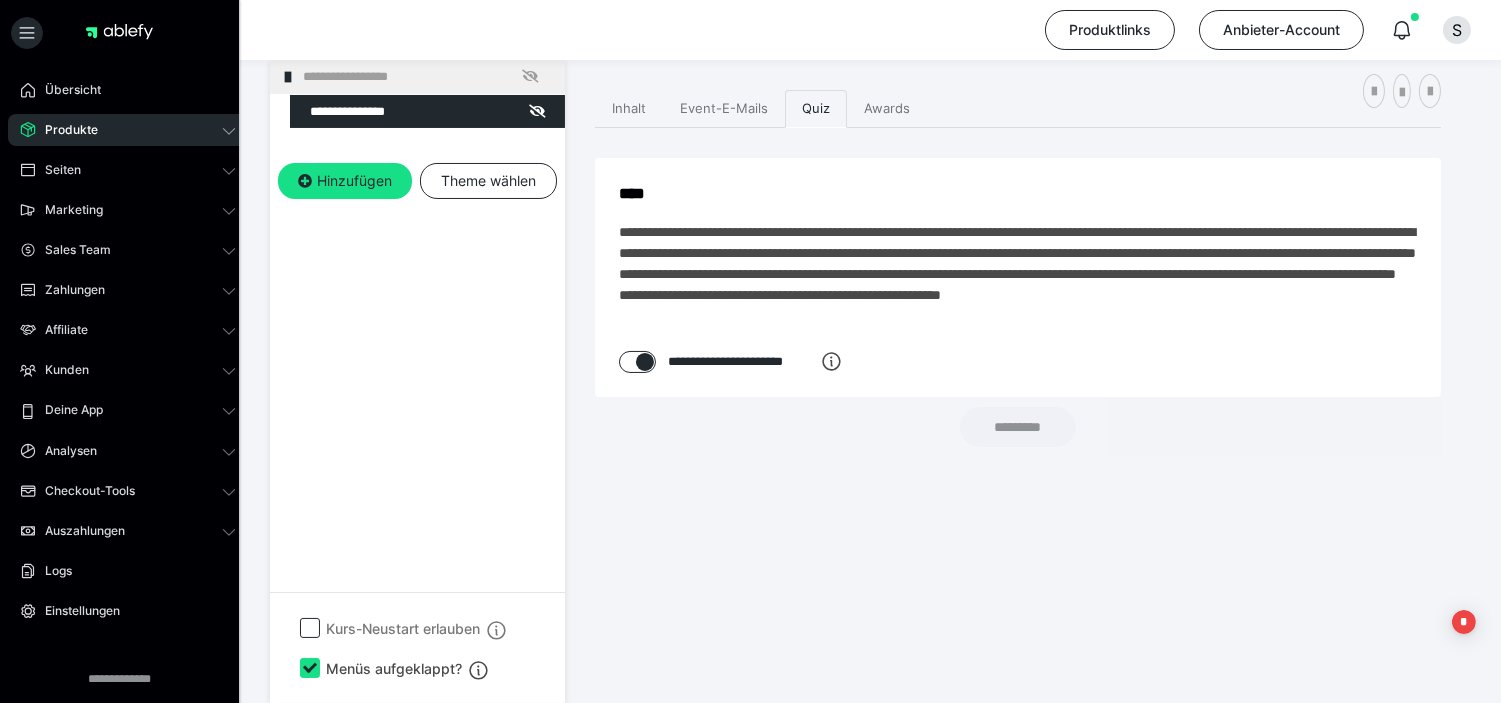 checkbox on "****" 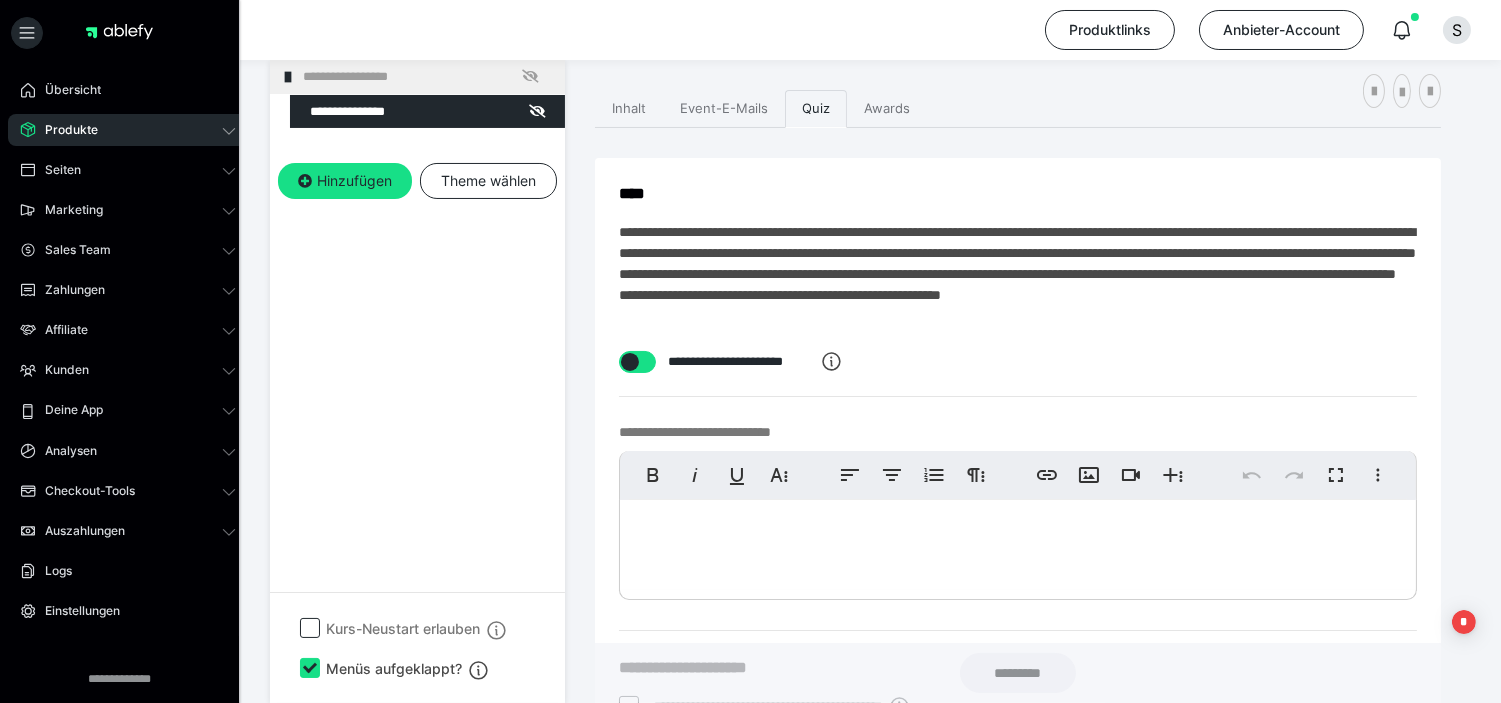 click at bounding box center [1018, 545] 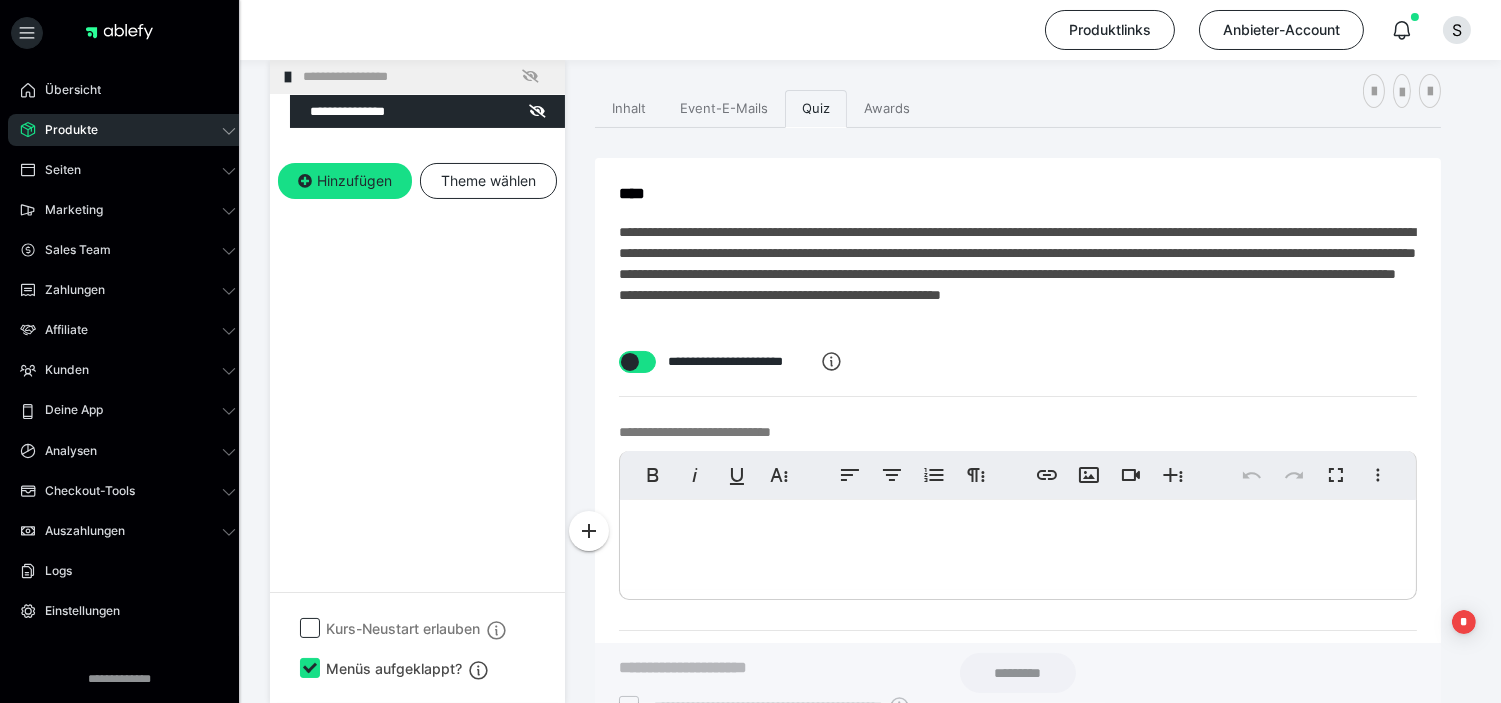 type 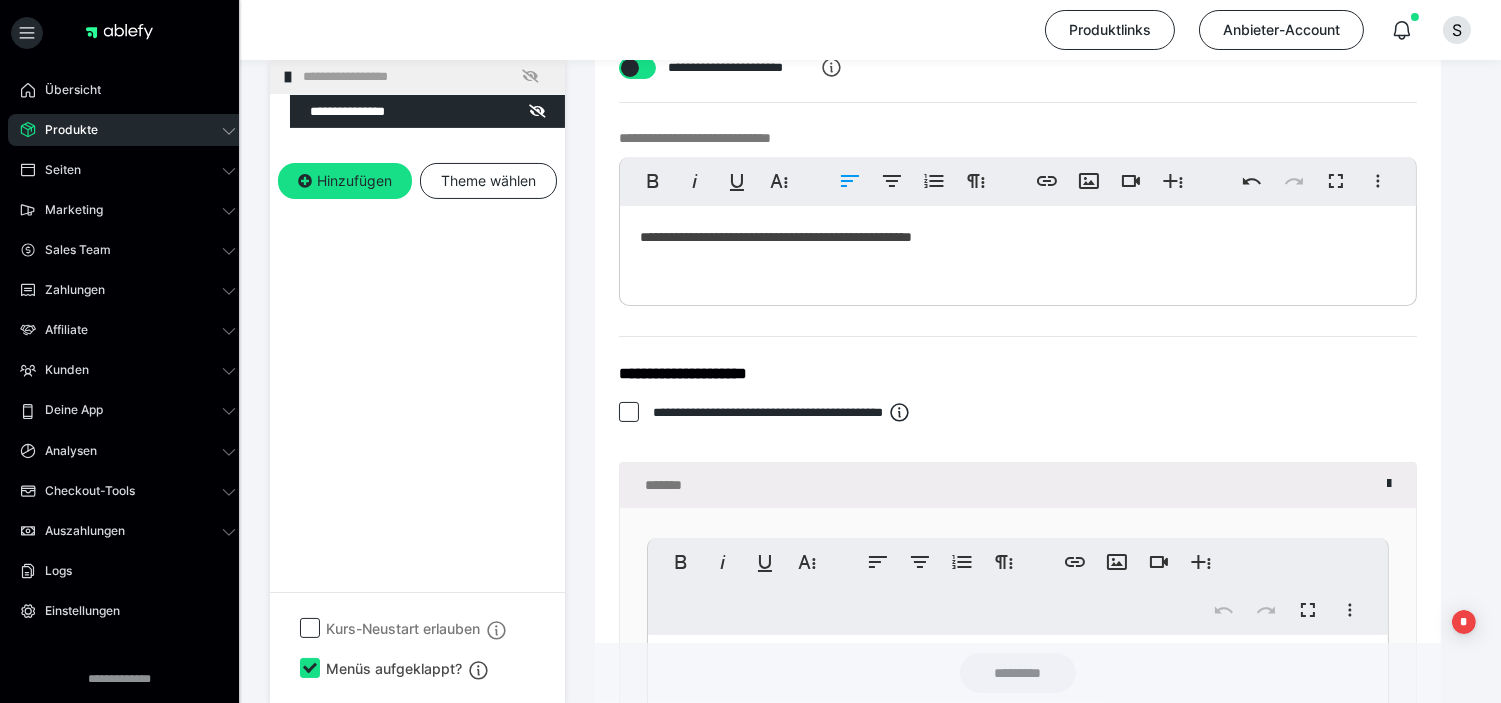 scroll, scrollTop: 623, scrollLeft: 0, axis: vertical 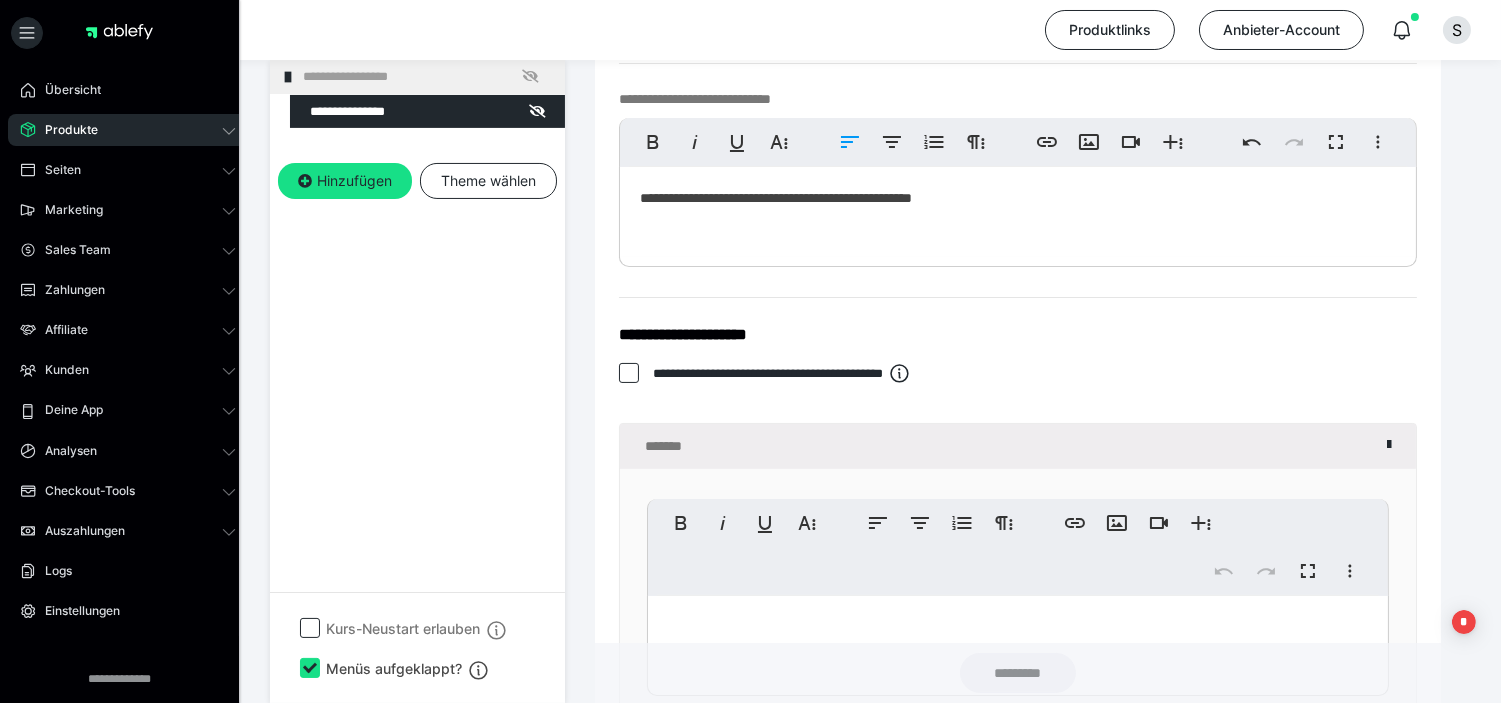 click at bounding box center (629, 373) 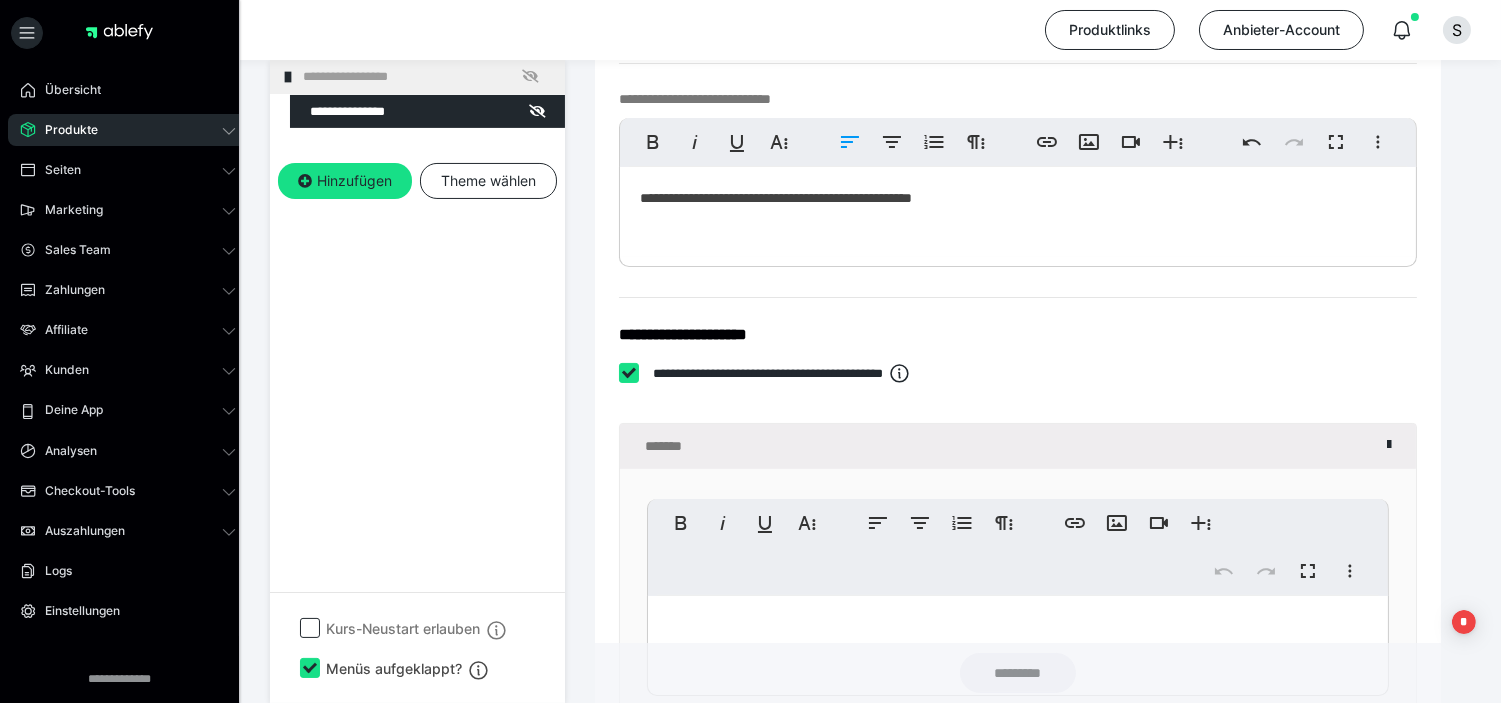 checkbox on "****" 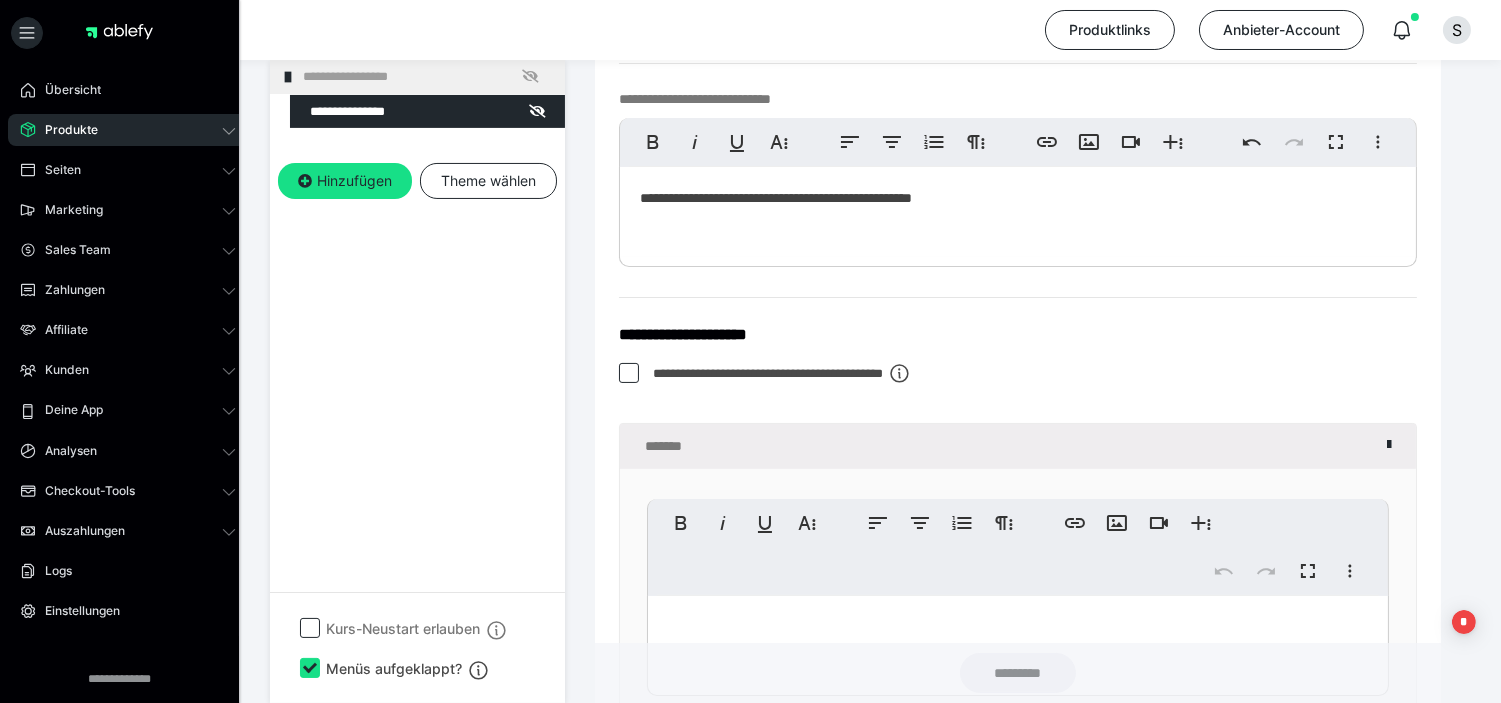 click on "**********" at bounding box center (1018, 836) 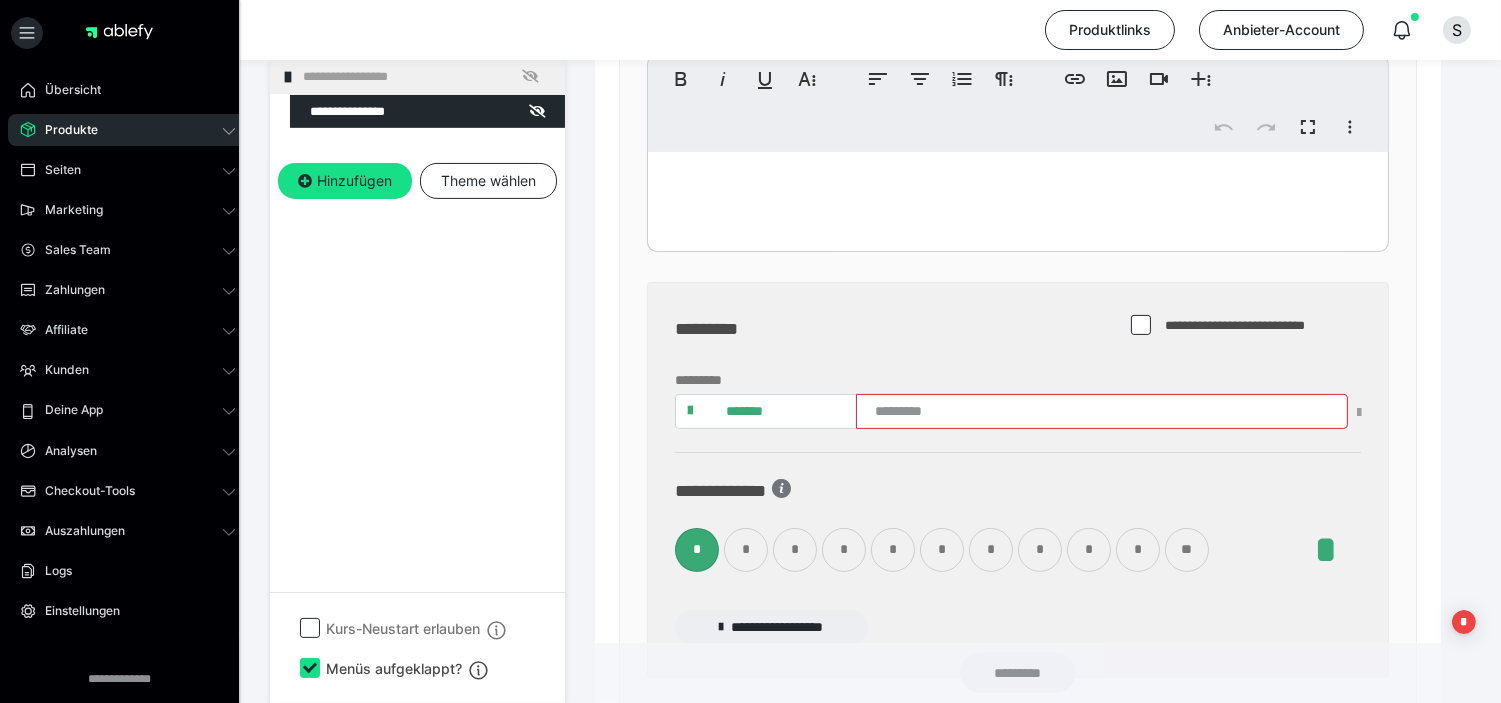 click on "*******" at bounding box center [766, 411] 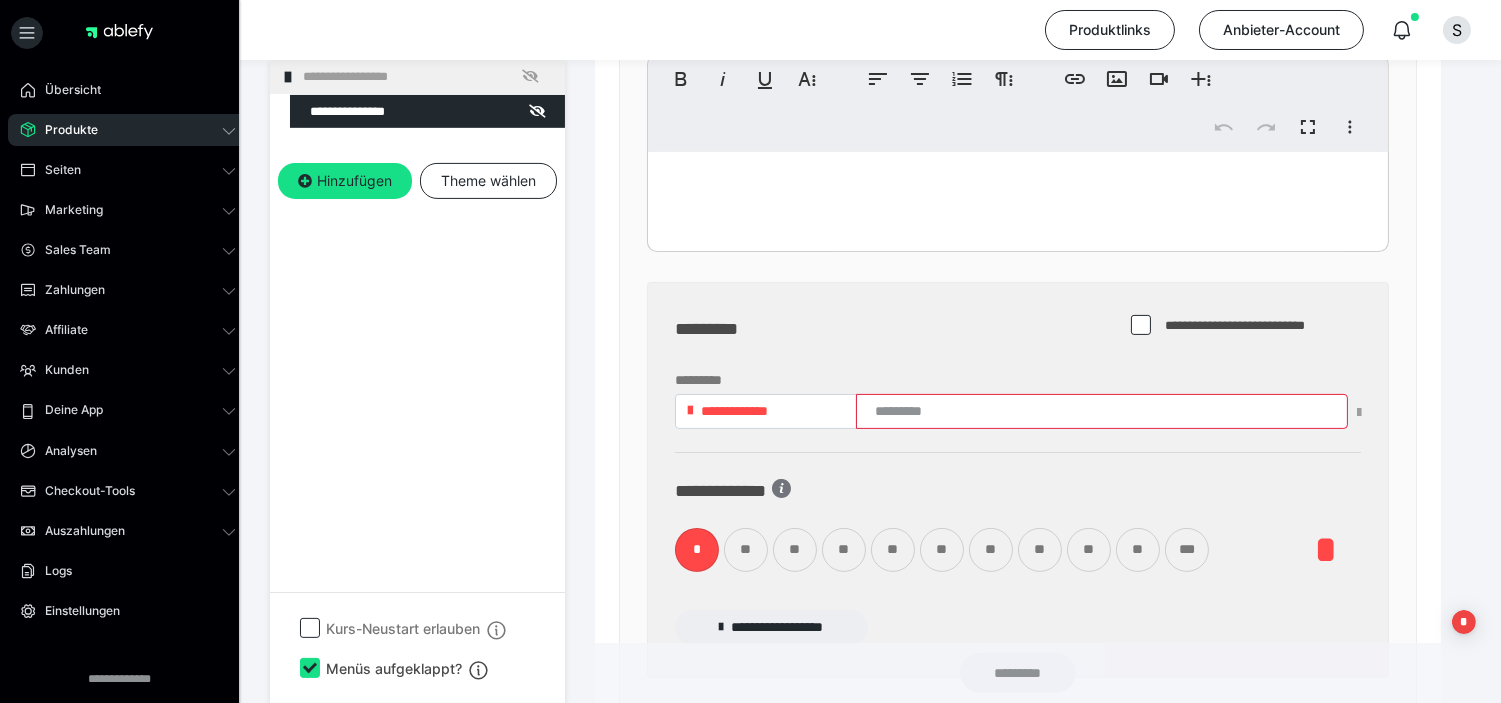 click on "**********" at bounding box center [1018, -415] 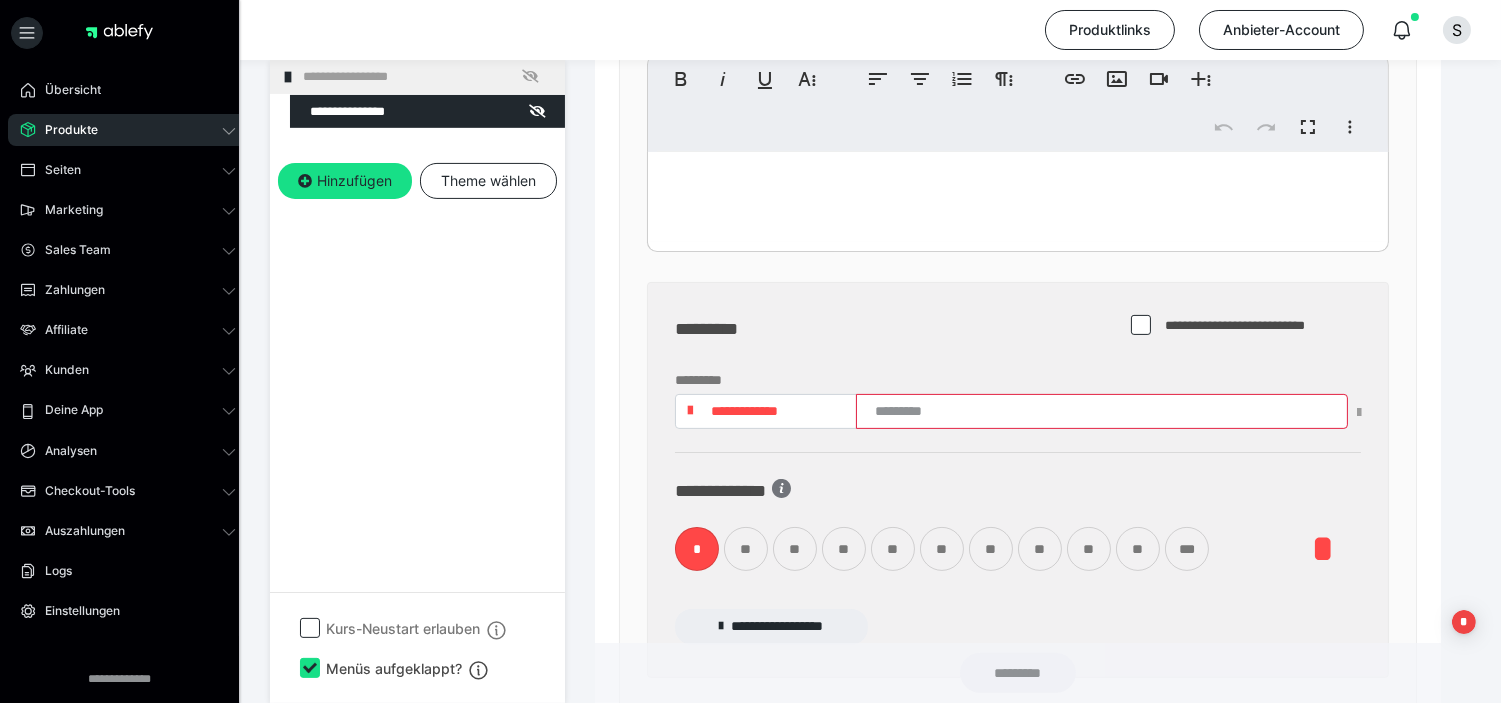scroll, scrollTop: 0, scrollLeft: 0, axis: both 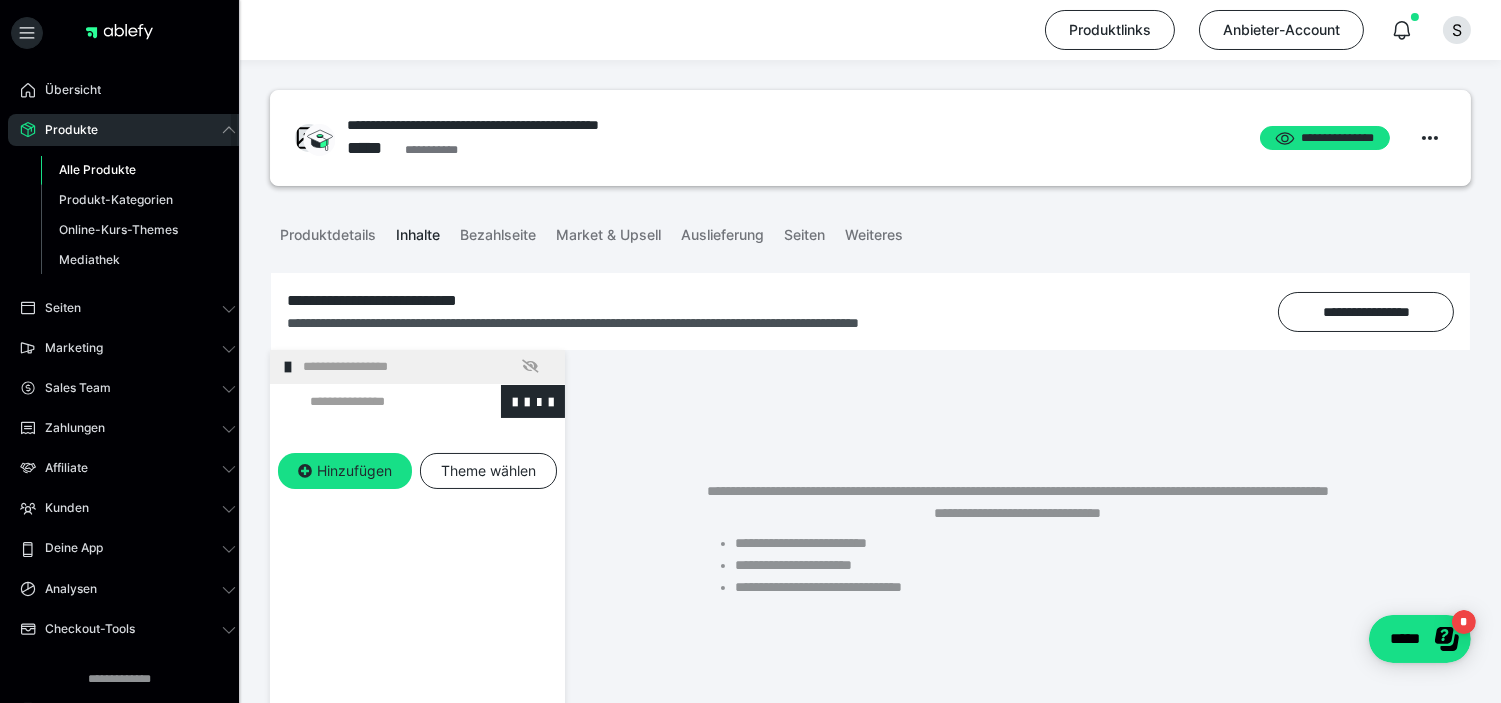 click at bounding box center (375, 401) 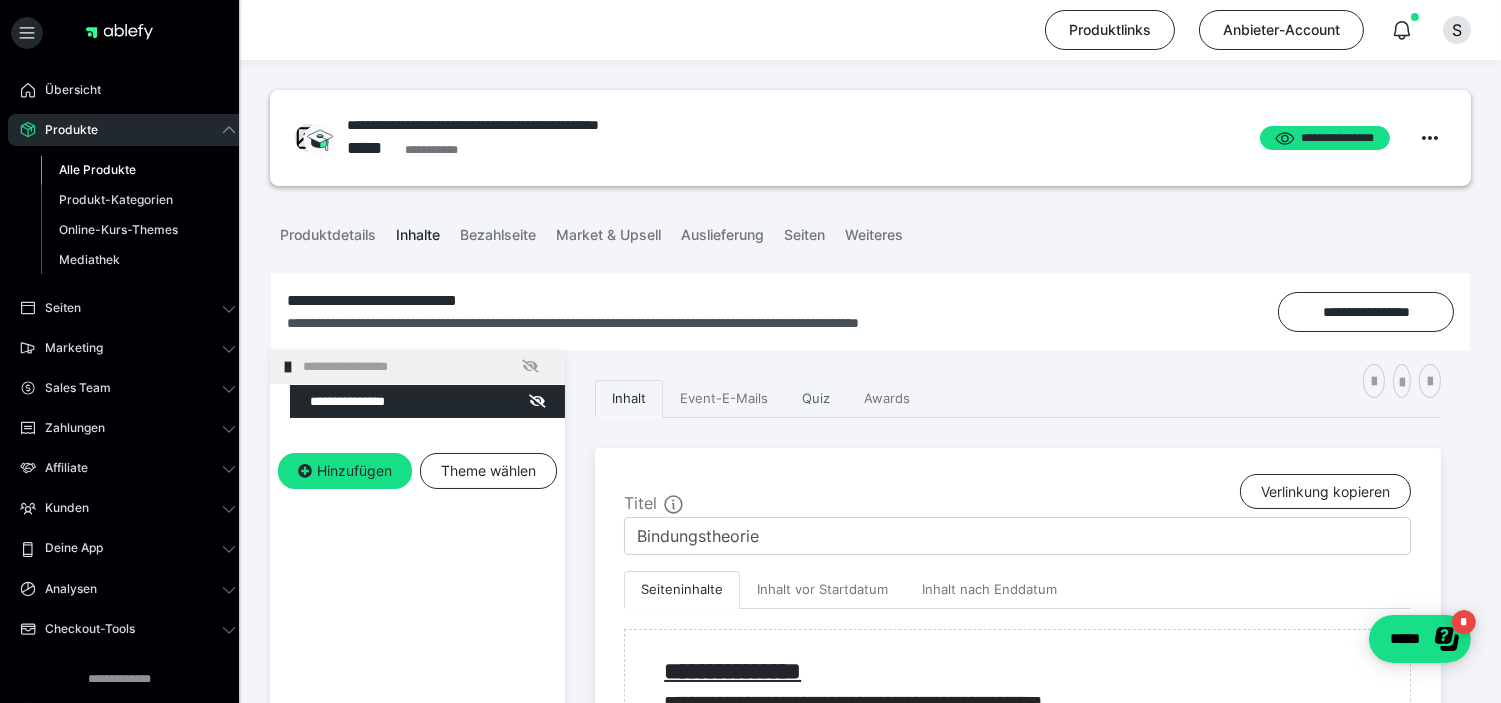 click on "Quiz" at bounding box center [816, 399] 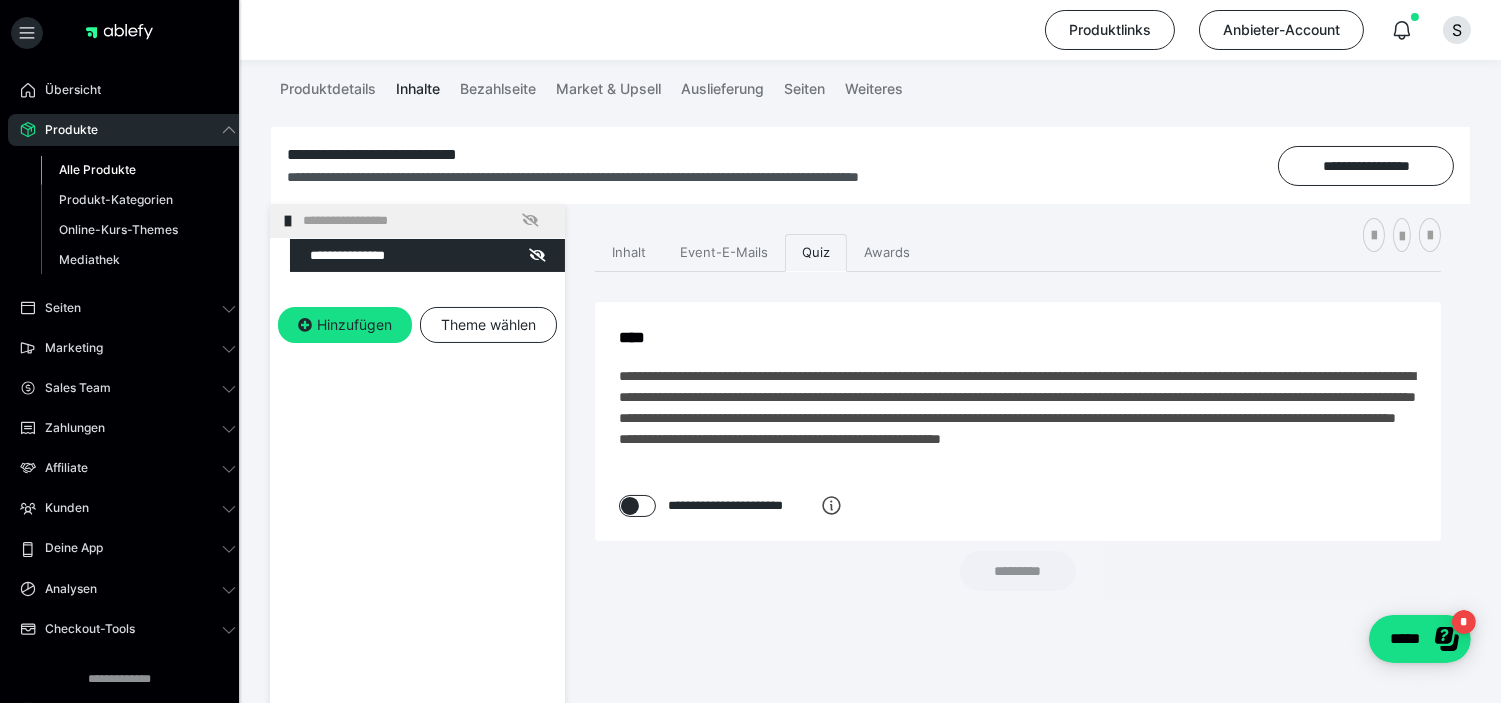 scroll, scrollTop: 290, scrollLeft: 0, axis: vertical 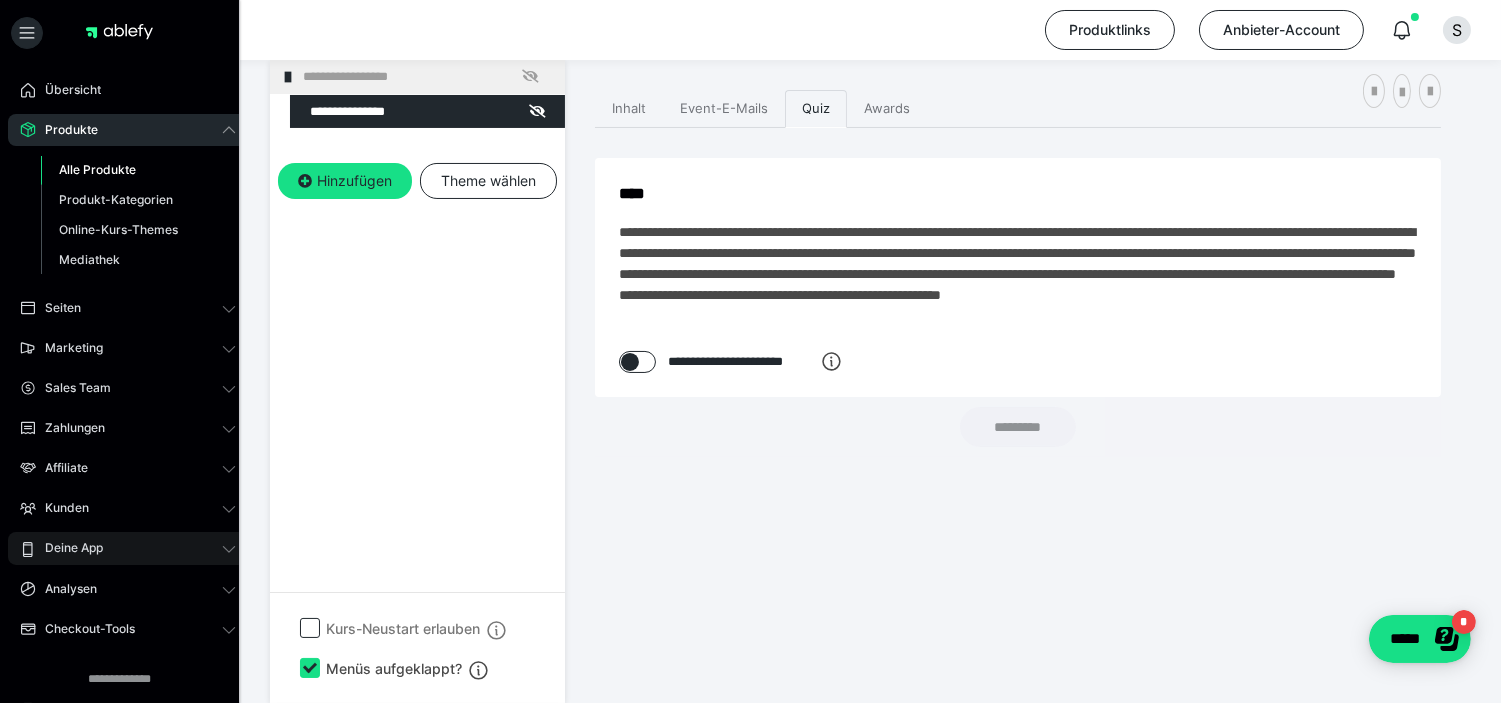 click on "Deine App" at bounding box center [128, 548] 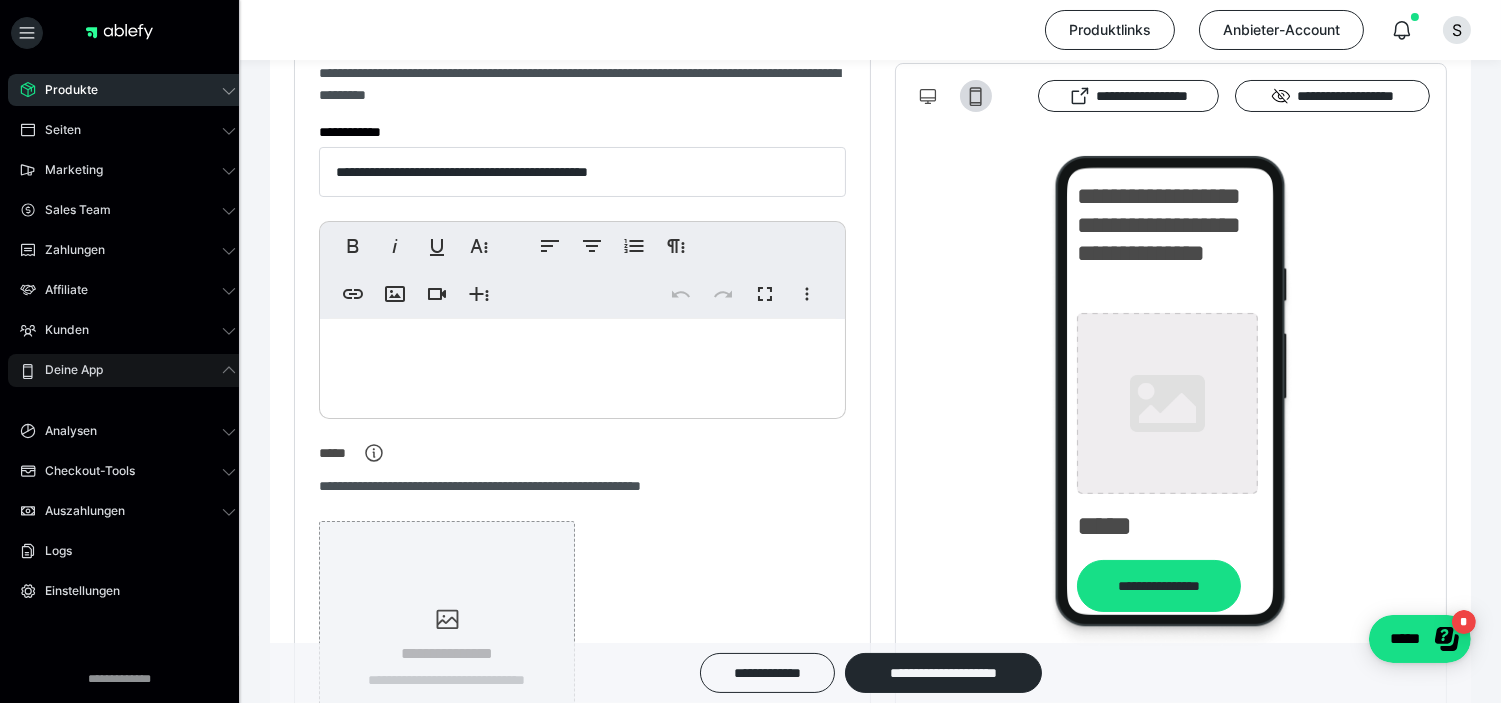 click on "Deine App" at bounding box center (128, 370) 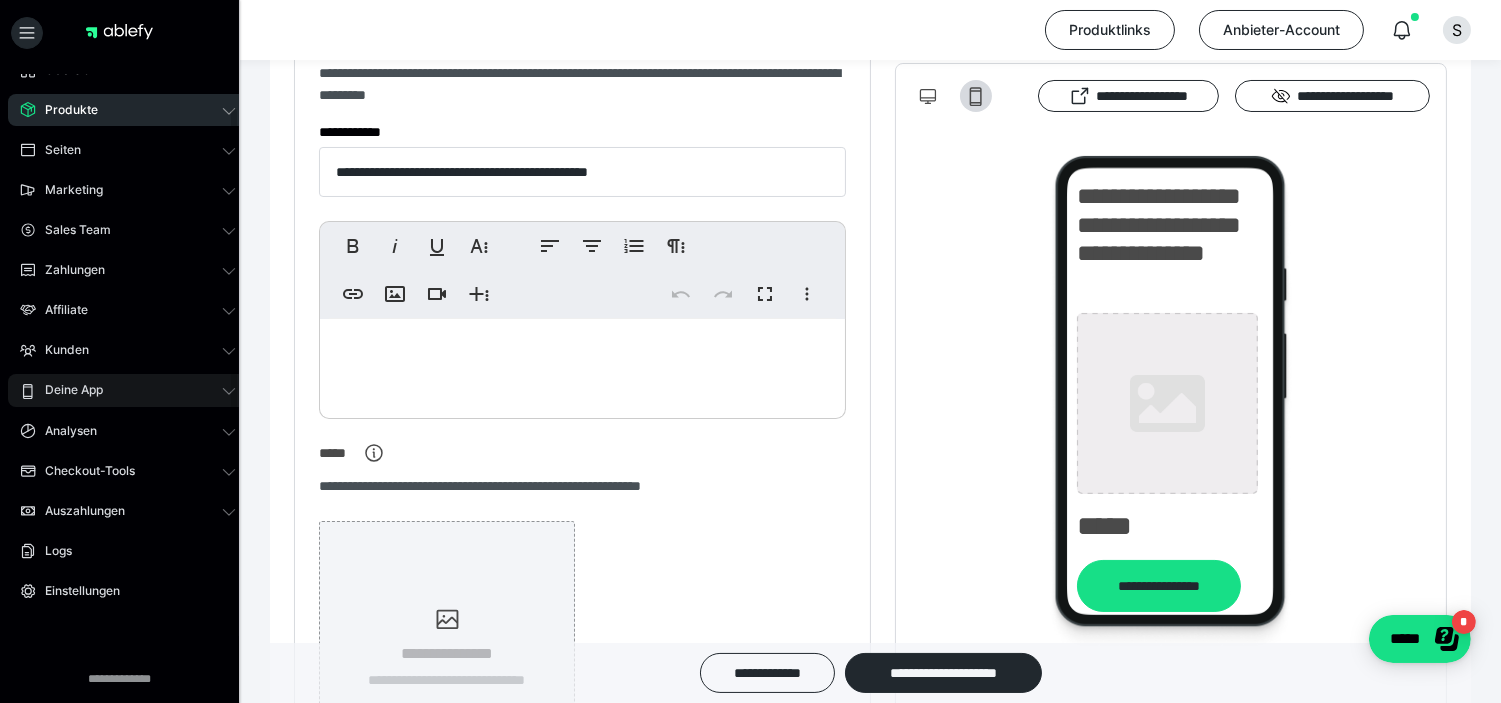 click 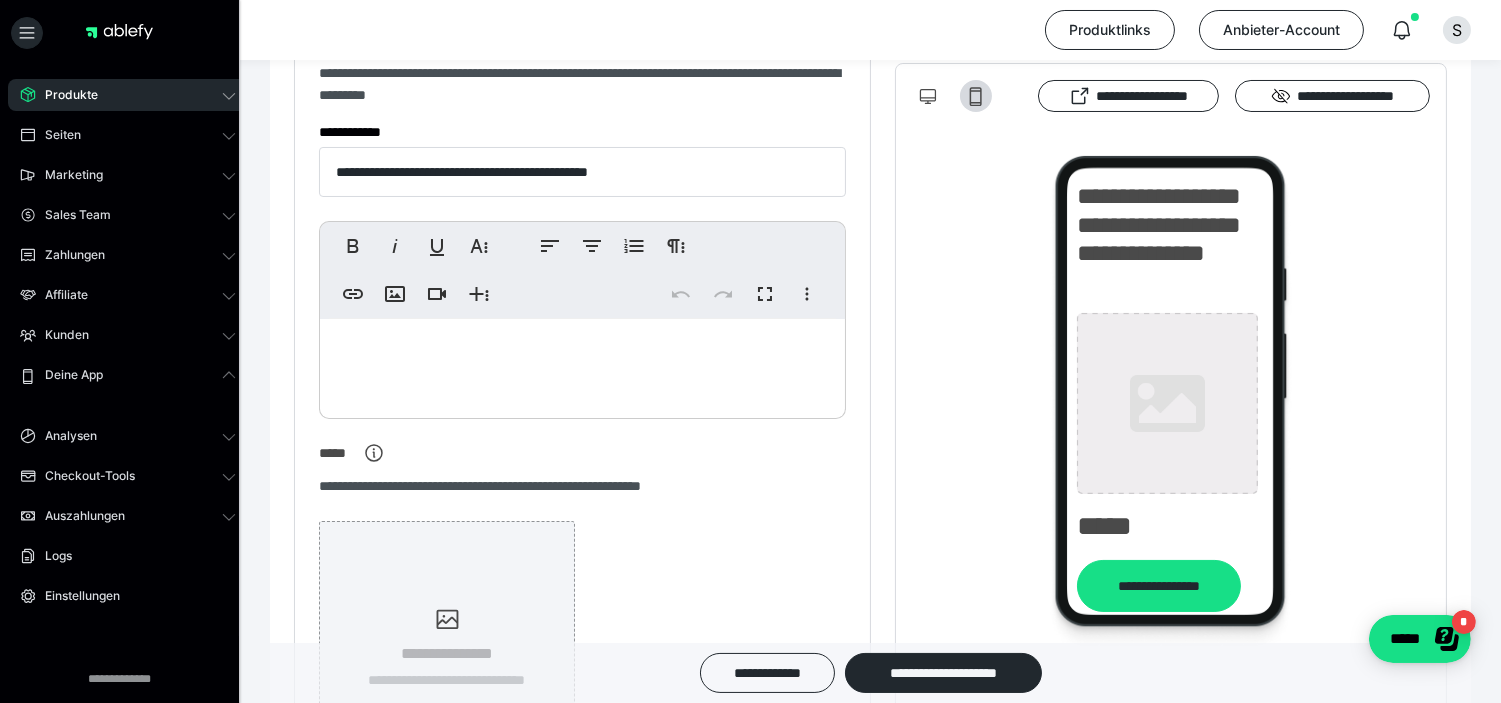 scroll, scrollTop: 54, scrollLeft: 0, axis: vertical 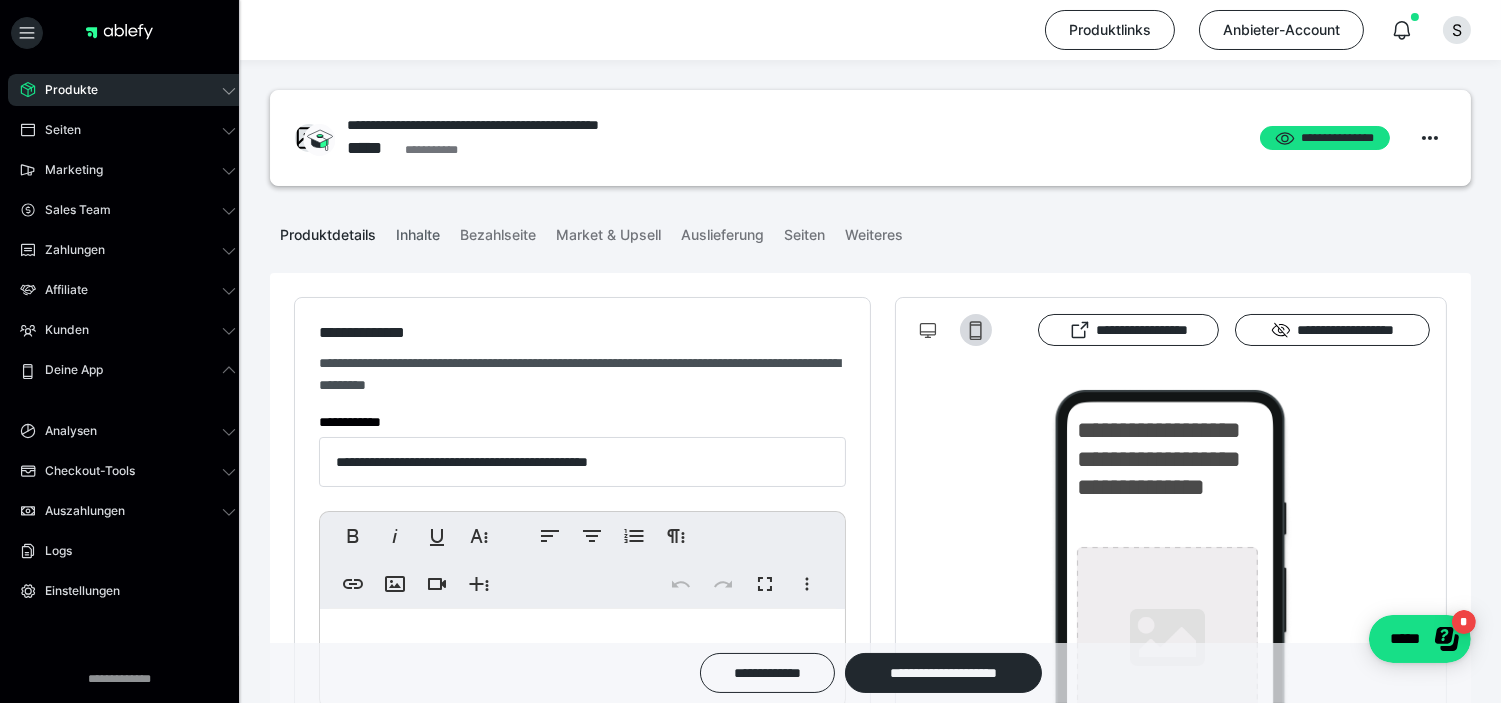 click on "Inhalte" at bounding box center (418, 231) 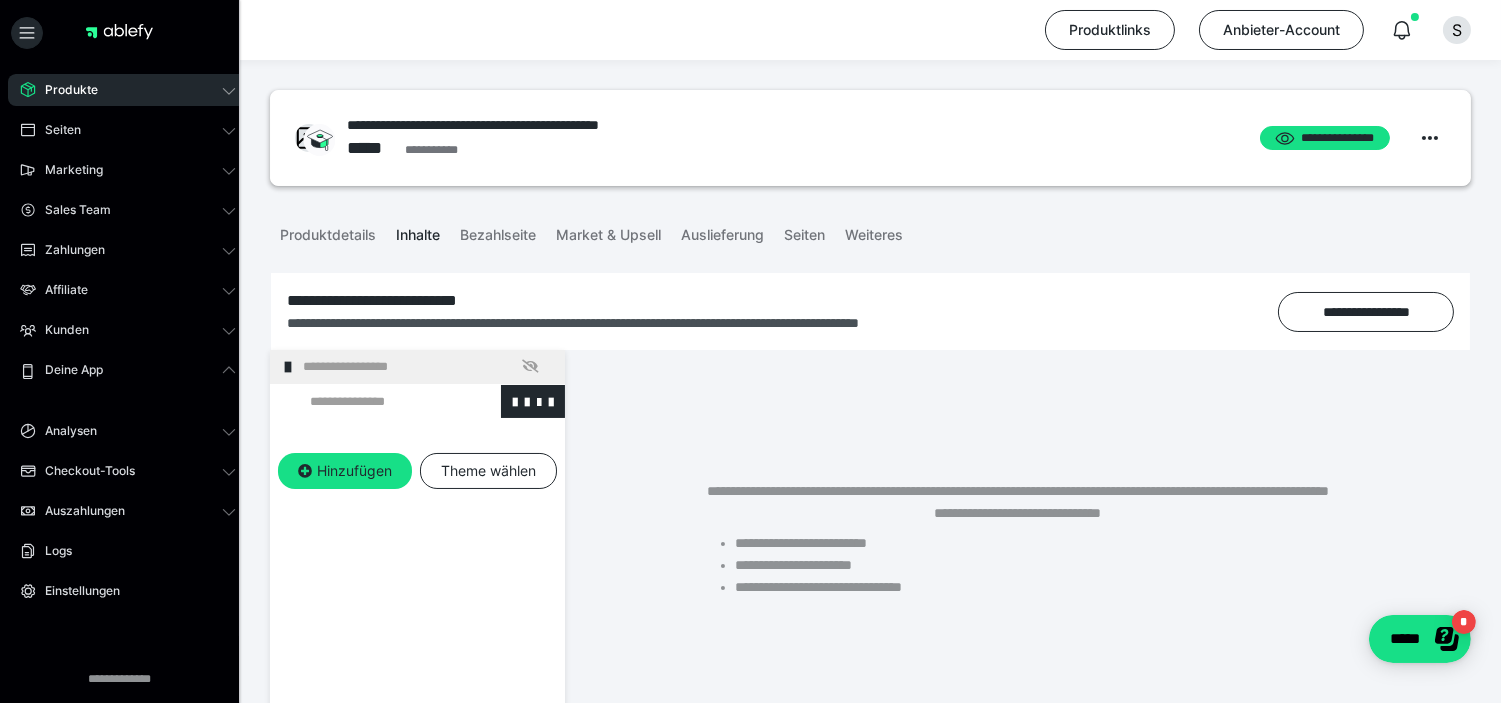 click at bounding box center [375, 401] 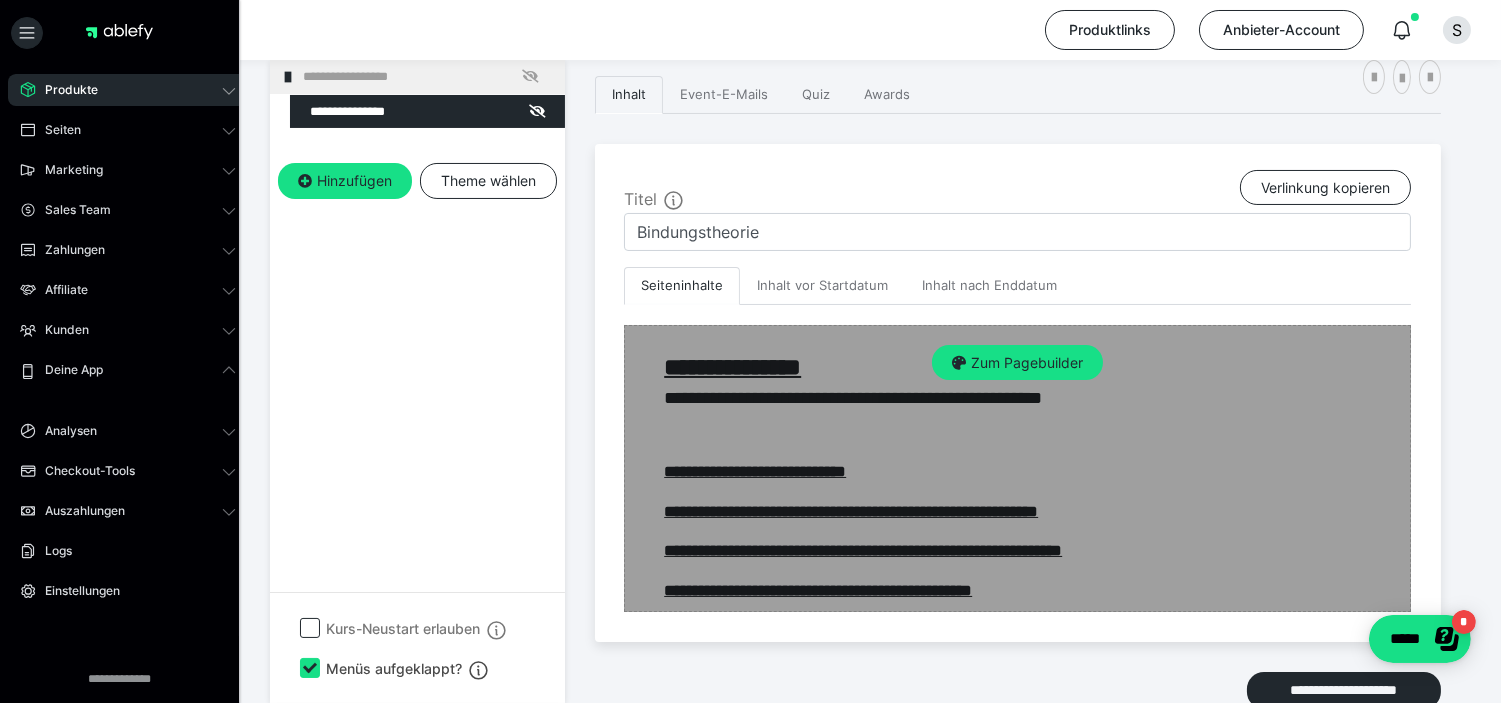 scroll, scrollTop: 411, scrollLeft: 0, axis: vertical 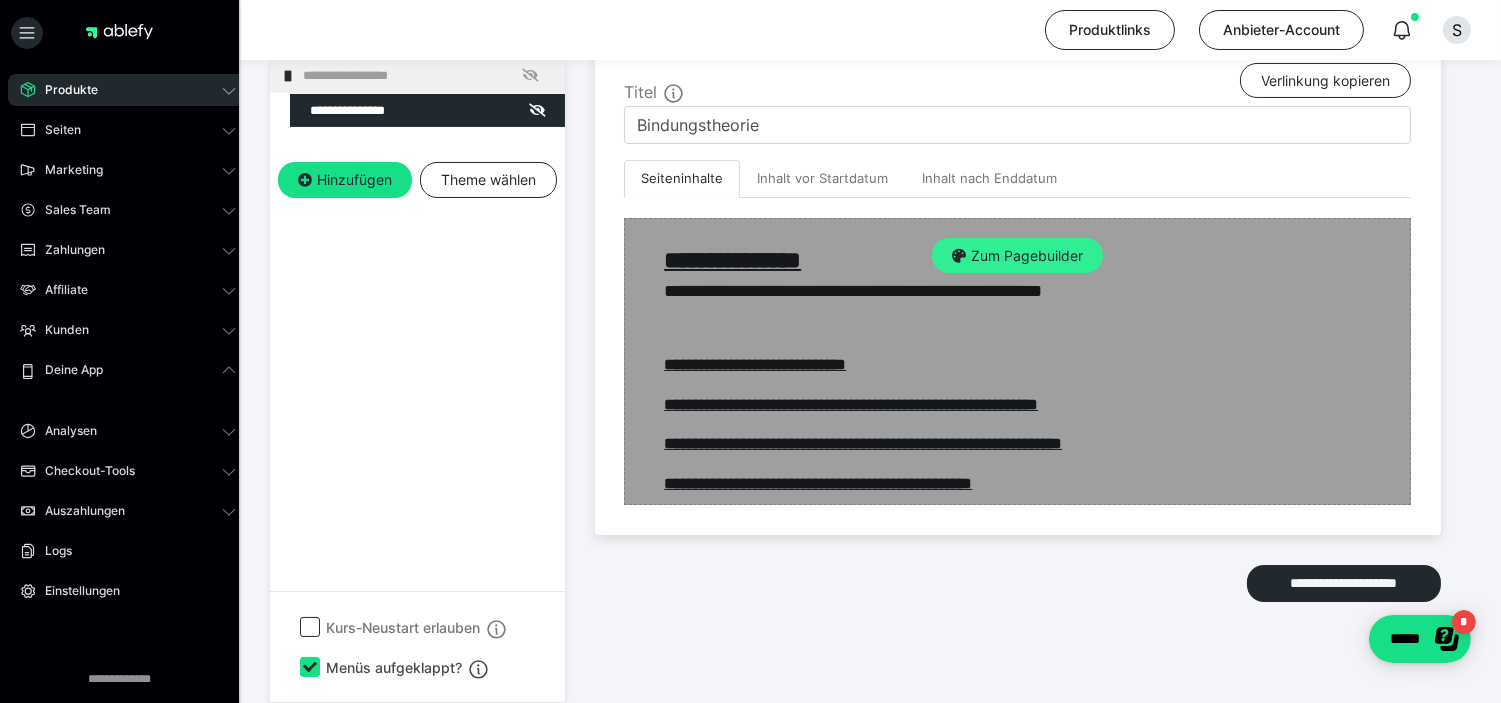 click on "Zum Pagebuilder" at bounding box center (1017, 256) 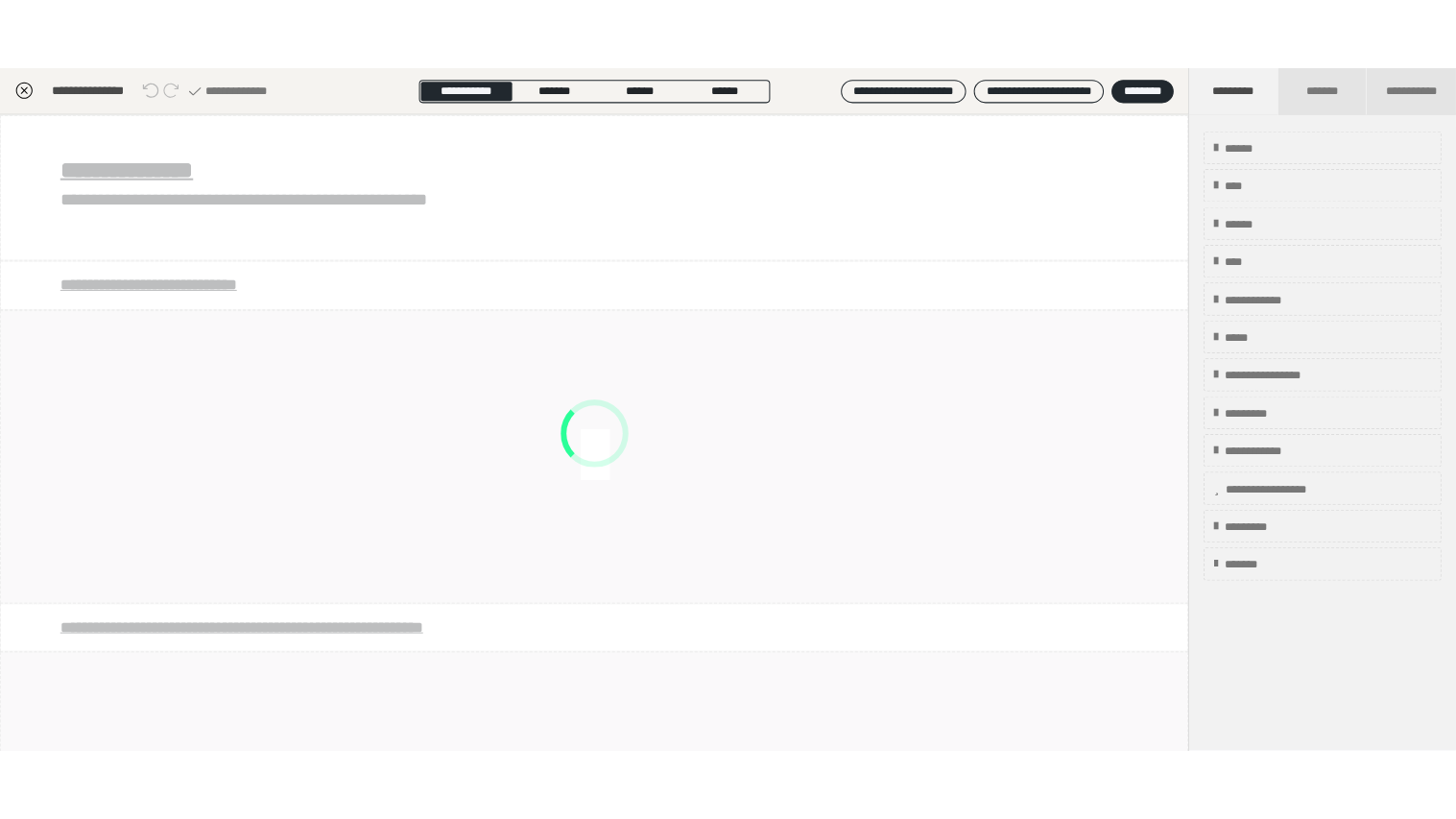 scroll, scrollTop: 278, scrollLeft: 0, axis: vertical 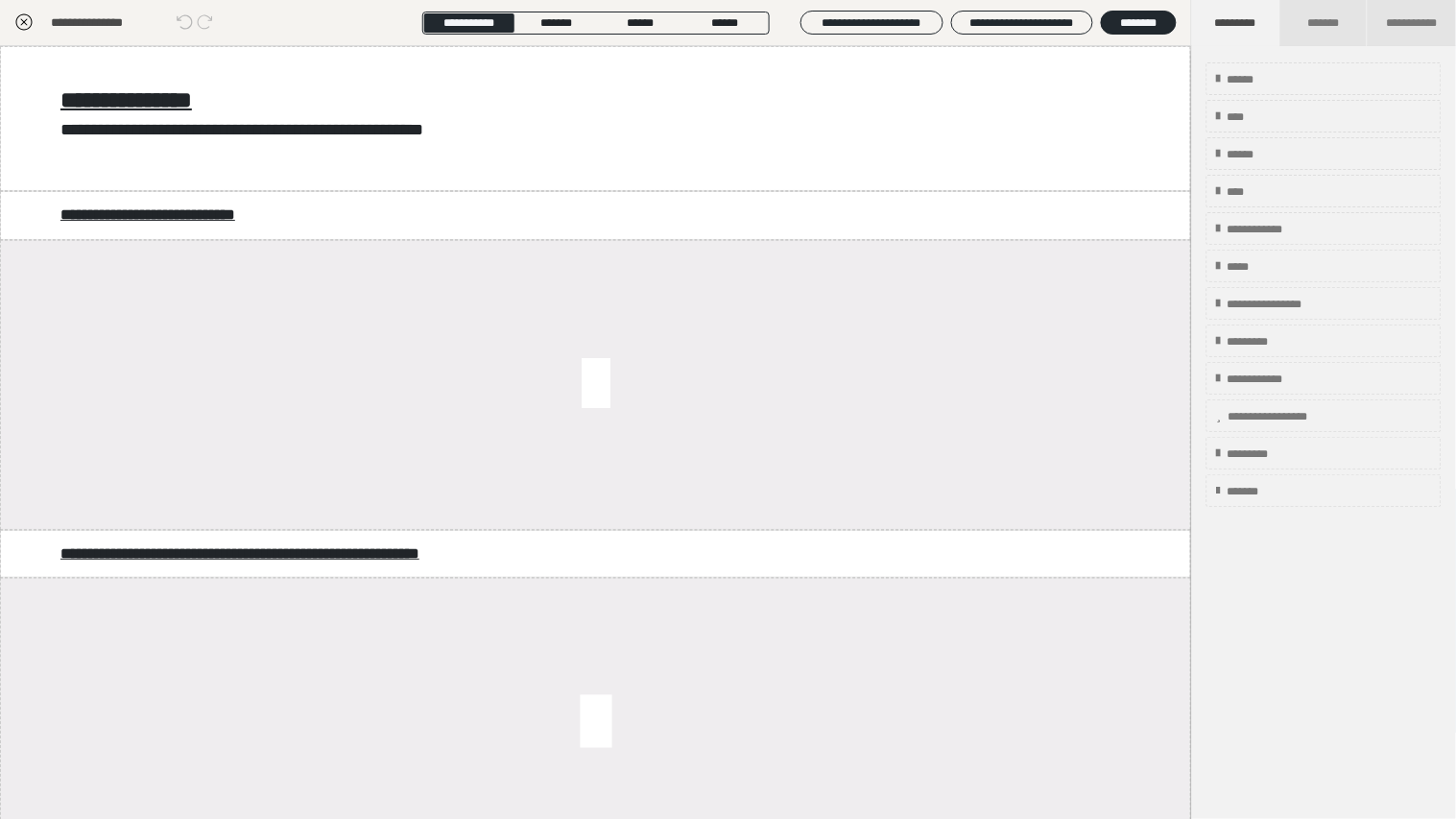 click on "**********" at bounding box center (596, 23) 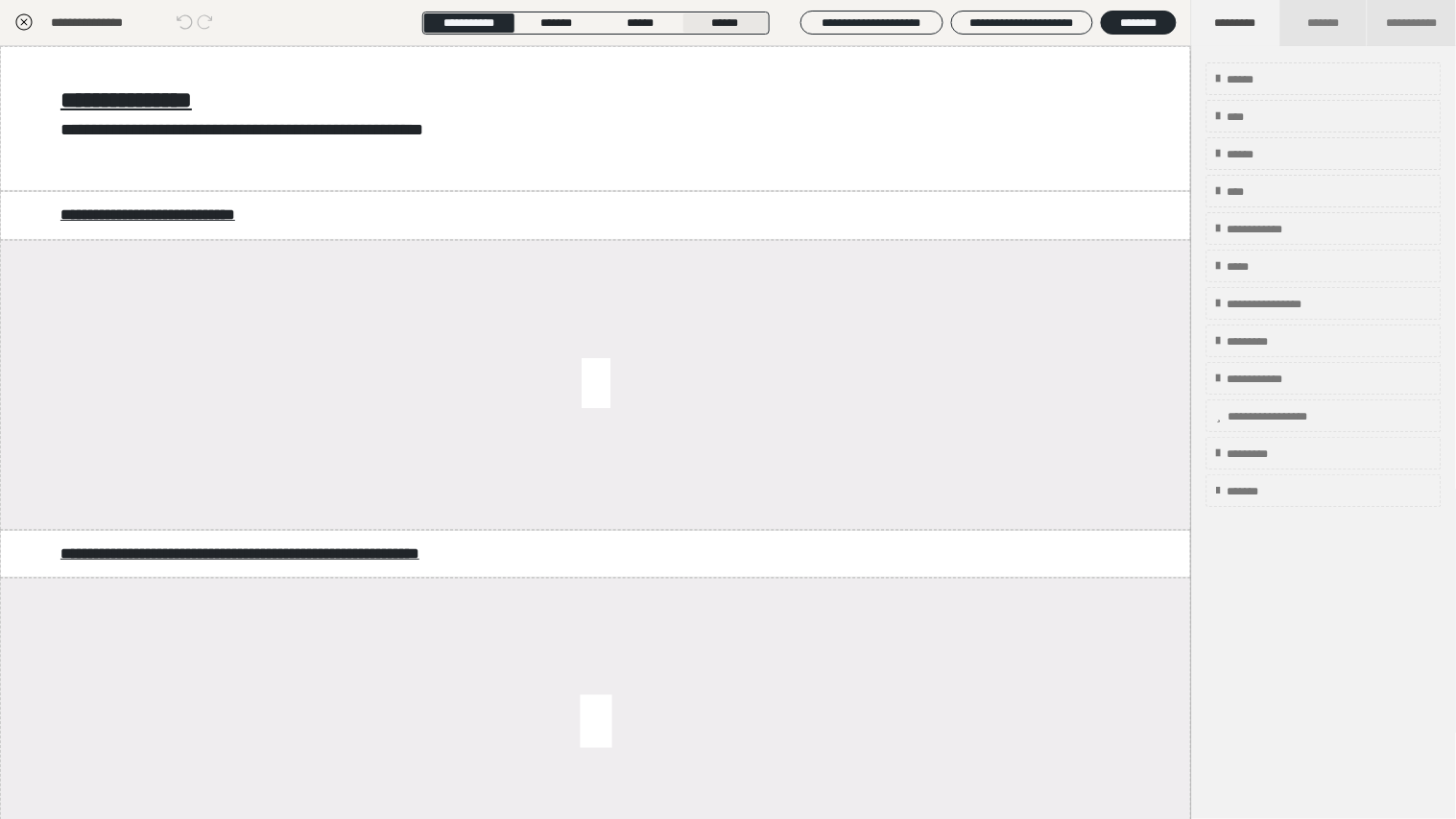 click on "******" at bounding box center (726, 23) 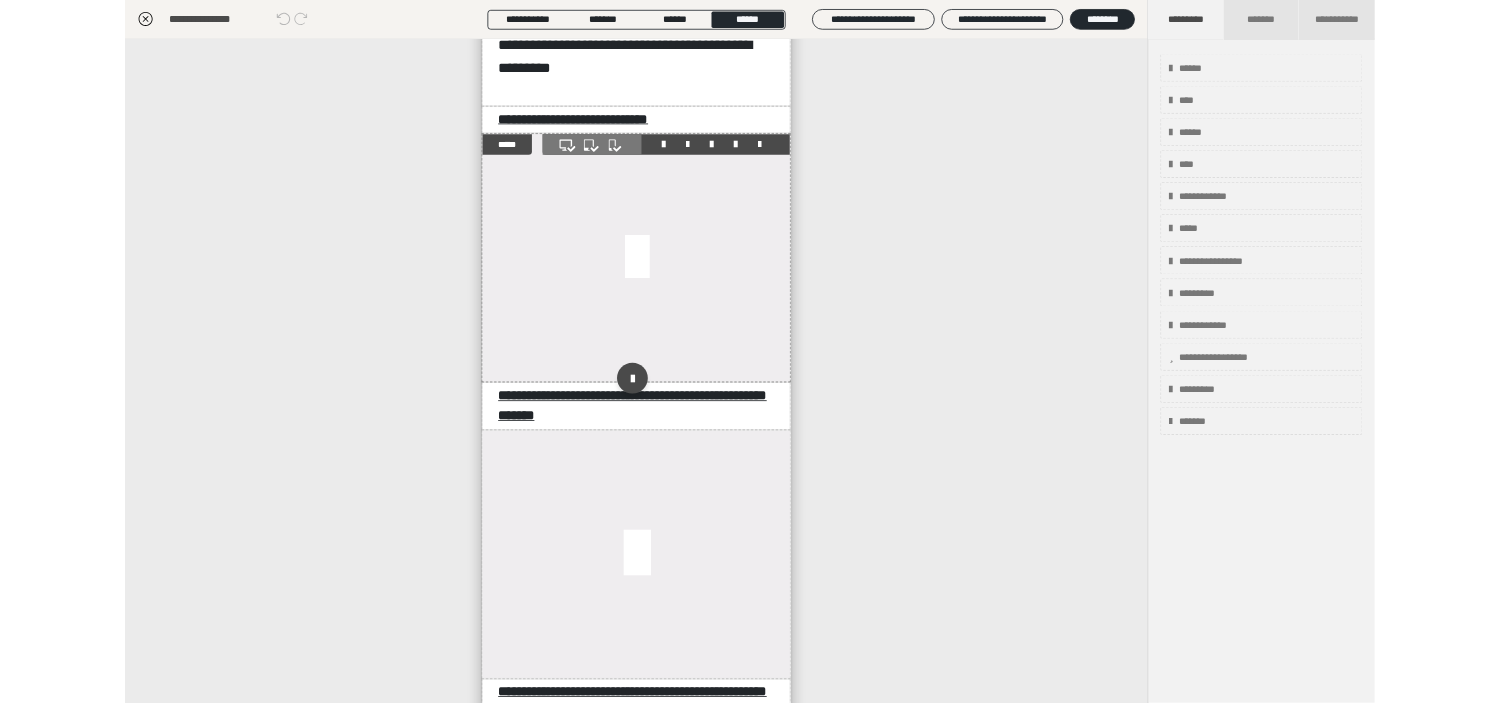 scroll, scrollTop: 0, scrollLeft: 0, axis: both 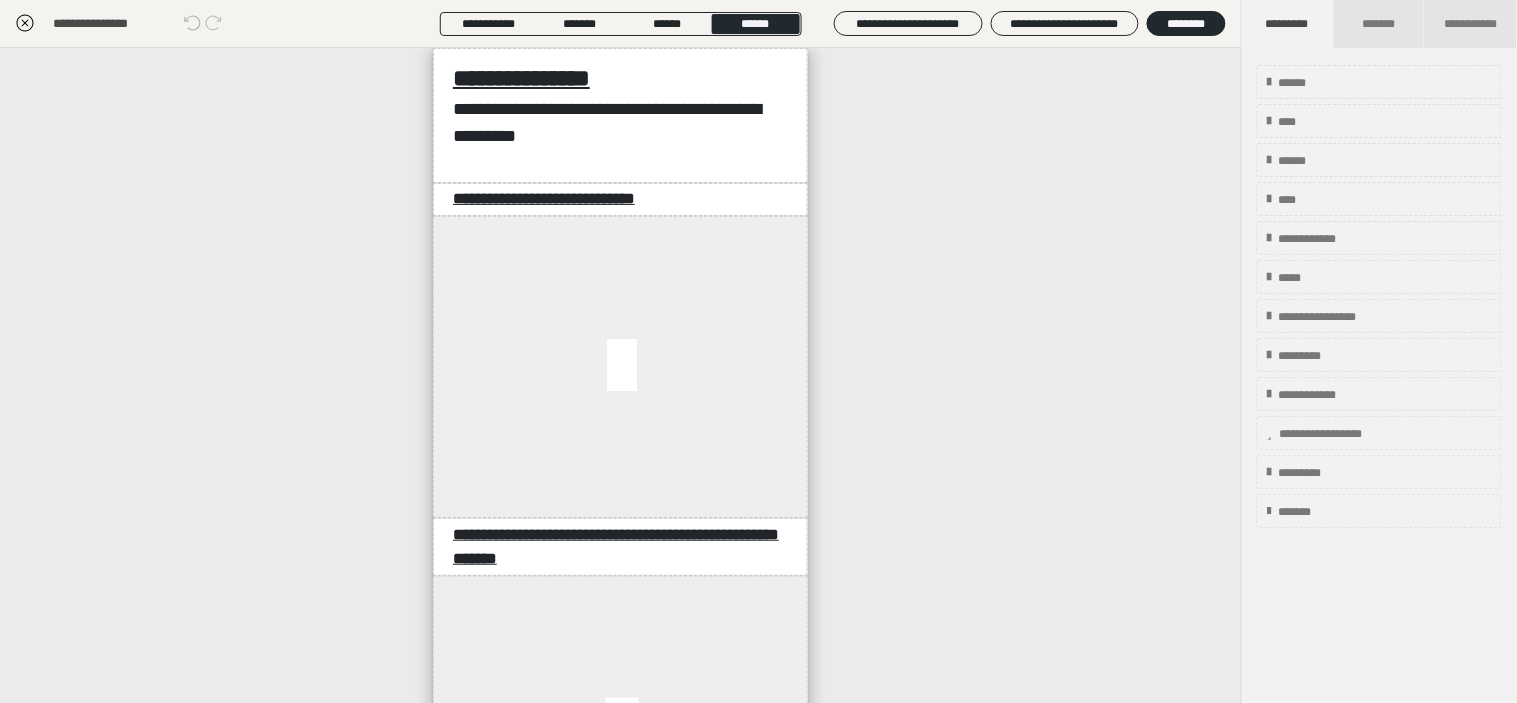 click 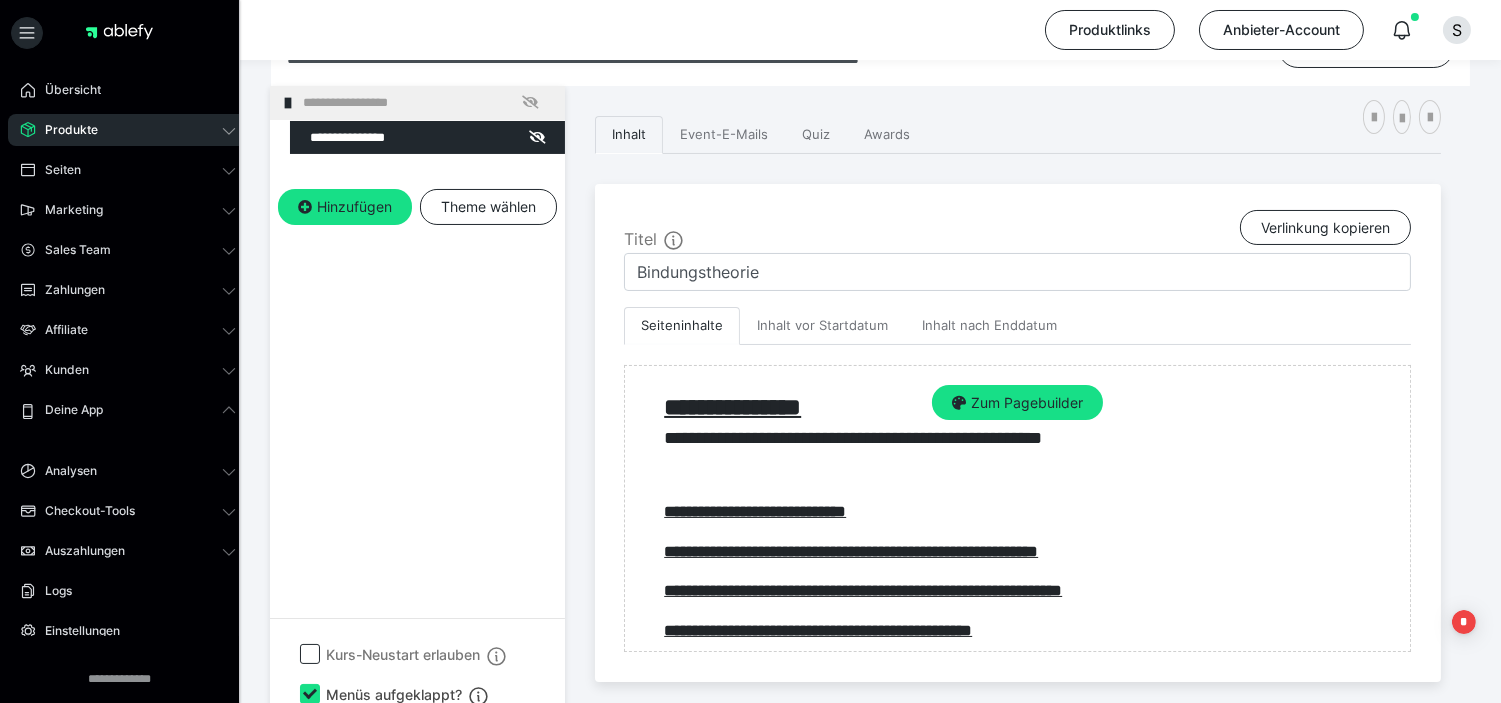 scroll, scrollTop: 178, scrollLeft: 0, axis: vertical 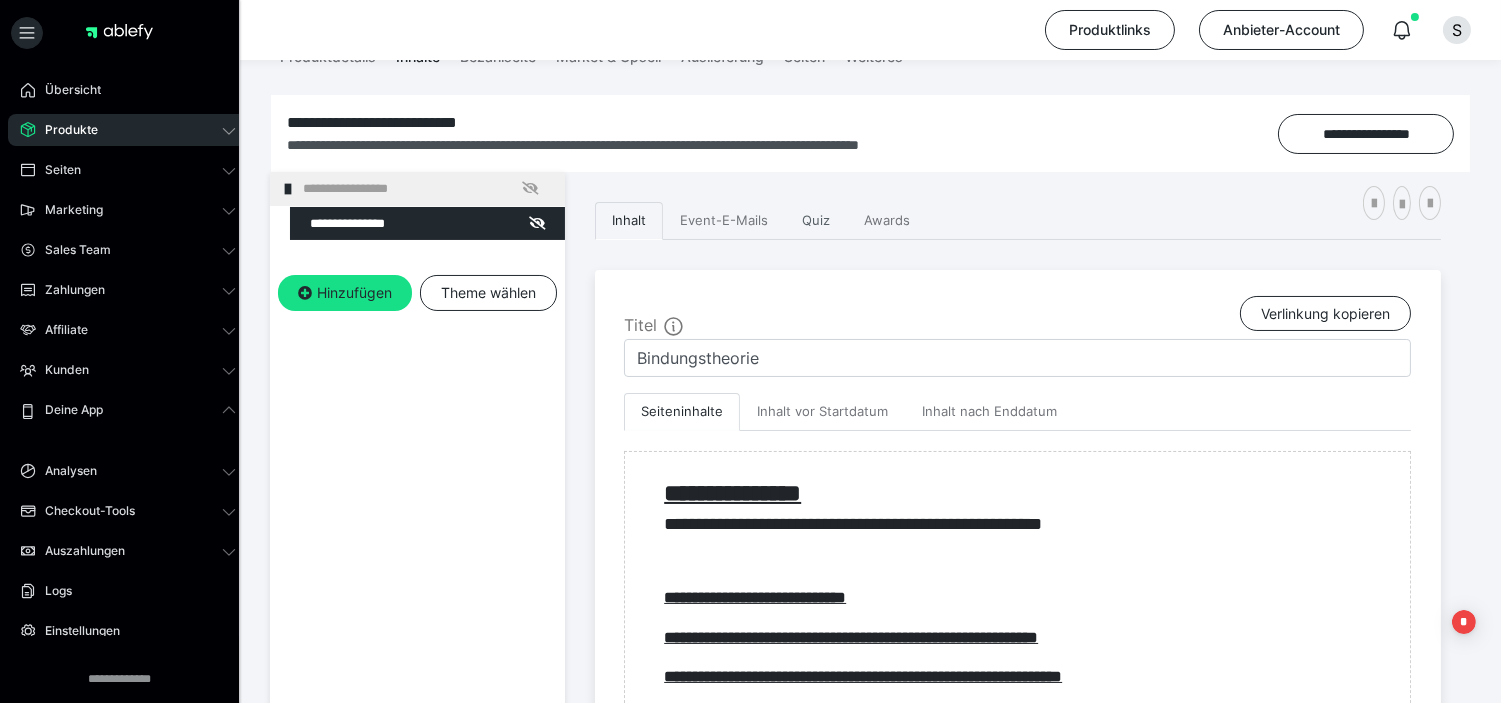 click on "Quiz" at bounding box center [816, 221] 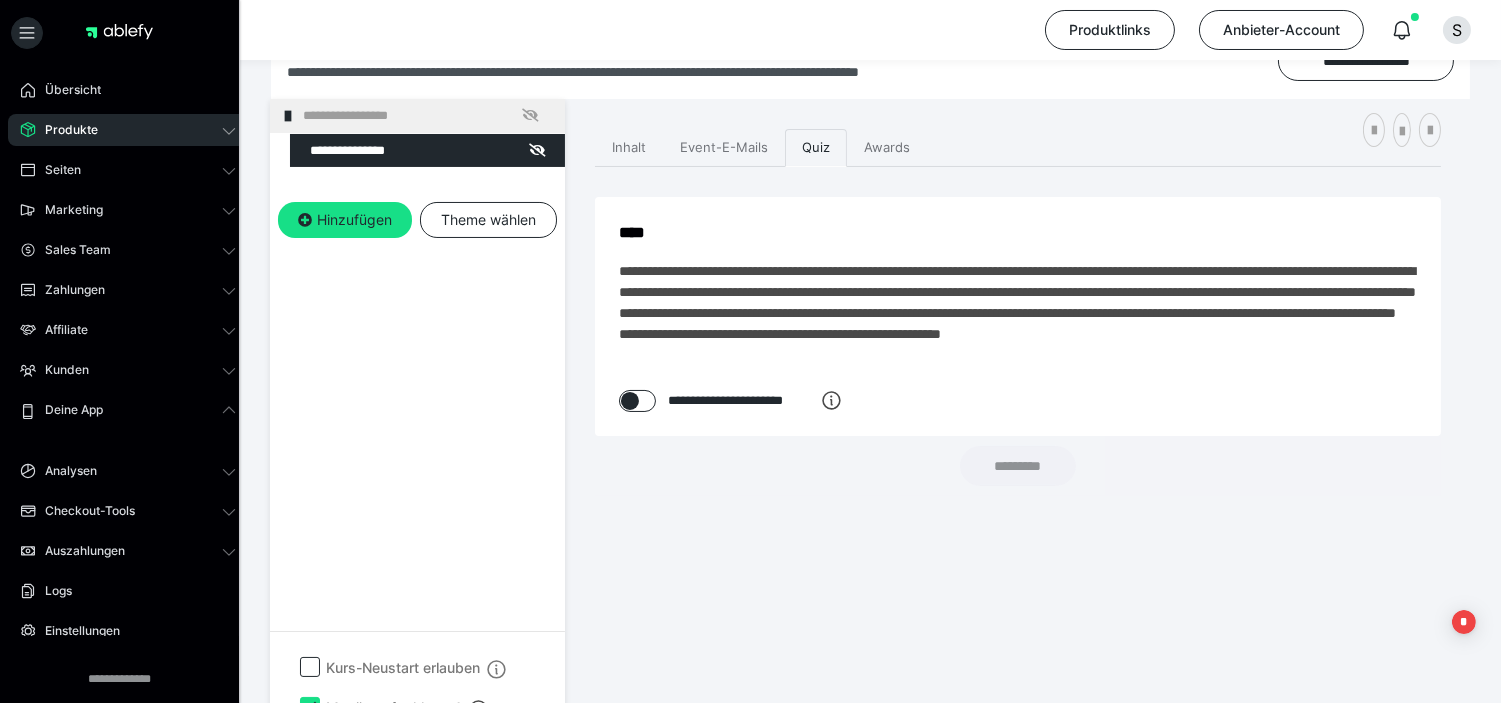 scroll, scrollTop: 290, scrollLeft: 0, axis: vertical 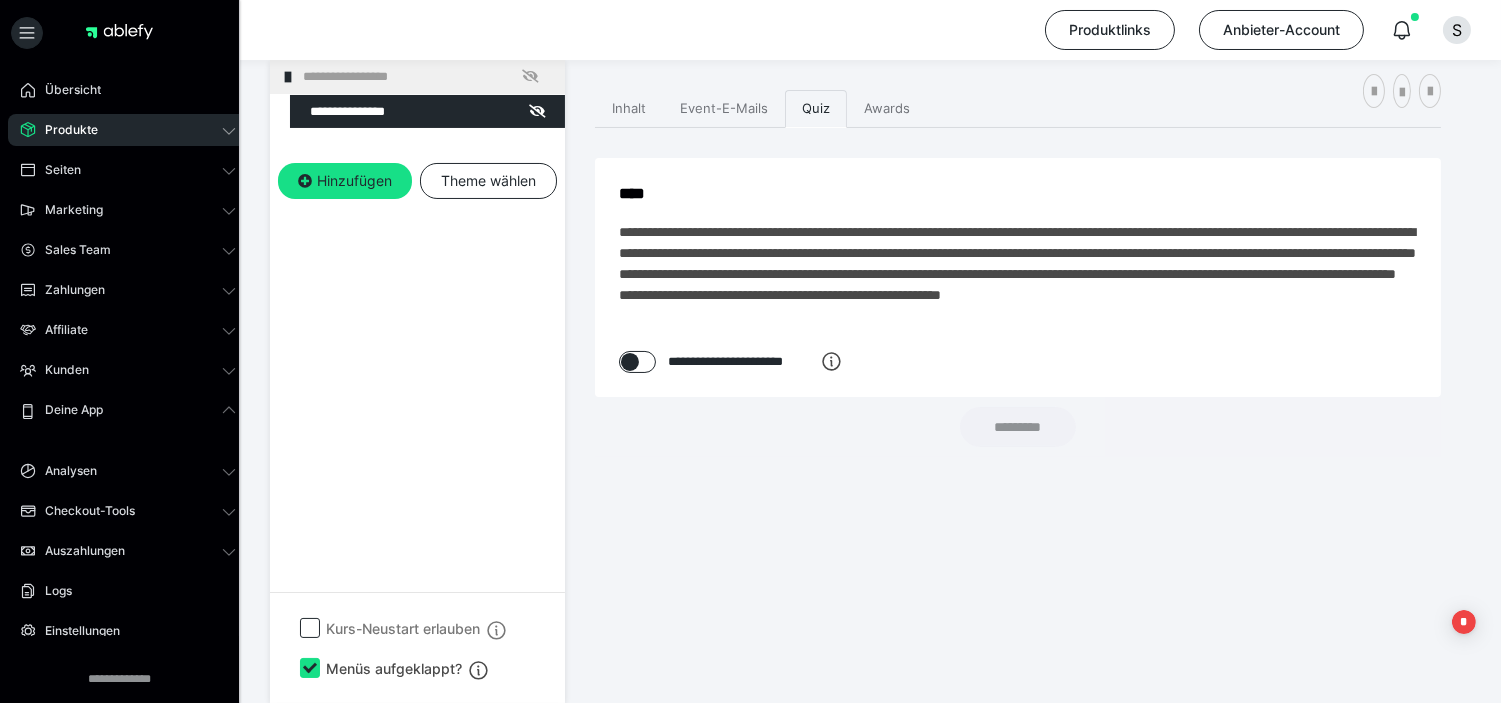 click on "**********" at bounding box center [1018, 277] 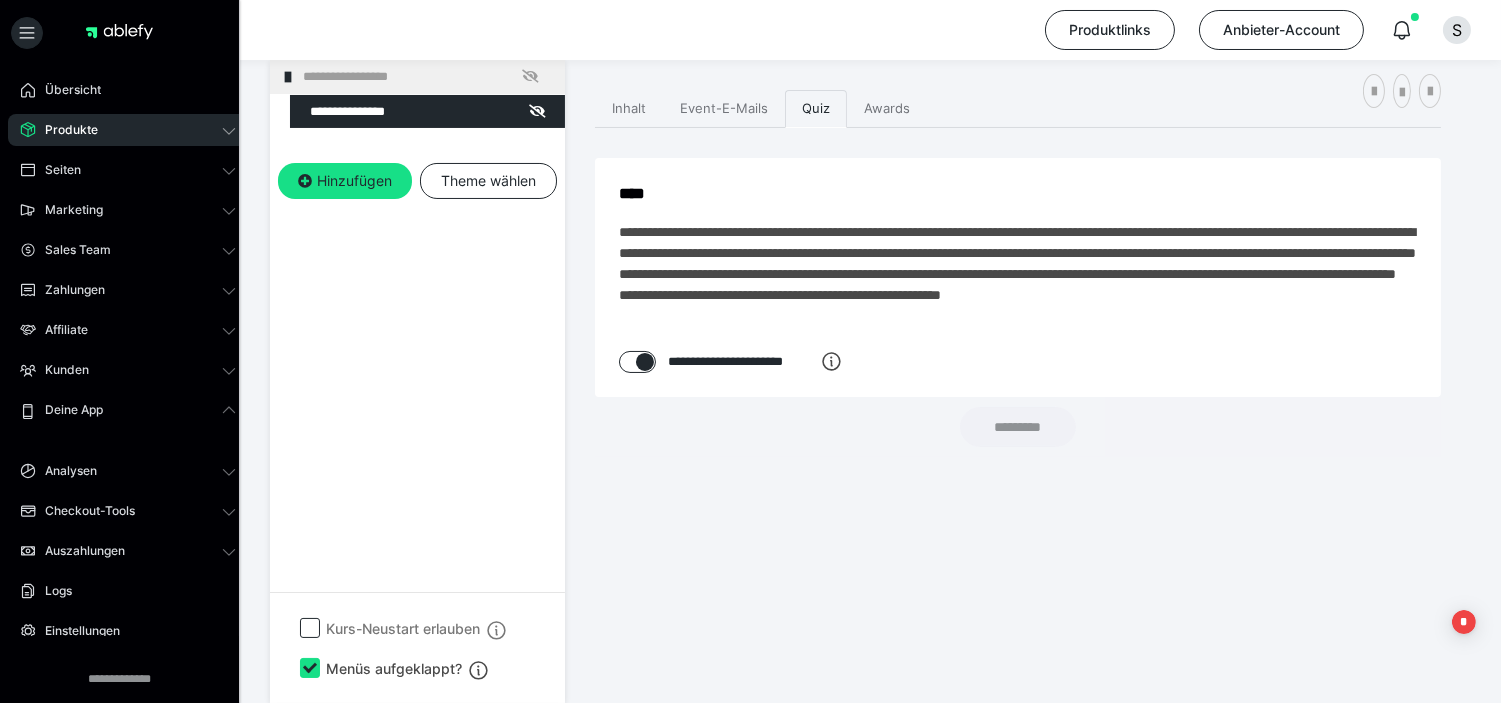 checkbox on "****" 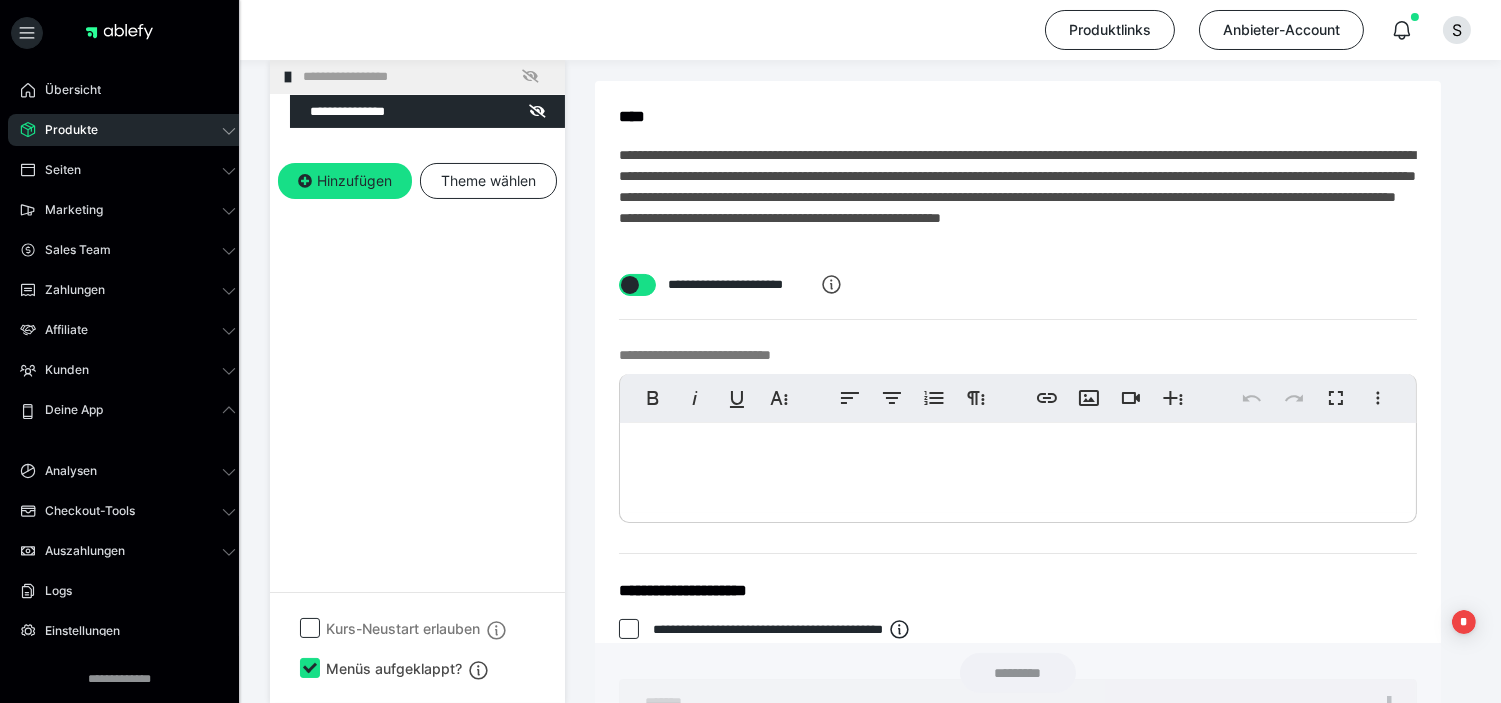 scroll, scrollTop: 512, scrollLeft: 0, axis: vertical 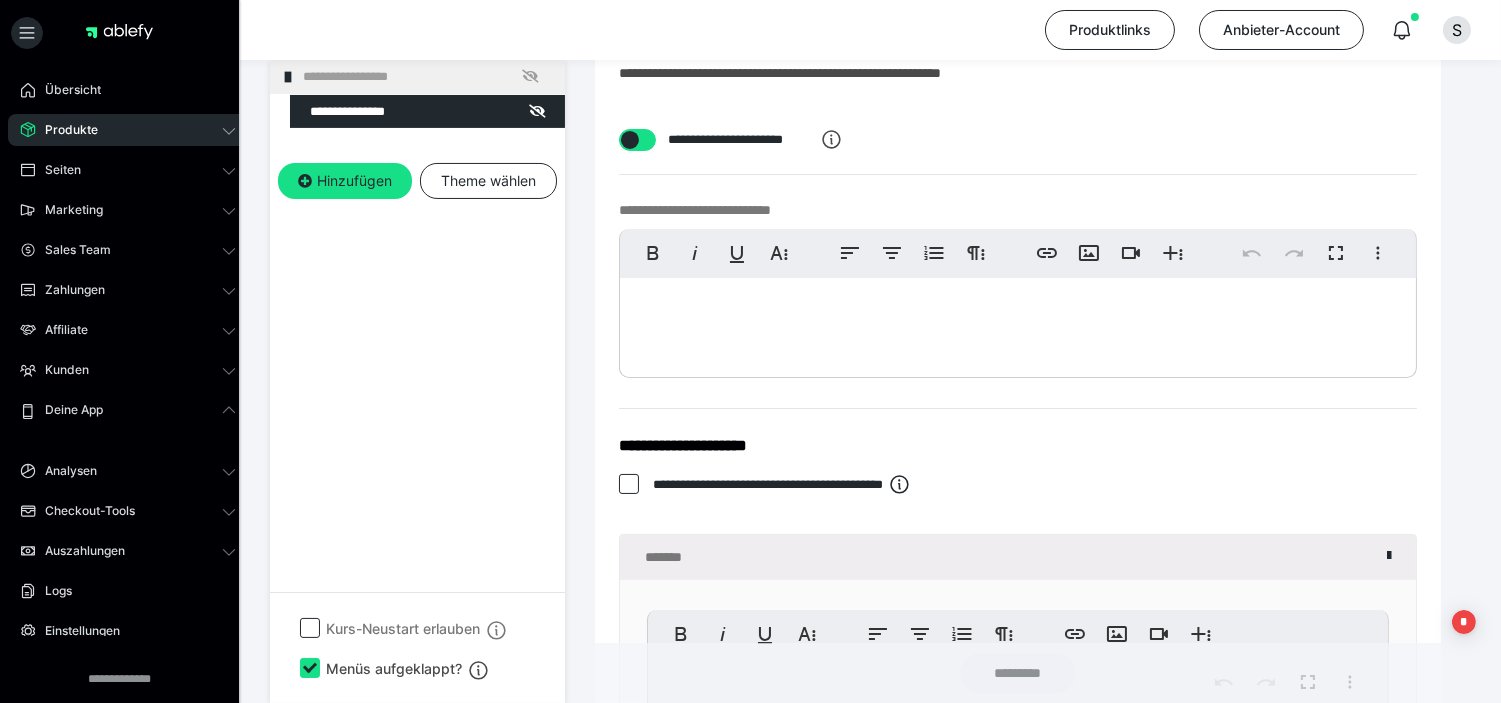 click at bounding box center (1018, 323) 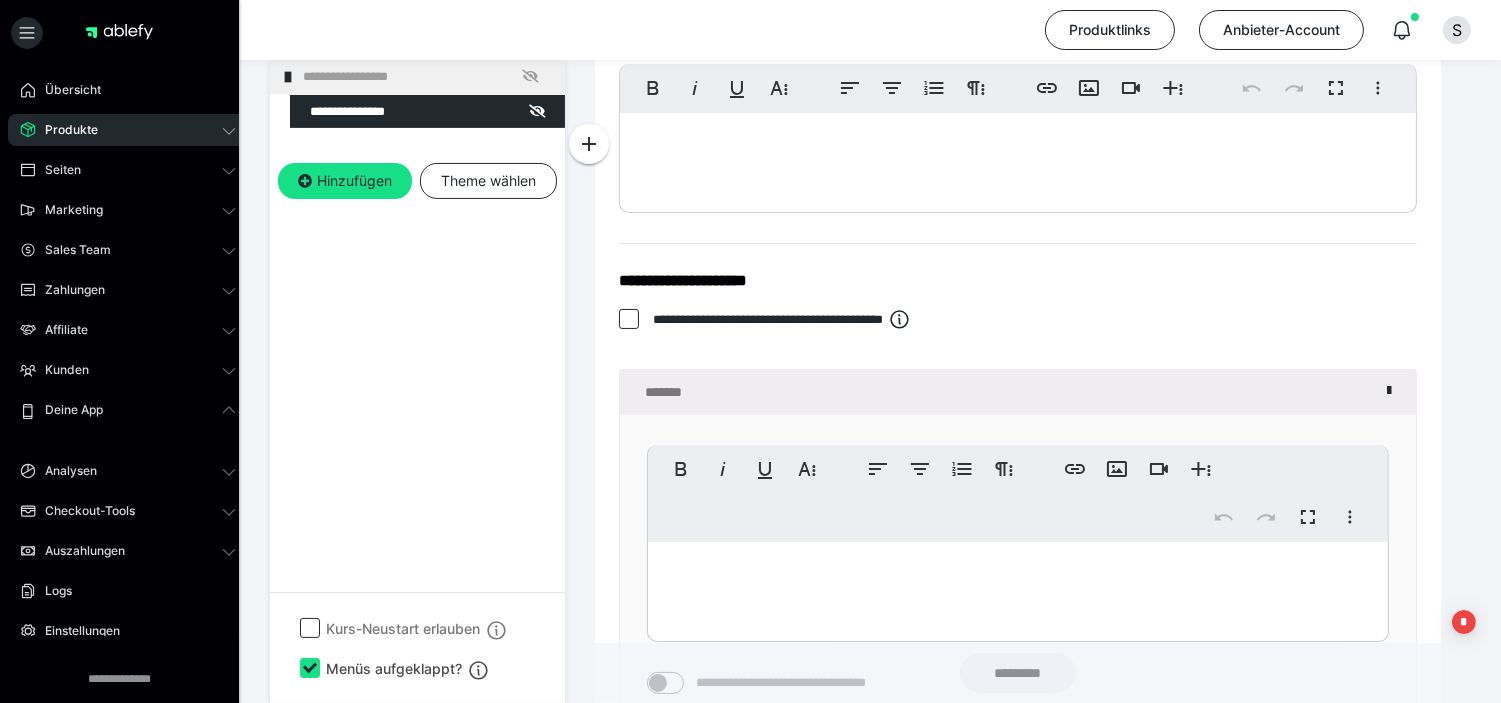scroll, scrollTop: 734, scrollLeft: 0, axis: vertical 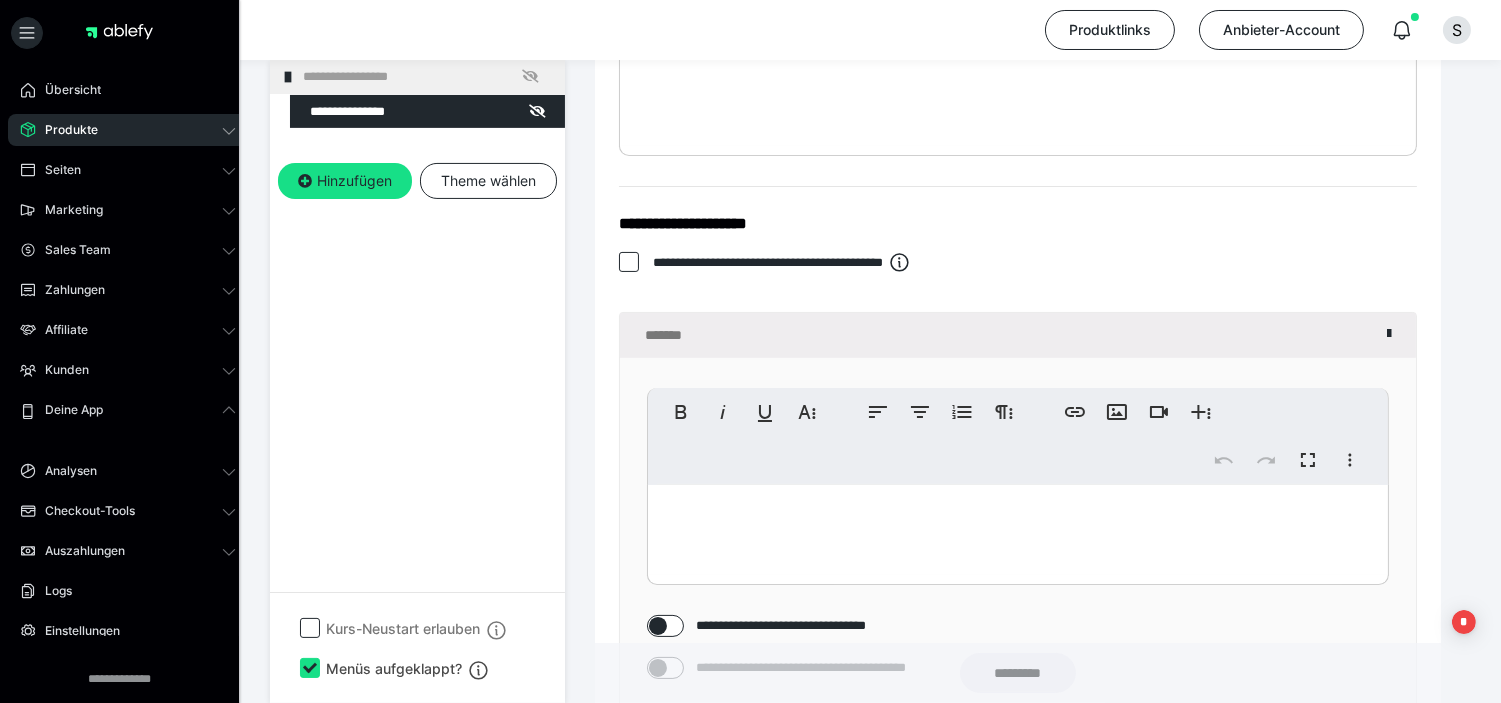 click at bounding box center [1018, 530] 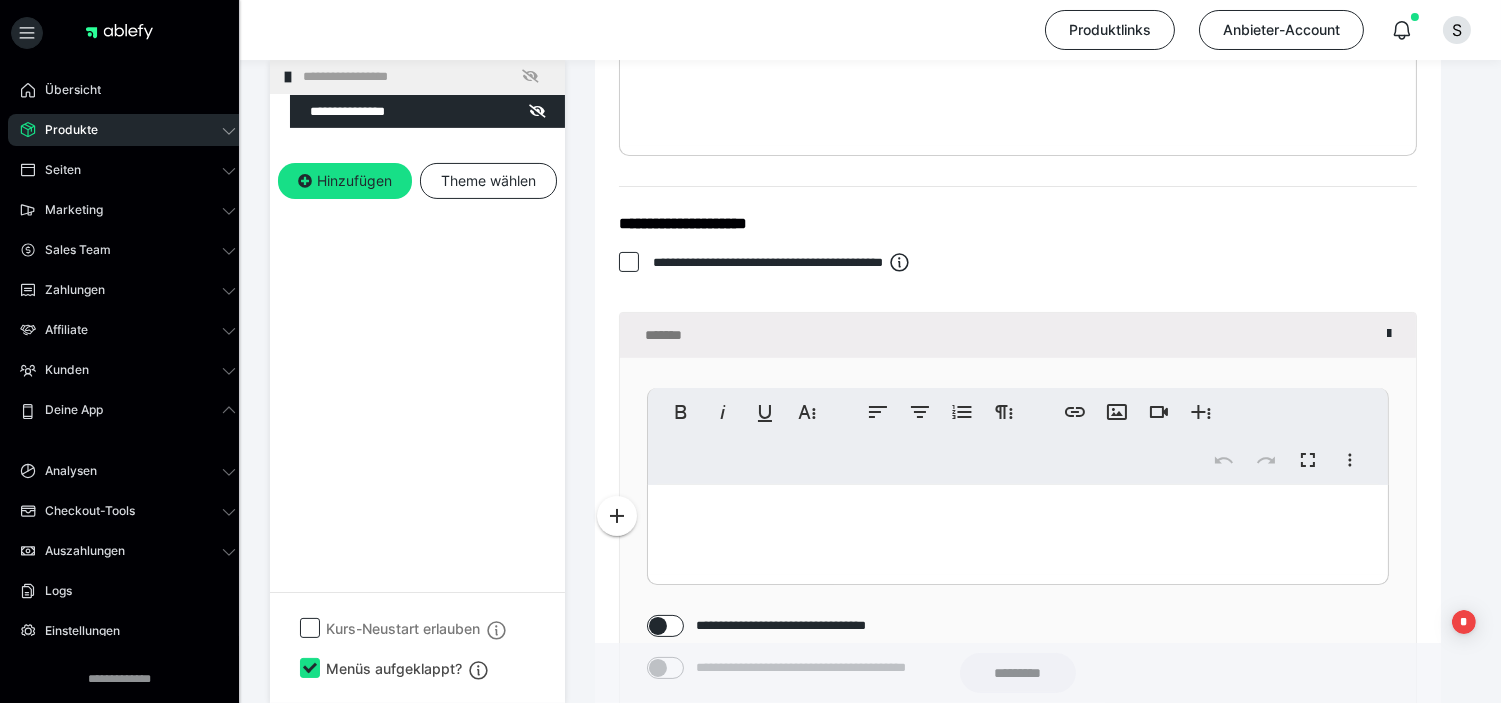 type 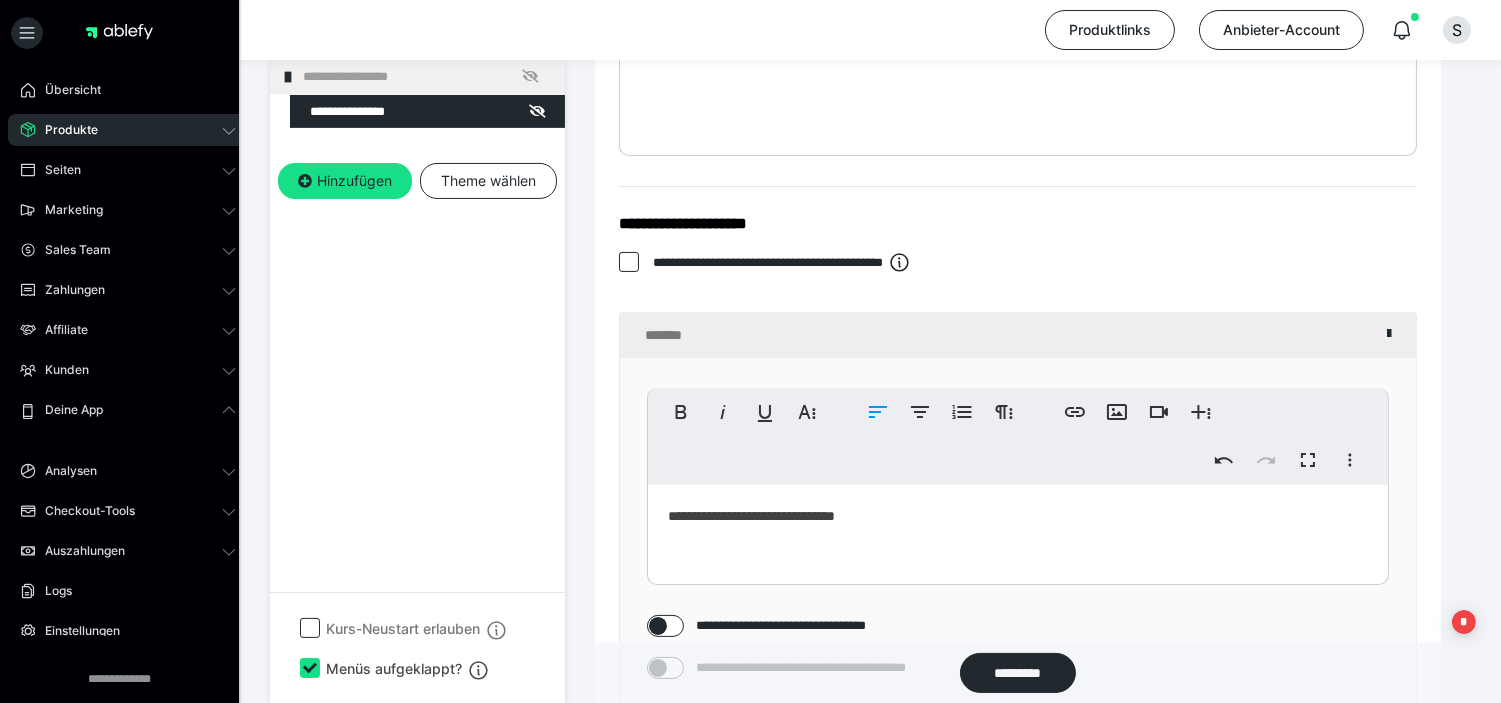 click on "**********" at bounding box center [1018, 530] 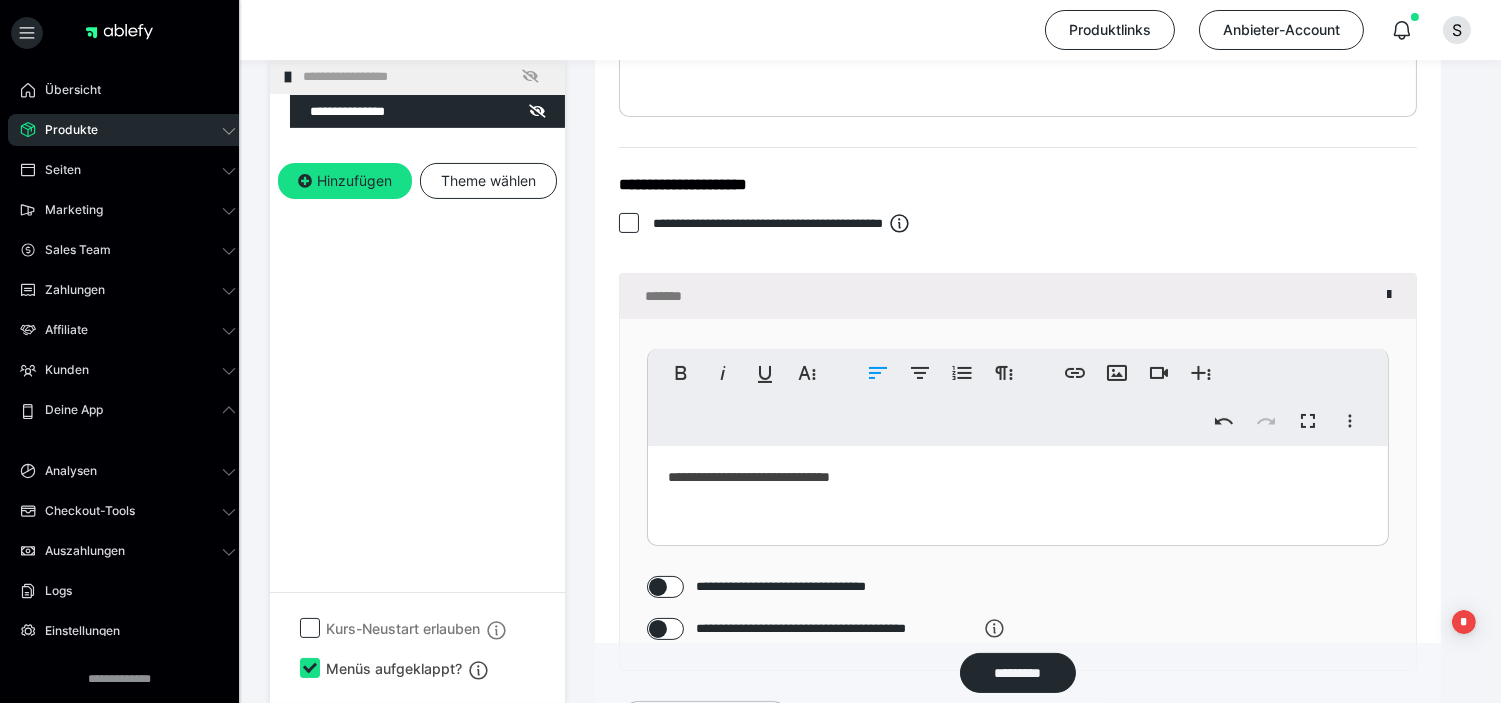 scroll, scrollTop: 734, scrollLeft: 0, axis: vertical 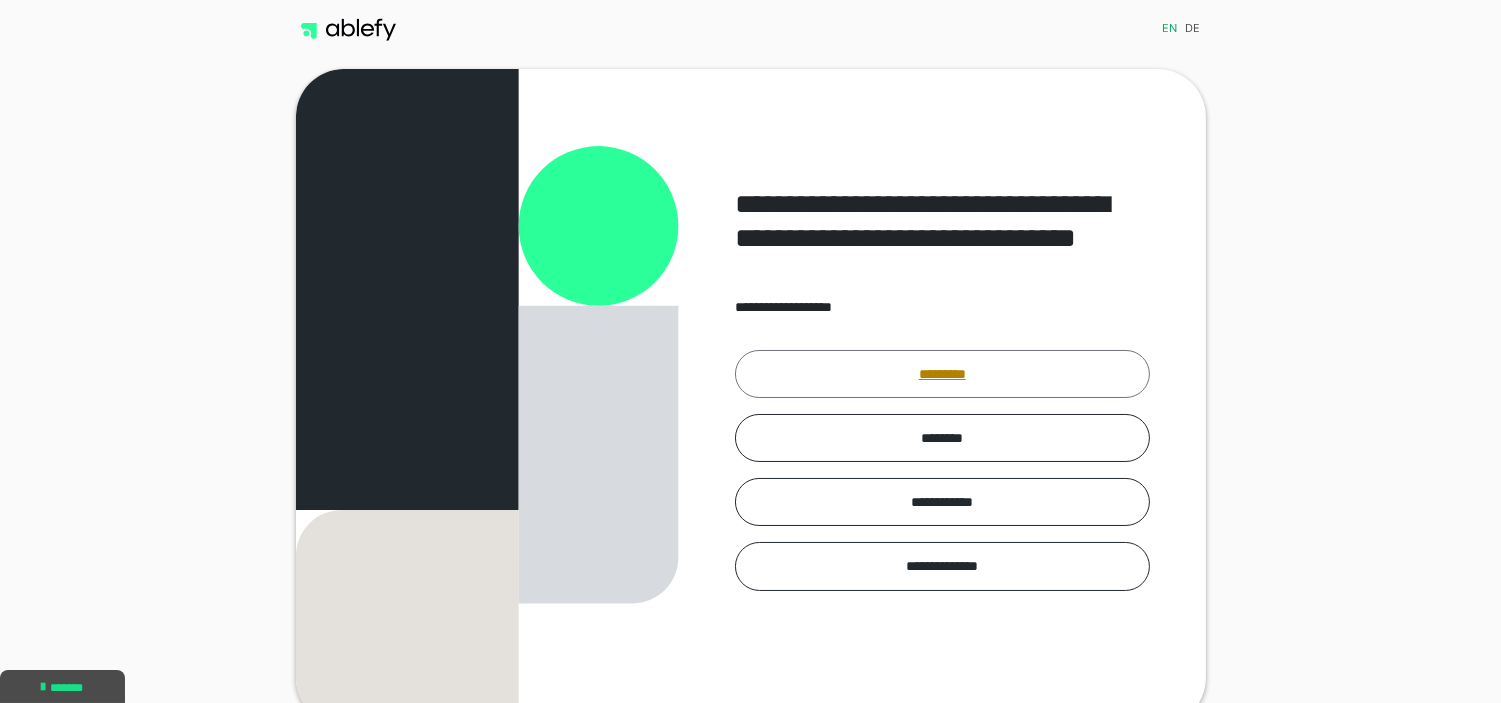 click on "*********" at bounding box center (942, 374) 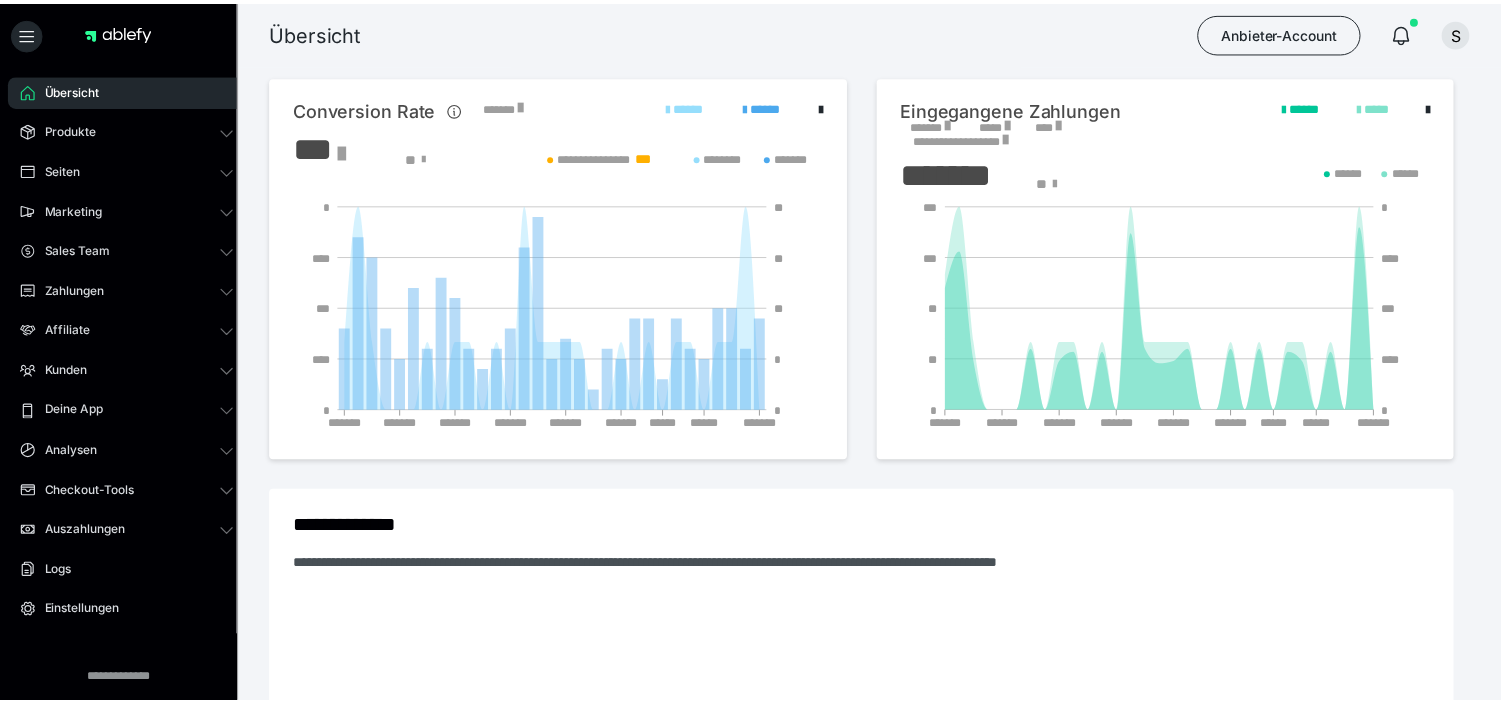 scroll, scrollTop: 0, scrollLeft: 0, axis: both 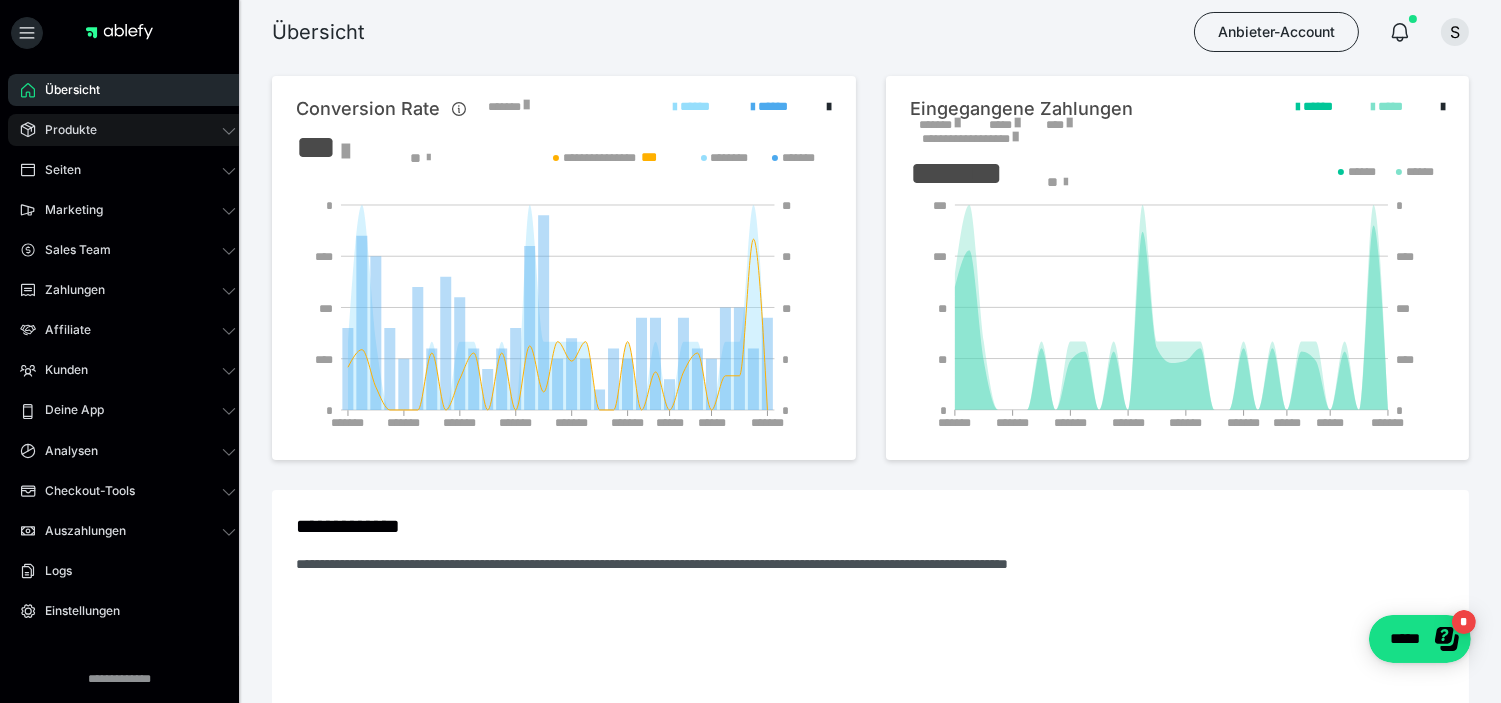click on "Produkte" at bounding box center (64, 130) 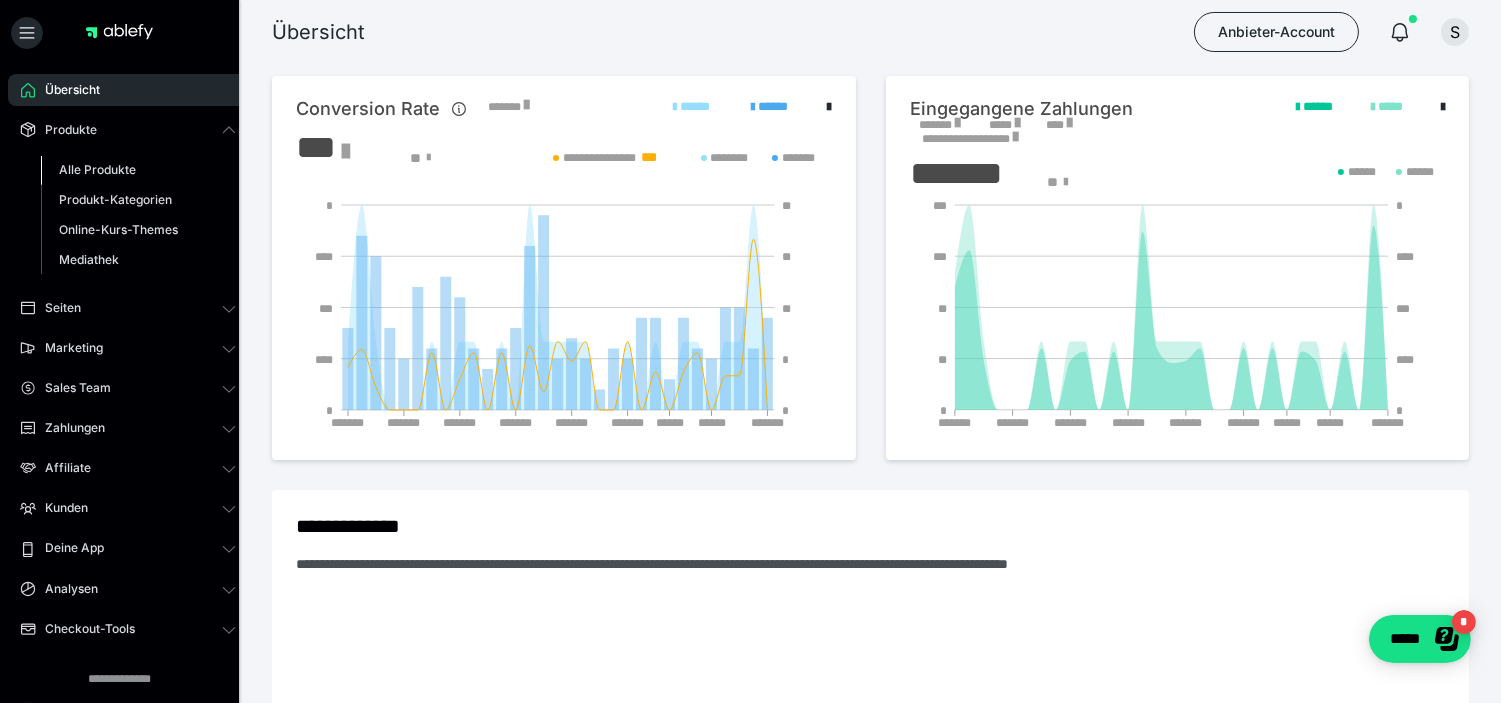 click on "Alle Produkte" at bounding box center [97, 169] 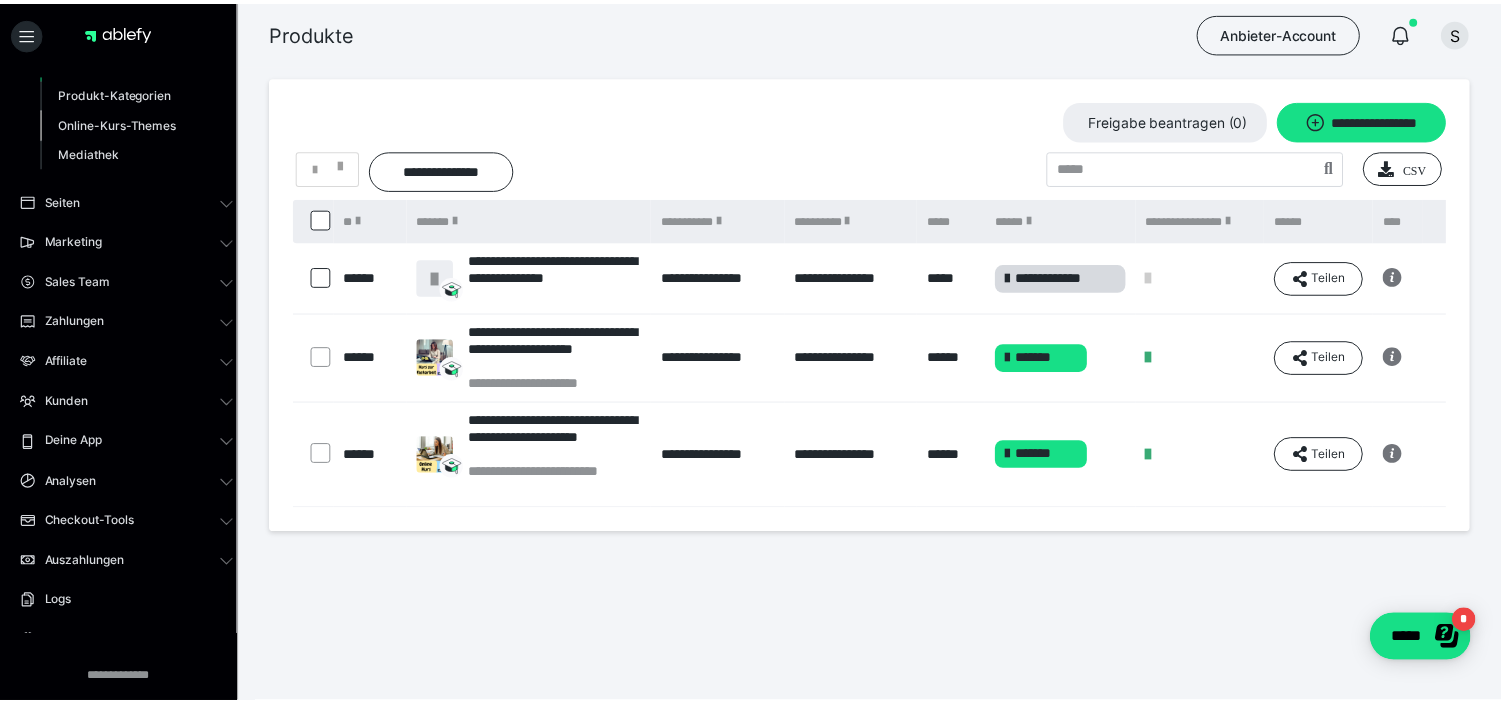 scroll, scrollTop: 0, scrollLeft: 0, axis: both 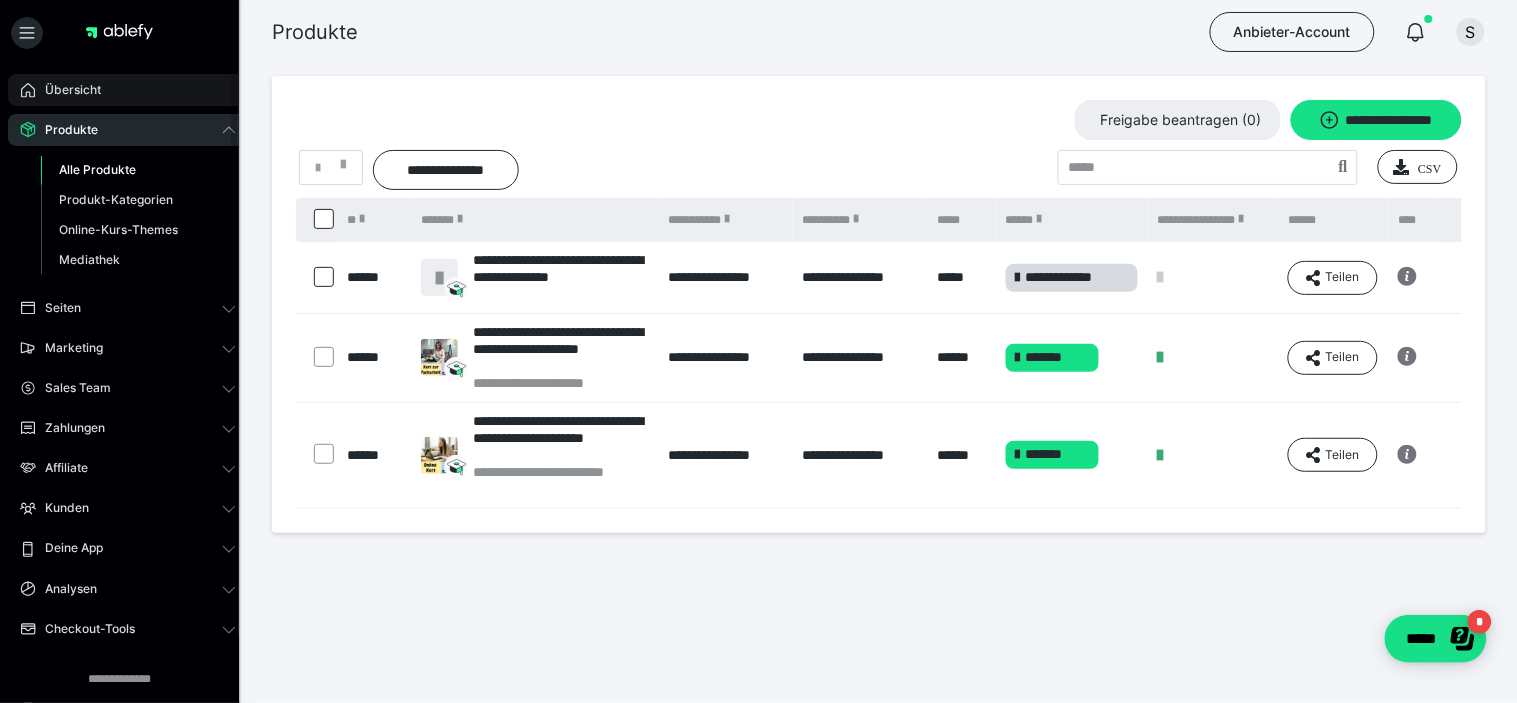 click on "Übersicht" at bounding box center (128, 90) 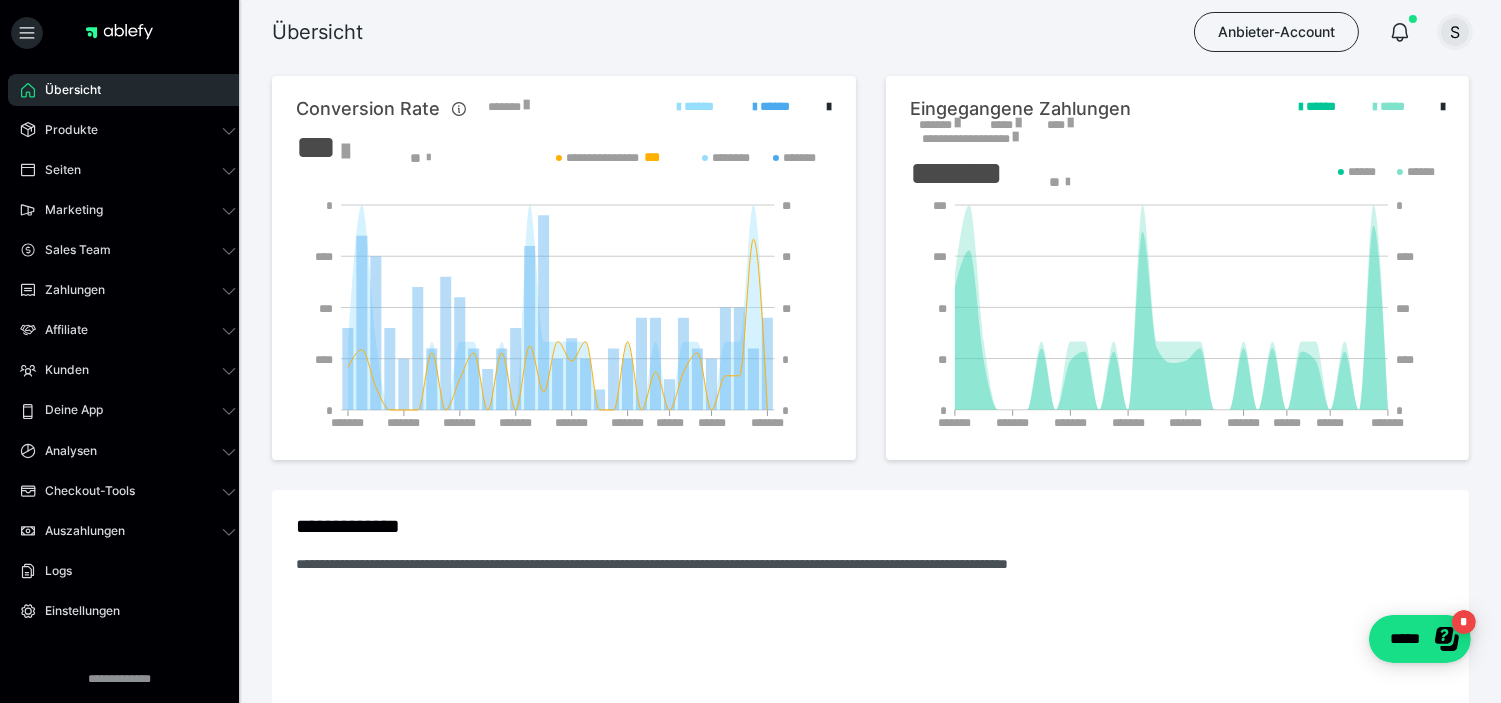 click on "S" at bounding box center [1455, 32] 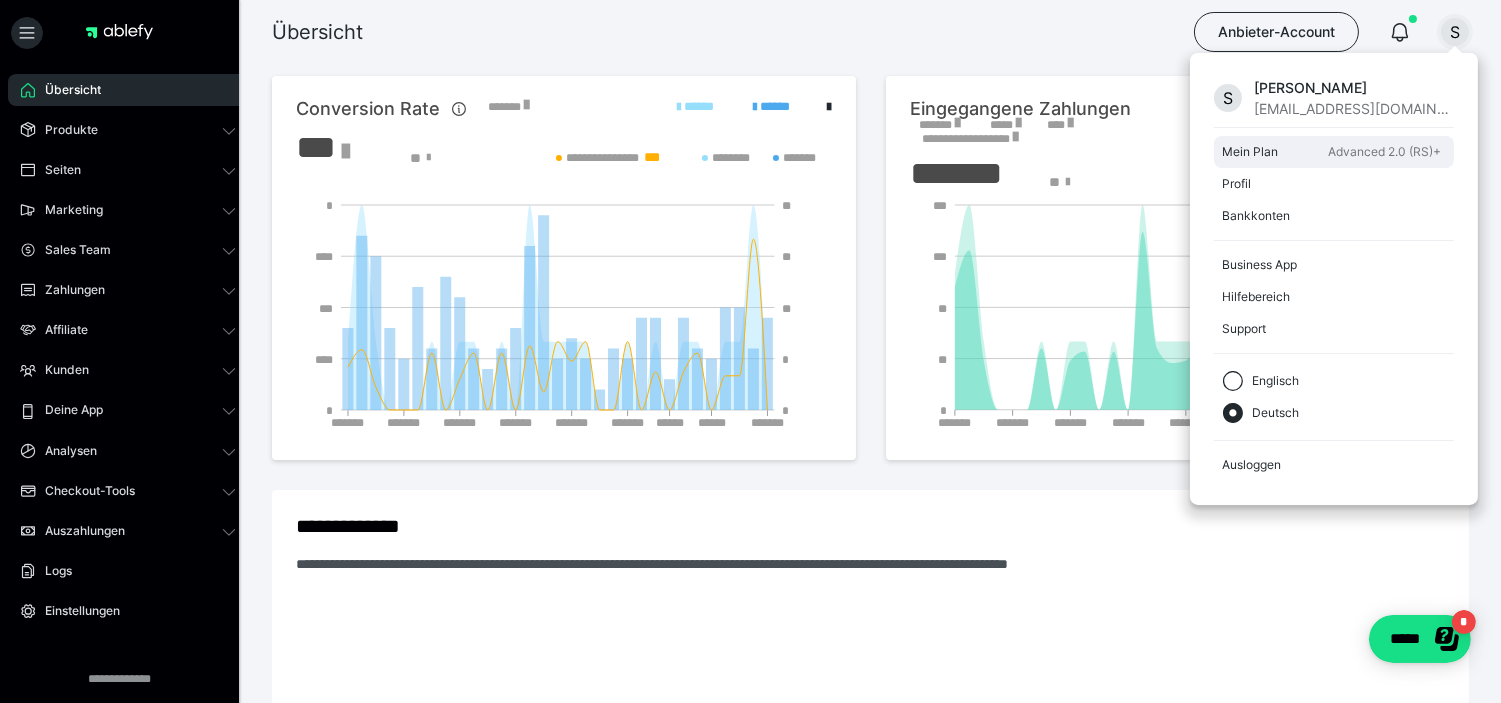 click on "Advanced 2.0 (RS)+" at bounding box center (1384, 152) 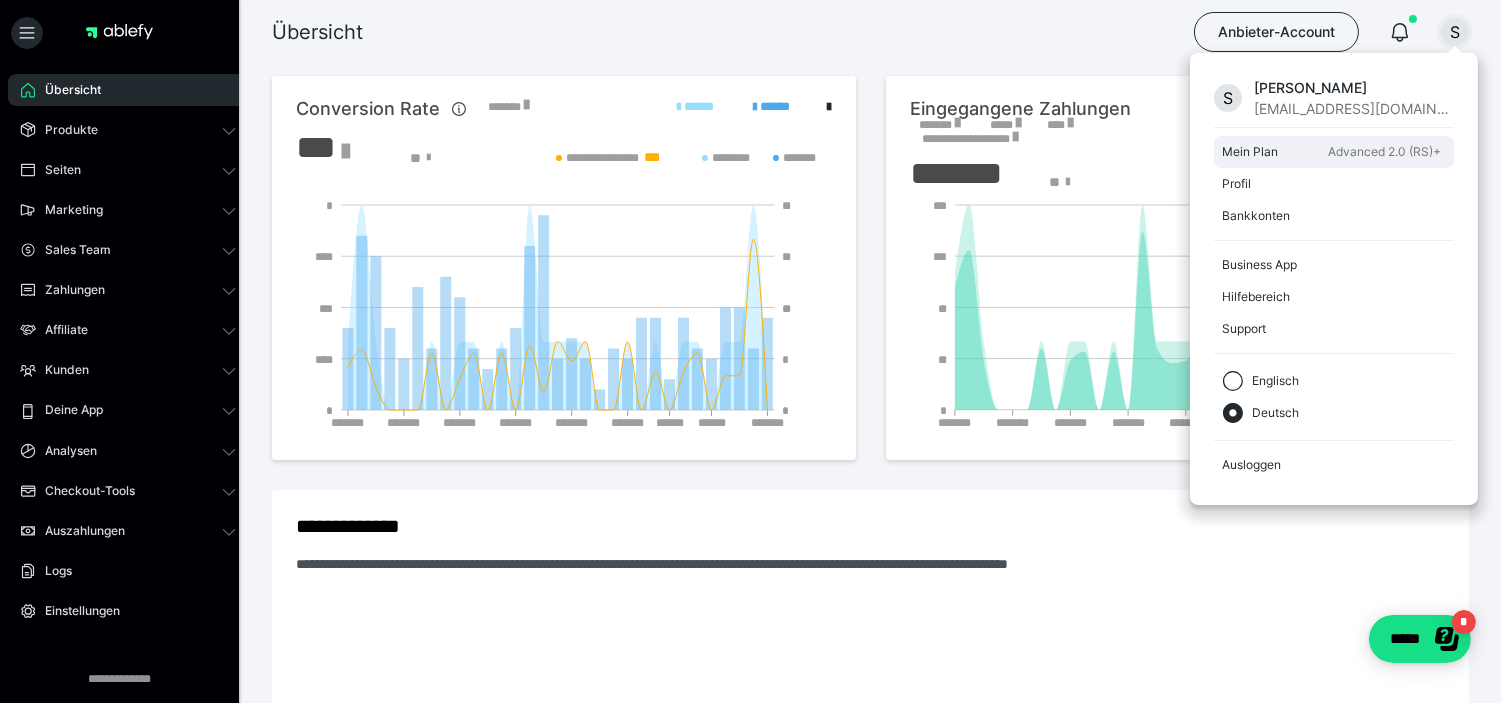 click on "Mein Plan" at bounding box center [1271, 152] 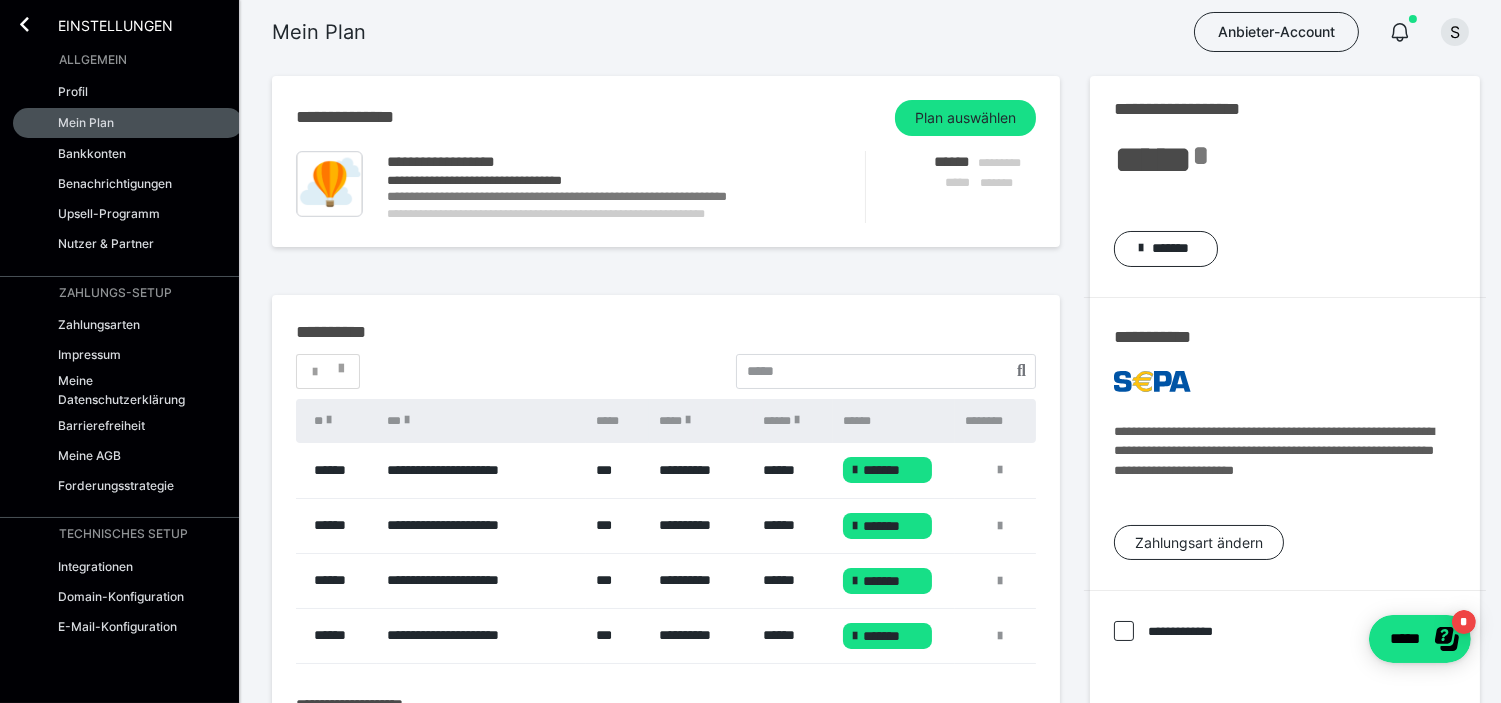 click on "Einstellungen" at bounding box center (128, 22) 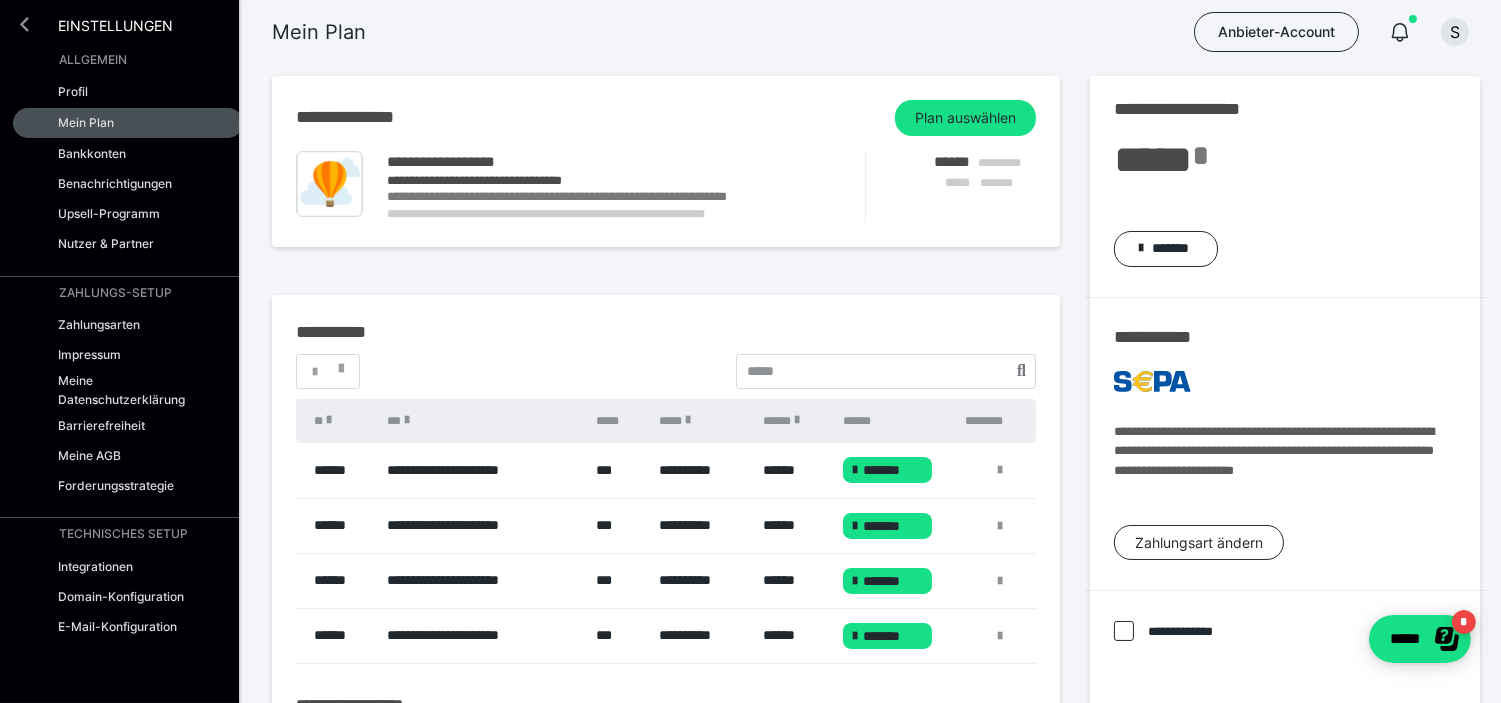 click at bounding box center (24, 24) 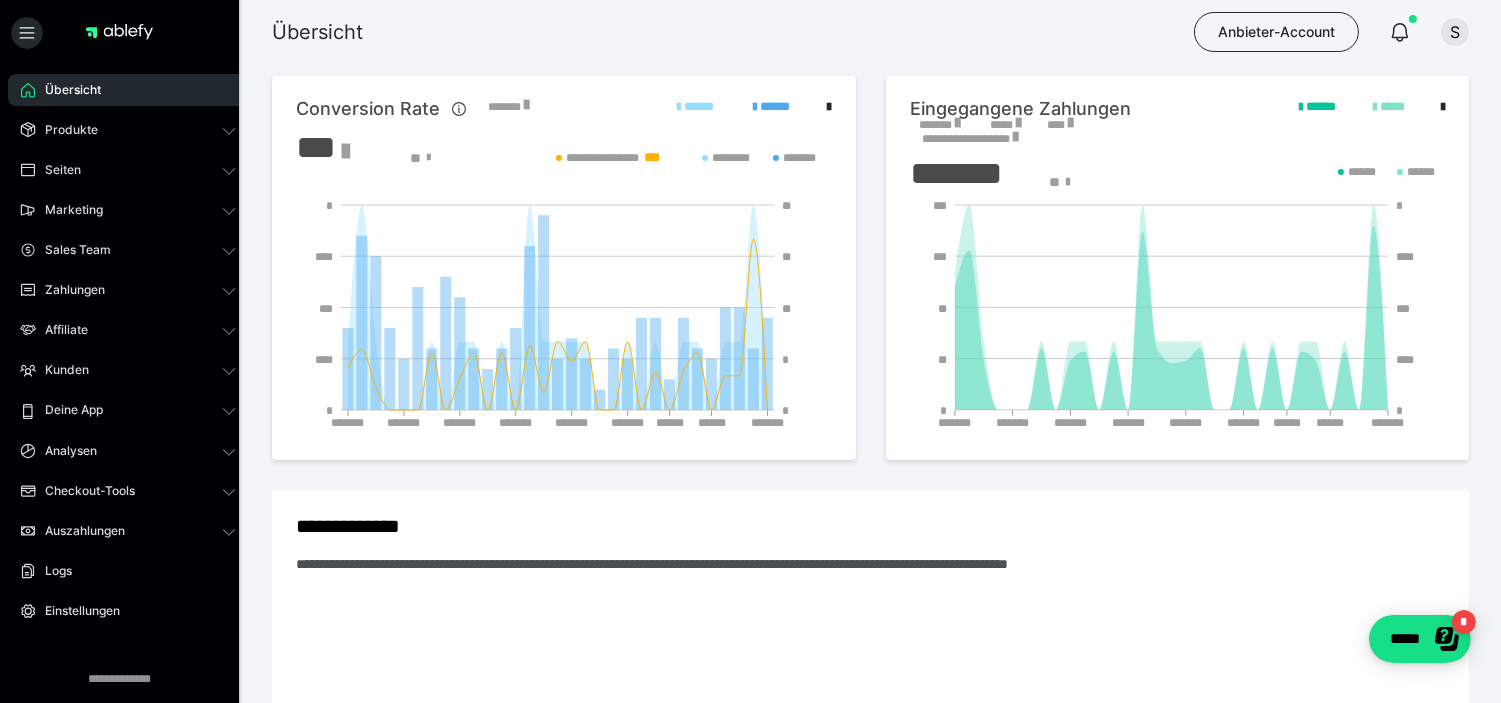 click on "*****" at bounding box center (1005, 125) 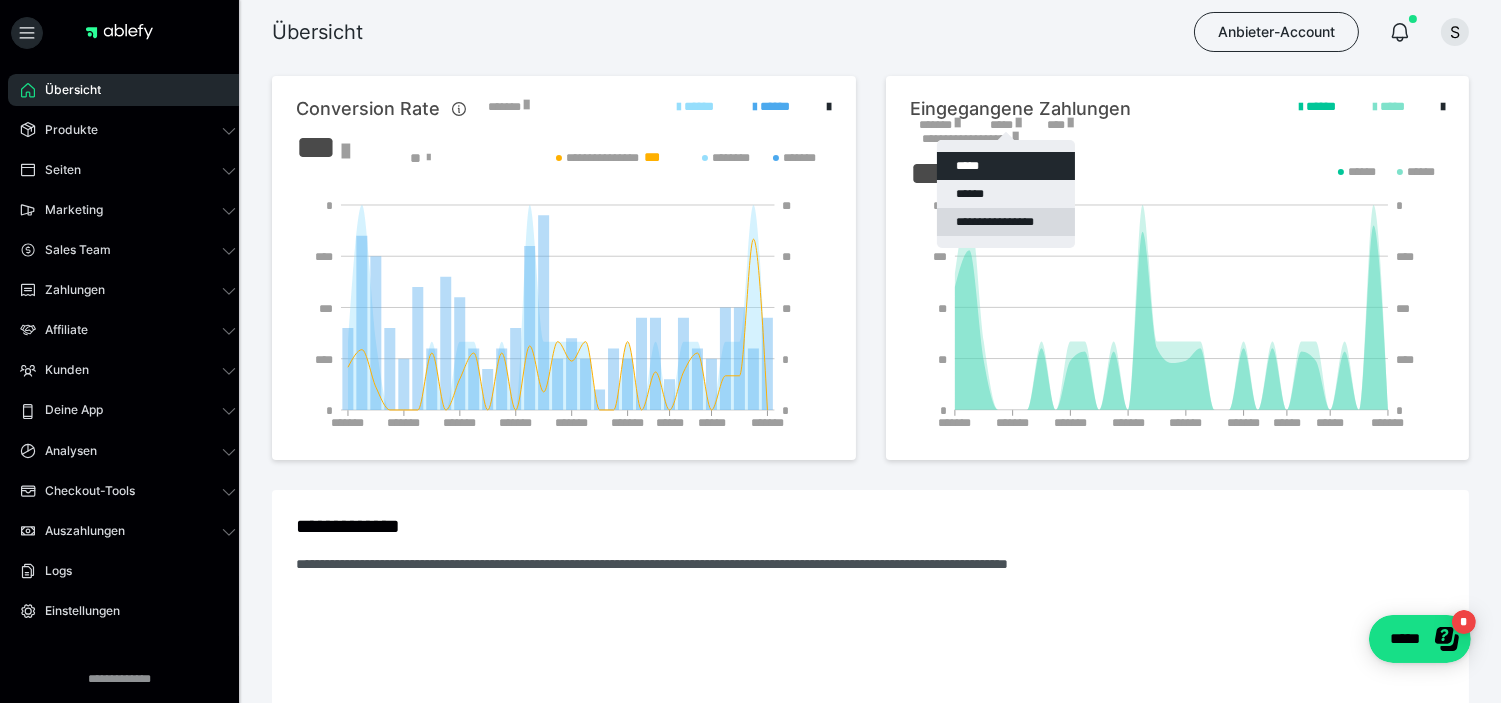 click on "**********" at bounding box center (1006, 222) 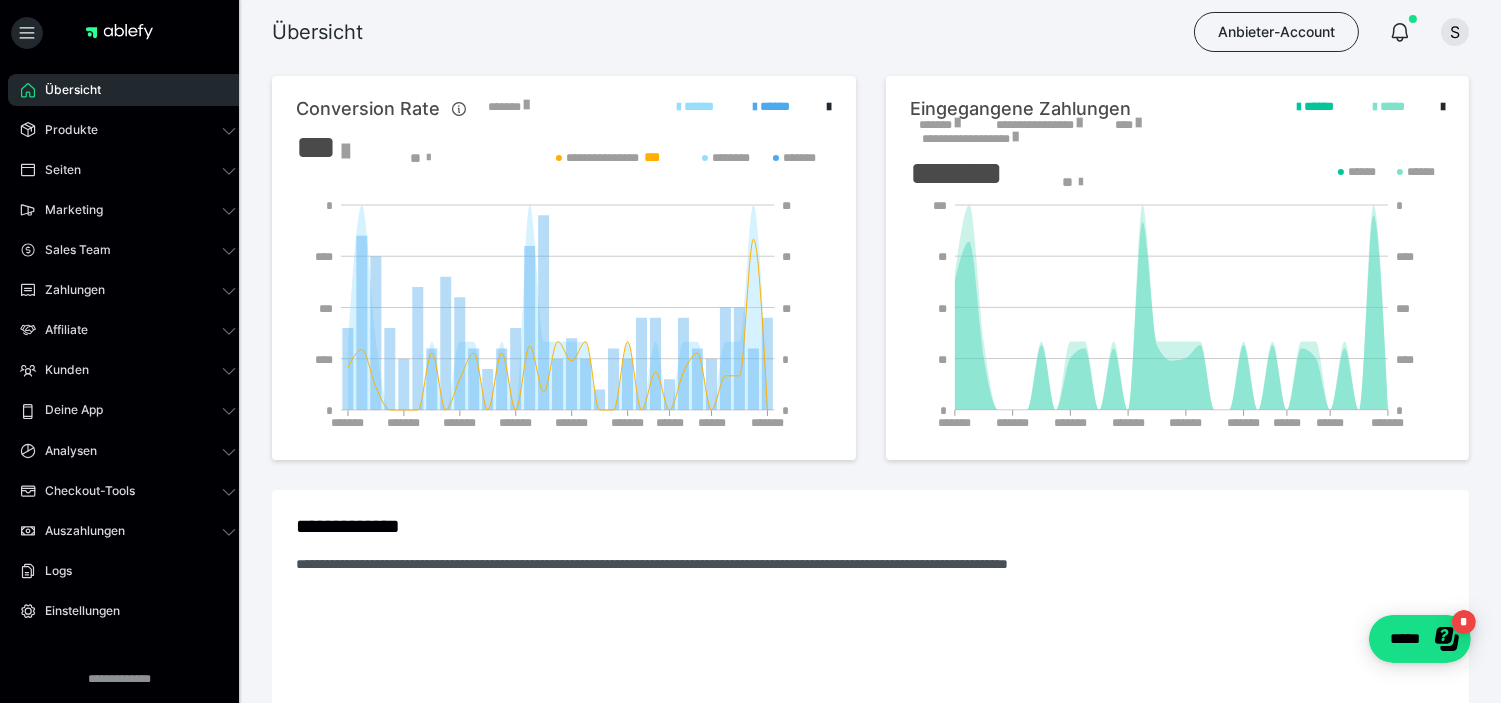 click on "Eingegangene Zahlungen" at bounding box center [1020, 109] 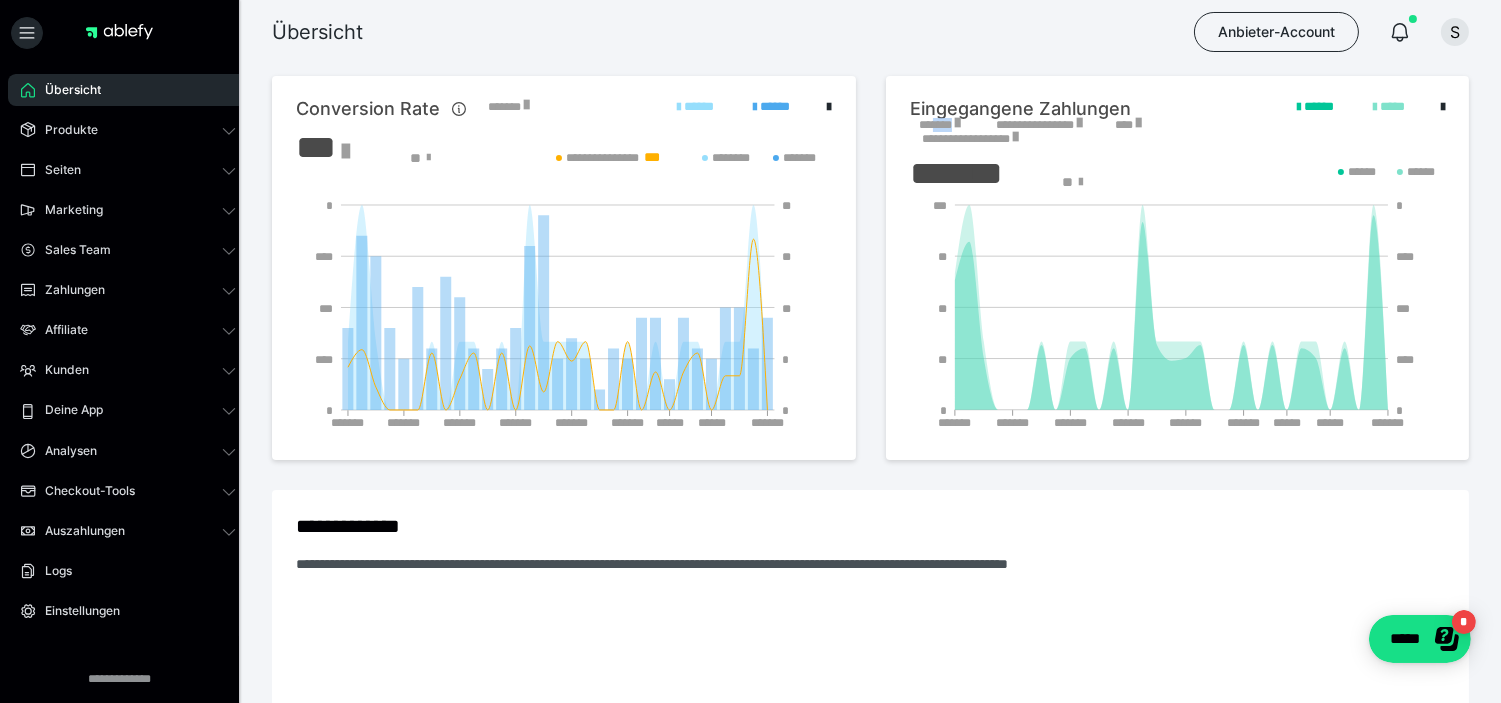 click on "*******" at bounding box center (940, 125) 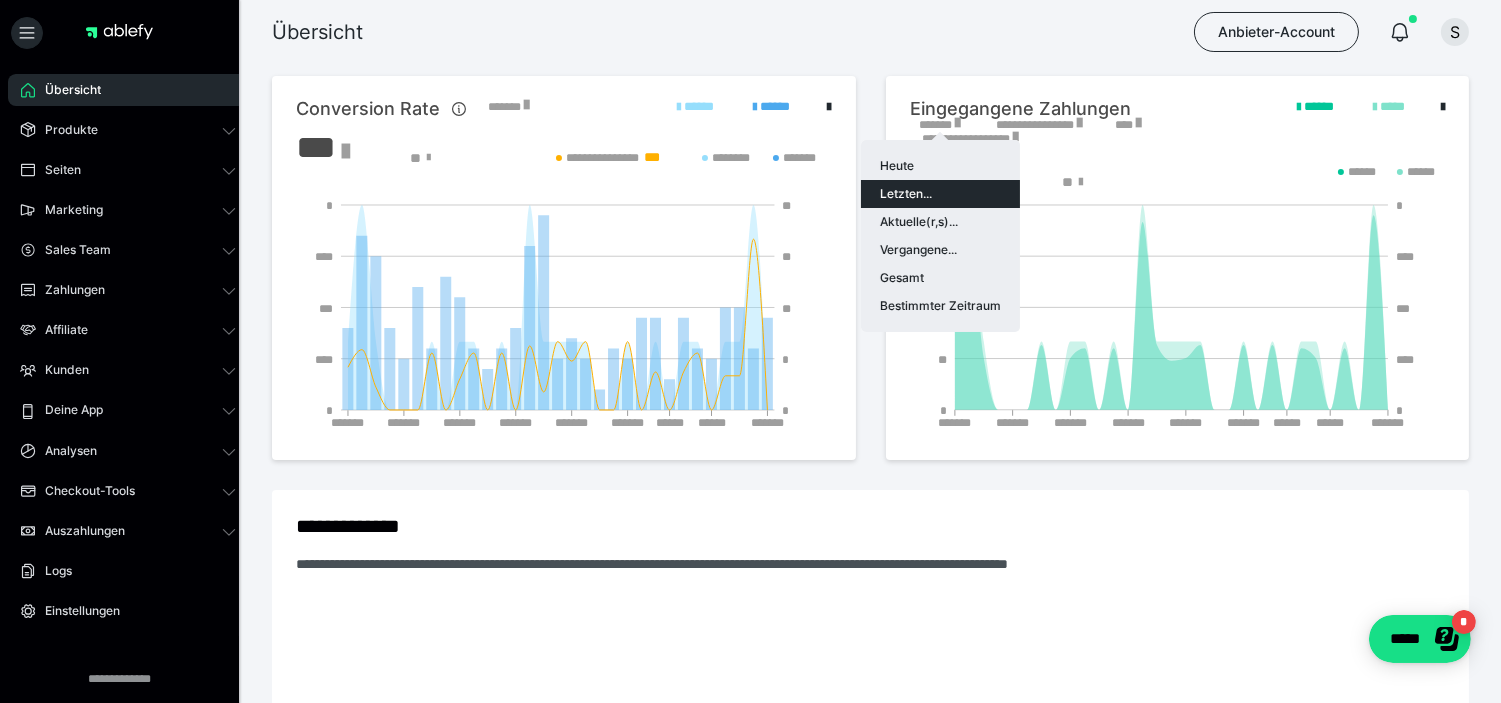 click at bounding box center [750, 351] 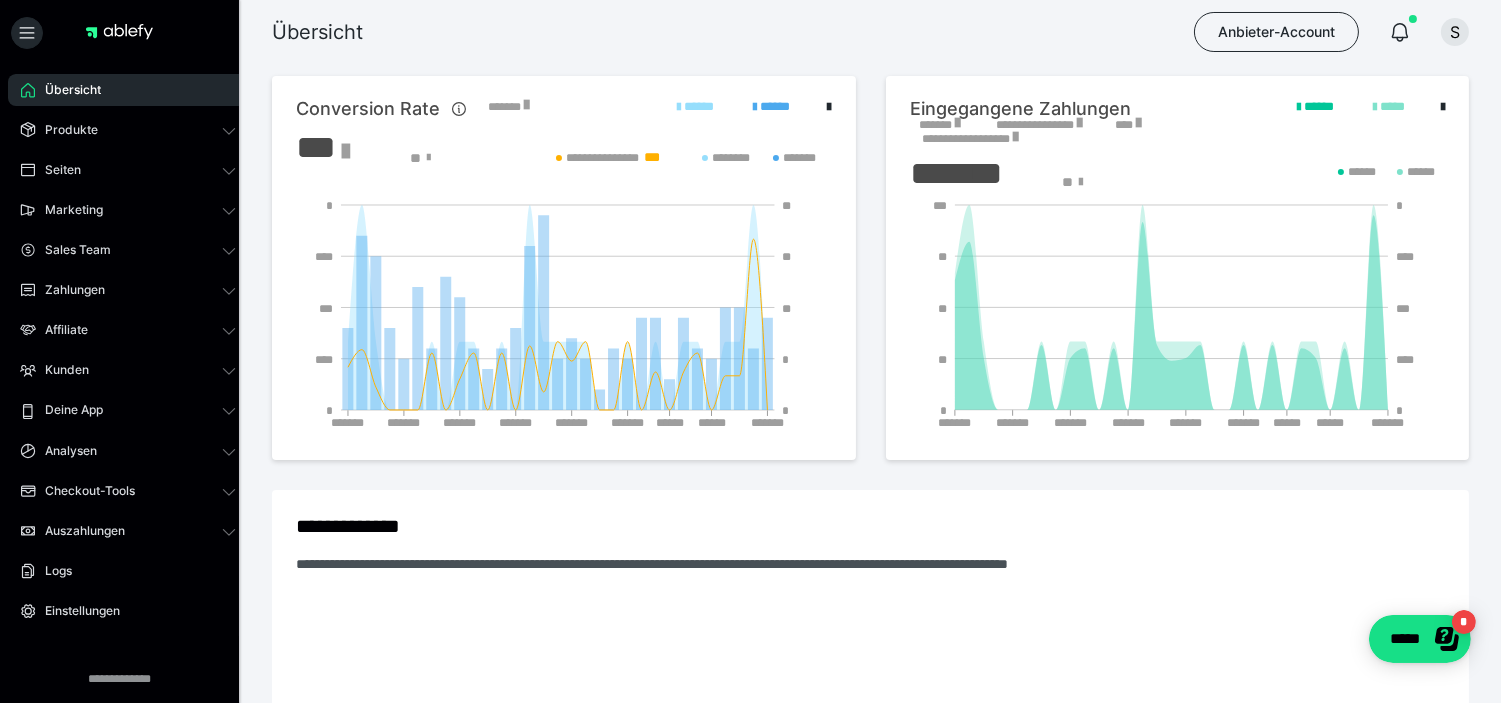 click on "**********" at bounding box center [1039, 125] 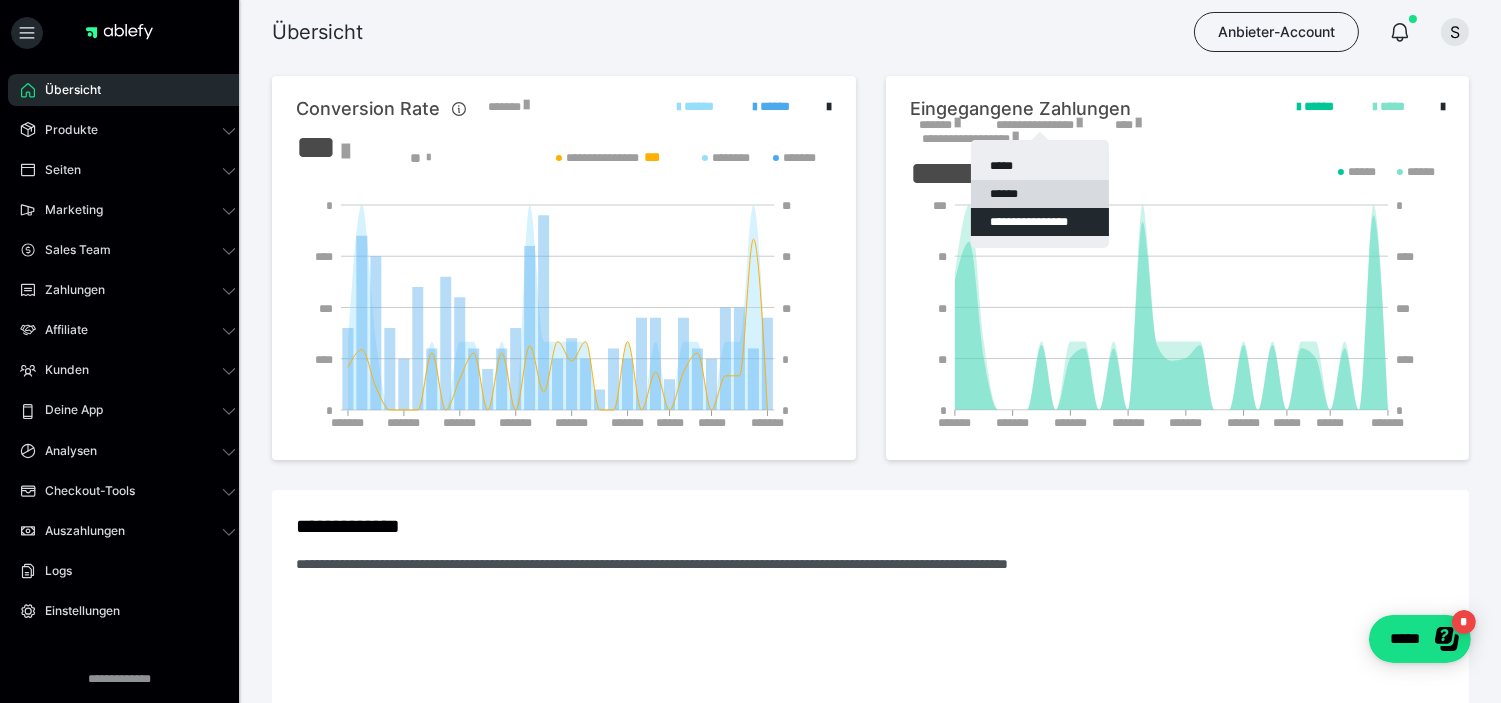 click on "******" at bounding box center (1040, 194) 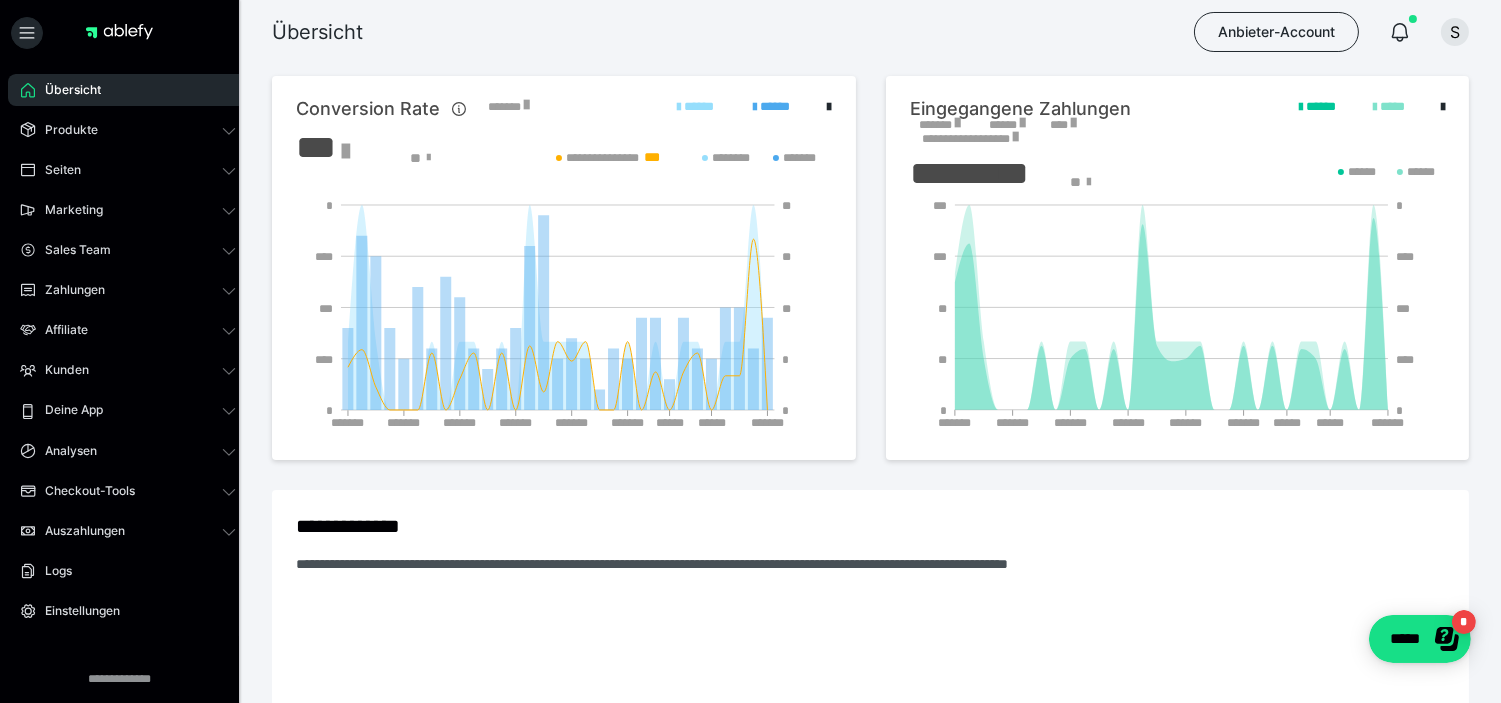 click on "*******" at bounding box center [940, 125] 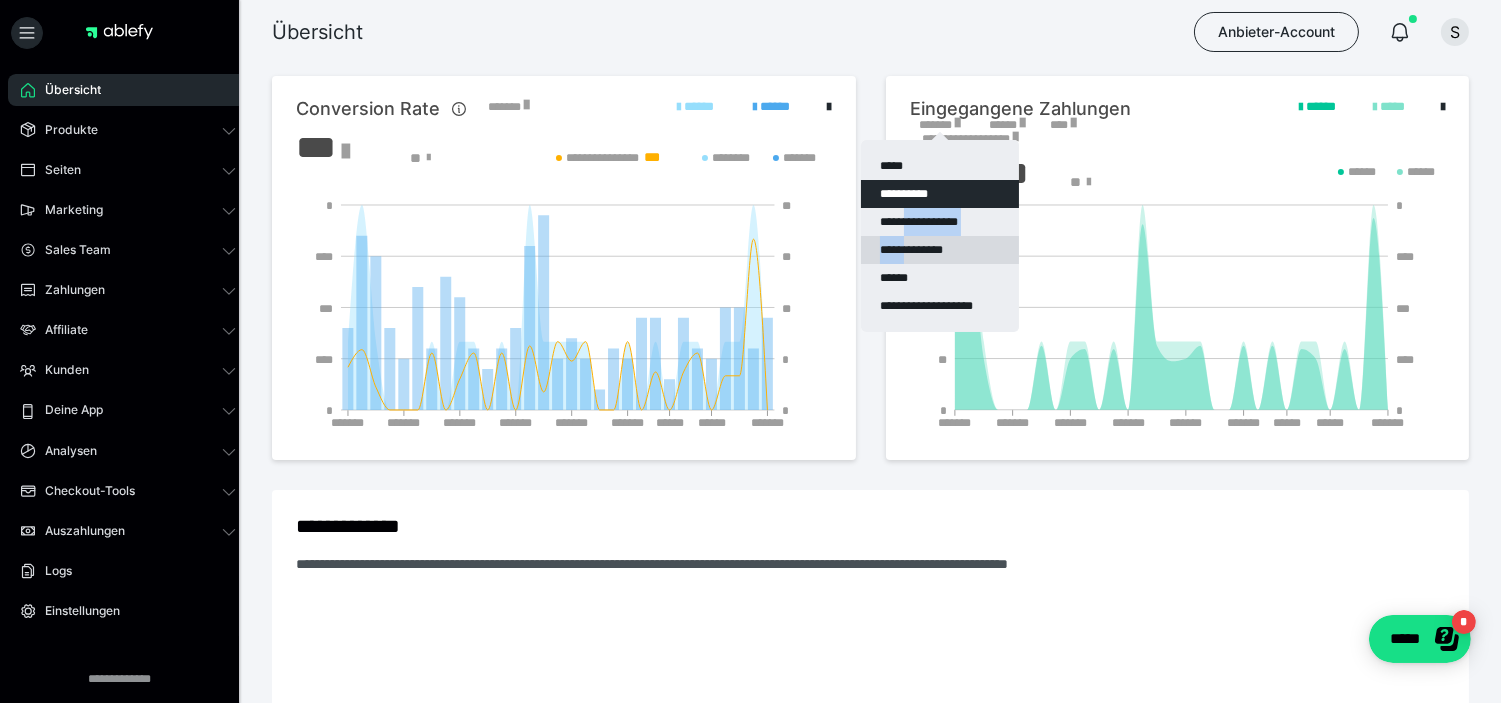 drag, startPoint x: 912, startPoint y: 216, endPoint x: 914, endPoint y: 245, distance: 29.068884 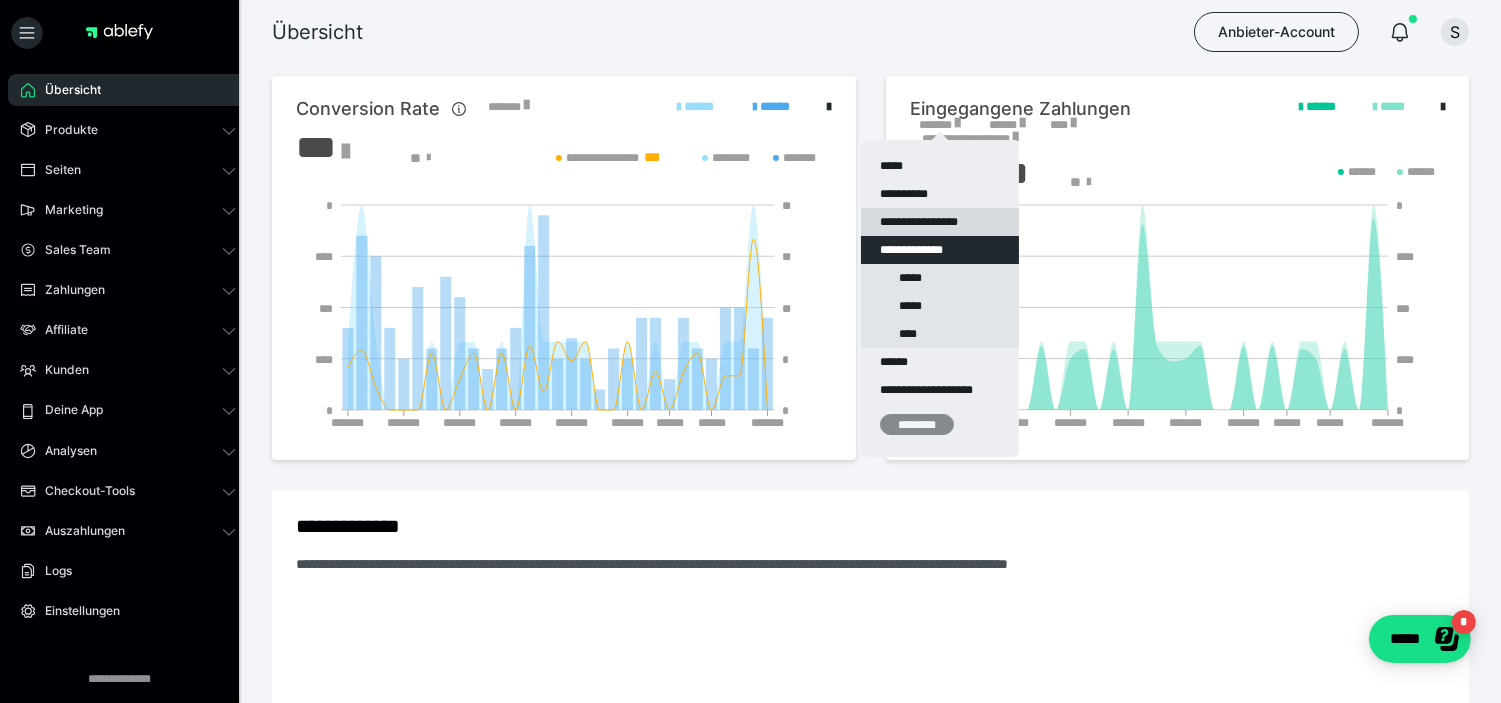 click on "**********" at bounding box center (940, 222) 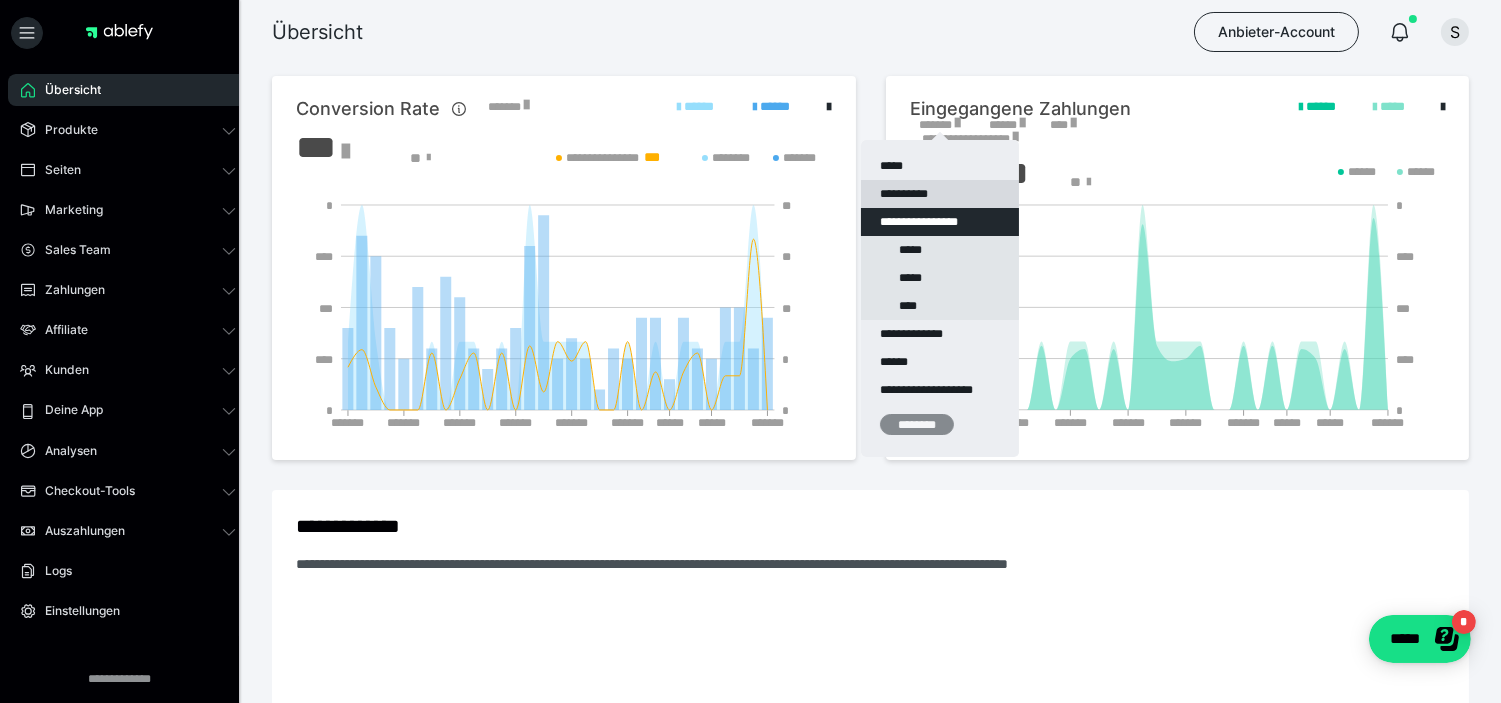 click on "**********" at bounding box center (940, 194) 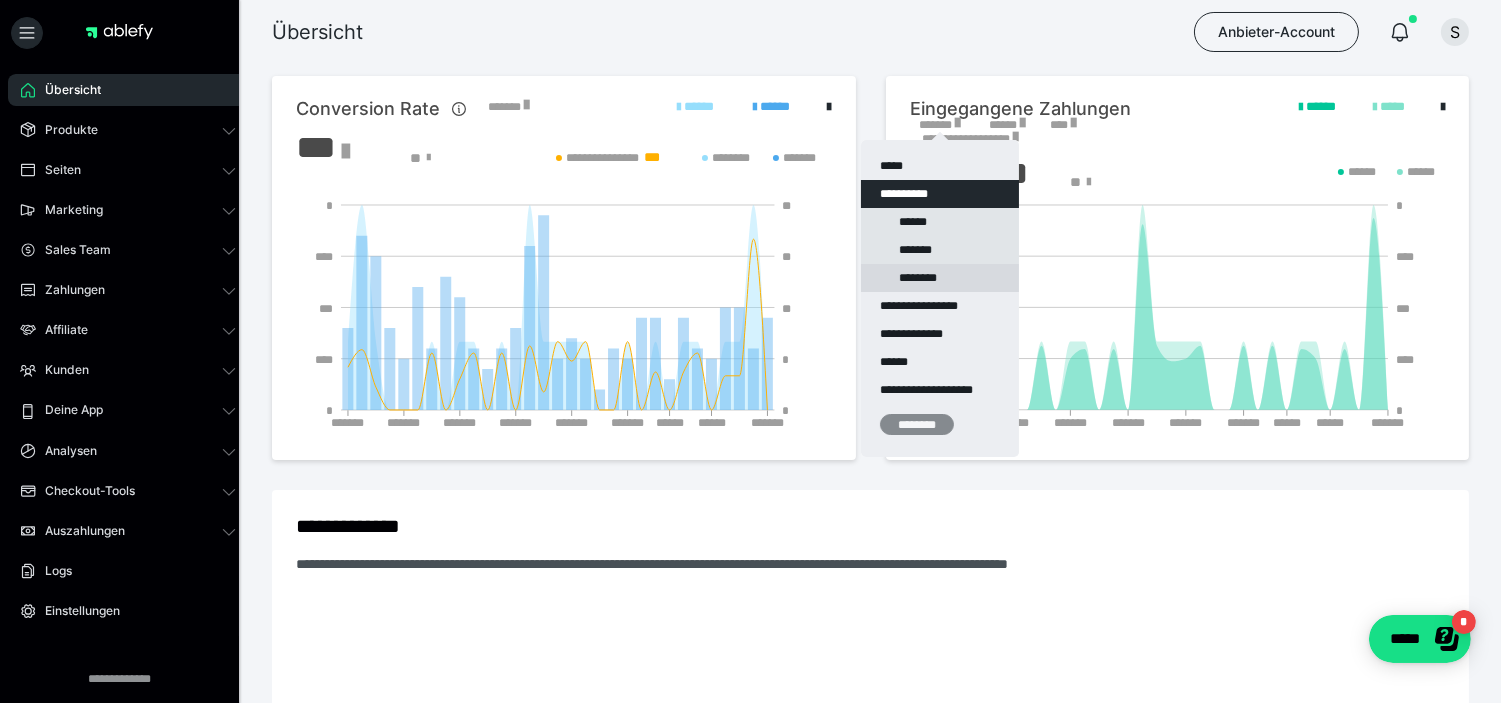 click on "********" at bounding box center [940, 278] 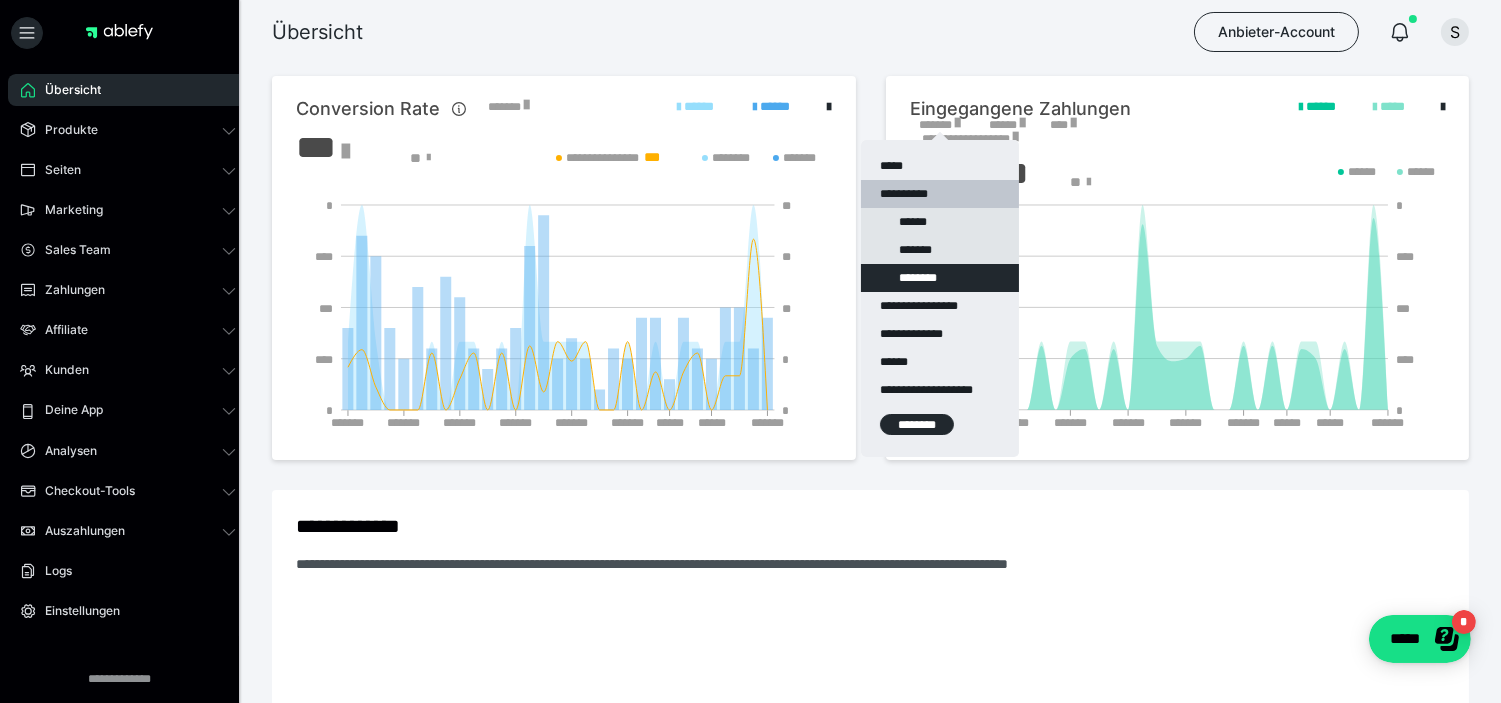 click on "********" at bounding box center [917, 424] 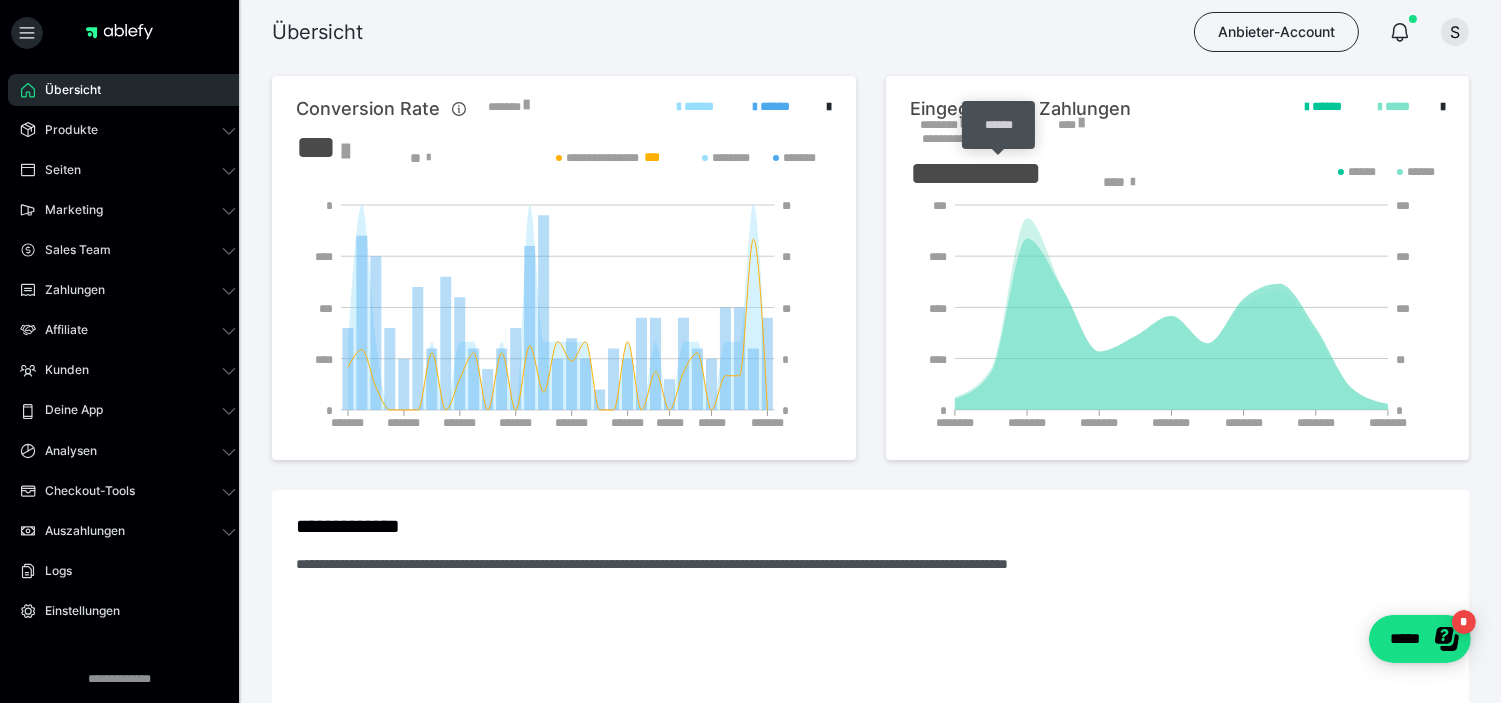 click on "**********" at bounding box center (1000, 173) 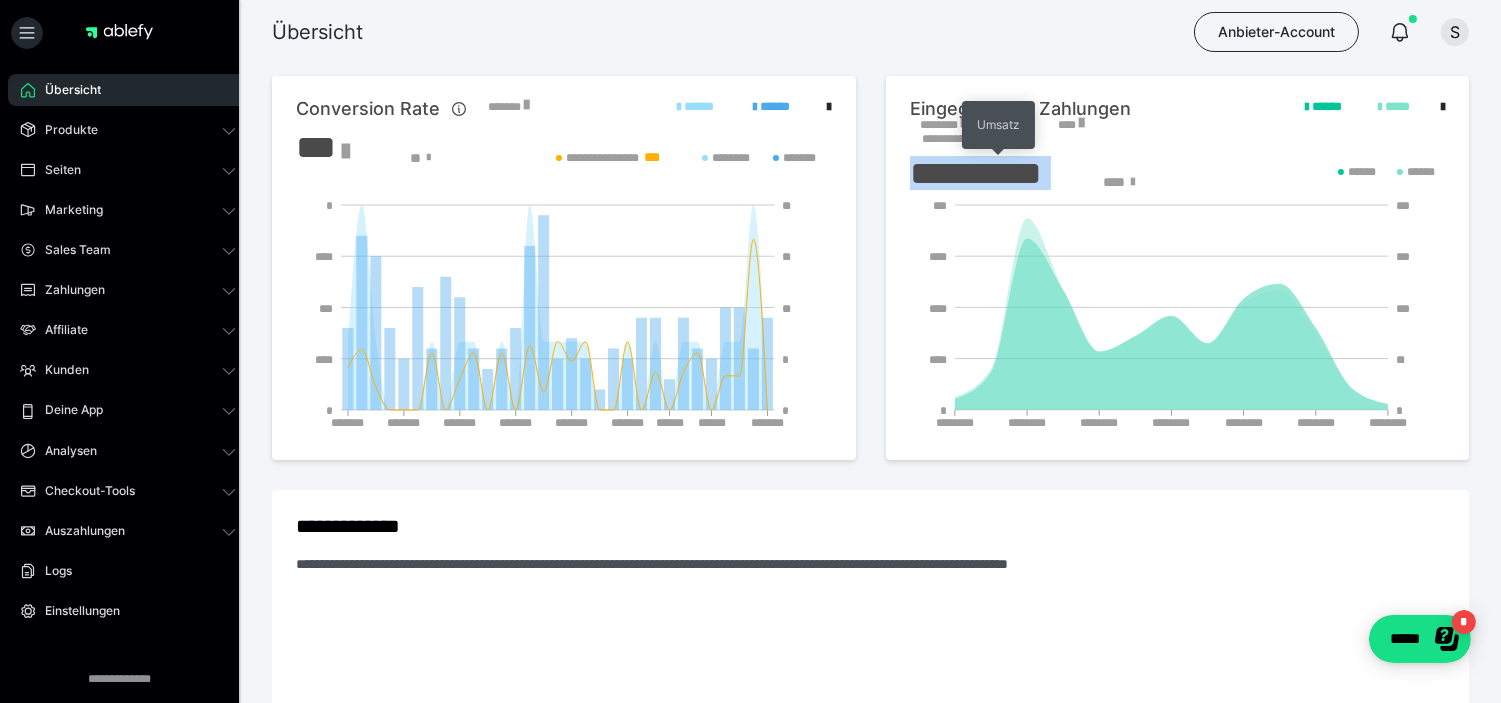 drag, startPoint x: 1097, startPoint y: 177, endPoint x: 912, endPoint y: 162, distance: 185.60712 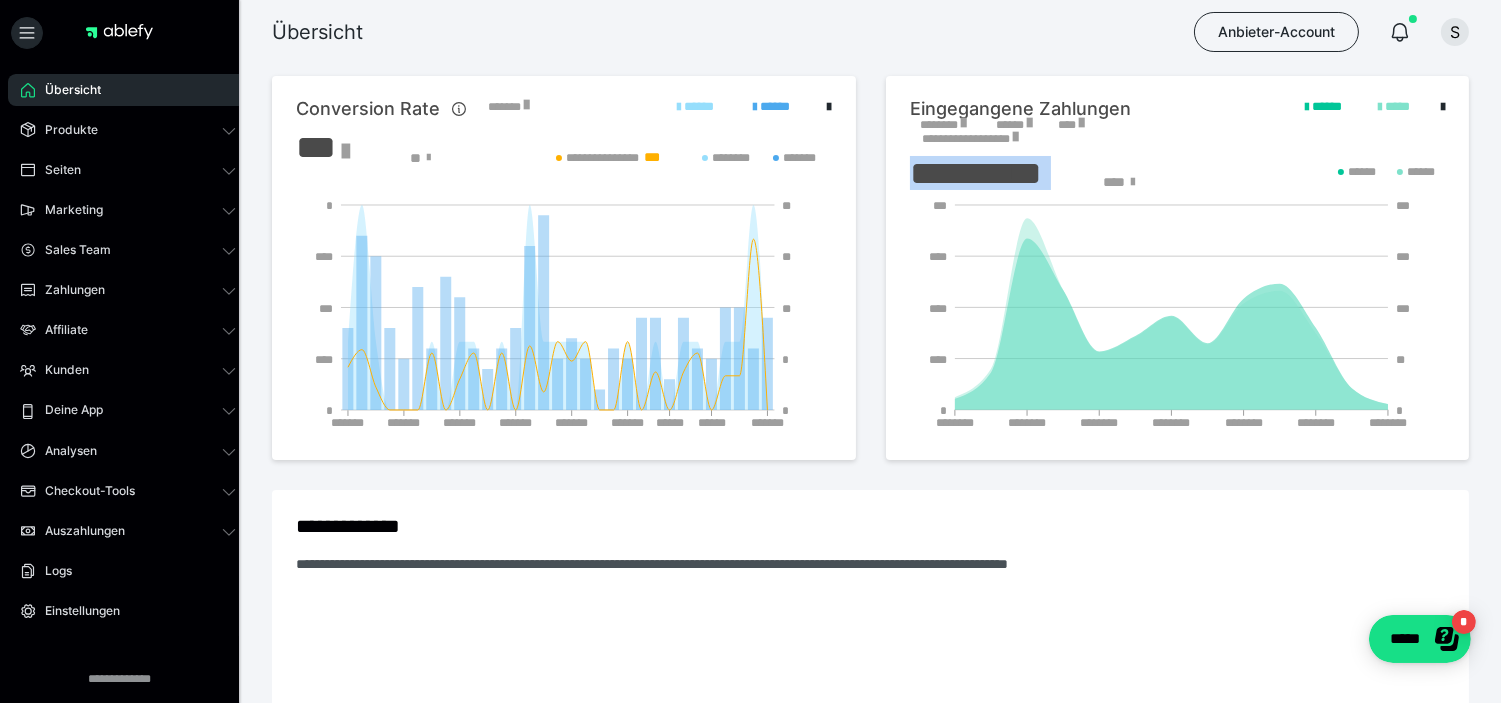 click on "**********" at bounding box center (870, 283) 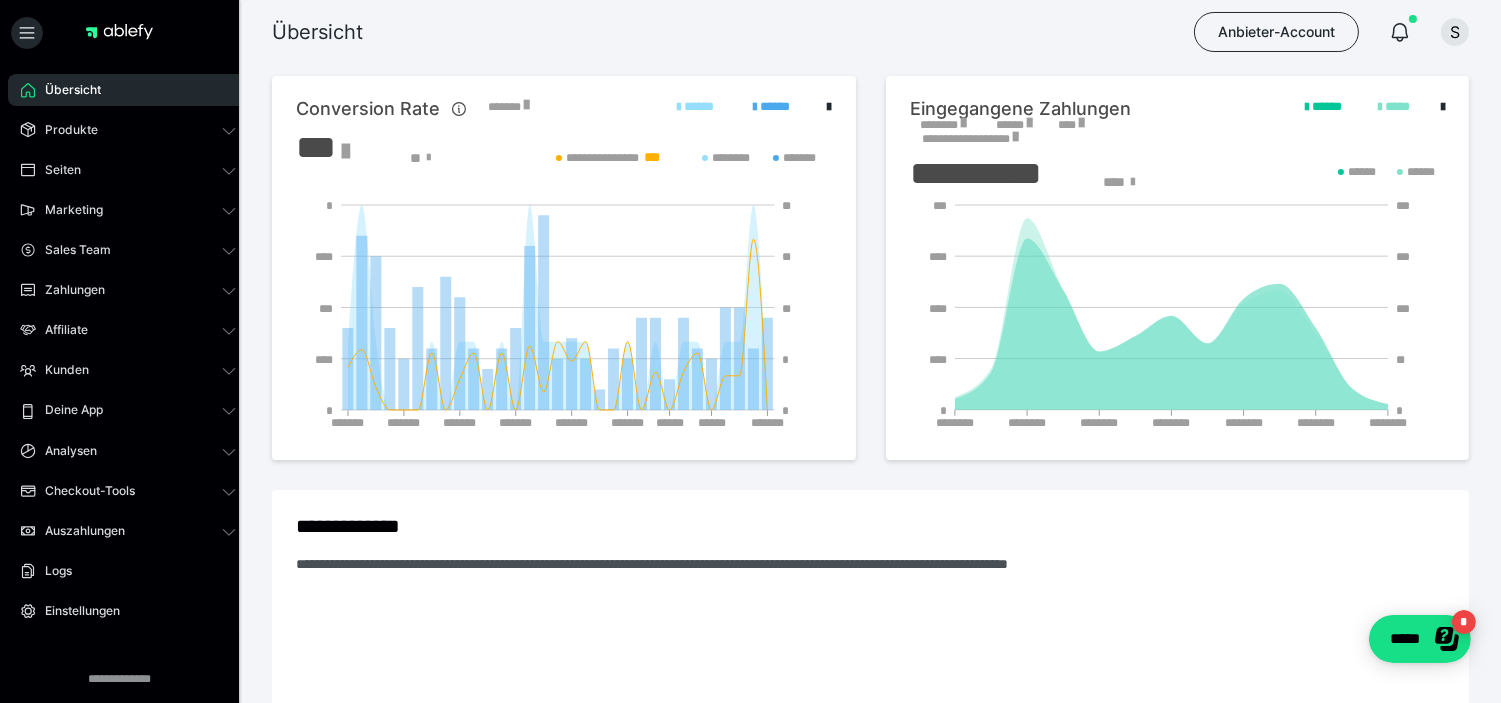 click on "Übersicht" at bounding box center (66, 90) 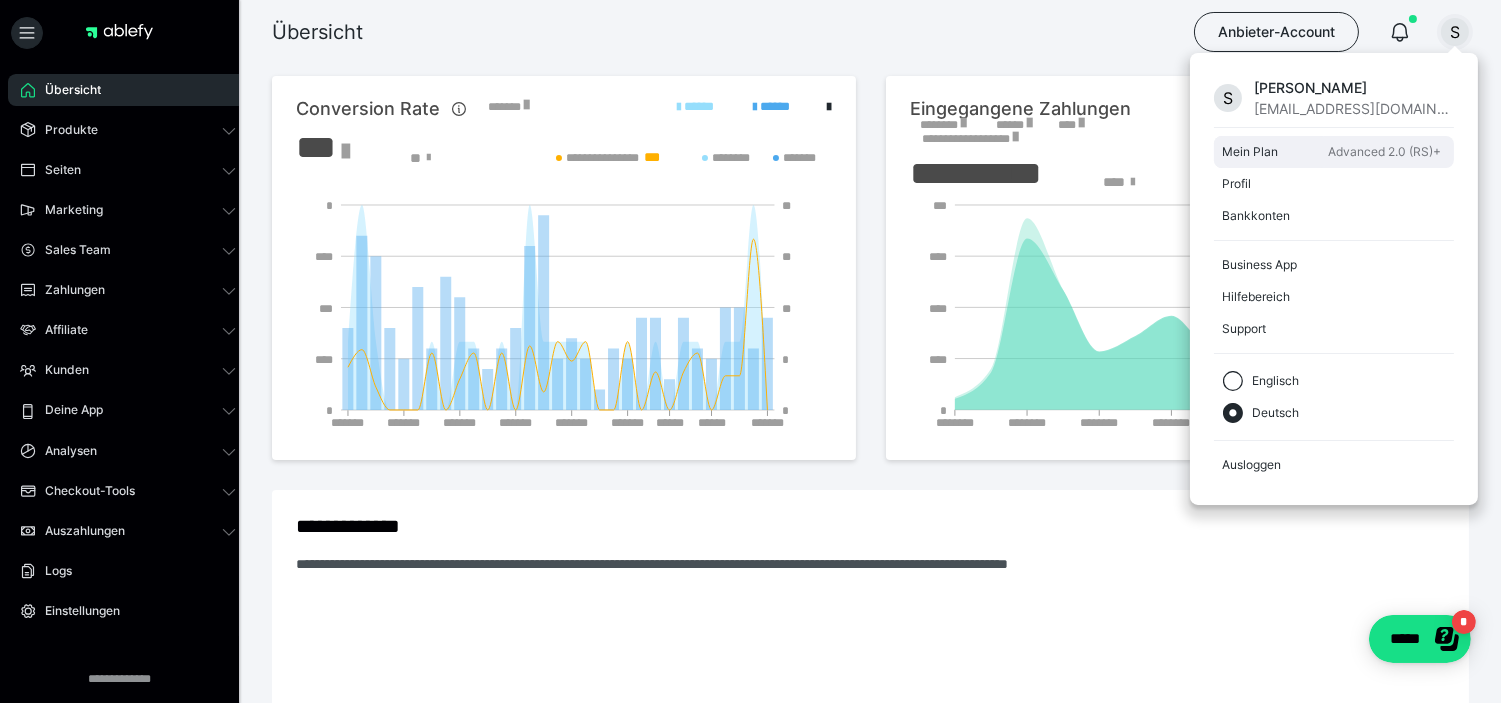click on "Mein Plan" at bounding box center (1271, 152) 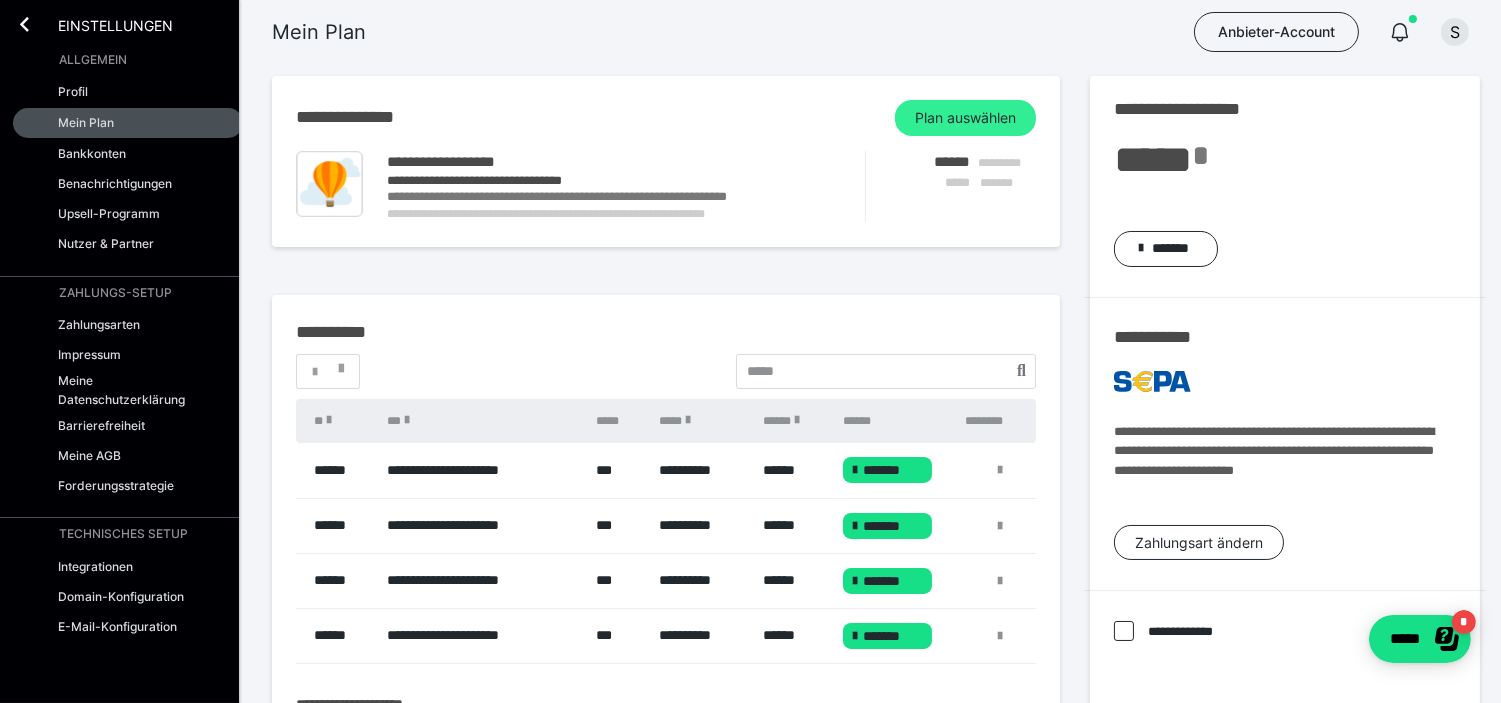 click on "Plan auswählen" at bounding box center (965, 118) 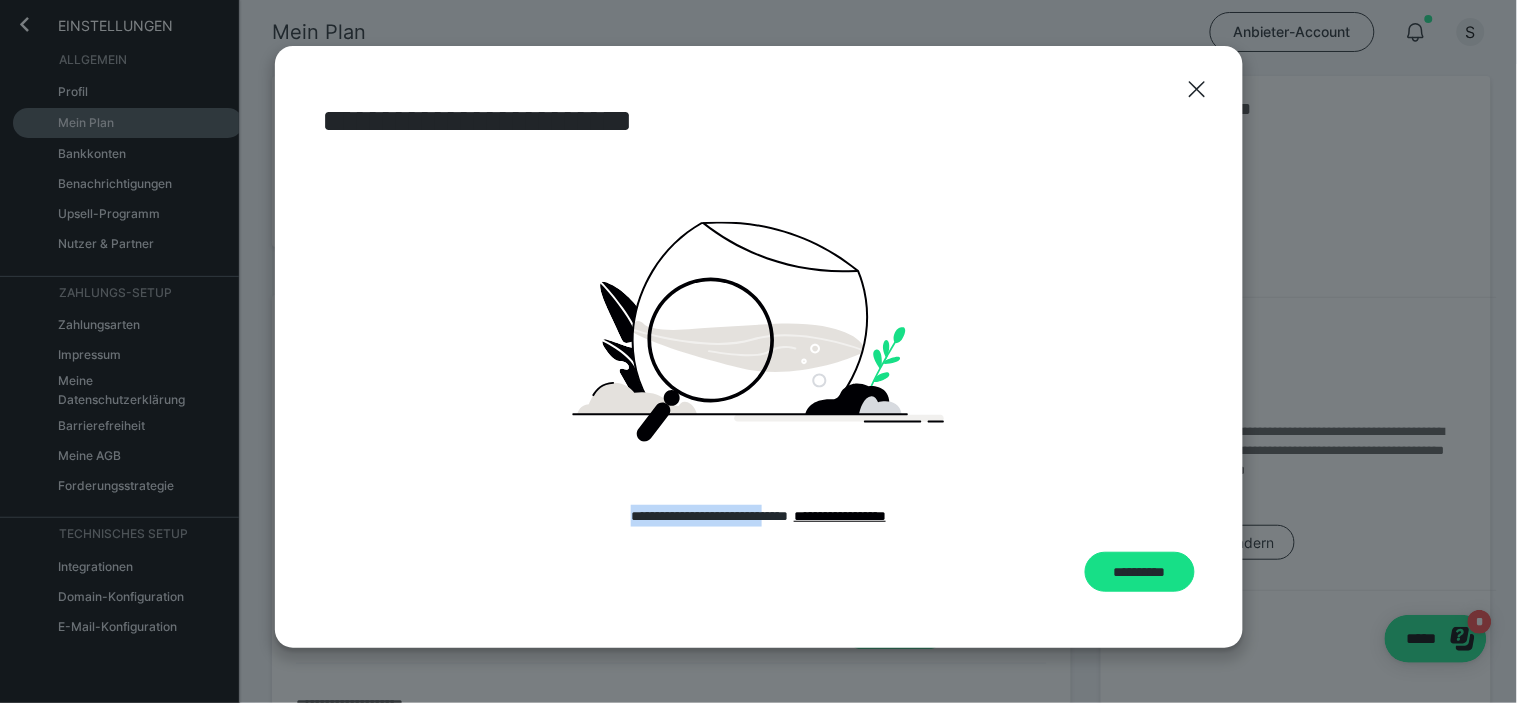 drag, startPoint x: 591, startPoint y: 513, endPoint x: 760, endPoint y: 517, distance: 169.04733 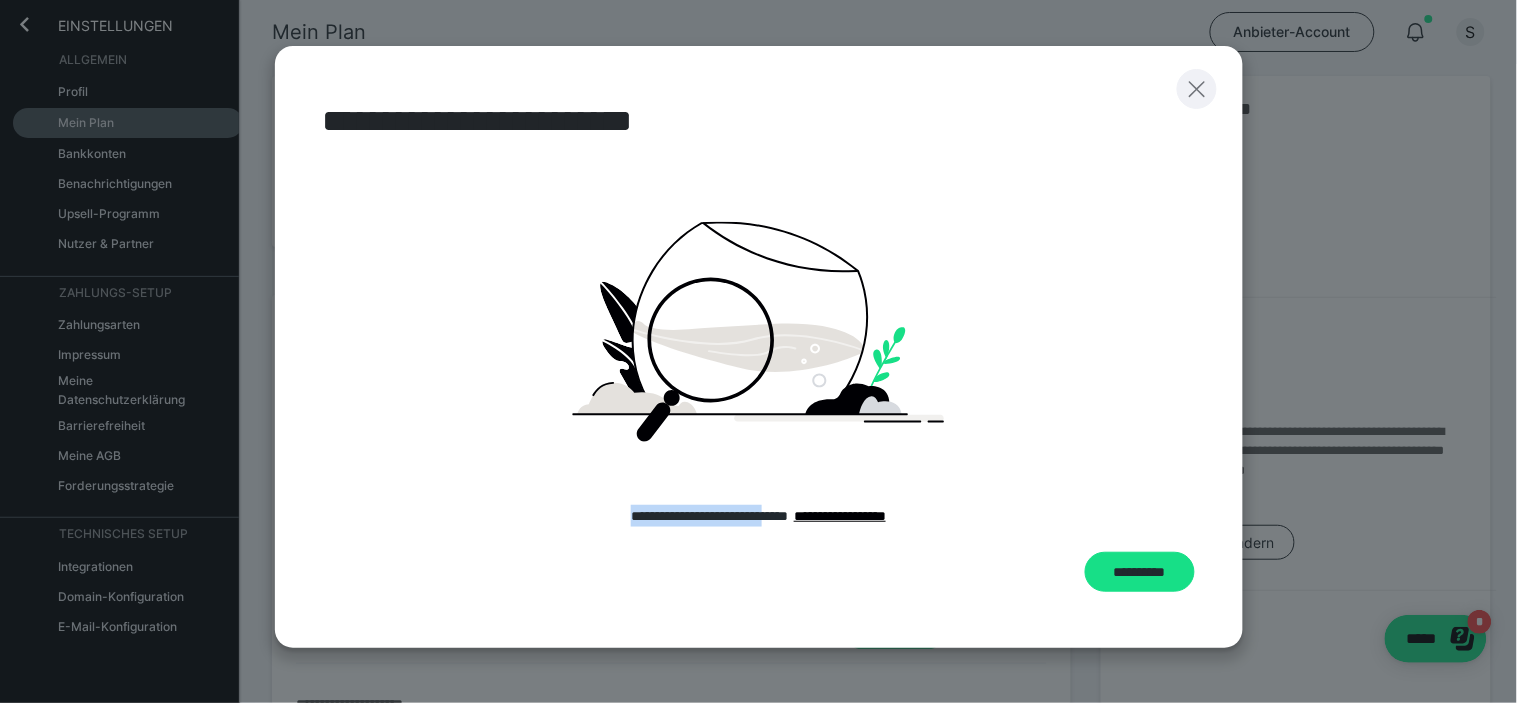 click at bounding box center (1197, 89) 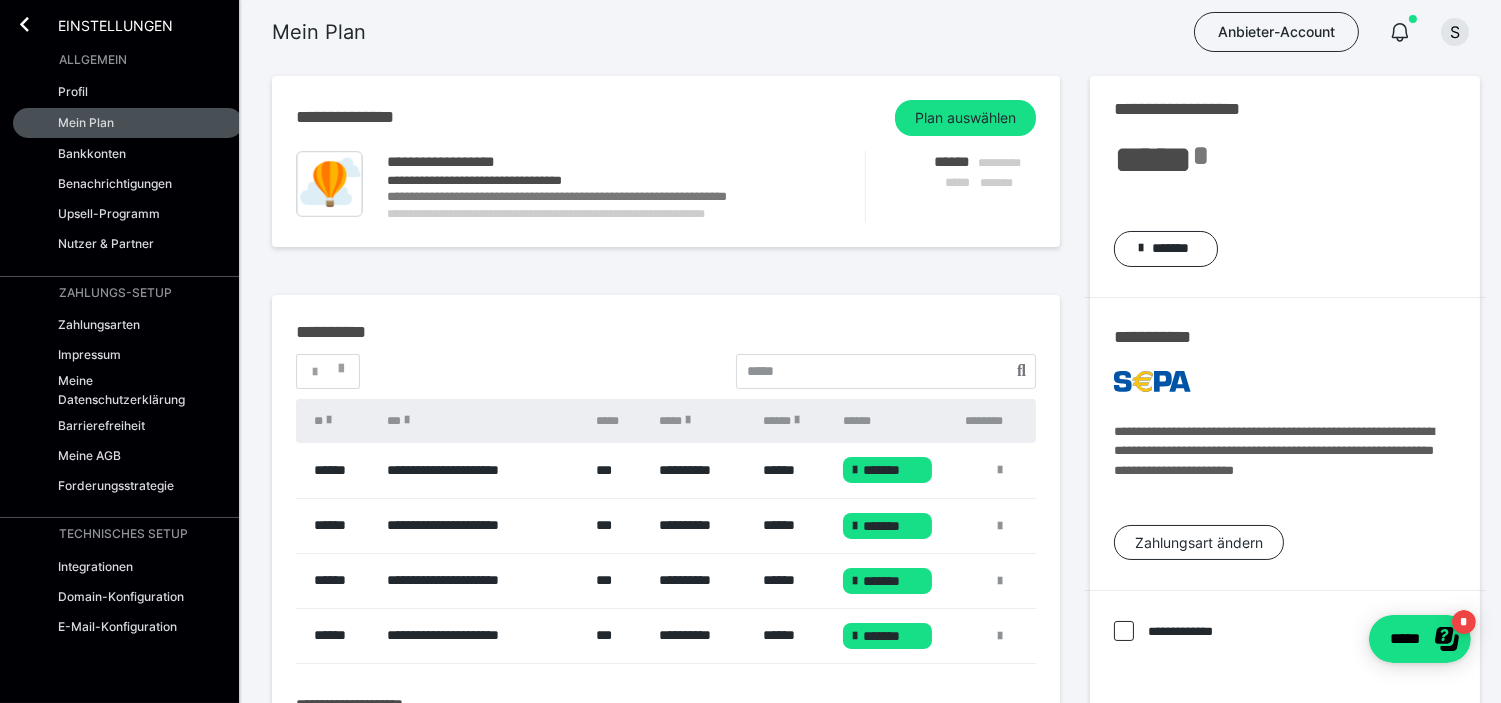 click on "**********" at bounding box center [604, 197] 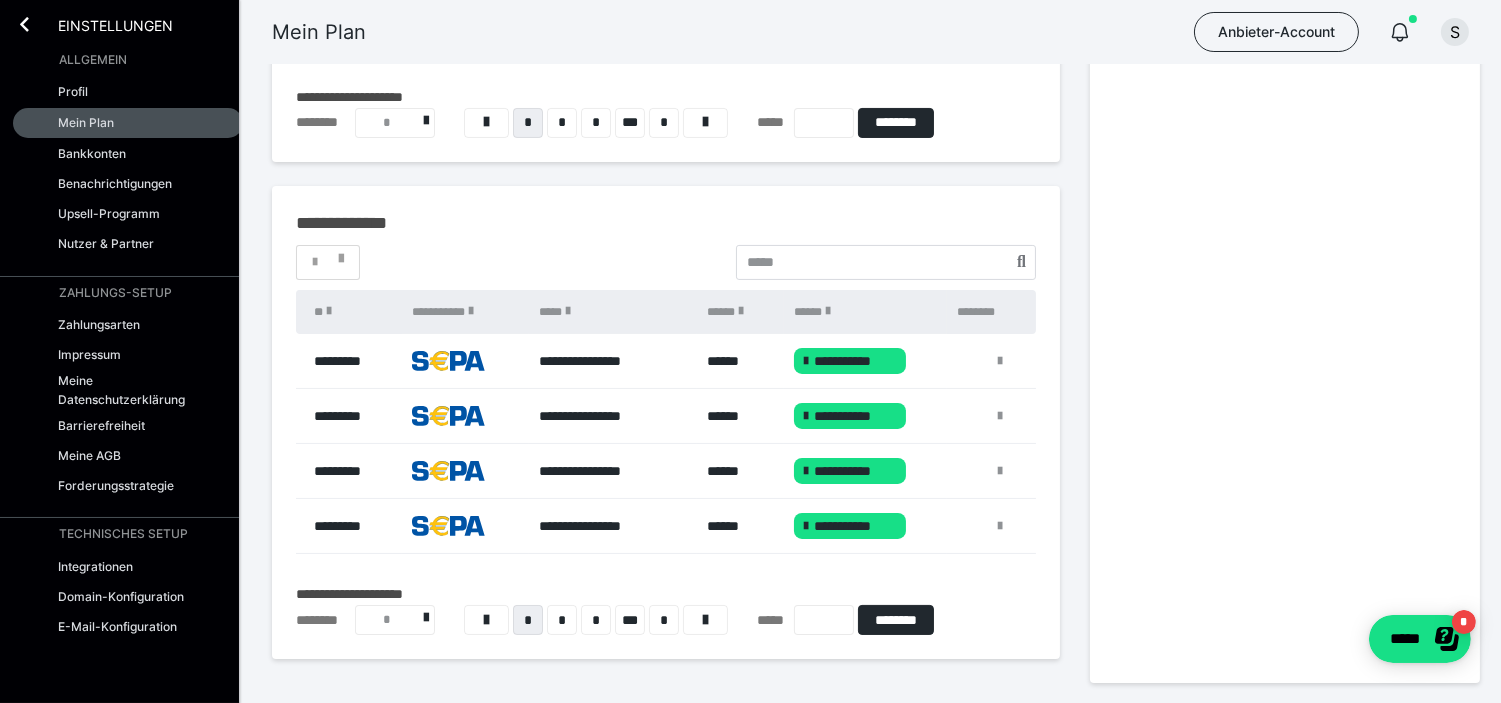 scroll, scrollTop: 686, scrollLeft: 0, axis: vertical 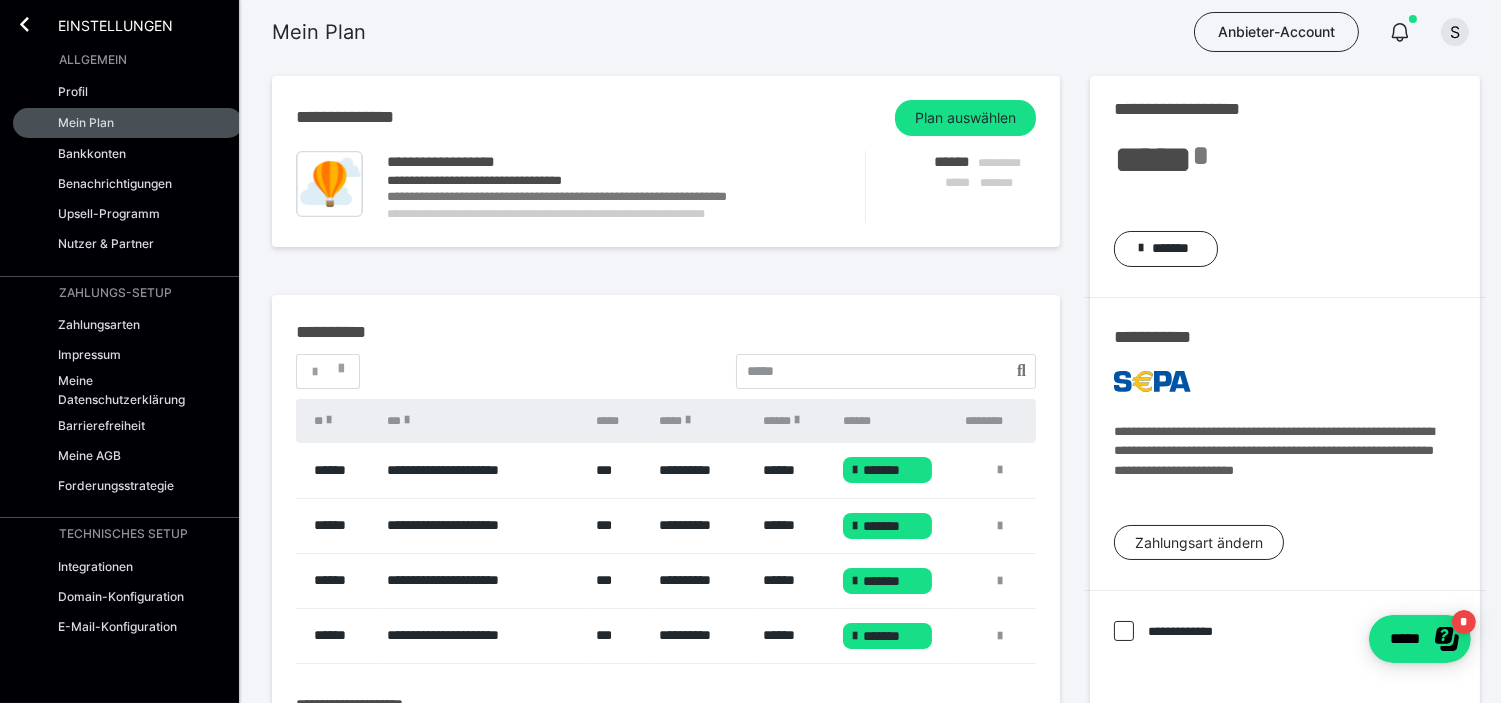 click on "Einstellungen" at bounding box center (128, 22) 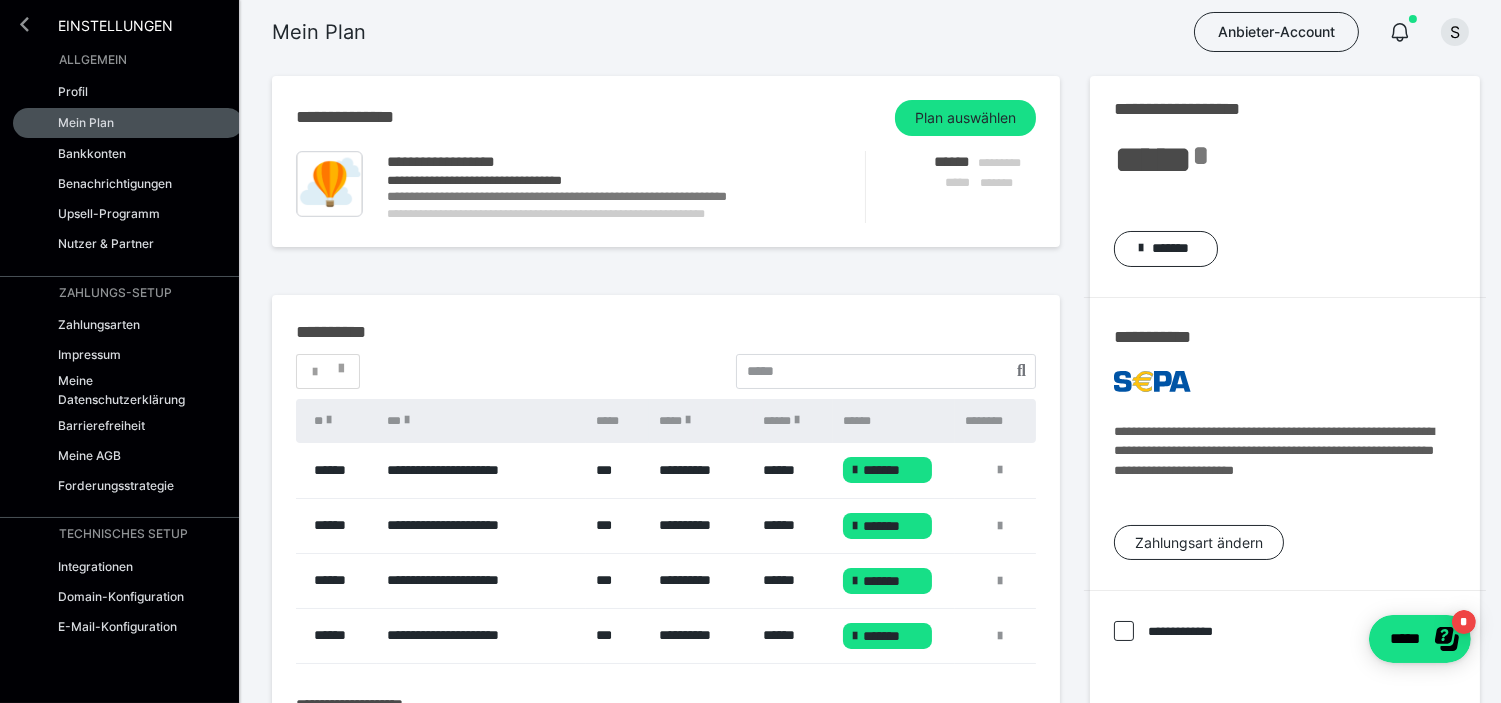 click at bounding box center (24, 24) 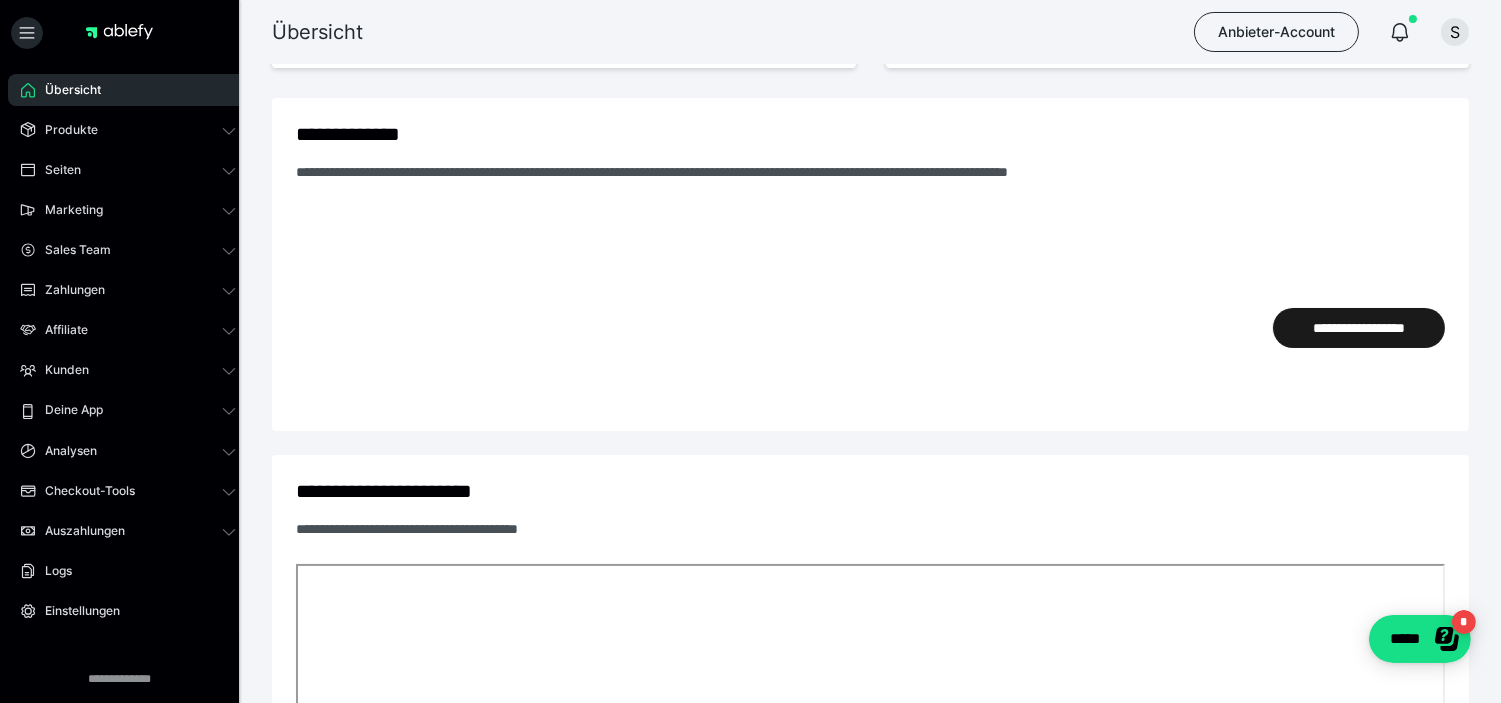 scroll, scrollTop: 0, scrollLeft: 0, axis: both 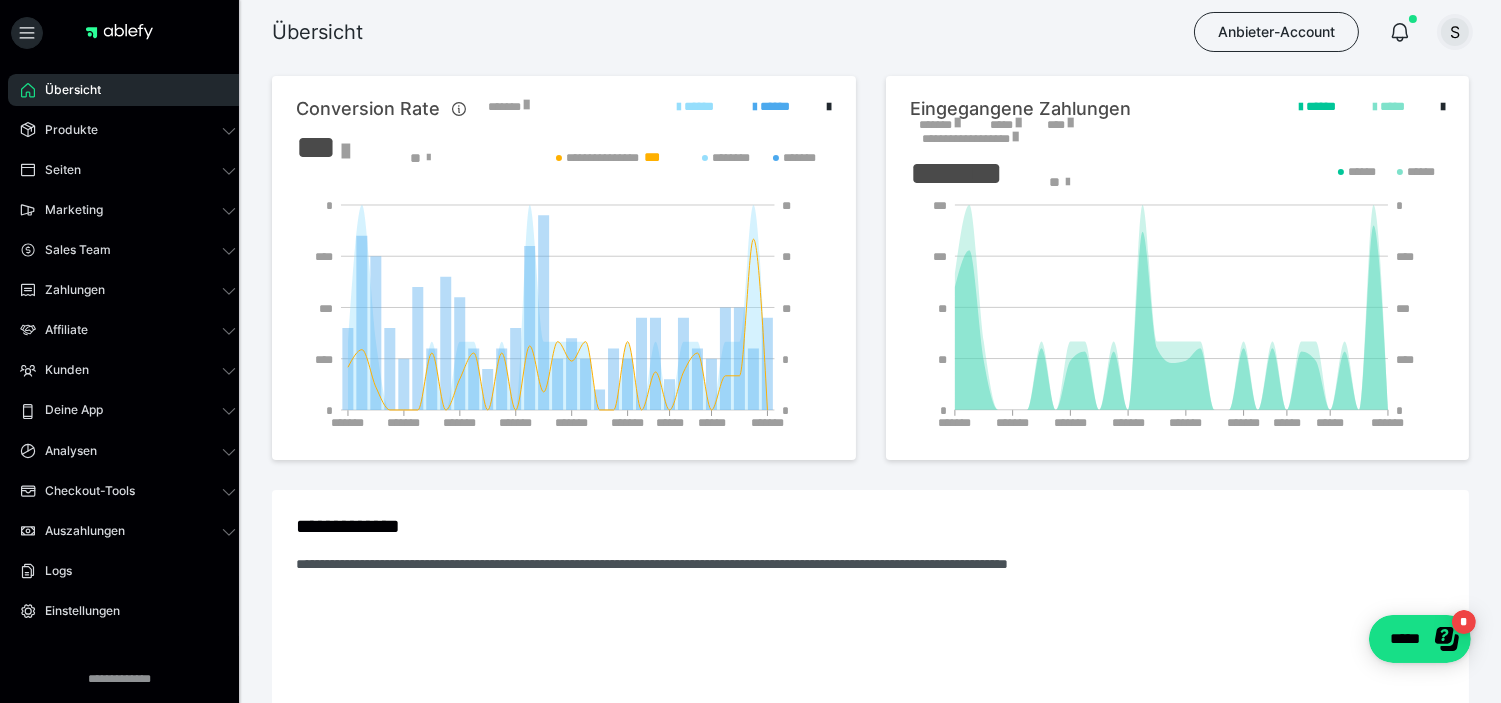 click on "S" at bounding box center [1455, 32] 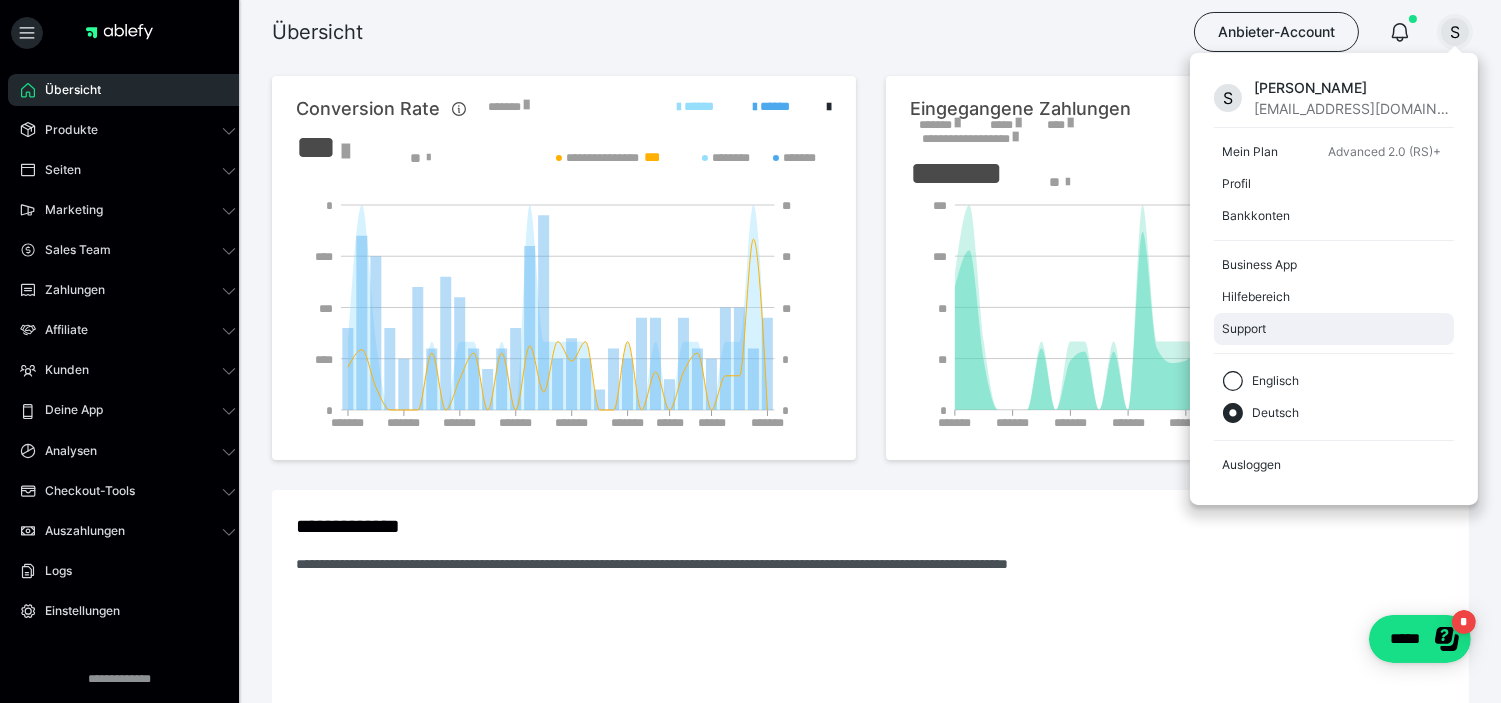 click on "Support" at bounding box center [1334, 329] 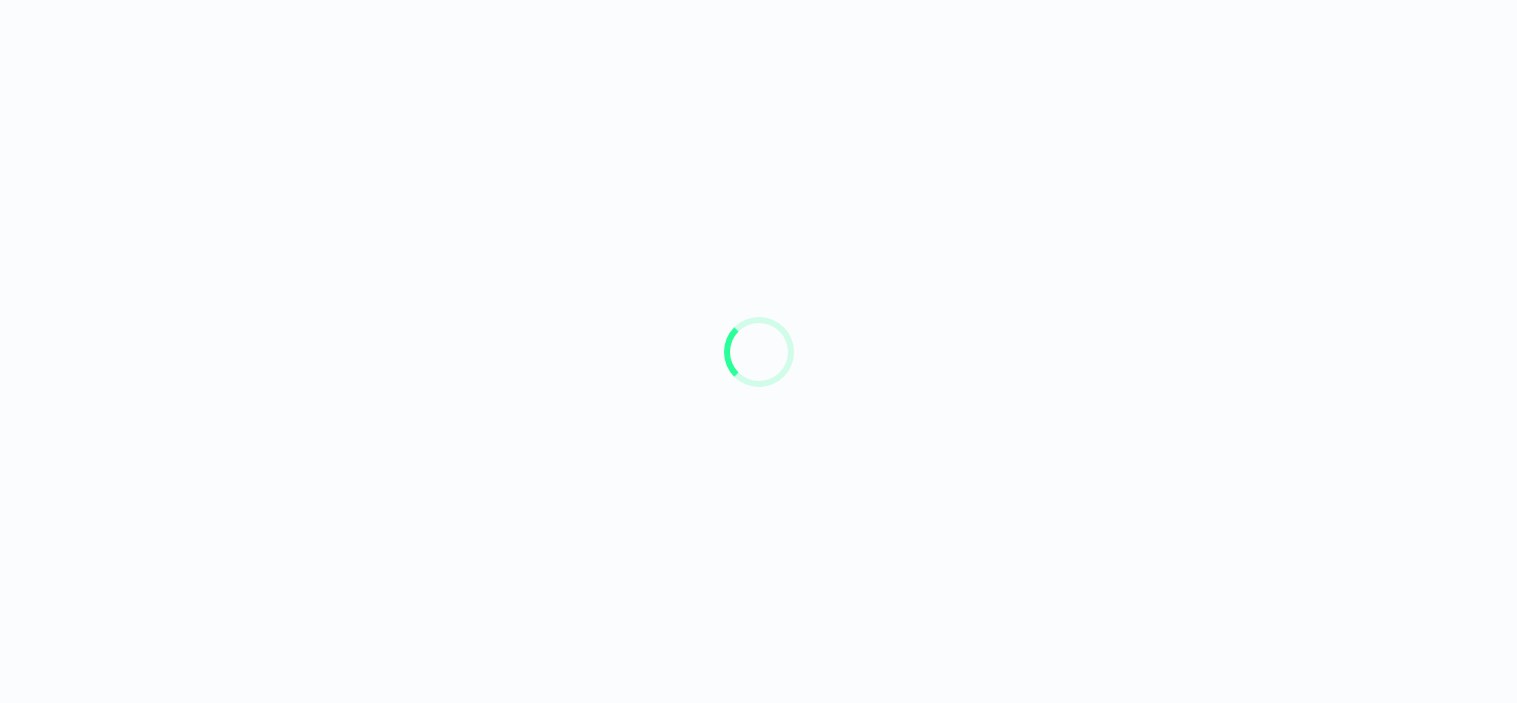 scroll, scrollTop: 0, scrollLeft: 0, axis: both 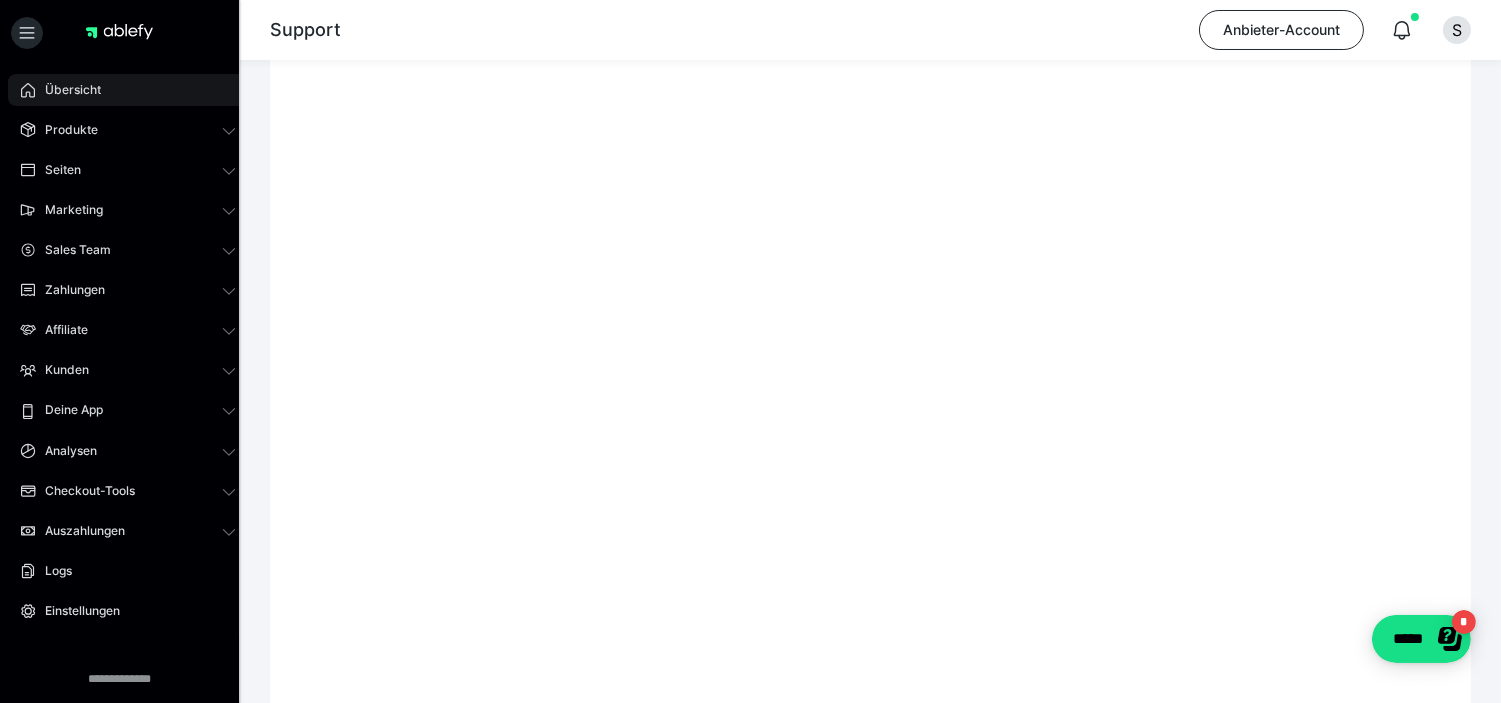 click on "Übersicht" at bounding box center [128, 90] 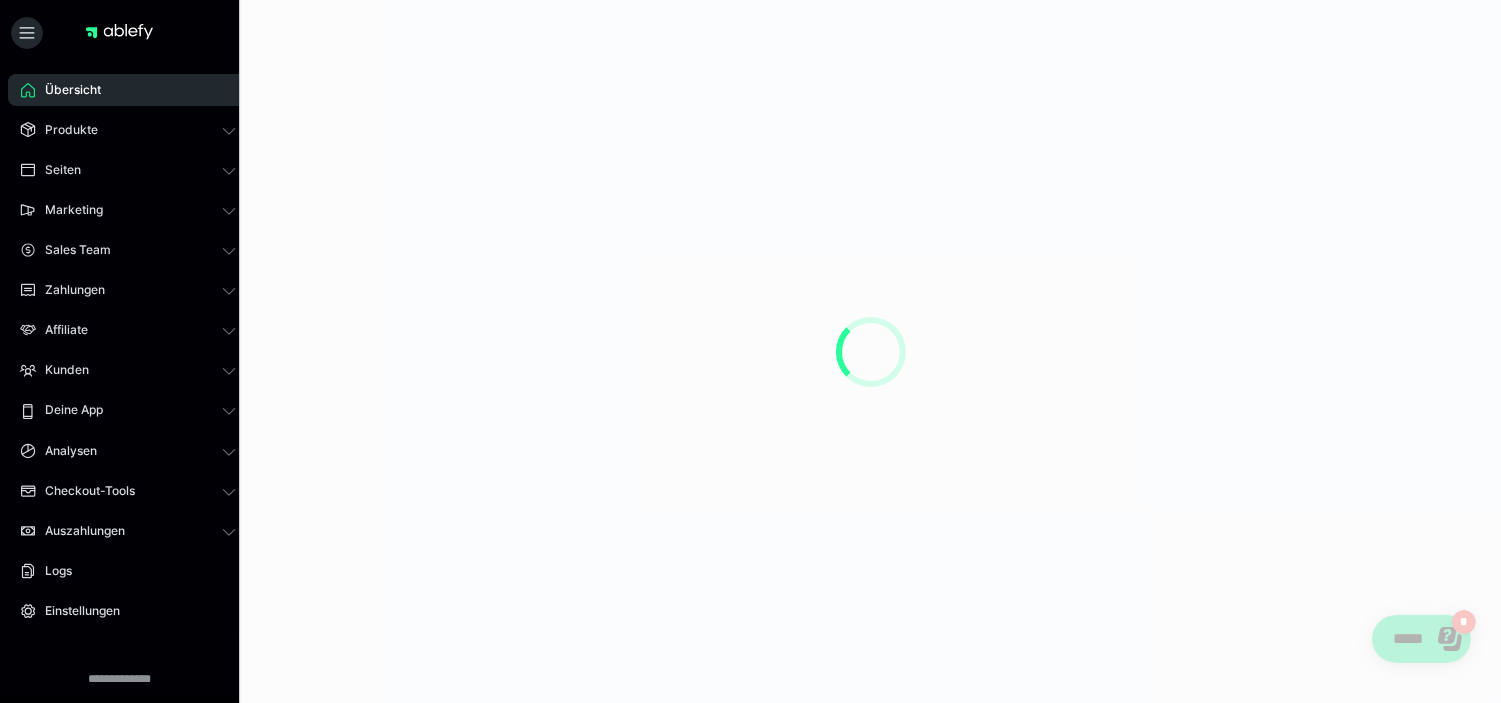 scroll, scrollTop: 0, scrollLeft: 0, axis: both 